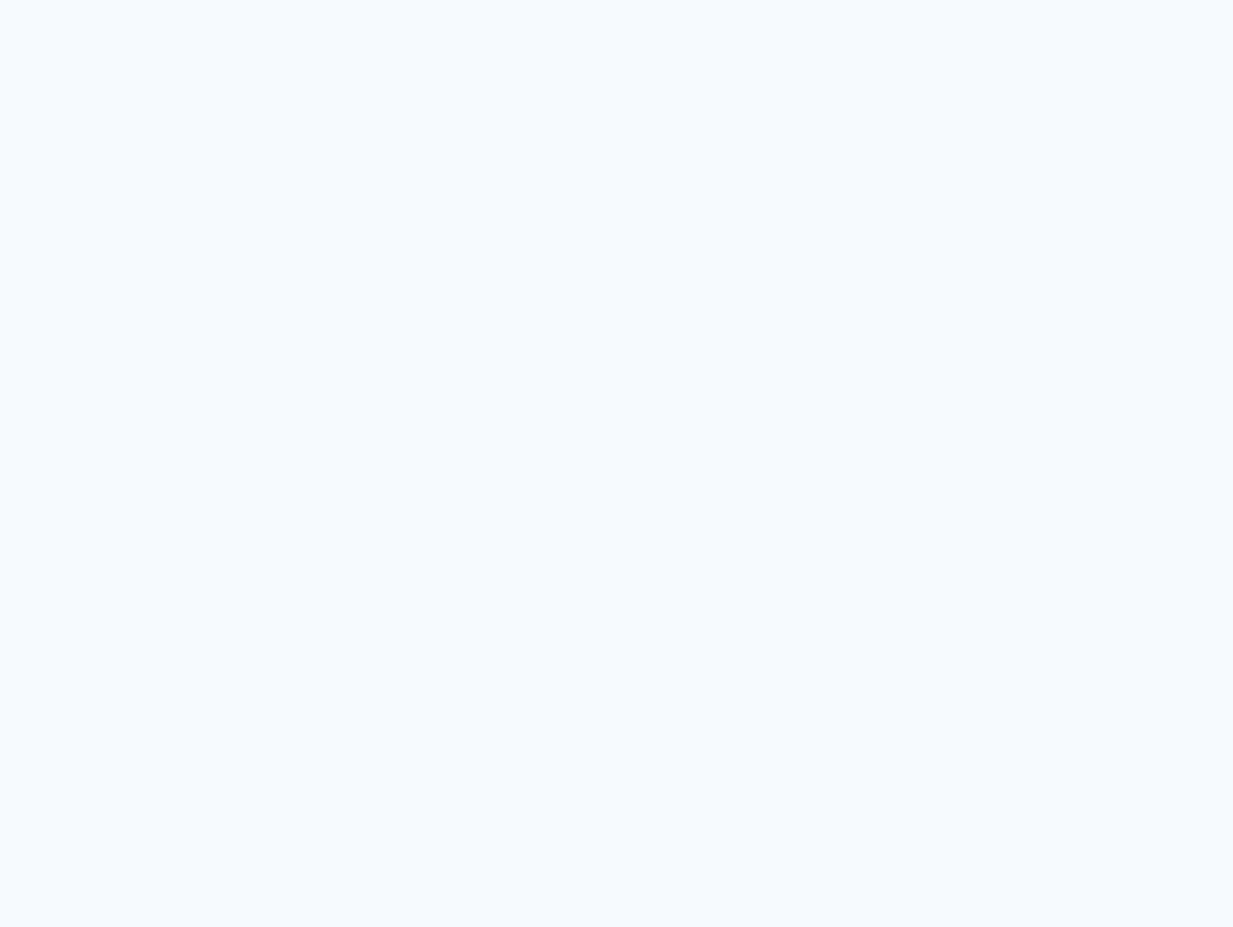 scroll, scrollTop: 0, scrollLeft: 0, axis: both 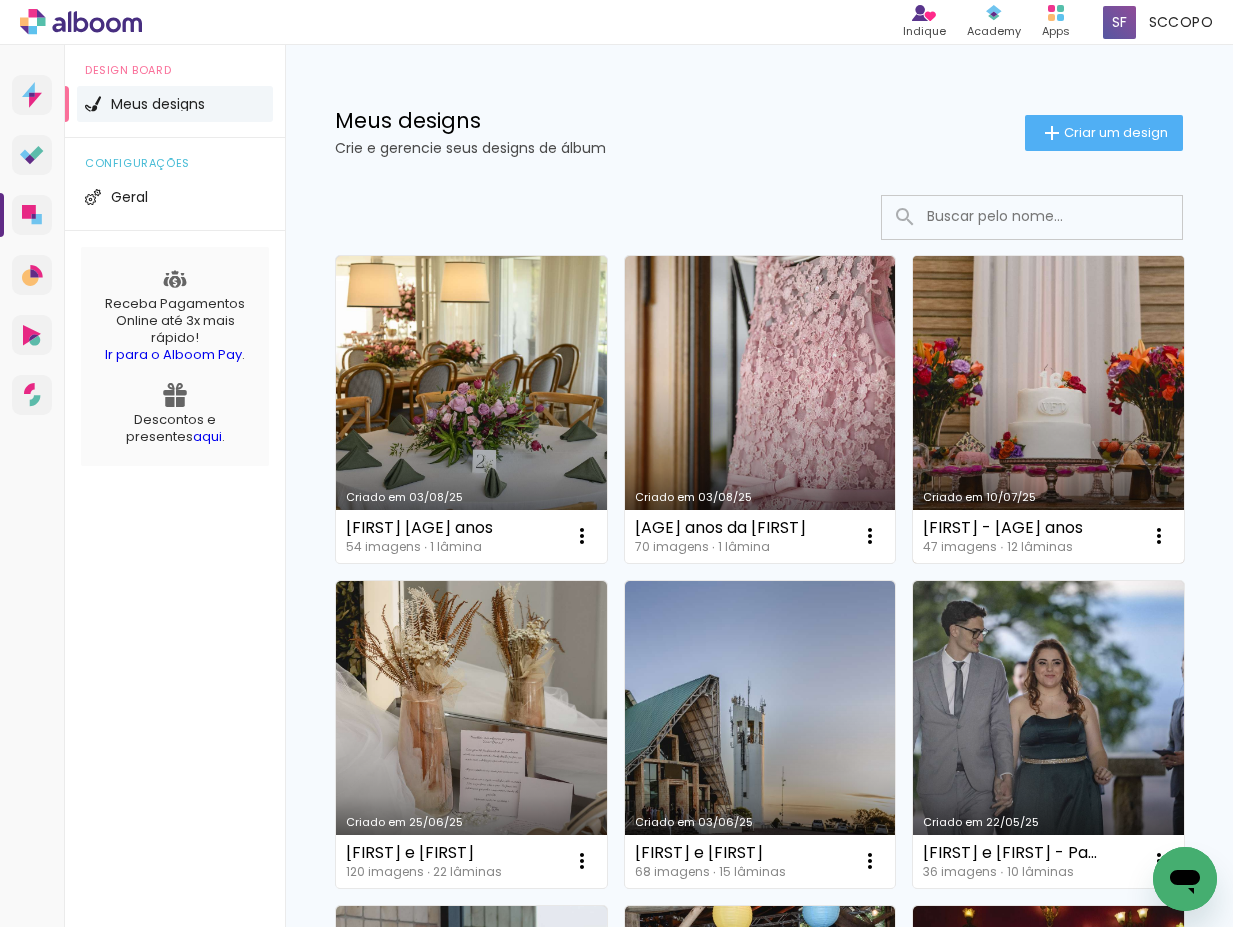 click on "Criado em 10/07/25" at bounding box center [1048, 409] 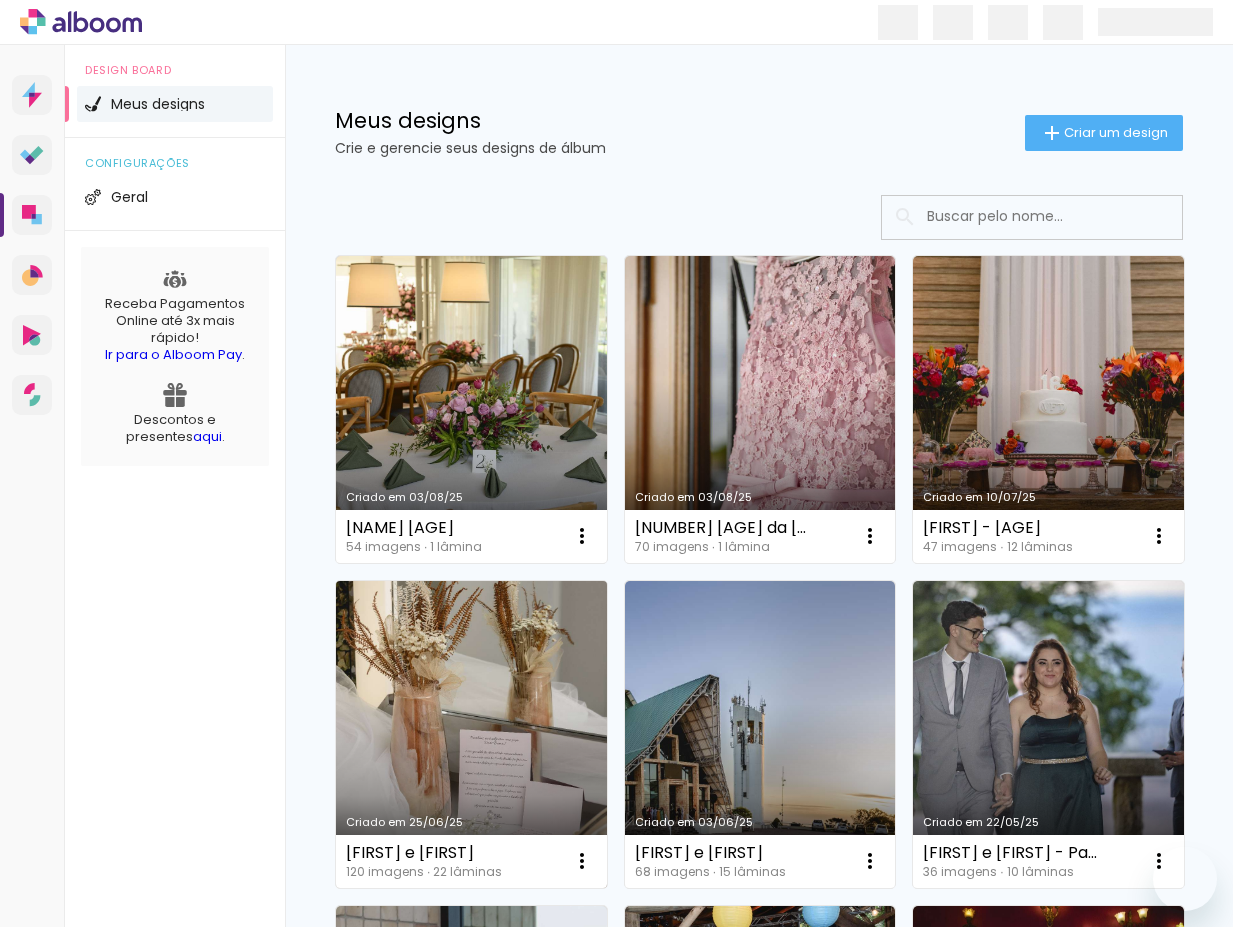 scroll, scrollTop: 0, scrollLeft: 0, axis: both 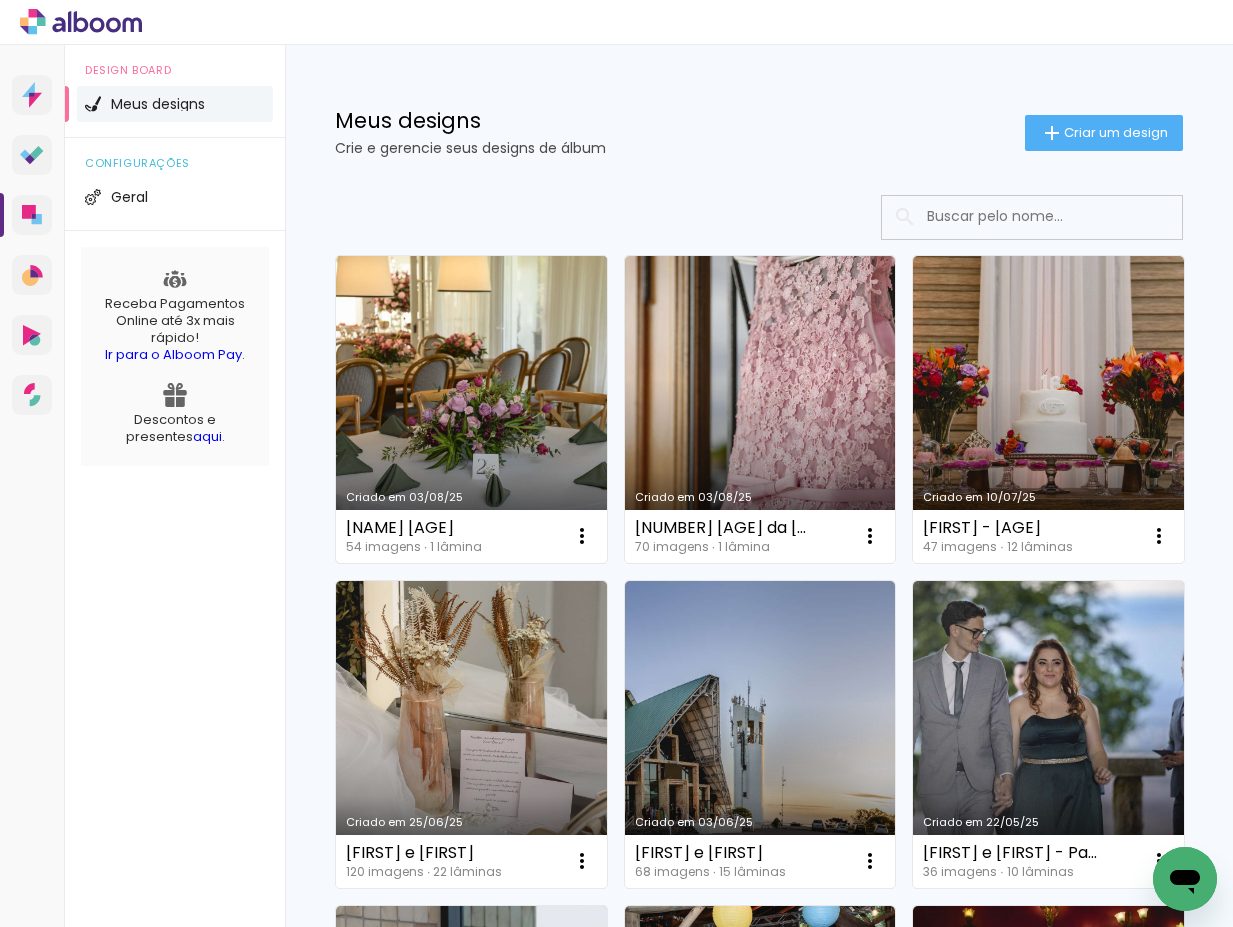 click on "Criado em 03/08/25" at bounding box center [471, 409] 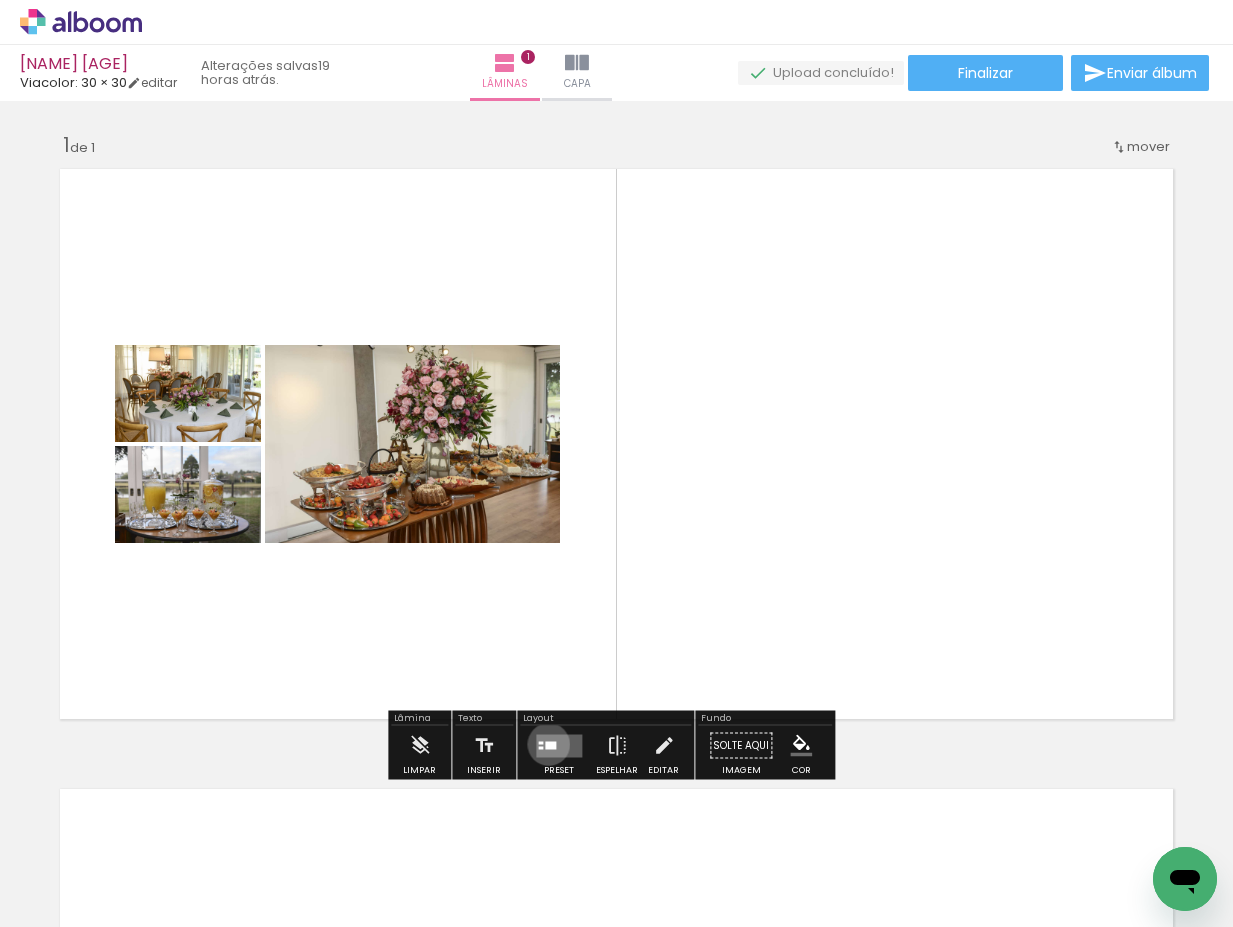 click at bounding box center [550, 745] 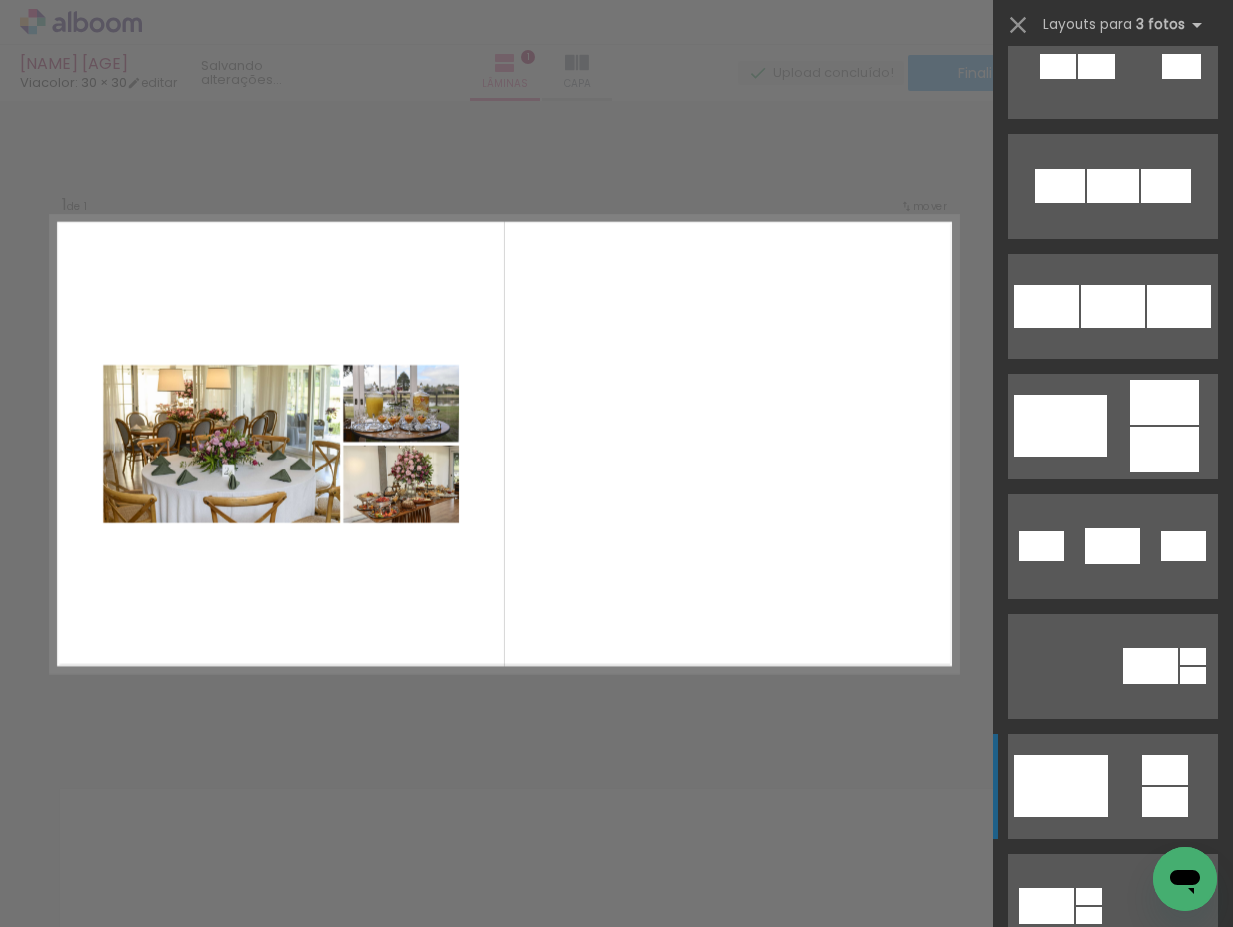scroll, scrollTop: 667, scrollLeft: 0, axis: vertical 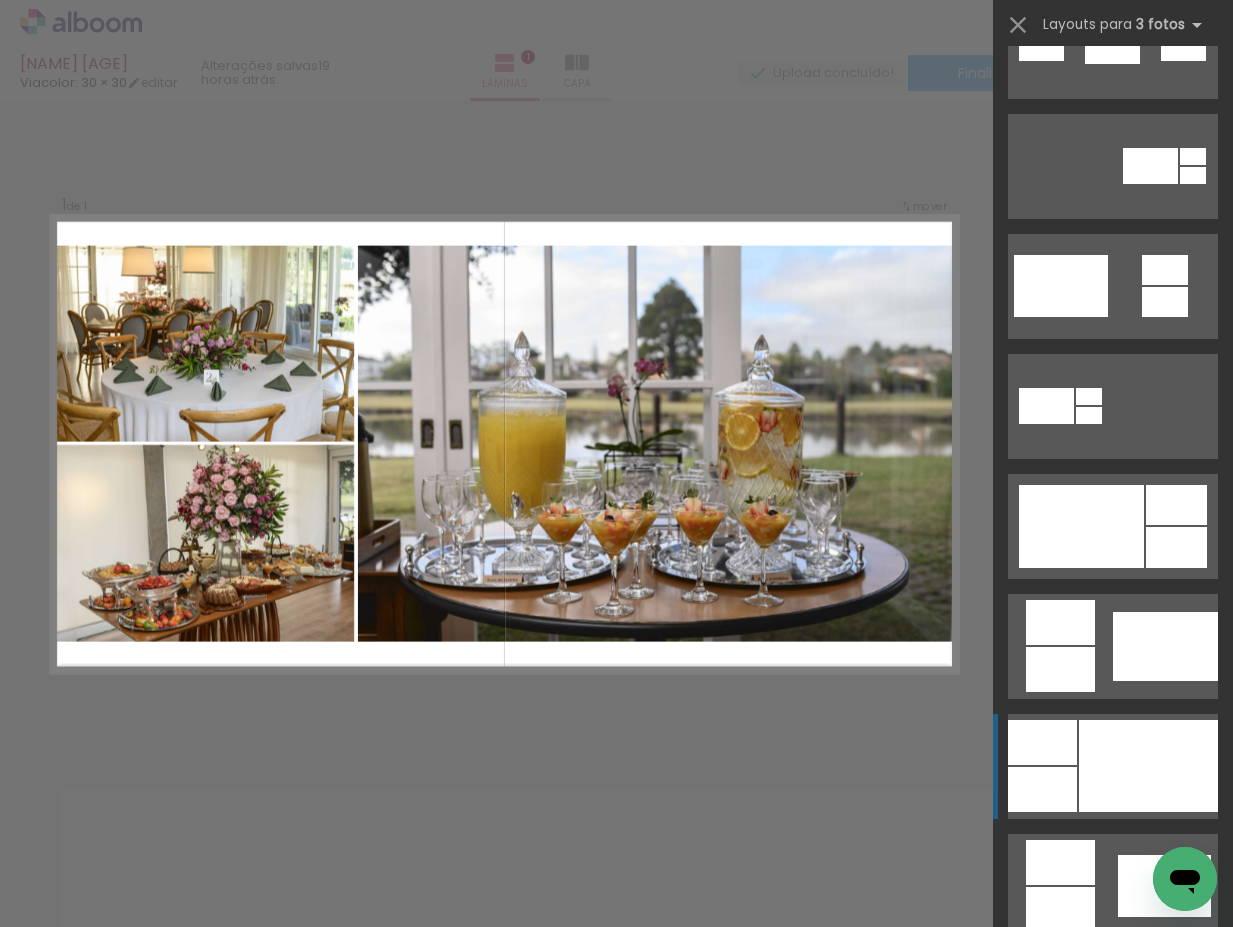 click at bounding box center (1148, 766) 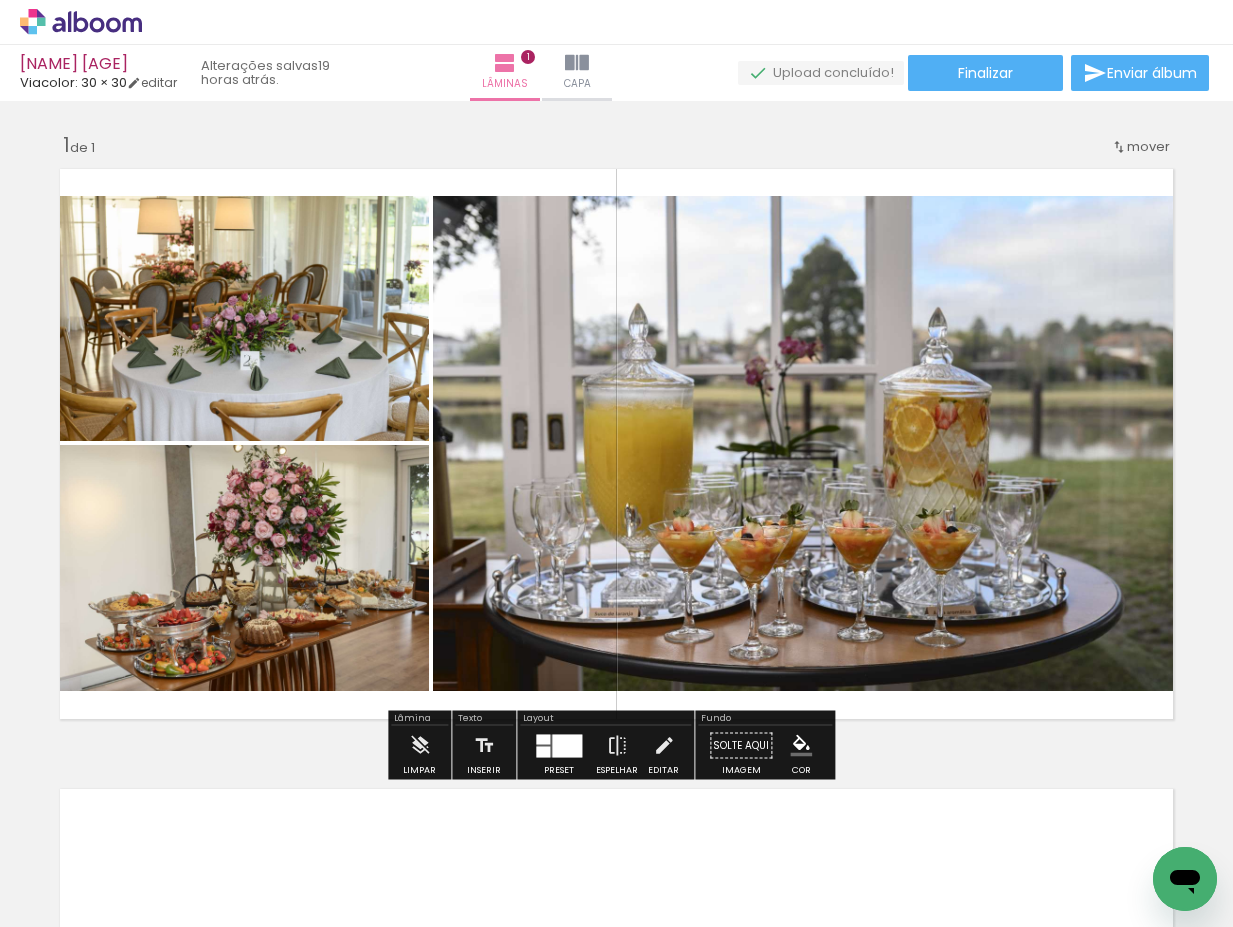 click at bounding box center [567, 745] 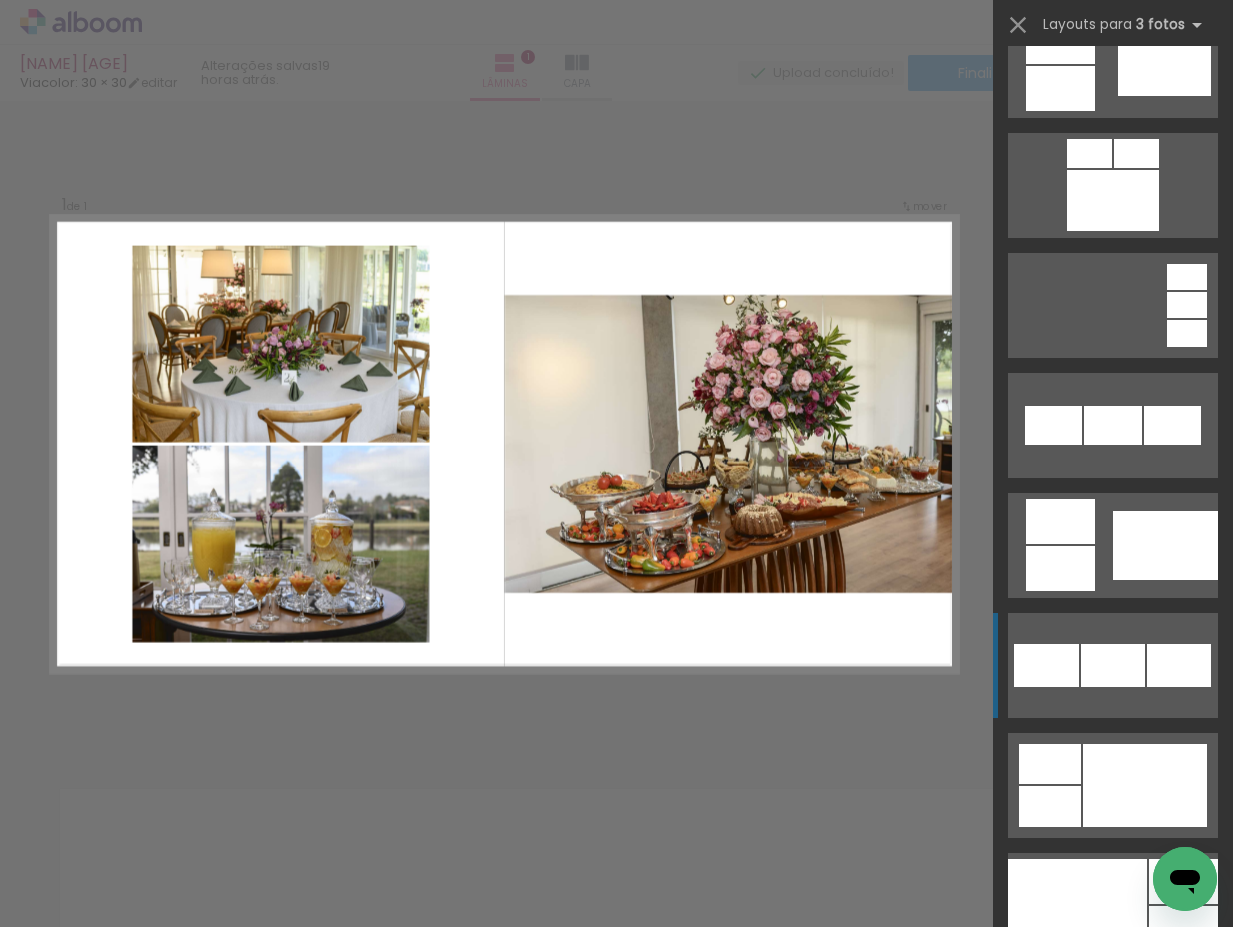 scroll, scrollTop: 1580, scrollLeft: 0, axis: vertical 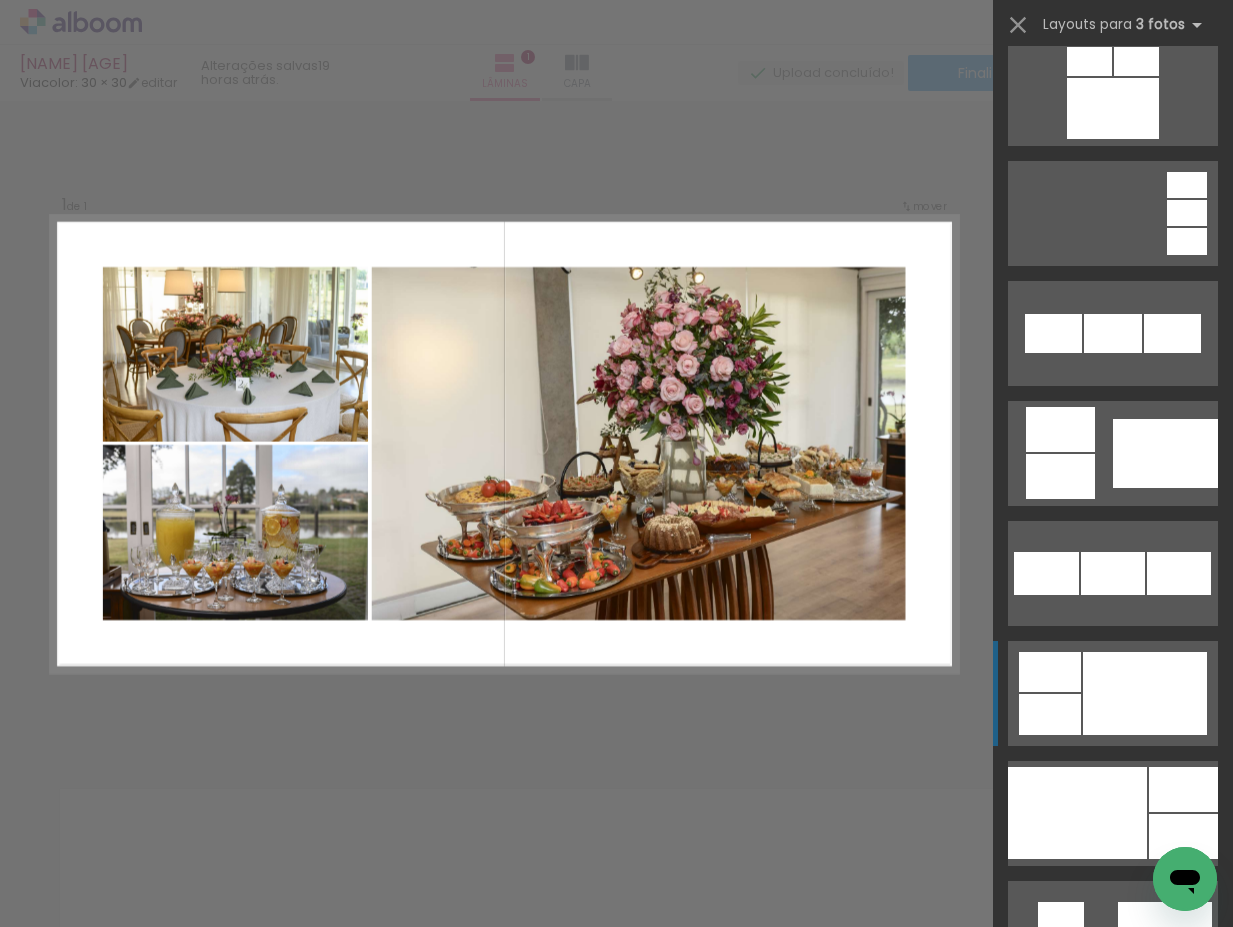 click at bounding box center (1113, 1787) 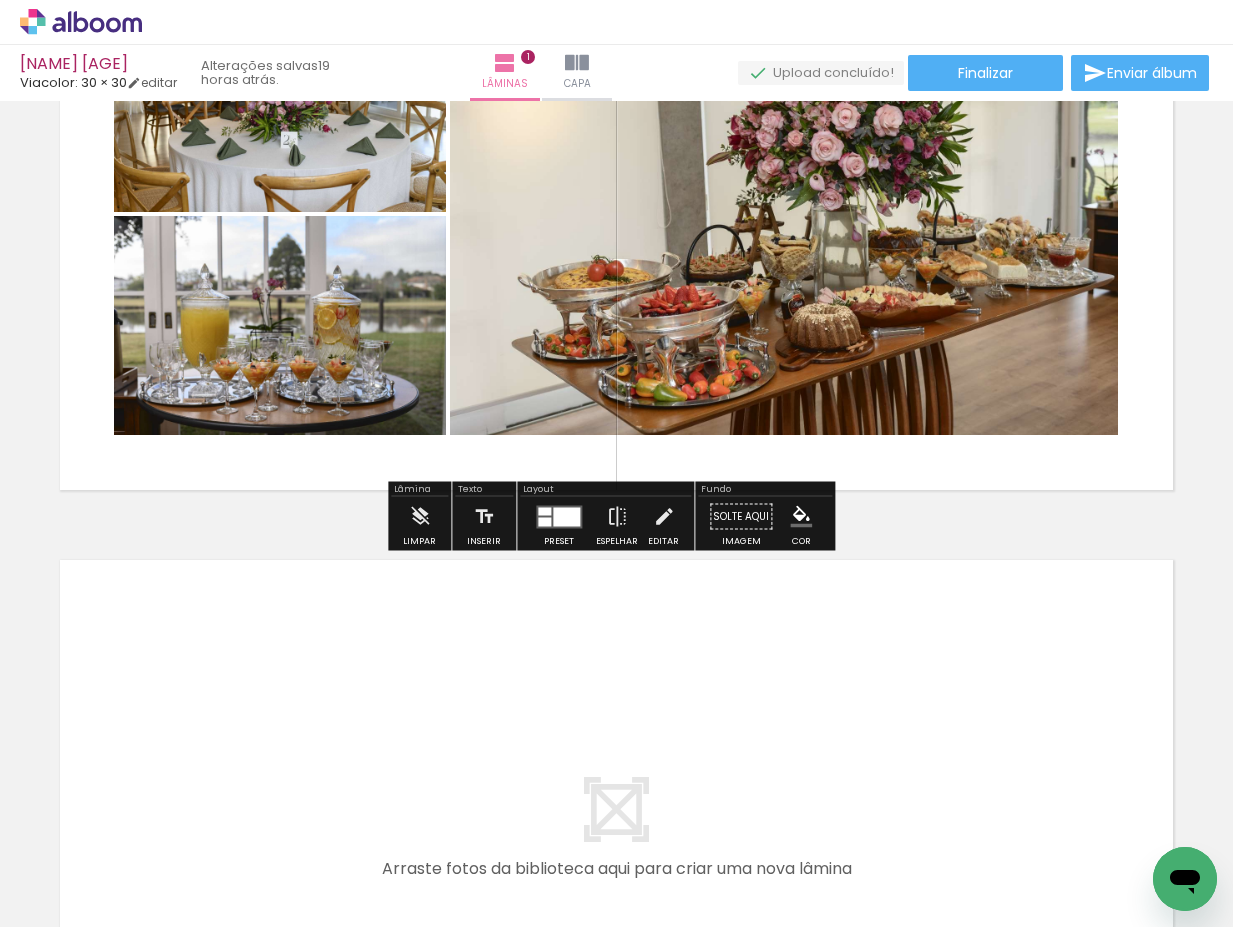 scroll, scrollTop: 500, scrollLeft: 0, axis: vertical 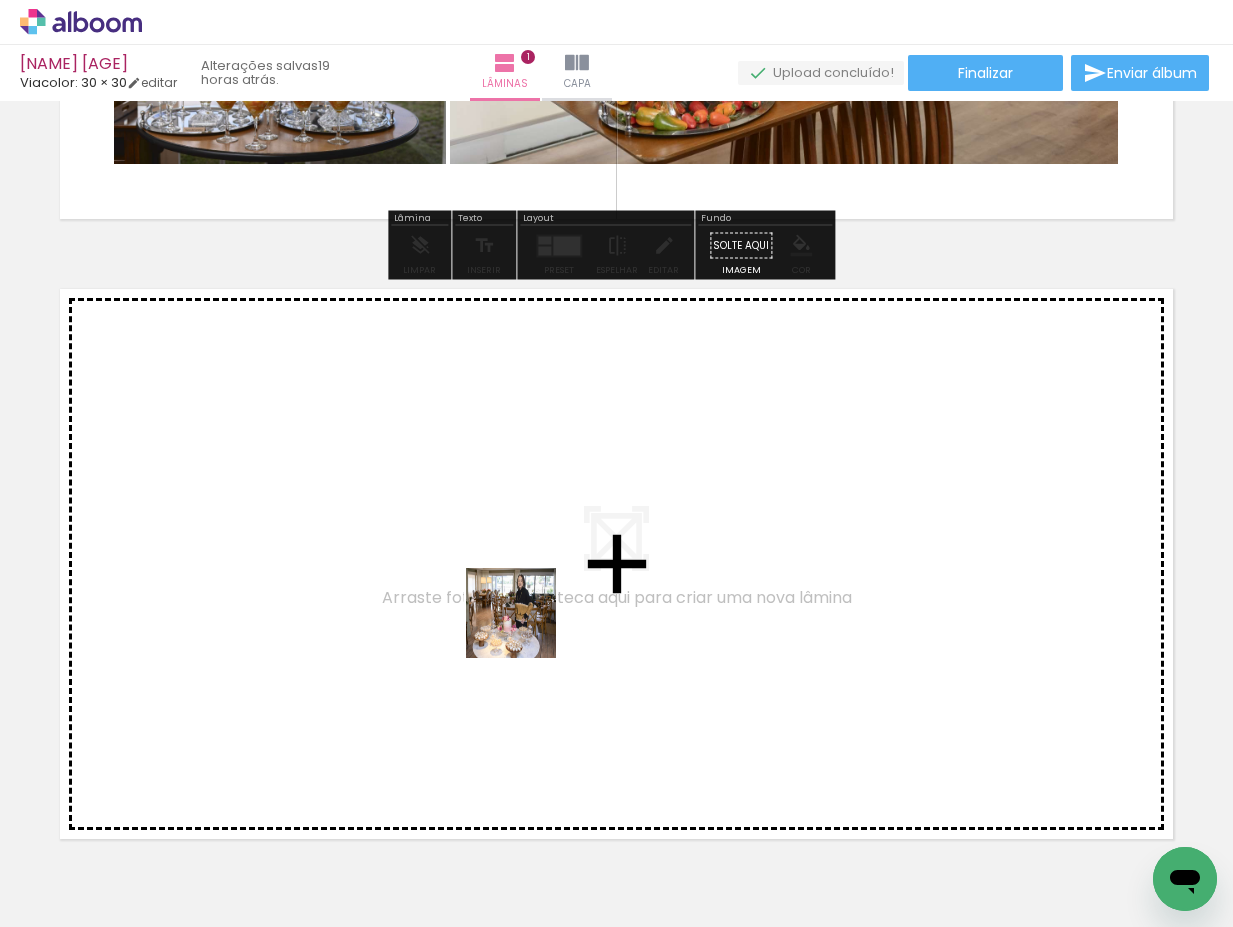 drag, startPoint x: 545, startPoint y: 866, endPoint x: 520, endPoint y: 614, distance: 253.23705 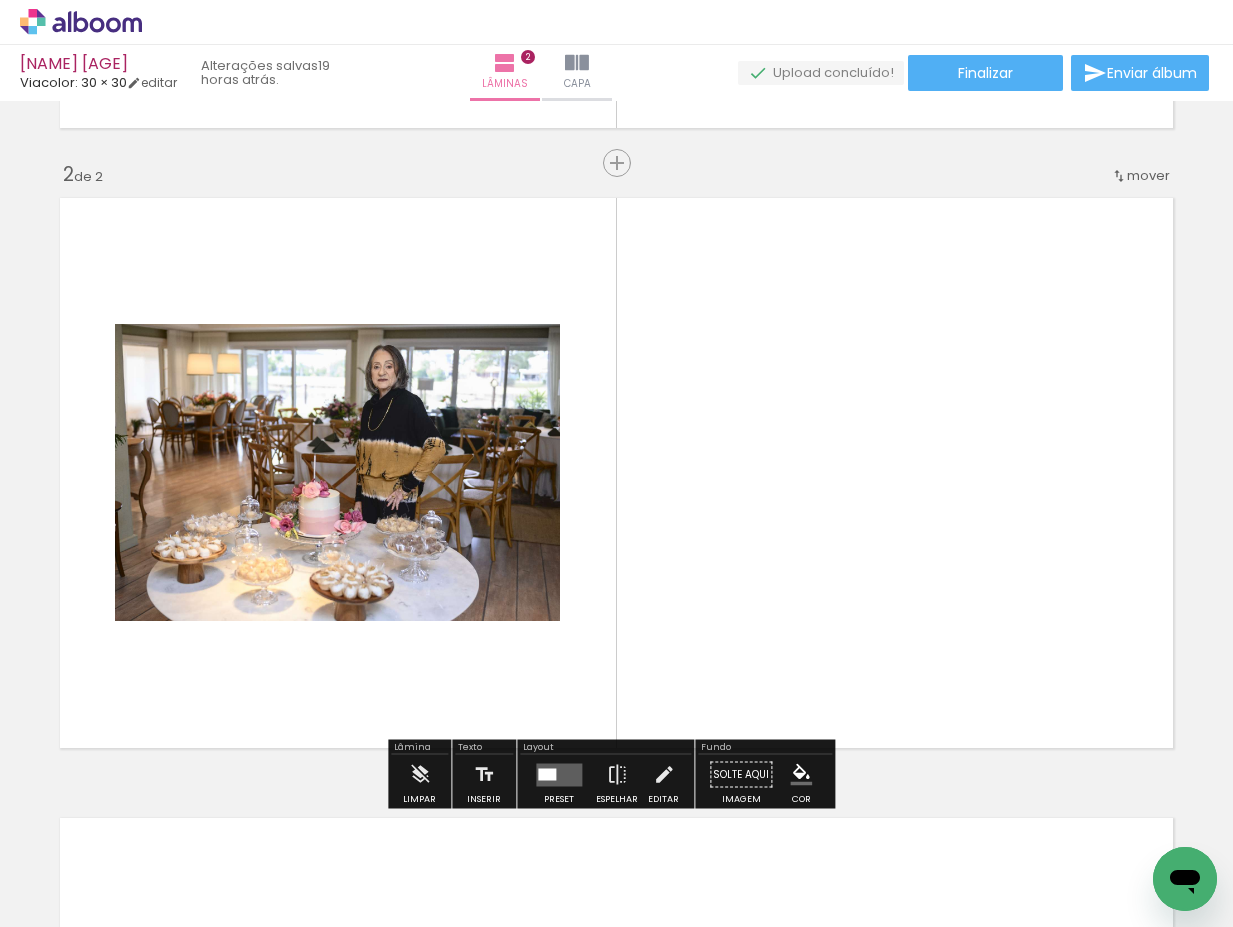 scroll, scrollTop: 613, scrollLeft: 0, axis: vertical 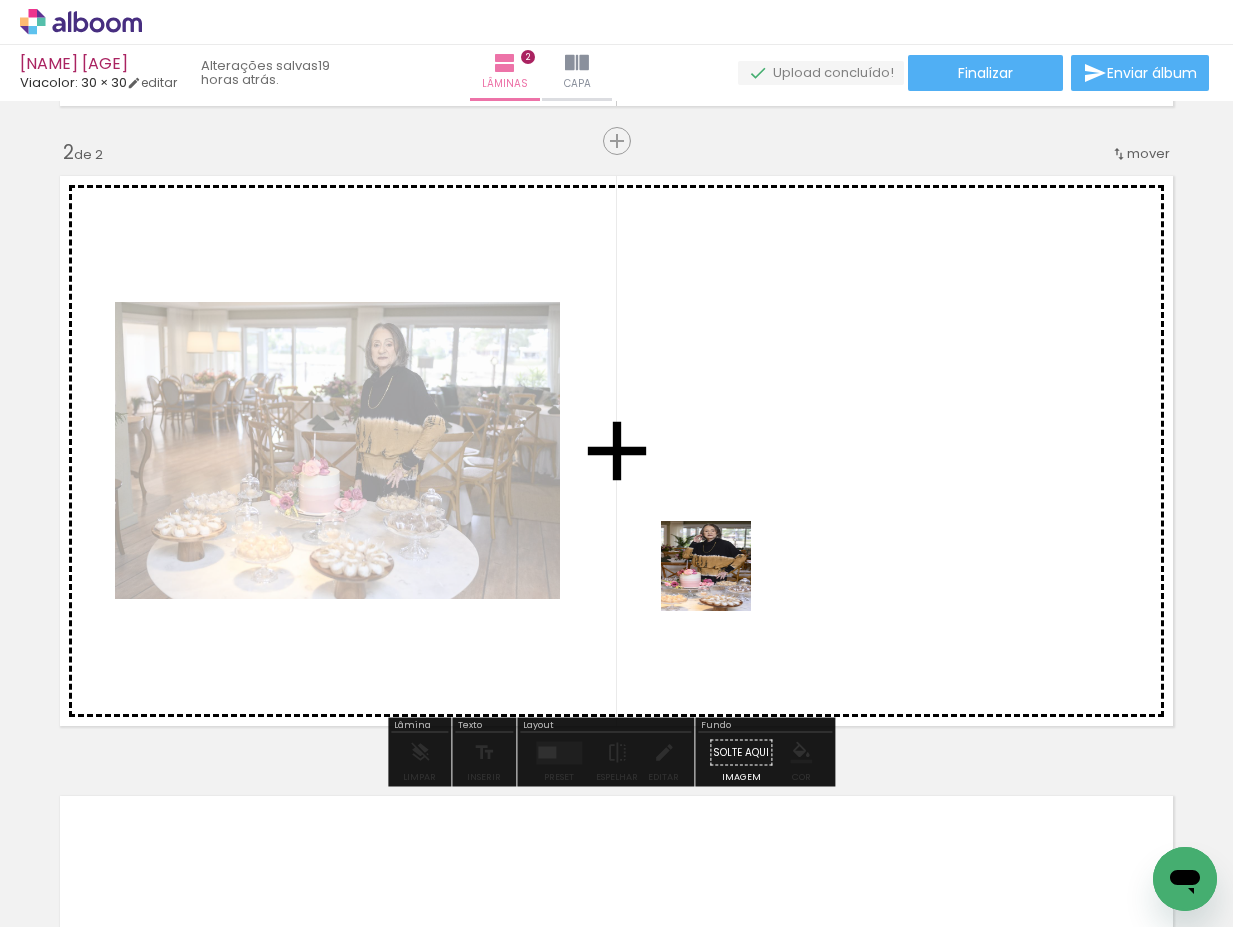 drag, startPoint x: 713, startPoint y: 621, endPoint x: 724, endPoint y: 570, distance: 52.17279 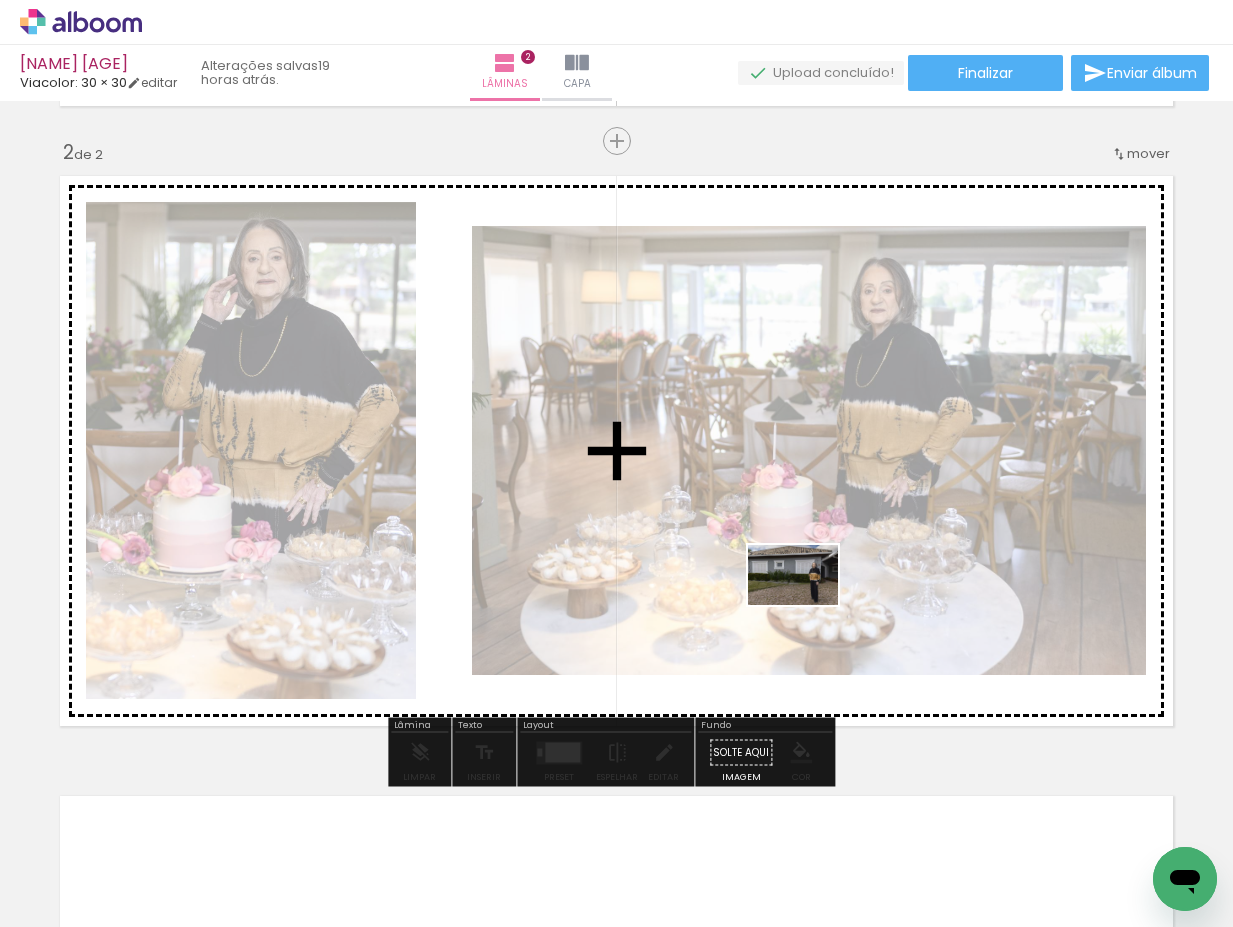 drag, startPoint x: 757, startPoint y: 864, endPoint x: 808, endPoint y: 605, distance: 263.97348 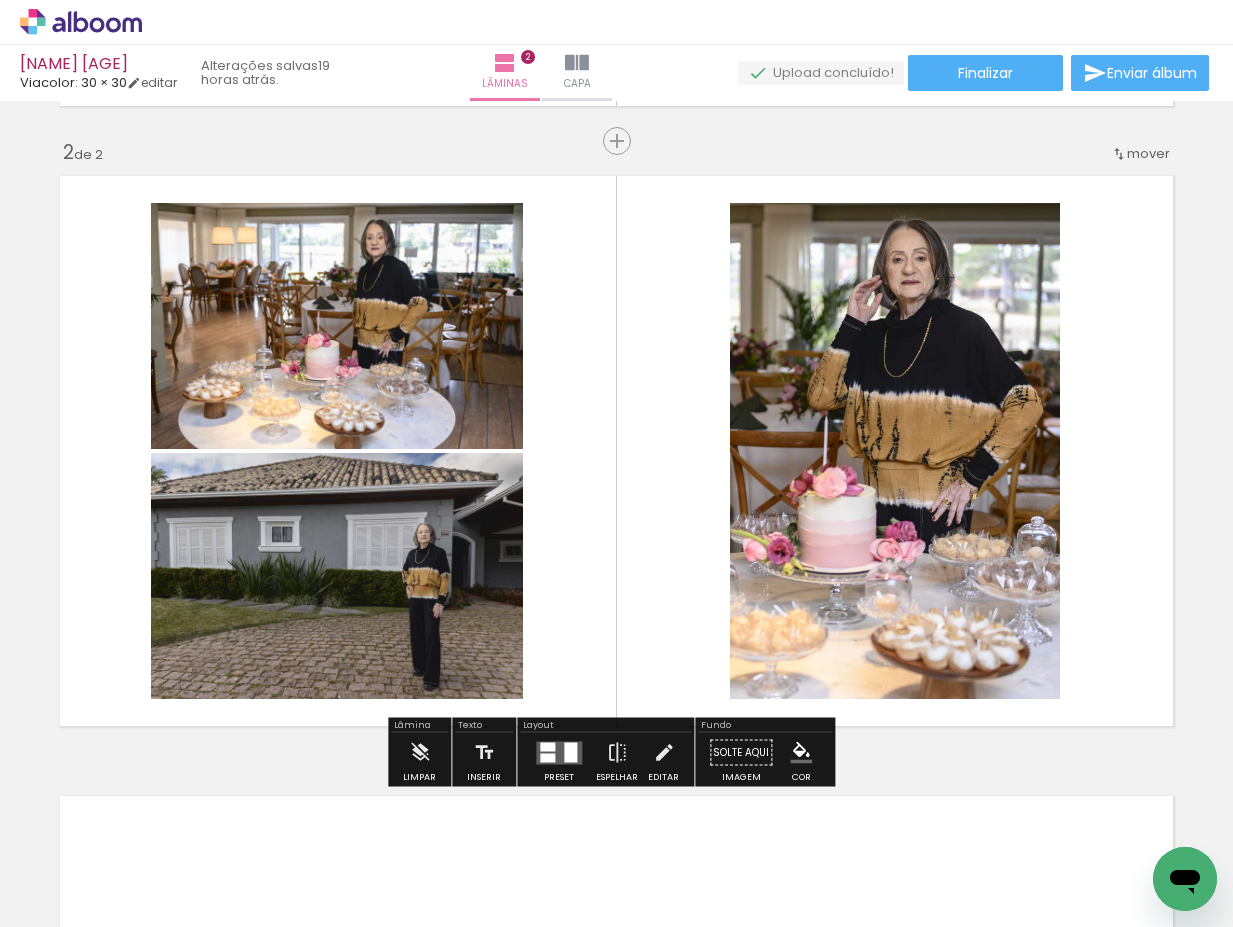 click at bounding box center (570, 752) 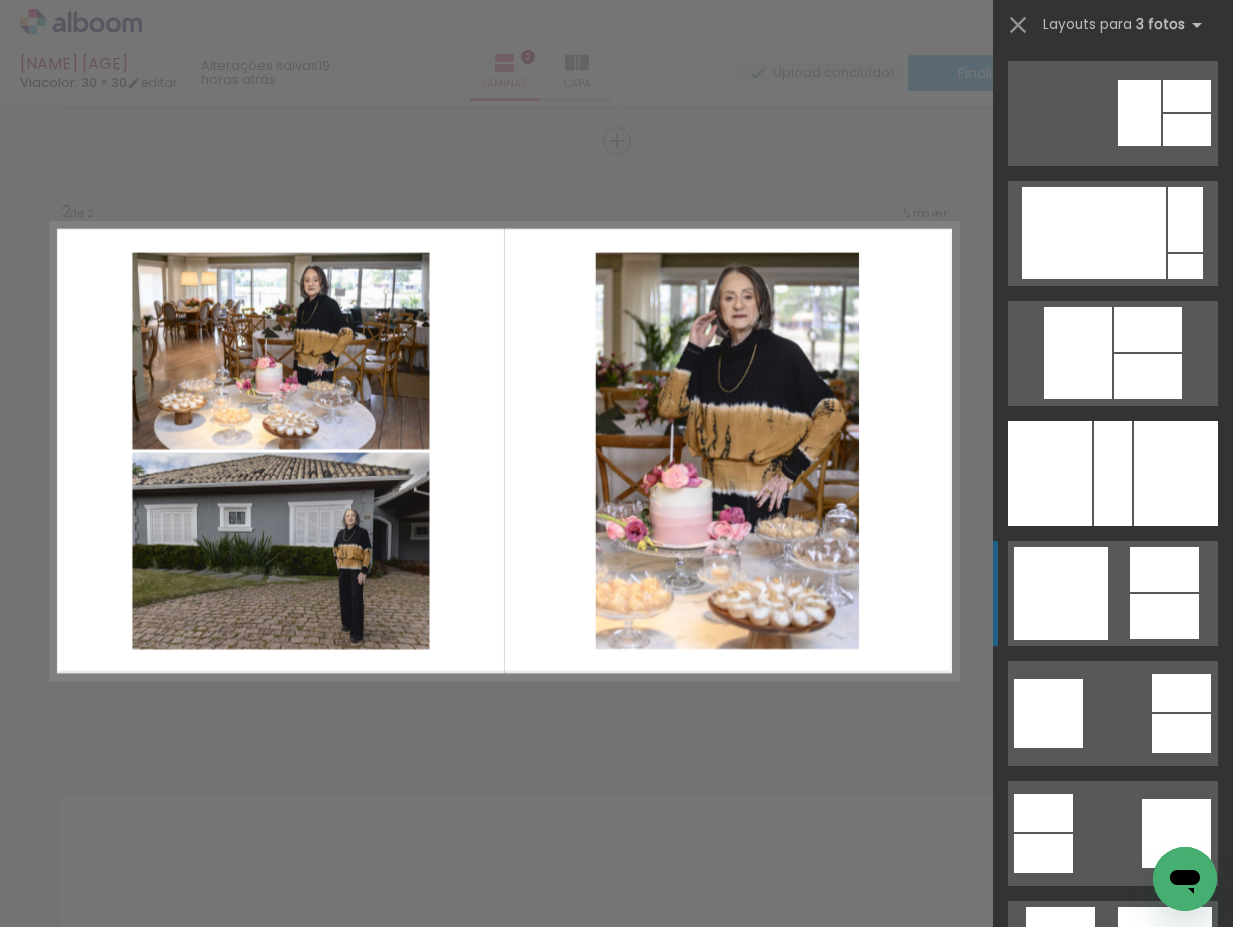 scroll, scrollTop: 3166, scrollLeft: 0, axis: vertical 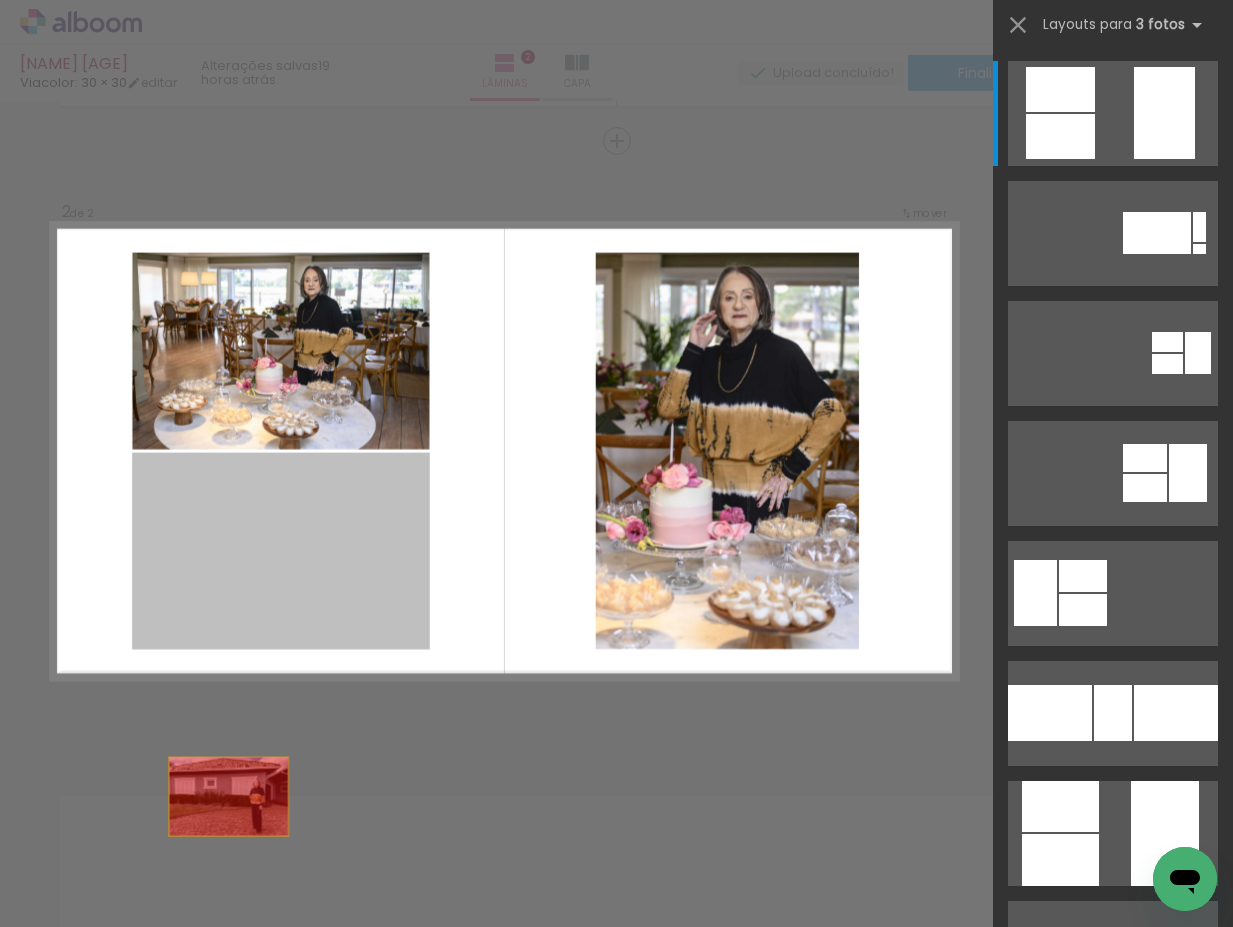 drag, startPoint x: 330, startPoint y: 539, endPoint x: 208, endPoint y: 858, distance: 341.5333 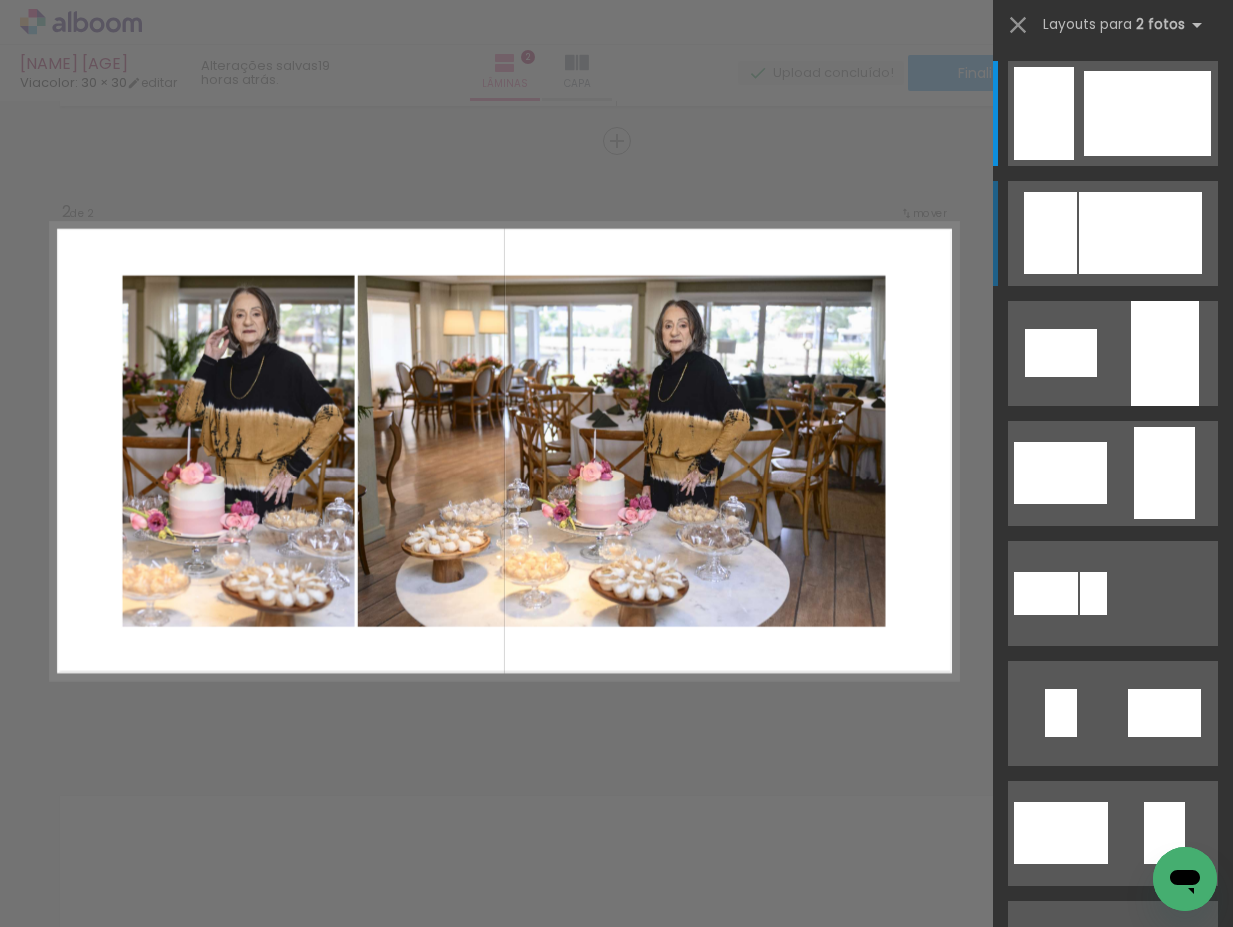 click at bounding box center (1140, 233) 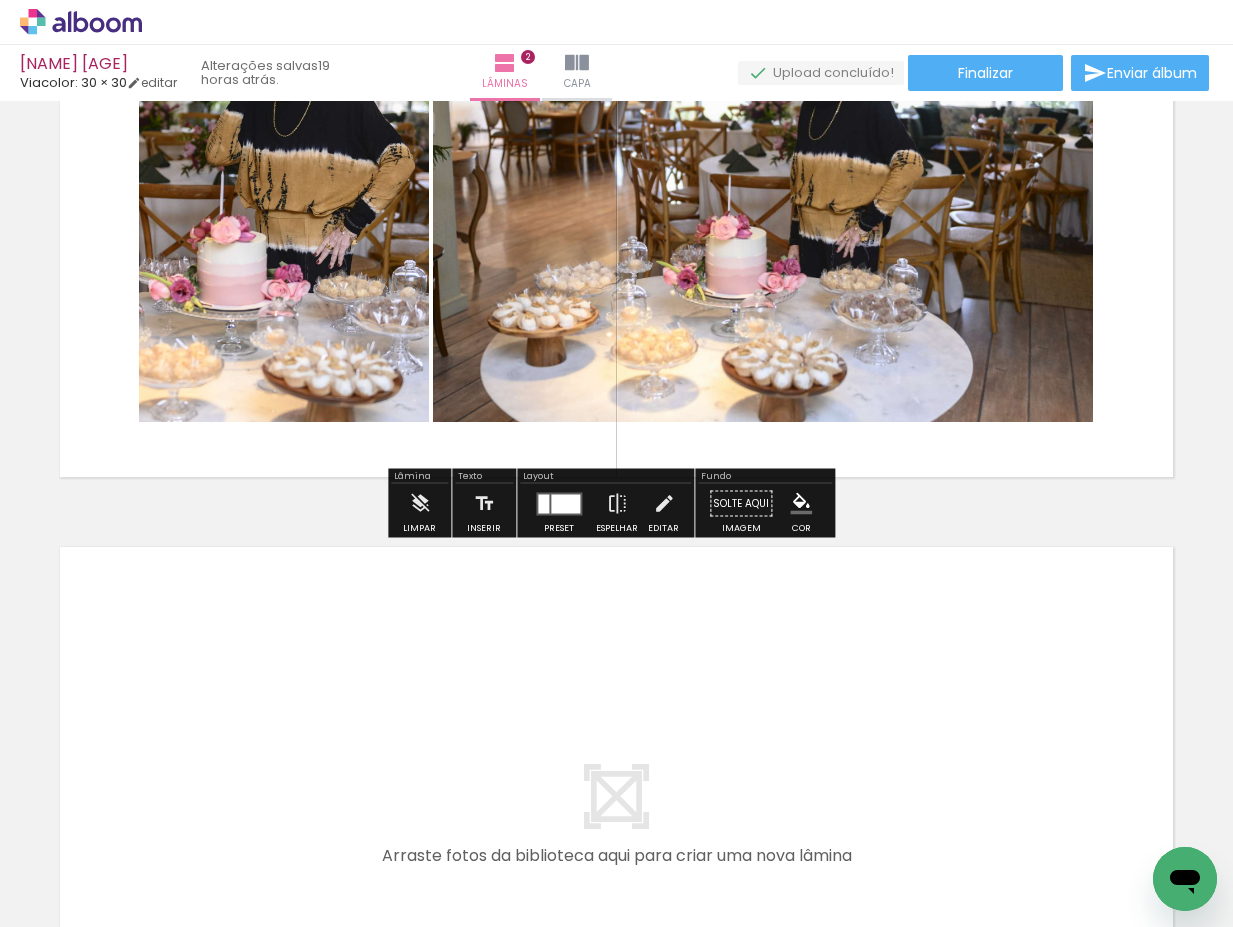 scroll, scrollTop: 946, scrollLeft: 0, axis: vertical 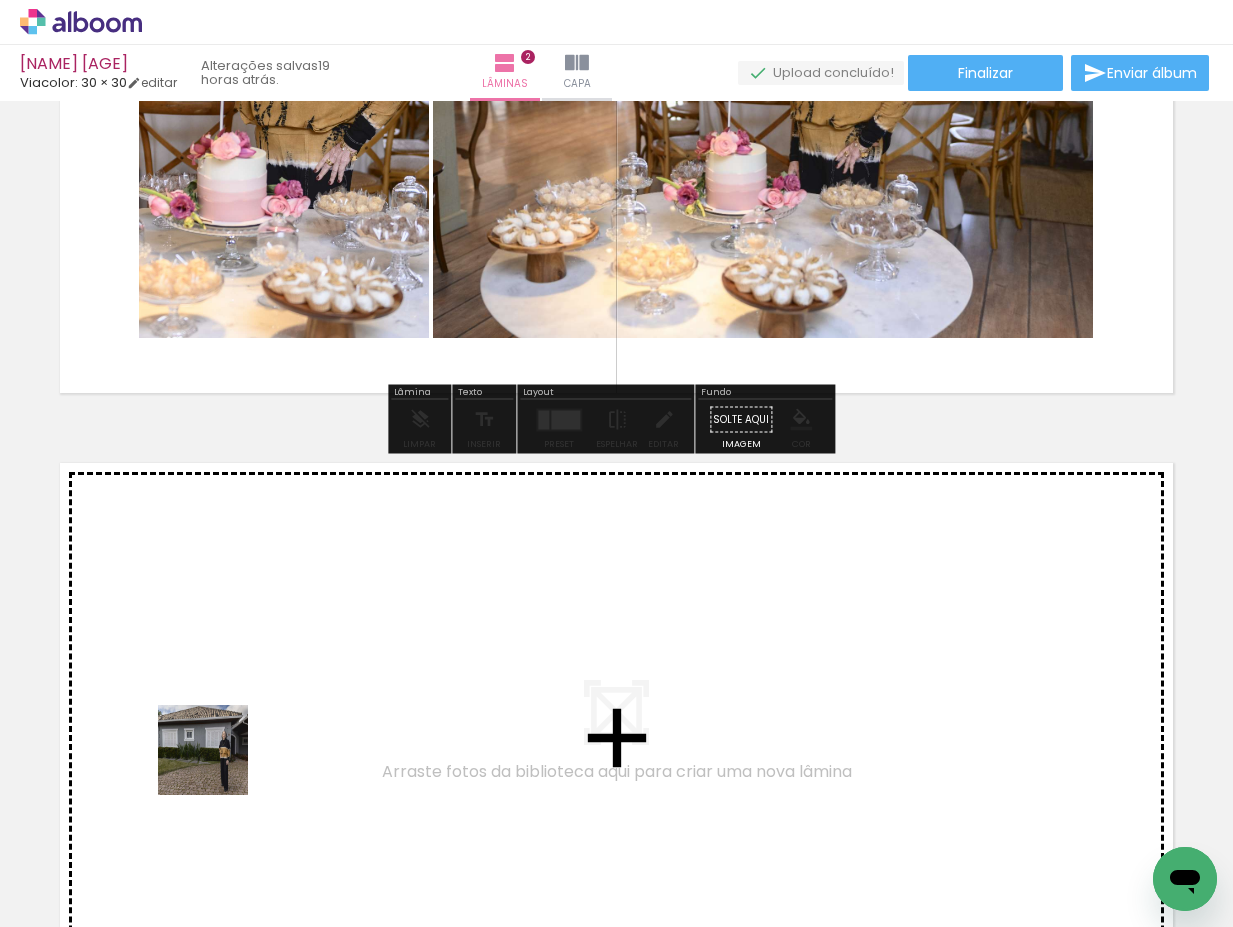 drag, startPoint x: 189, startPoint y: 876, endPoint x: 238, endPoint y: 662, distance: 219.53815 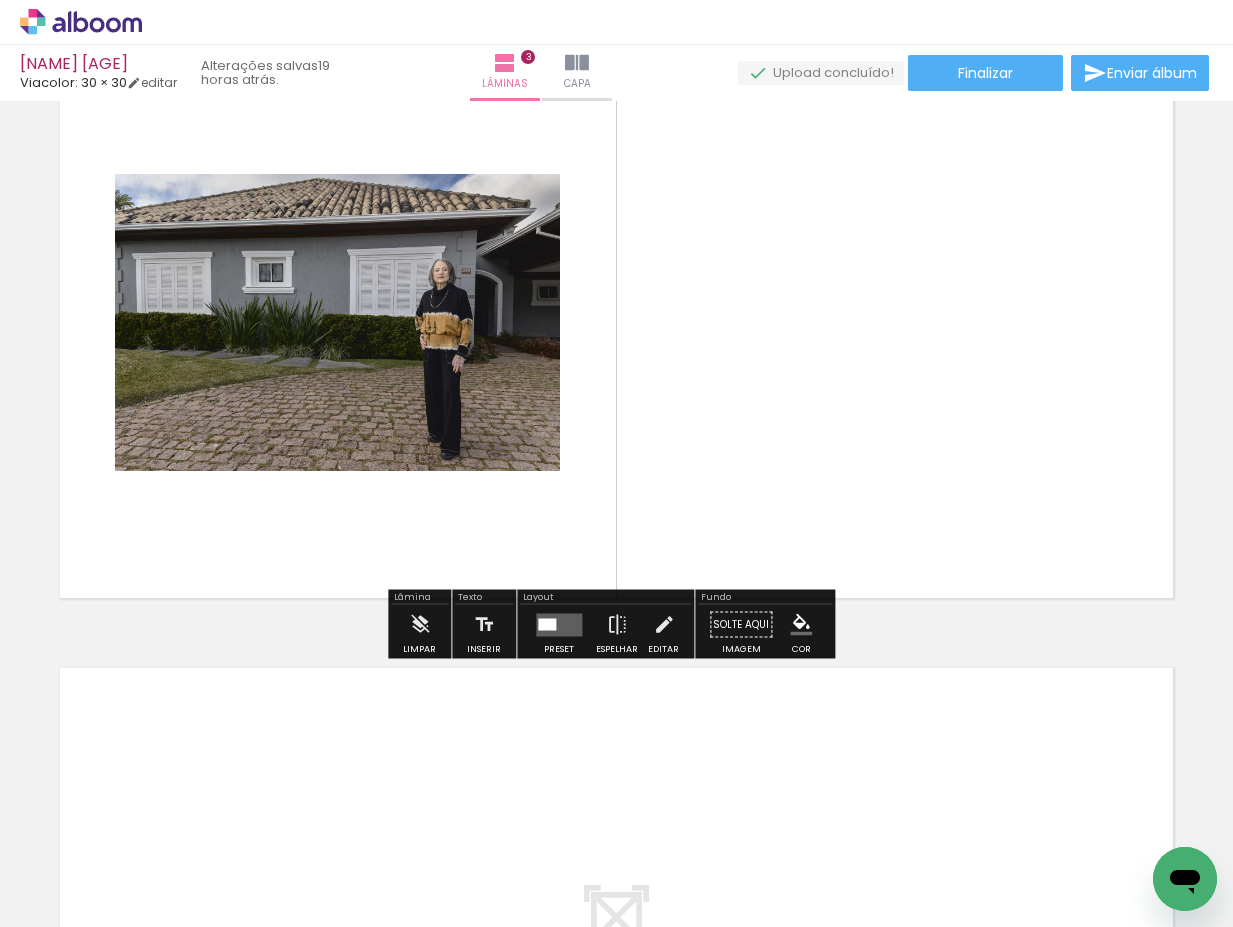 scroll, scrollTop: 1400, scrollLeft: 0, axis: vertical 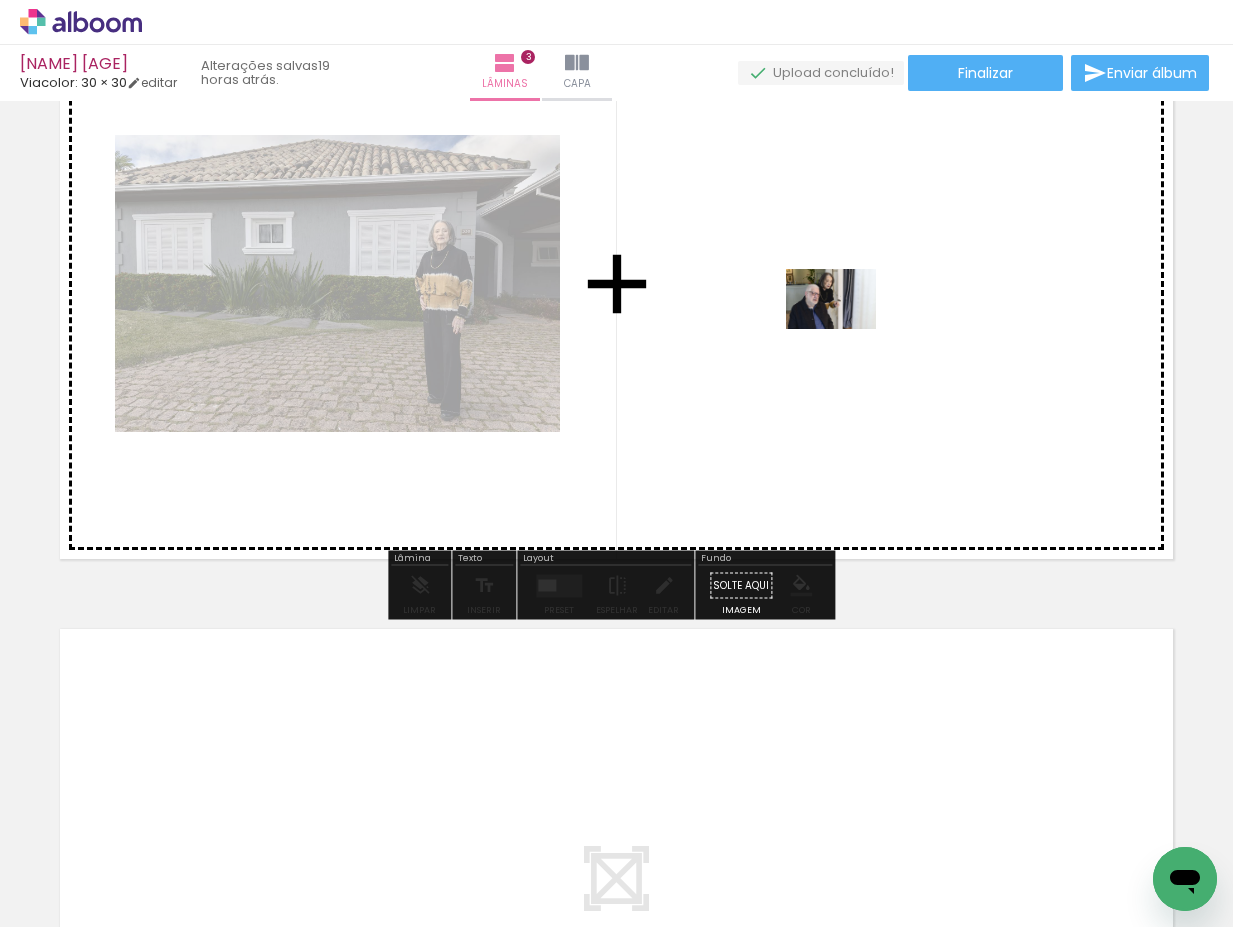 drag, startPoint x: 323, startPoint y: 873, endPoint x: 846, endPoint y: 329, distance: 754.629 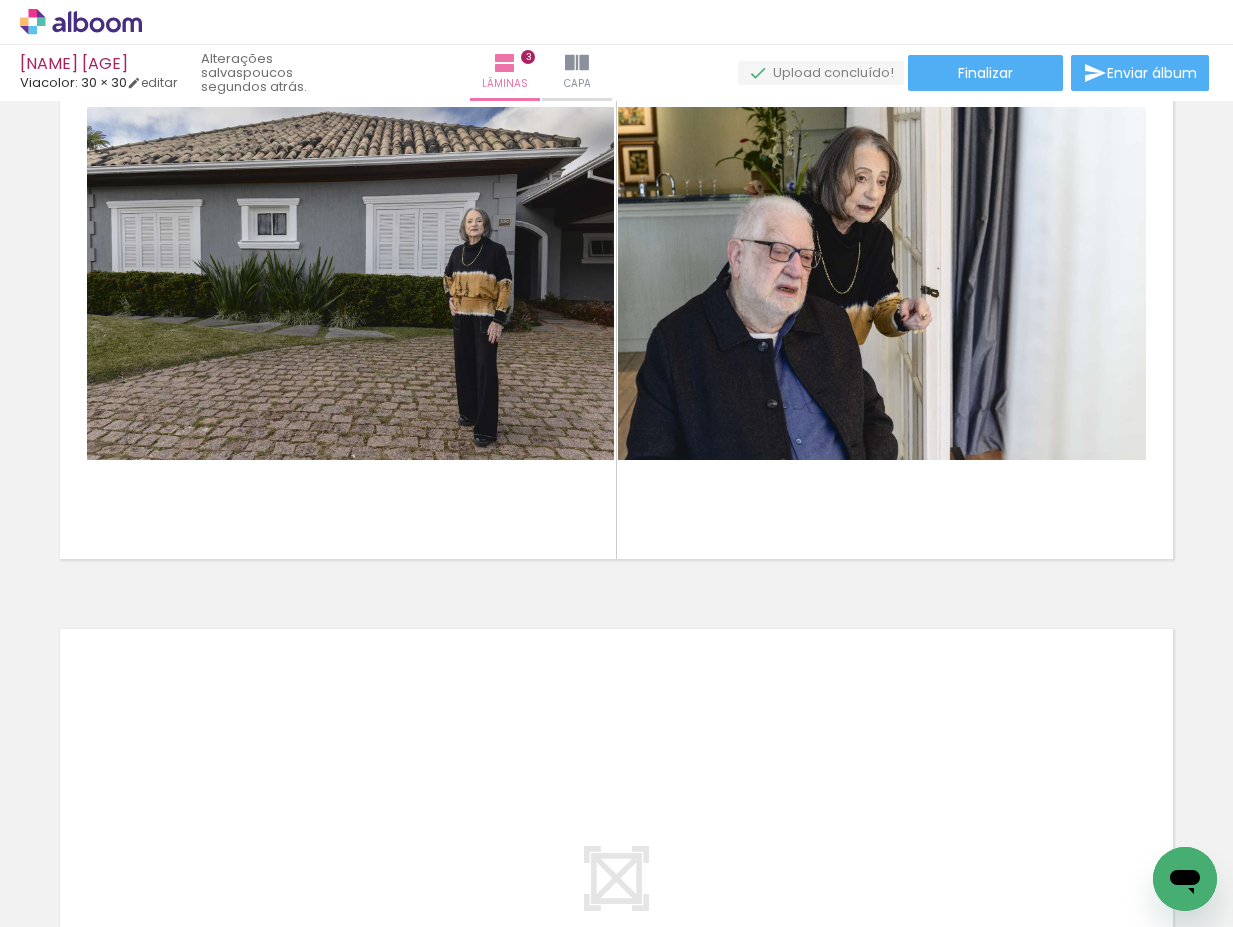 scroll, scrollTop: 0, scrollLeft: 0, axis: both 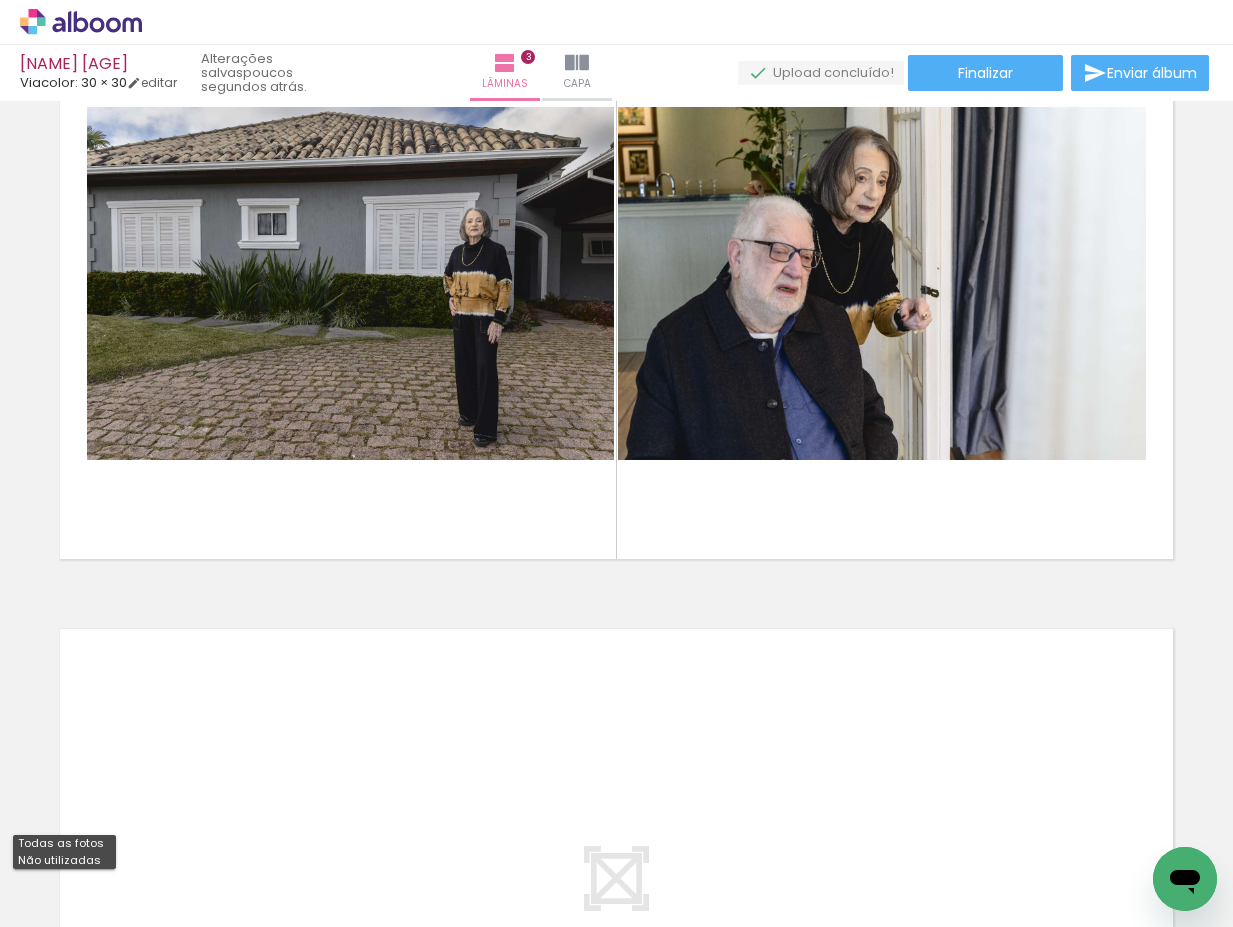 click on "Não utilizadas" at bounding box center (0, 0) 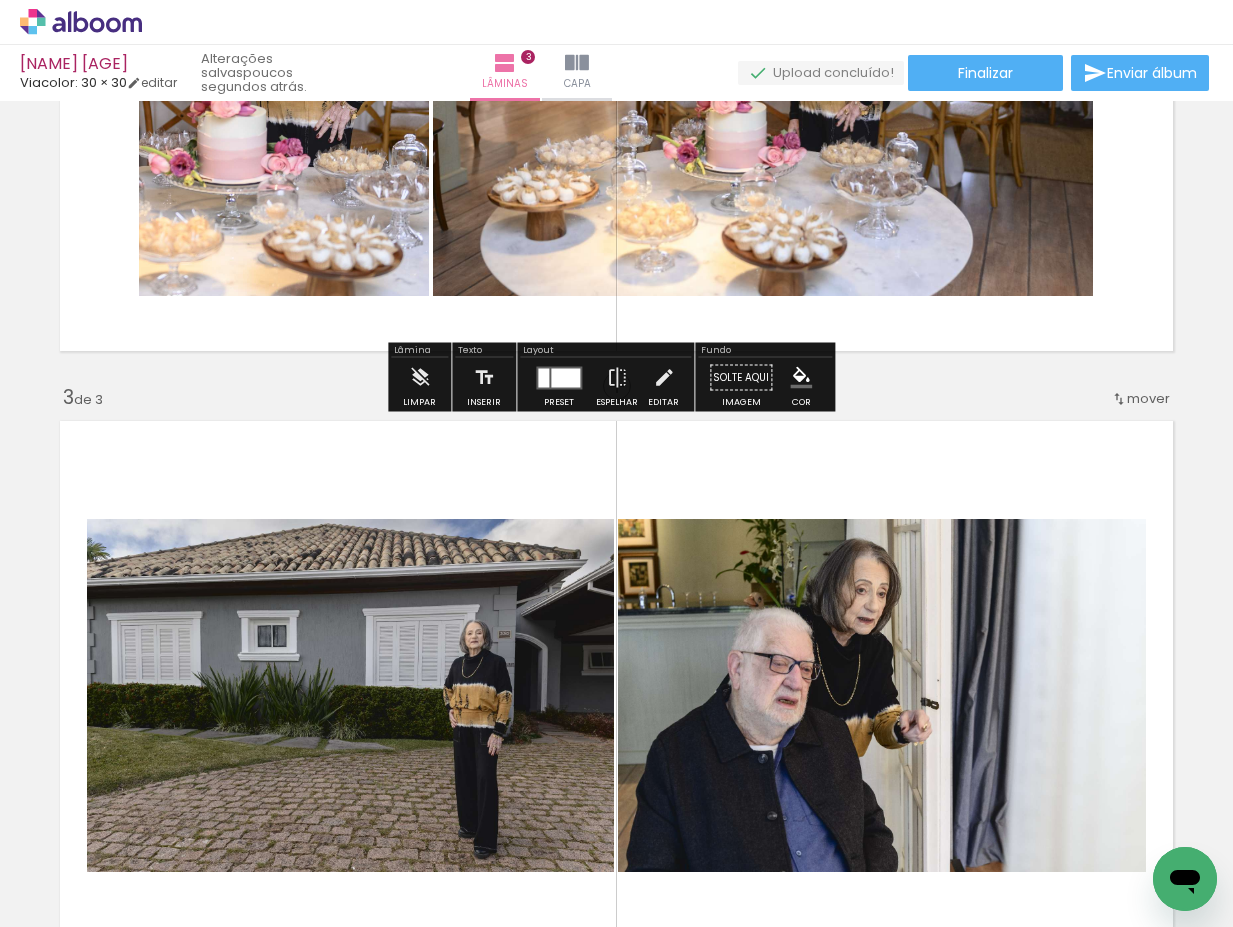 scroll, scrollTop: 1167, scrollLeft: 0, axis: vertical 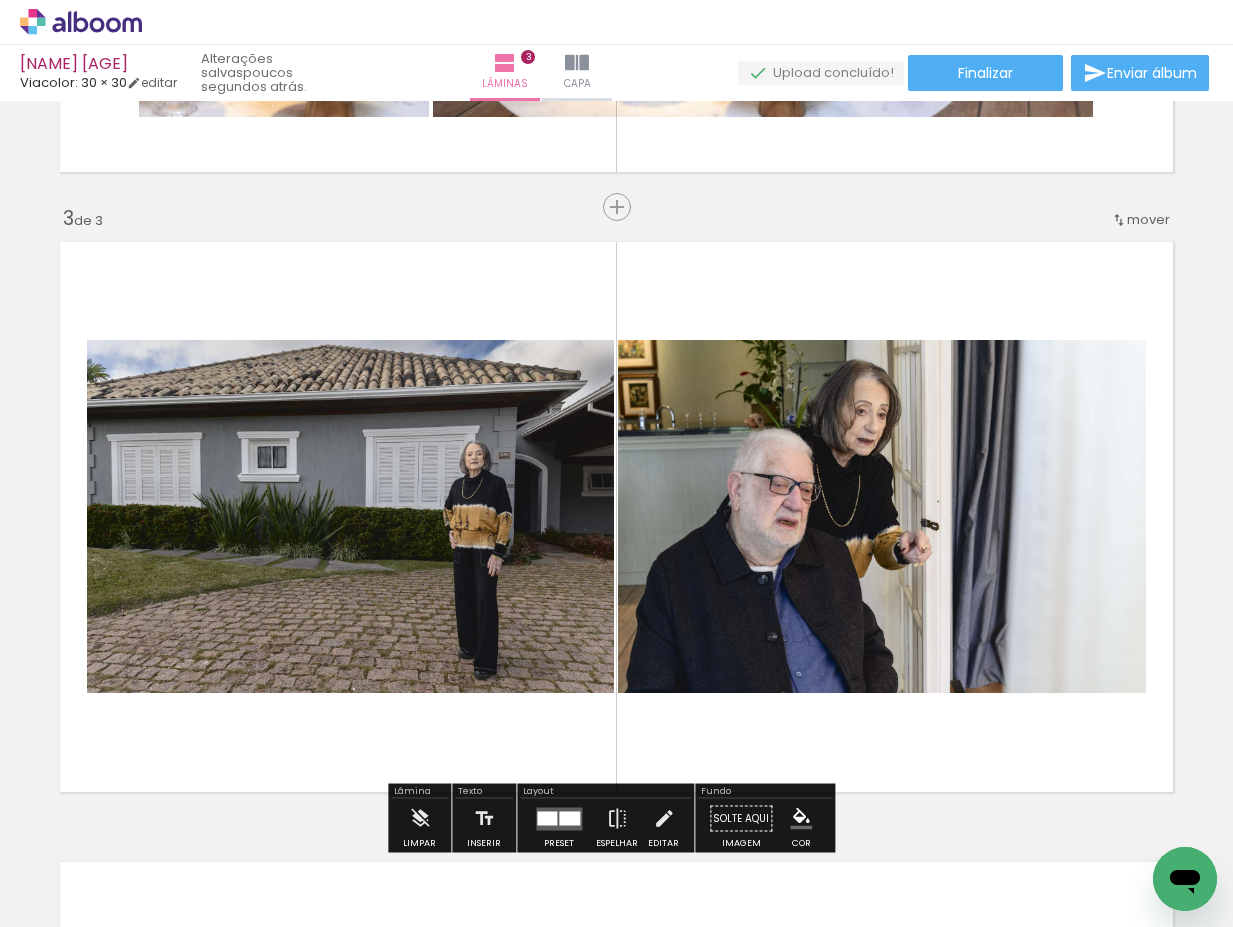 click 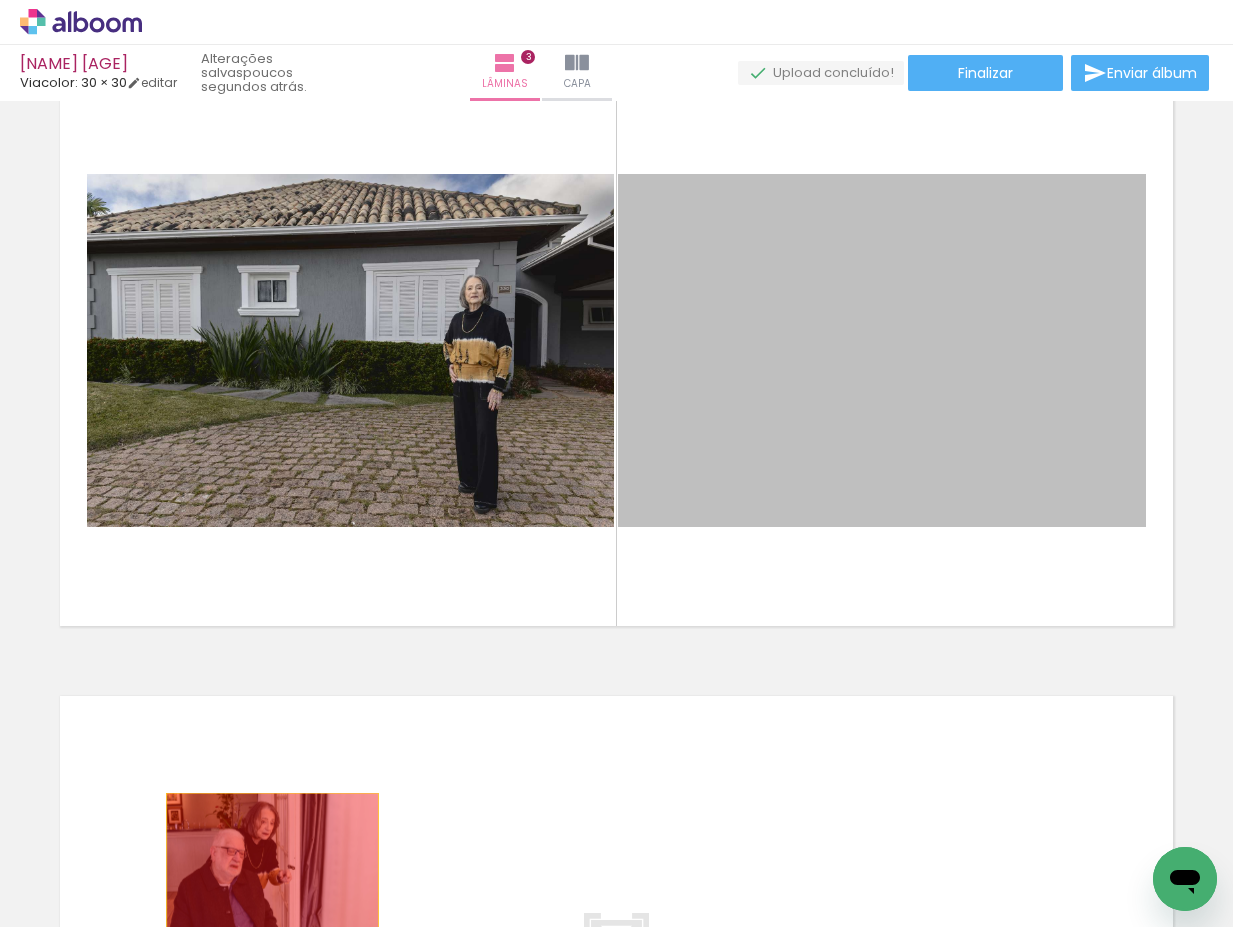 drag, startPoint x: 927, startPoint y: 363, endPoint x: 265, endPoint y: 864, distance: 830.2078 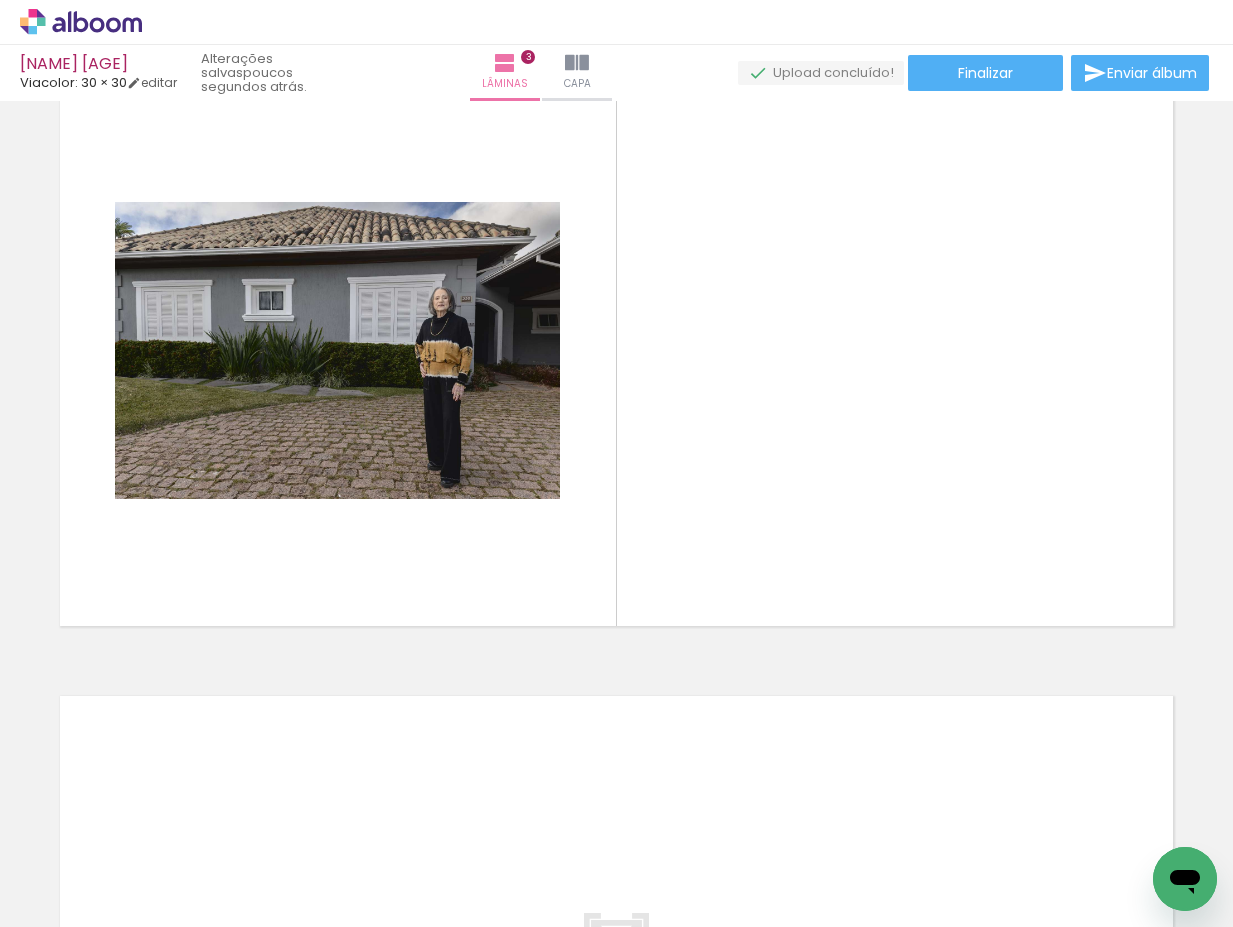 scroll, scrollTop: 0, scrollLeft: 1797, axis: horizontal 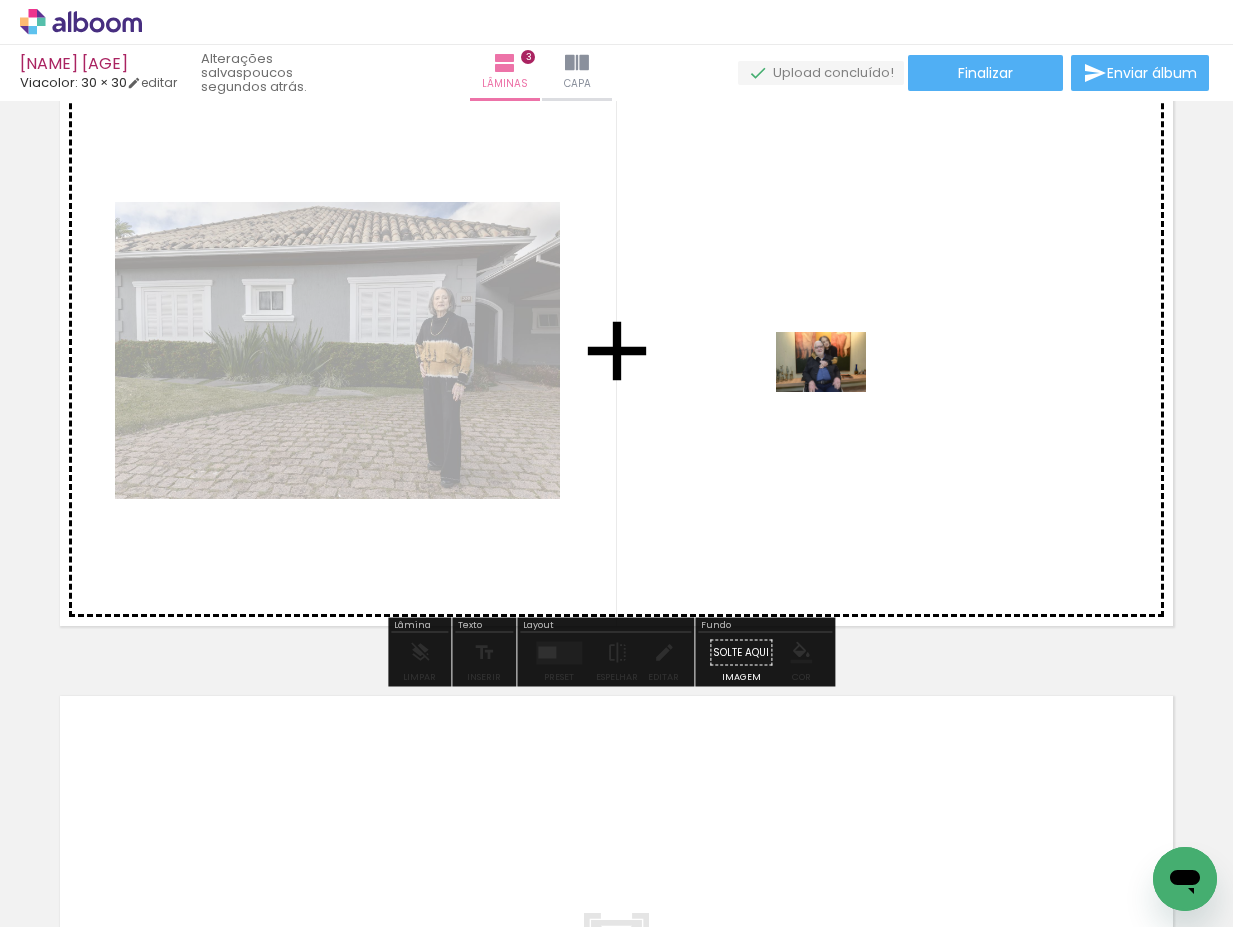 drag, startPoint x: 556, startPoint y: 866, endPoint x: 839, endPoint y: 386, distance: 557.2154 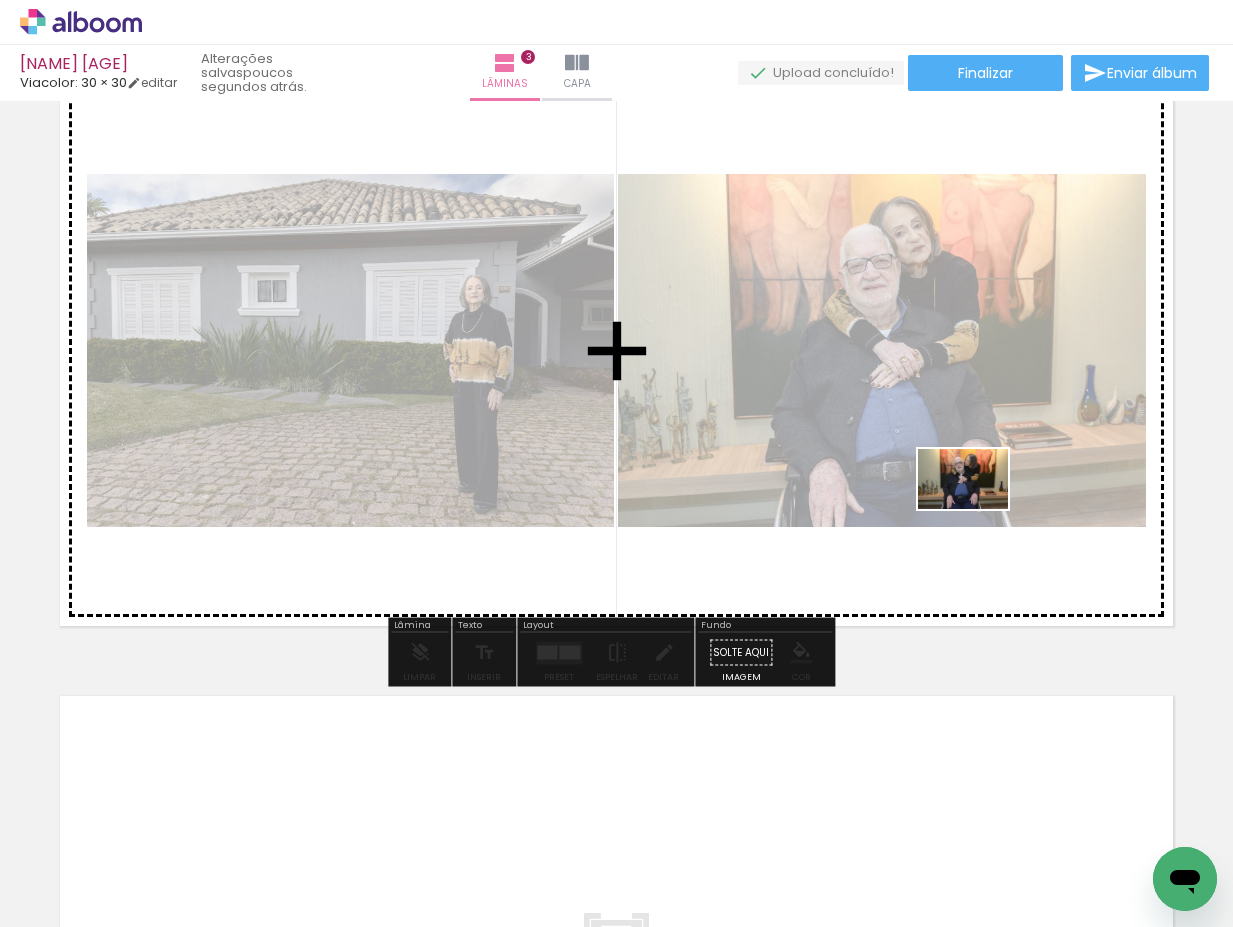 drag, startPoint x: 553, startPoint y: 881, endPoint x: 978, endPoint y: 509, distance: 564.80884 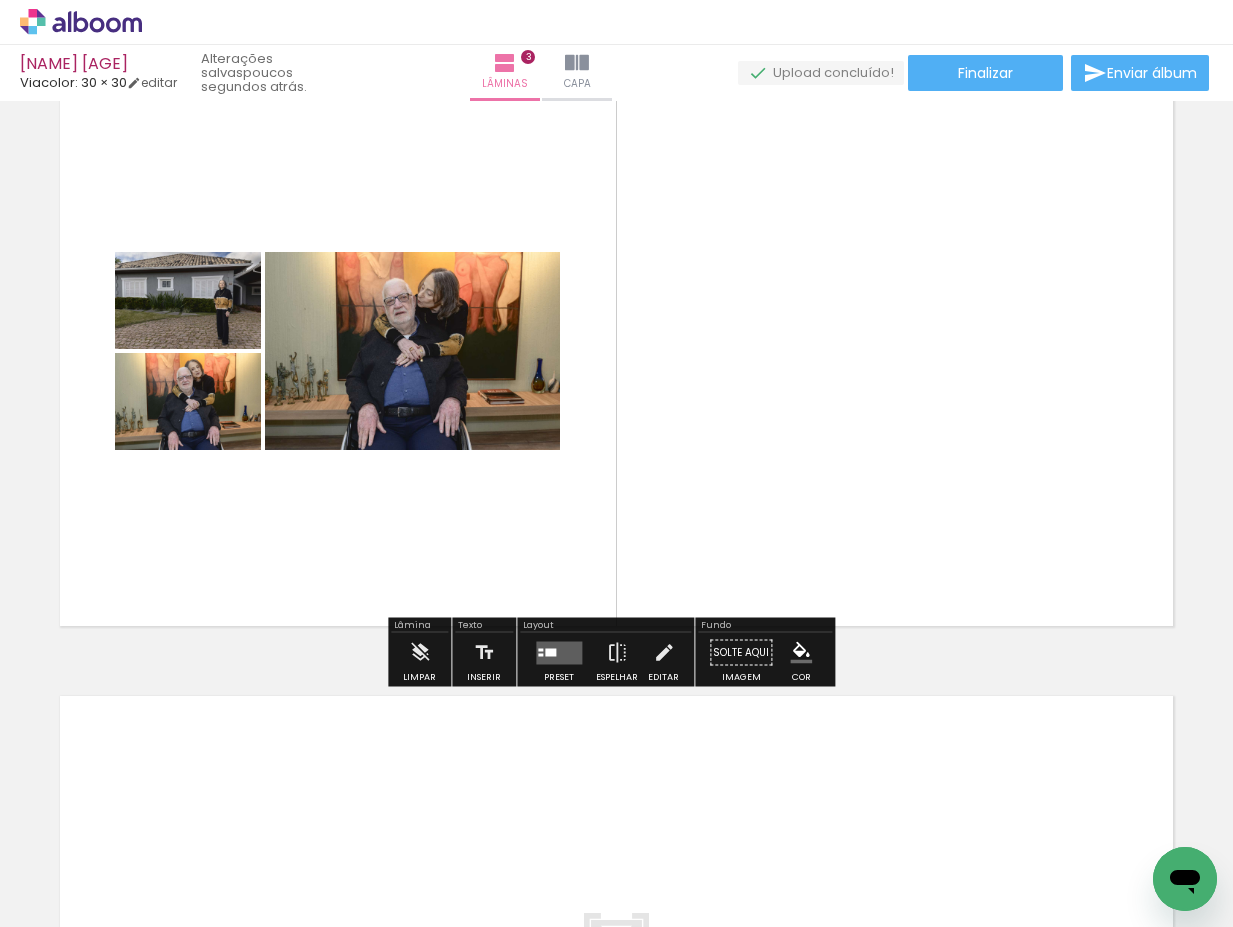 click at bounding box center (559, 652) 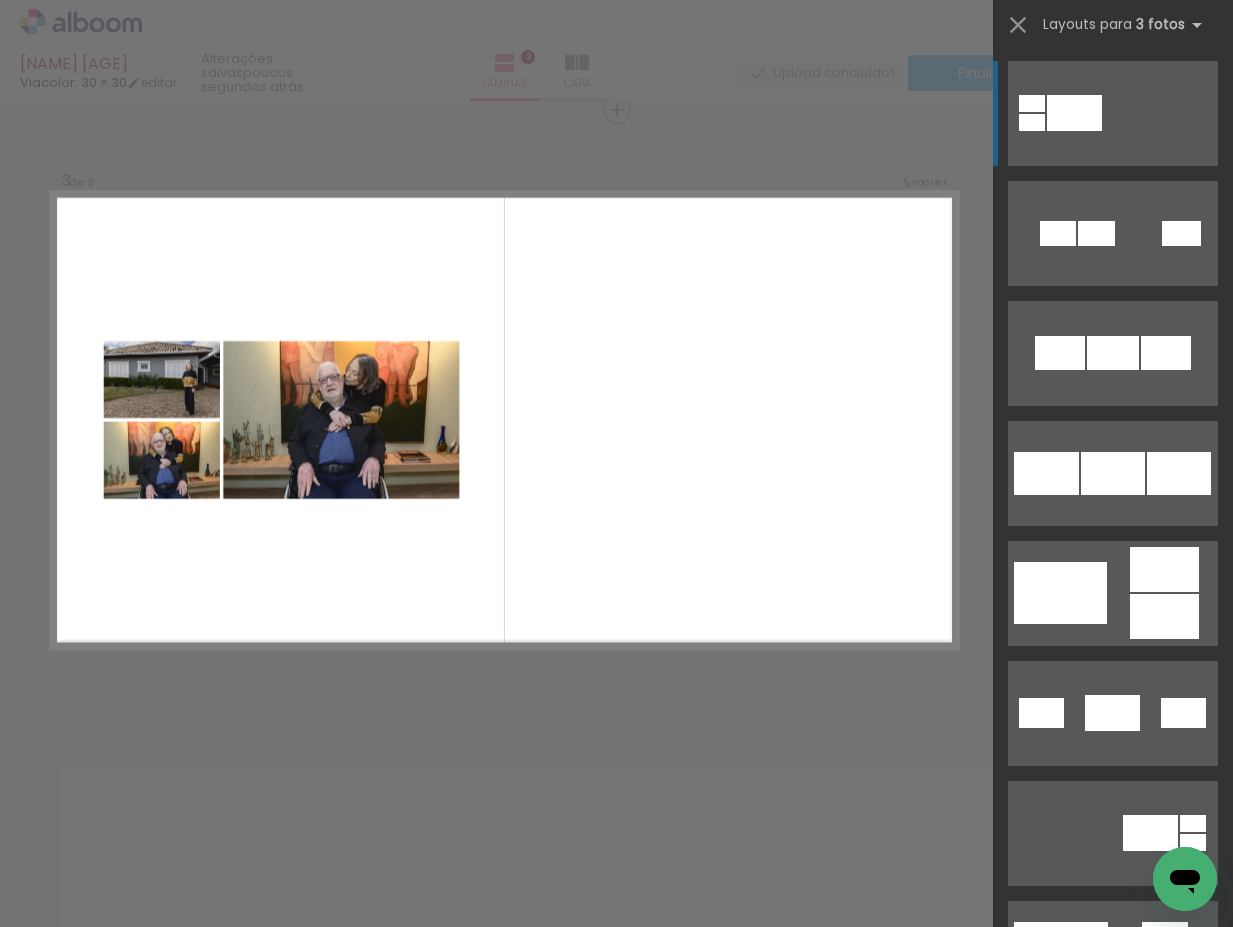 scroll, scrollTop: 1233, scrollLeft: 0, axis: vertical 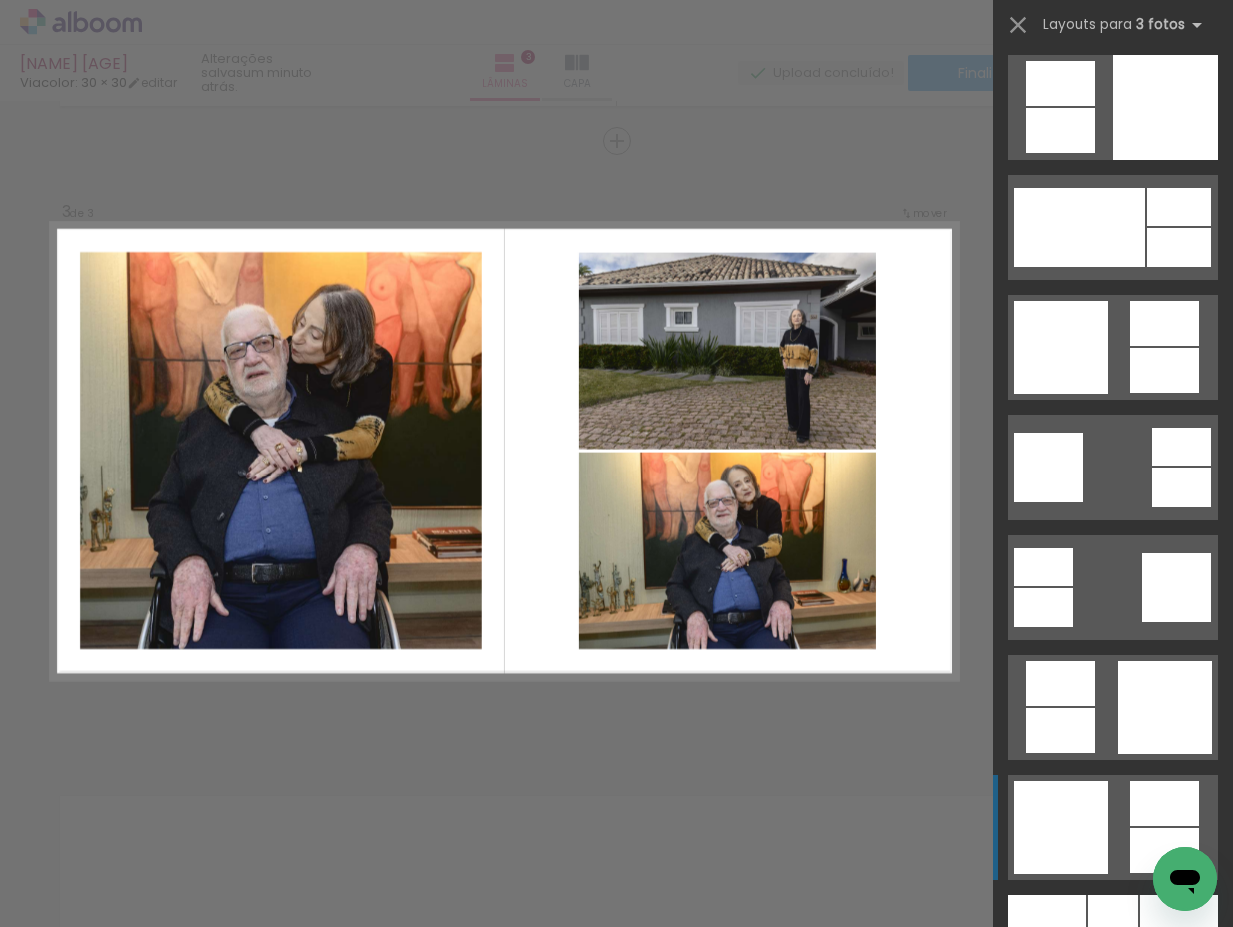 click at bounding box center (1043, 567) 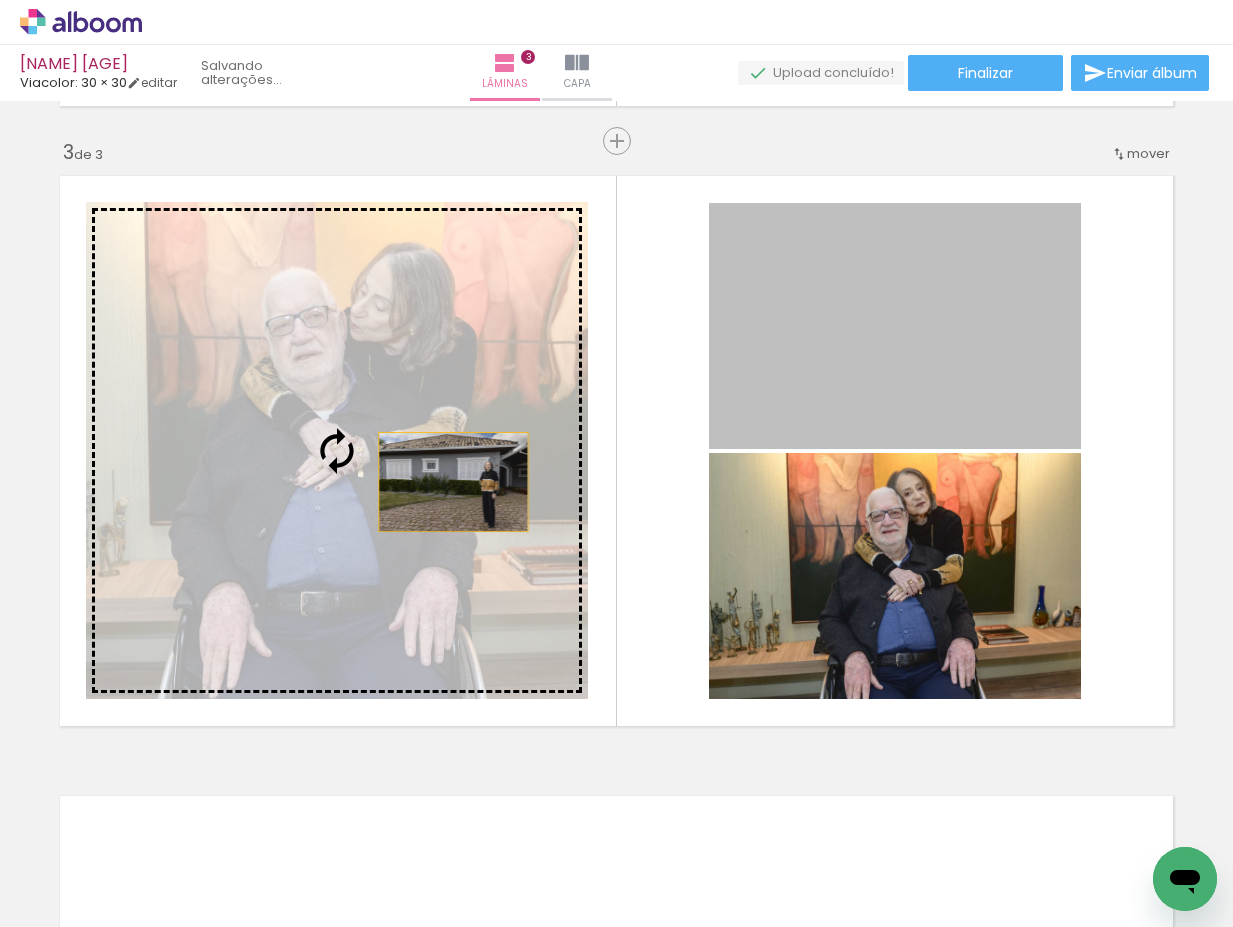 drag, startPoint x: 928, startPoint y: 349, endPoint x: 446, endPoint y: 482, distance: 500.013 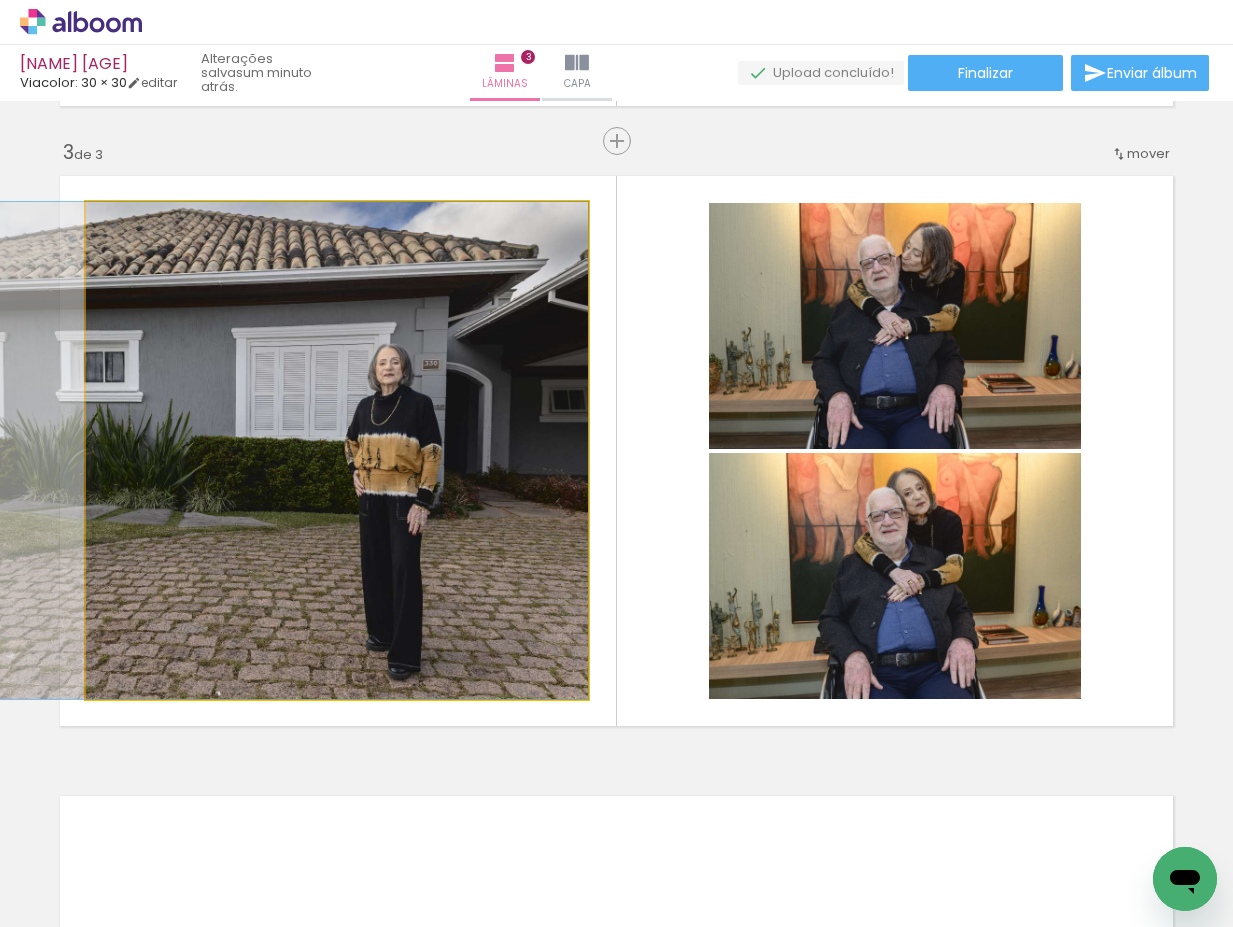 drag, startPoint x: 436, startPoint y: 489, endPoint x: 313, endPoint y: 490, distance: 123.00407 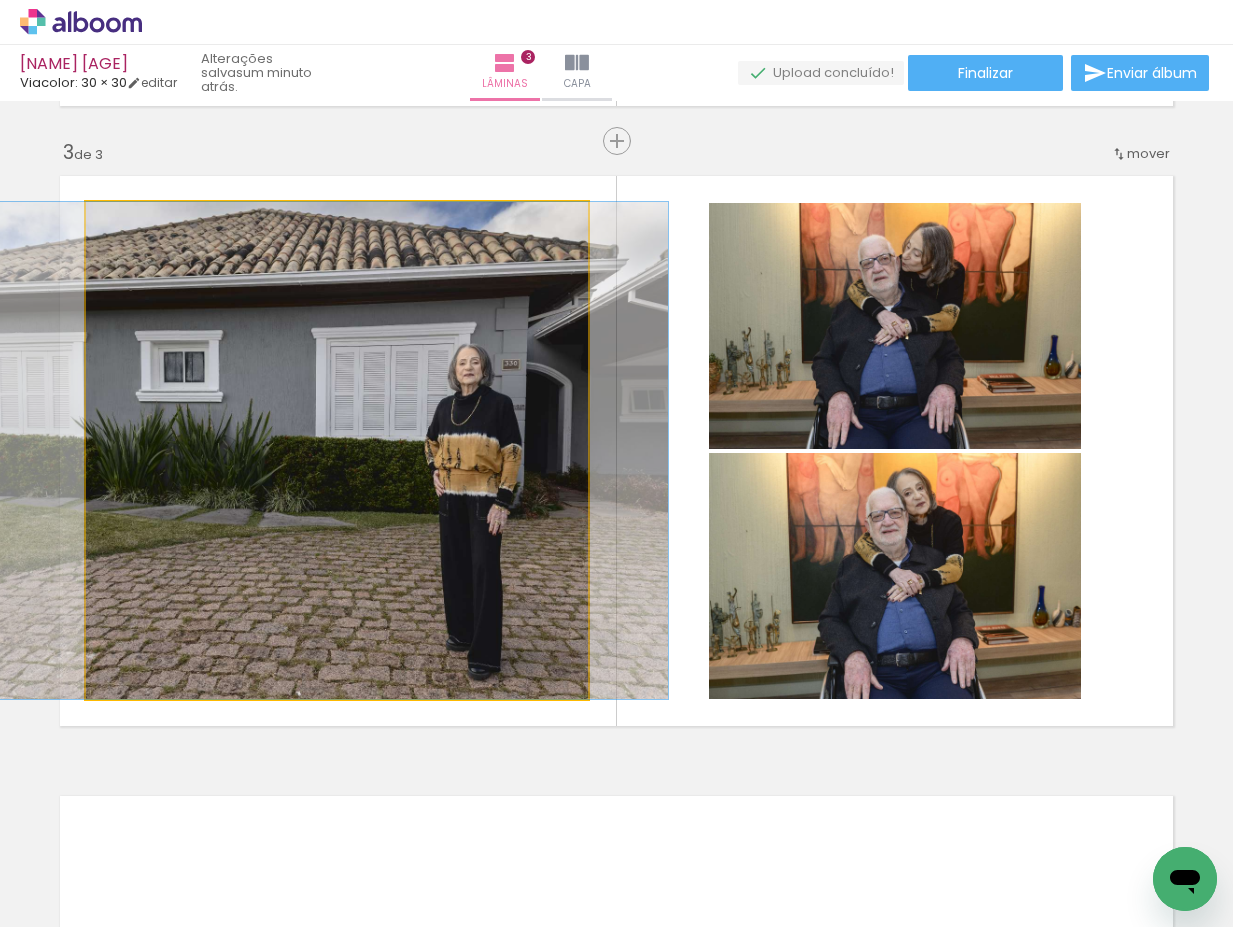 drag, startPoint x: 420, startPoint y: 522, endPoint x: 500, endPoint y: 528, distance: 80.224686 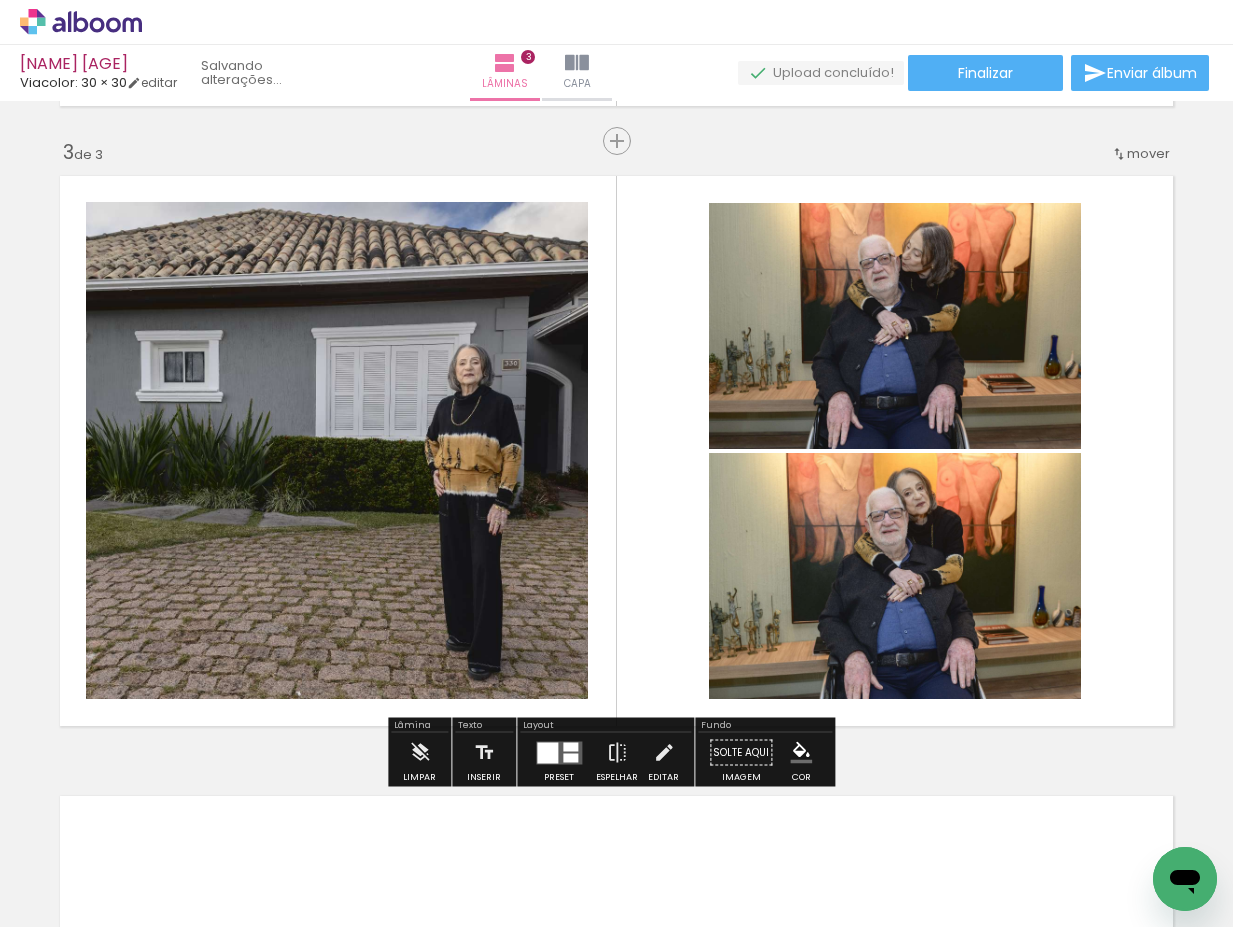 click 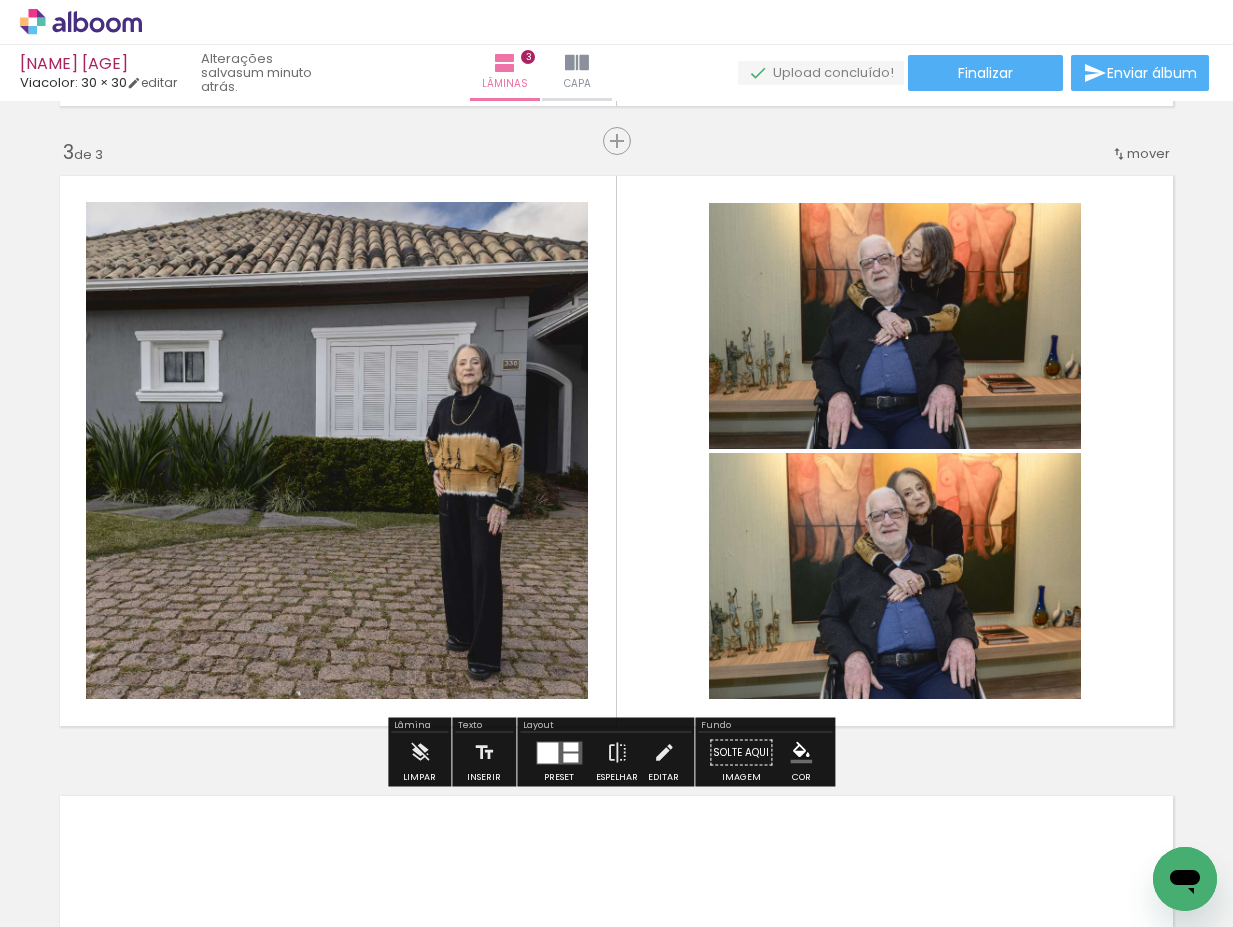 click at bounding box center [570, 757] 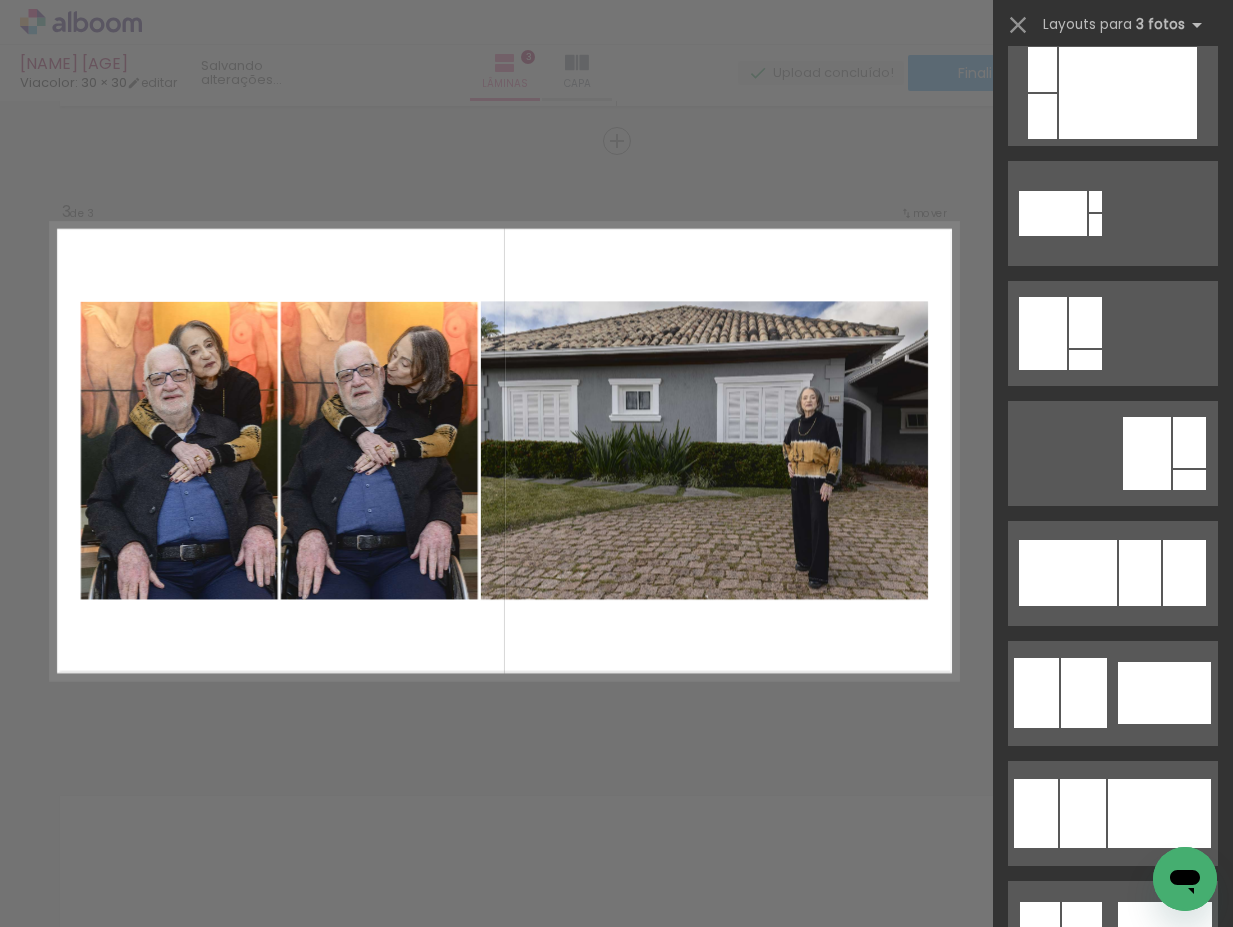 scroll, scrollTop: 15714, scrollLeft: 0, axis: vertical 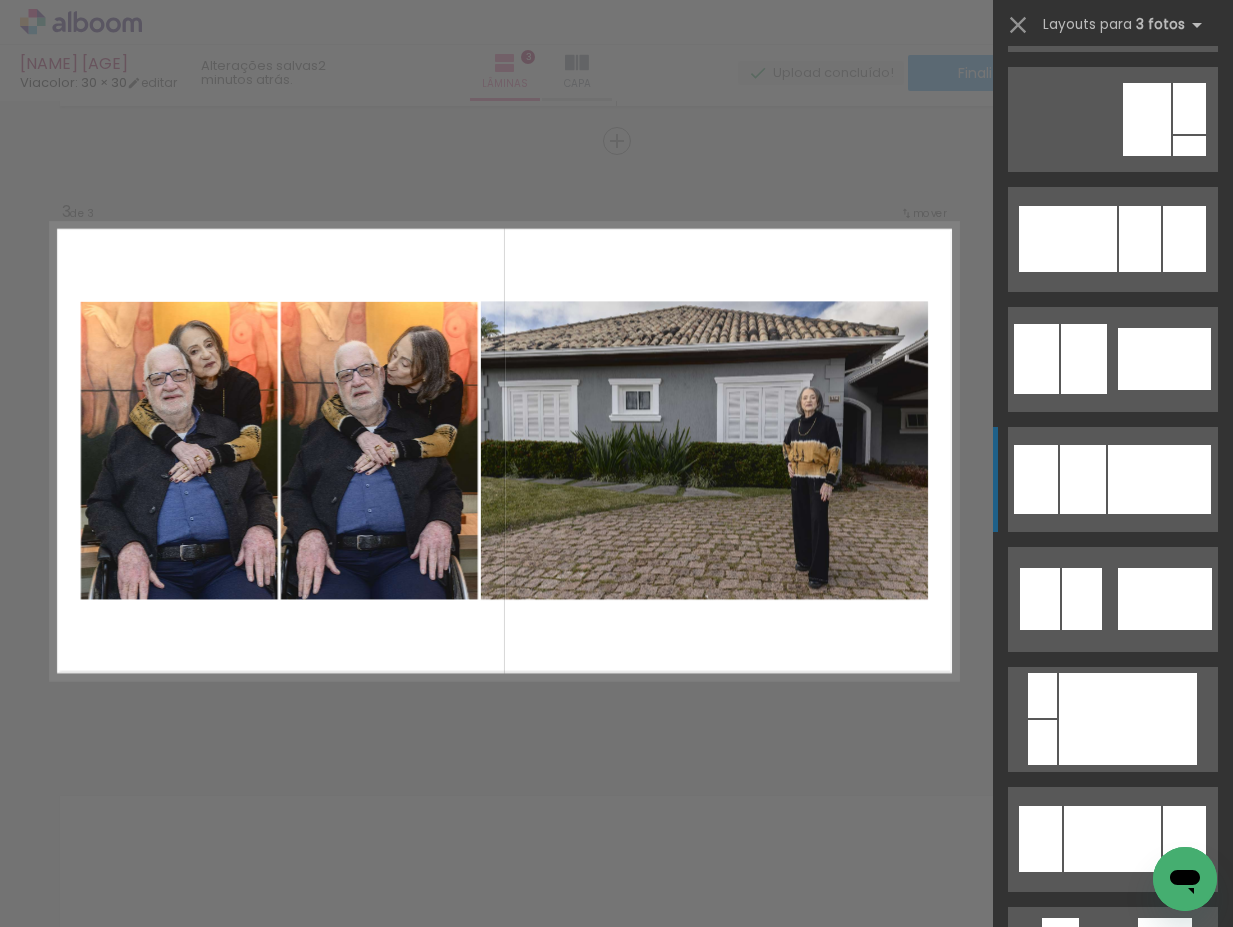 click at bounding box center (1112, 1584) 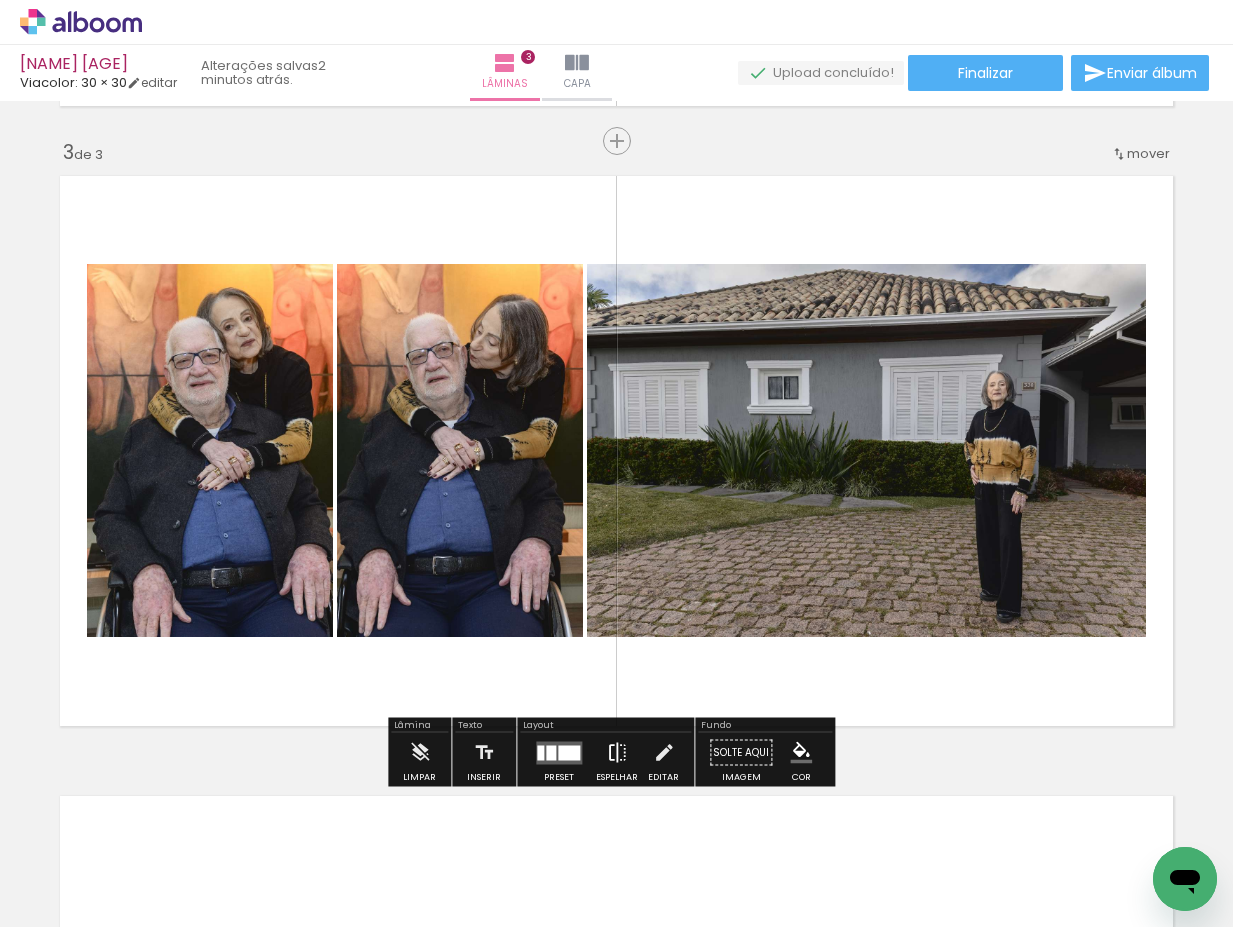 click at bounding box center [617, 753] 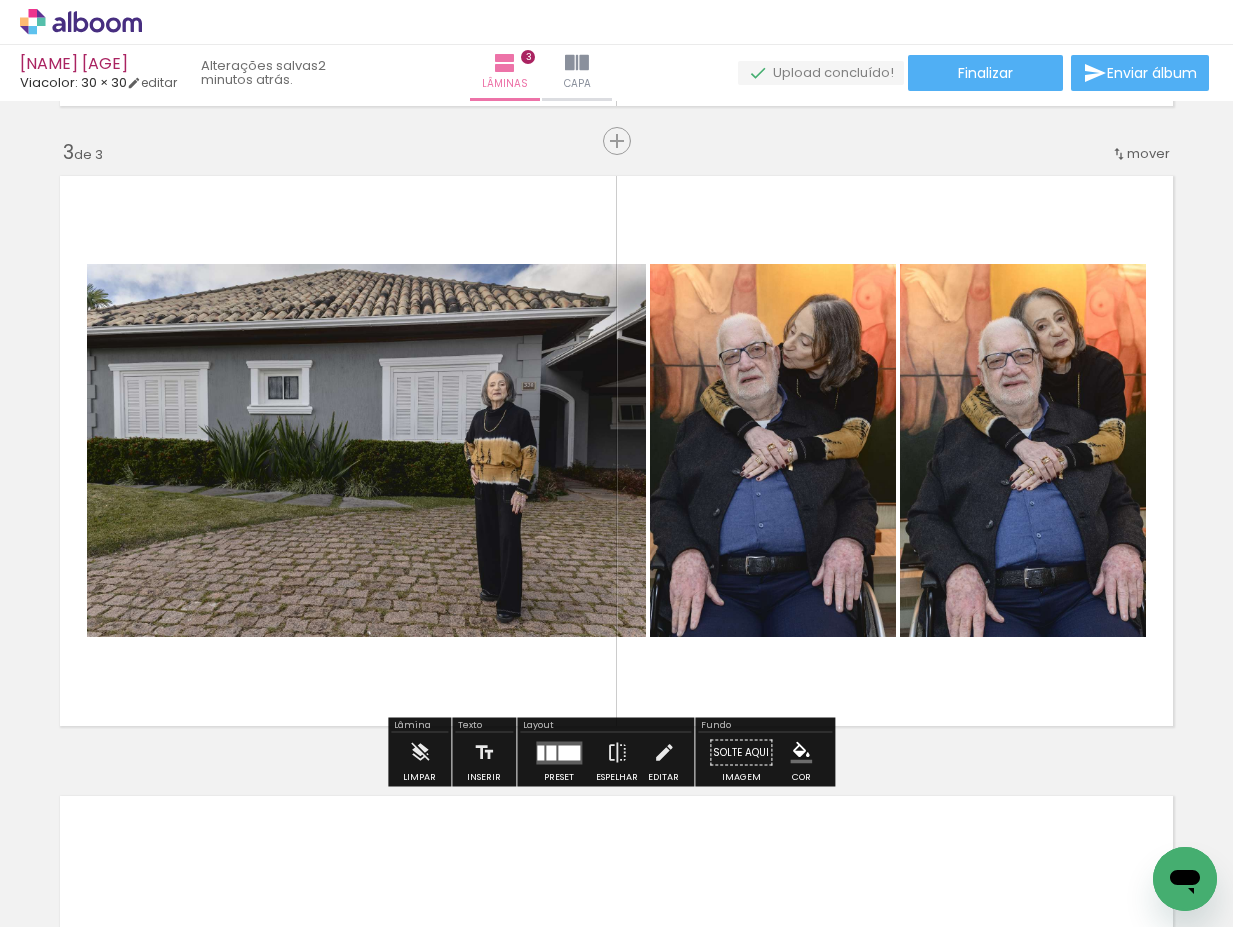 click on "Inserir lâmina 1  de 3  Inserir lâmina 2  de 3  Inserir lâmina 3  de 3" at bounding box center [616, 115] 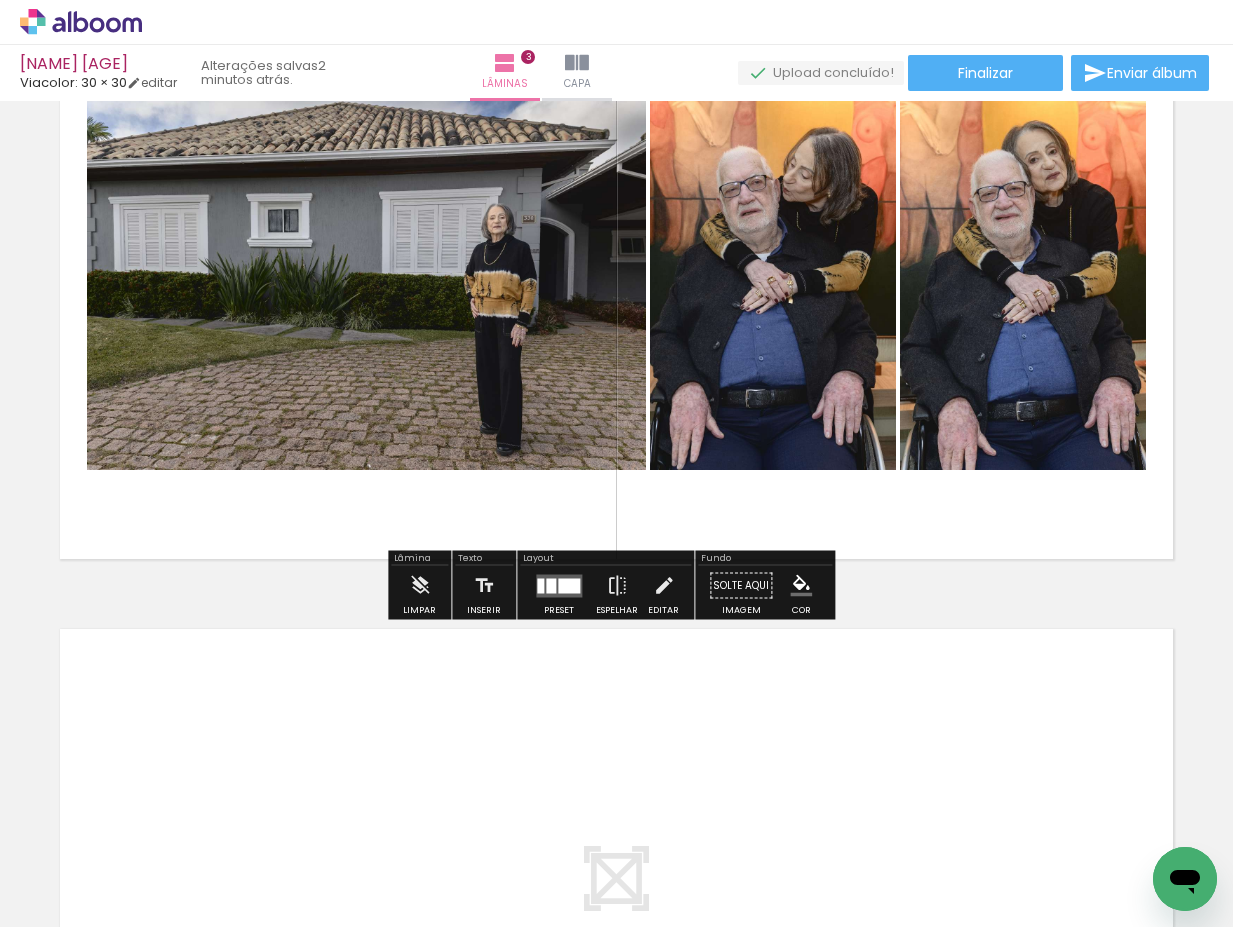 click at bounding box center (616, 904) 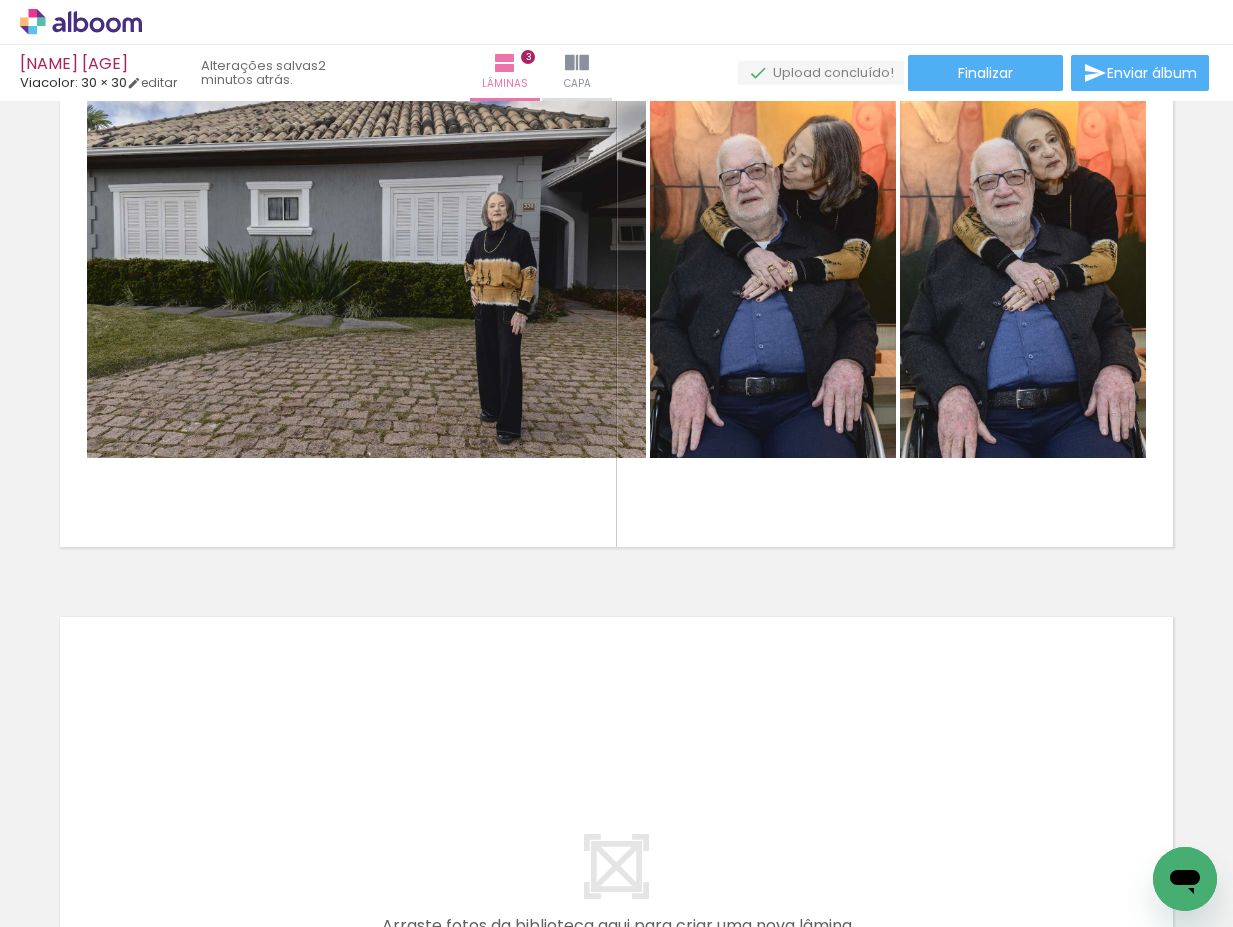 scroll, scrollTop: 1233, scrollLeft: 0, axis: vertical 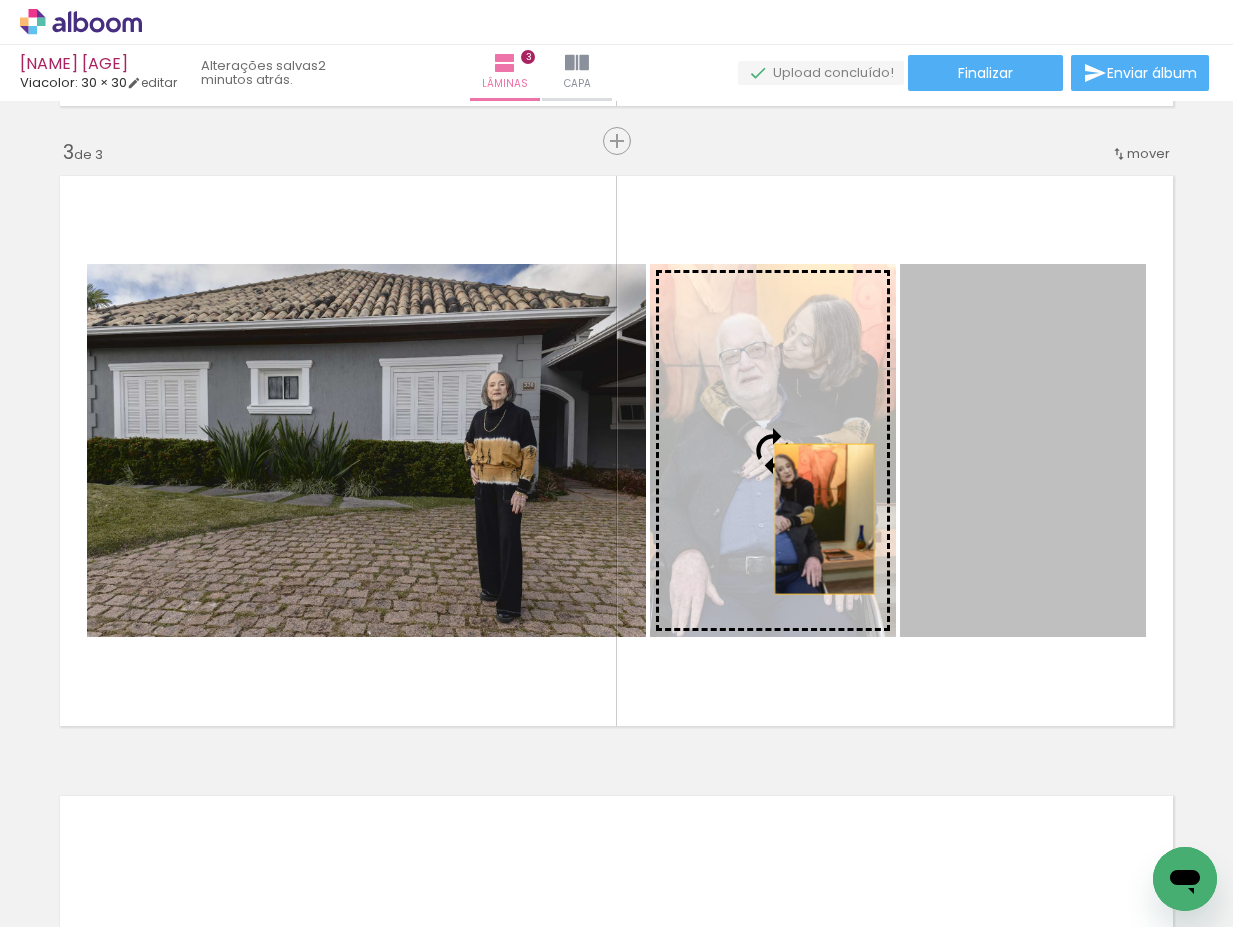 drag, startPoint x: 1010, startPoint y: 517, endPoint x: 817, endPoint y: 519, distance: 193.01036 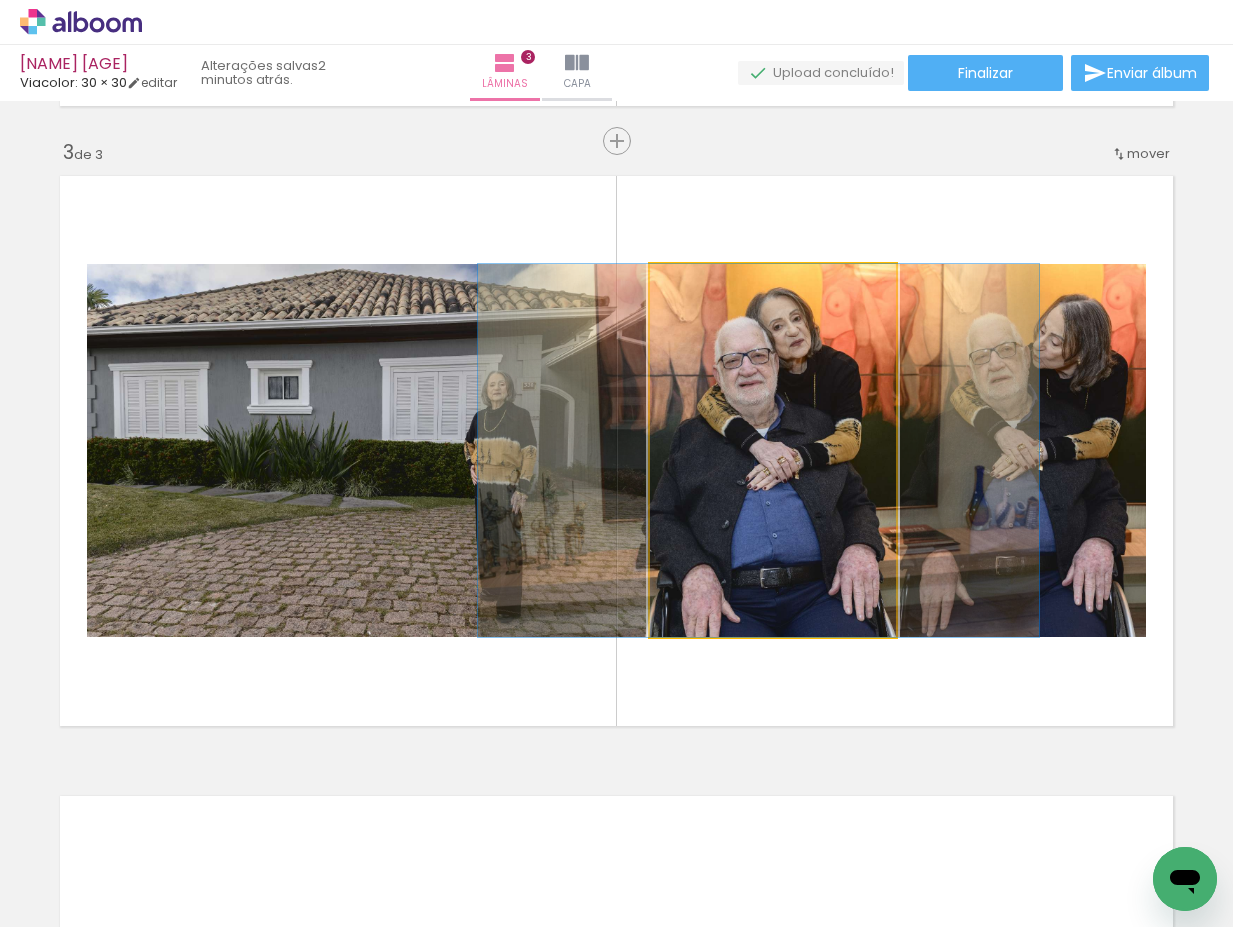 drag, startPoint x: 847, startPoint y: 503, endPoint x: 833, endPoint y: 502, distance: 14.035668 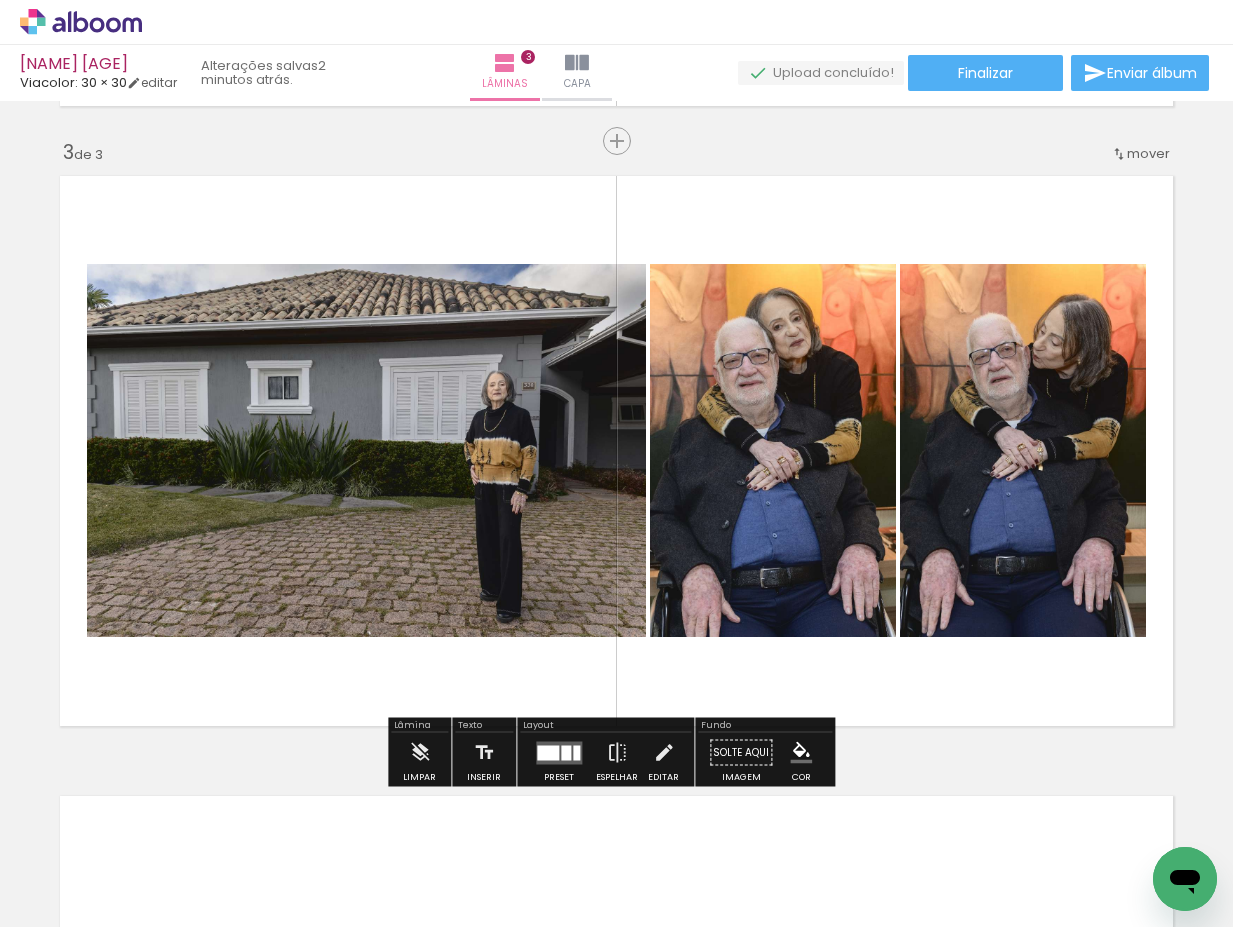 click at bounding box center [616, 451] 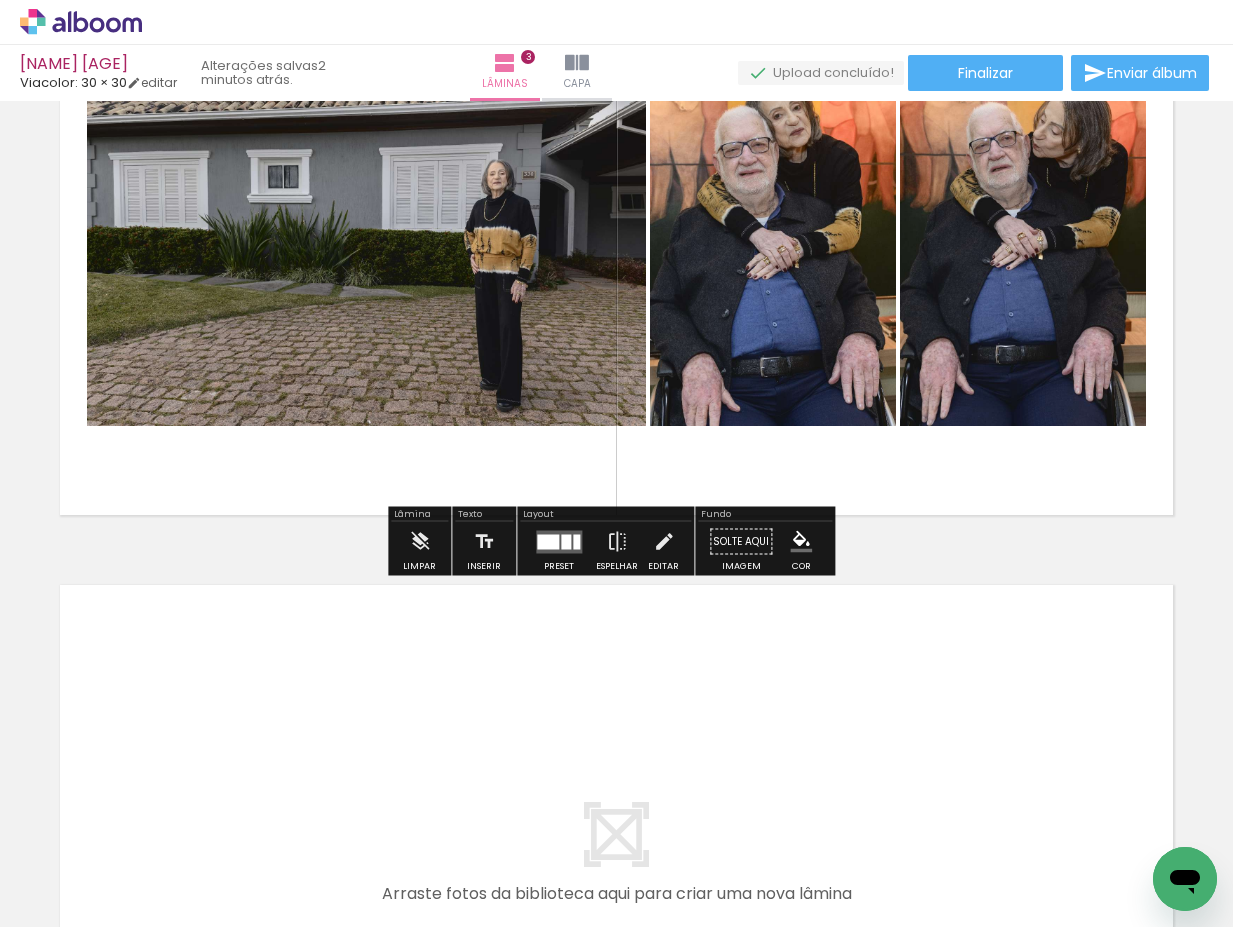scroll, scrollTop: 1733, scrollLeft: 0, axis: vertical 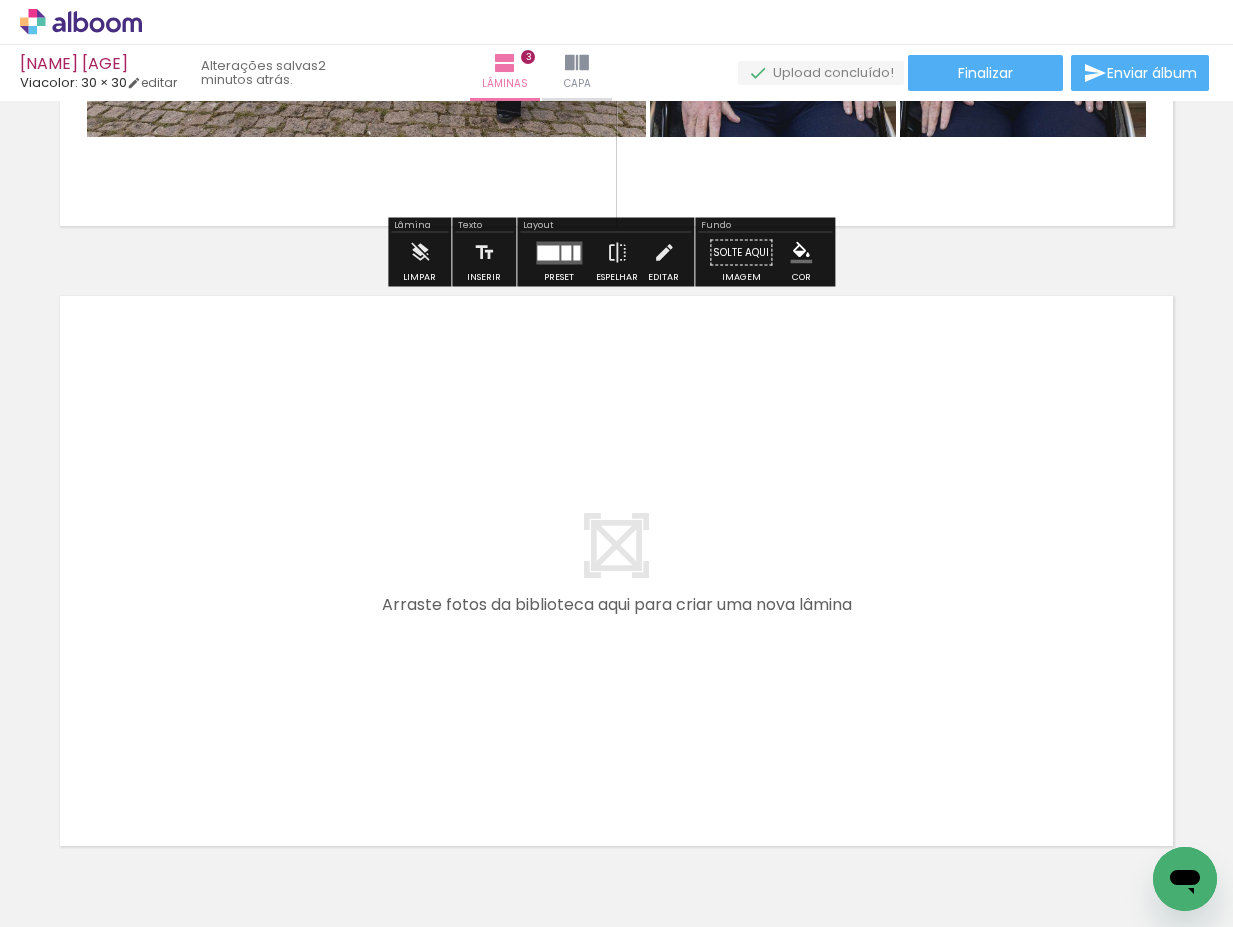 click at bounding box center [979, 860] 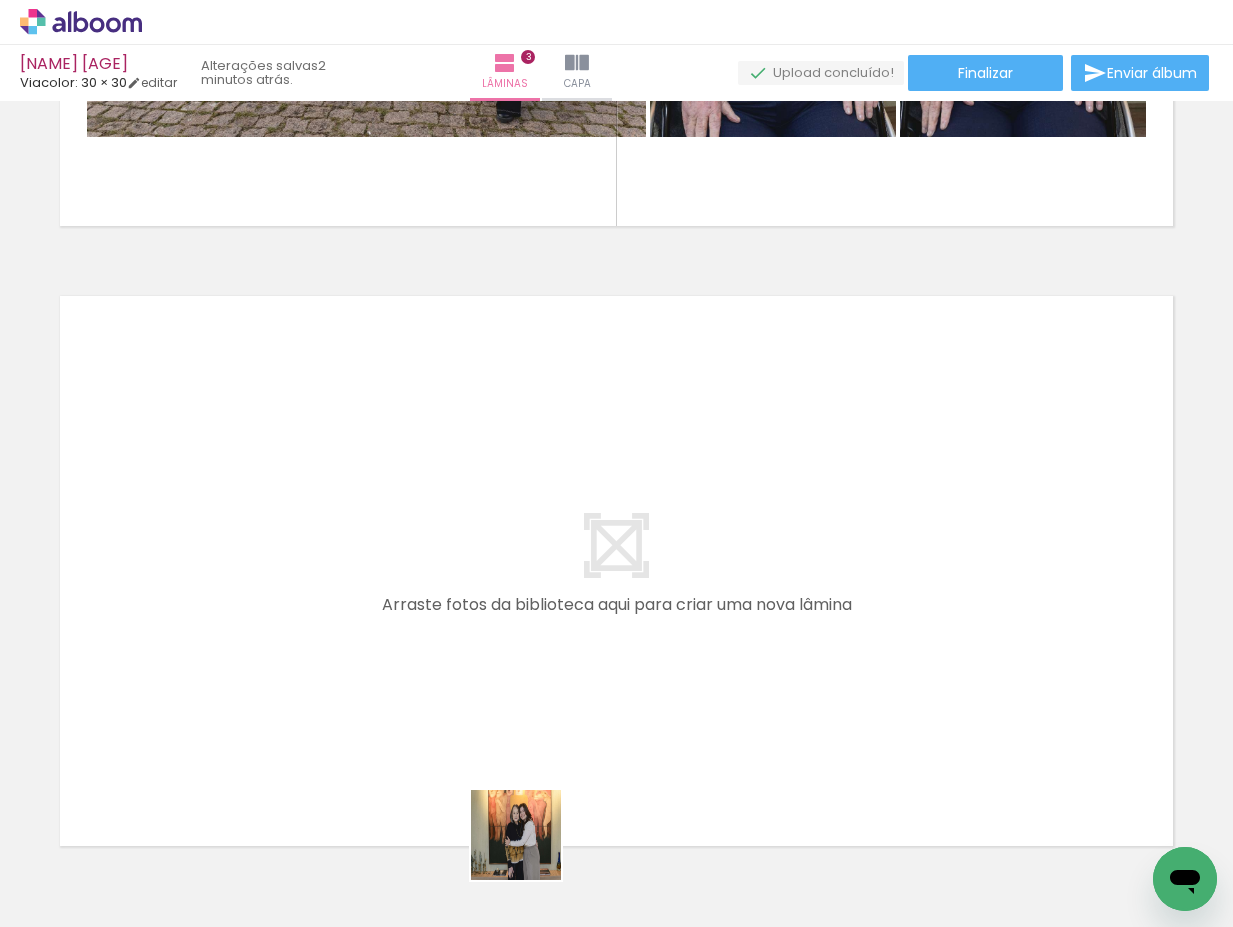 drag, startPoint x: 531, startPoint y: 850, endPoint x: 454, endPoint y: 689, distance: 178.46568 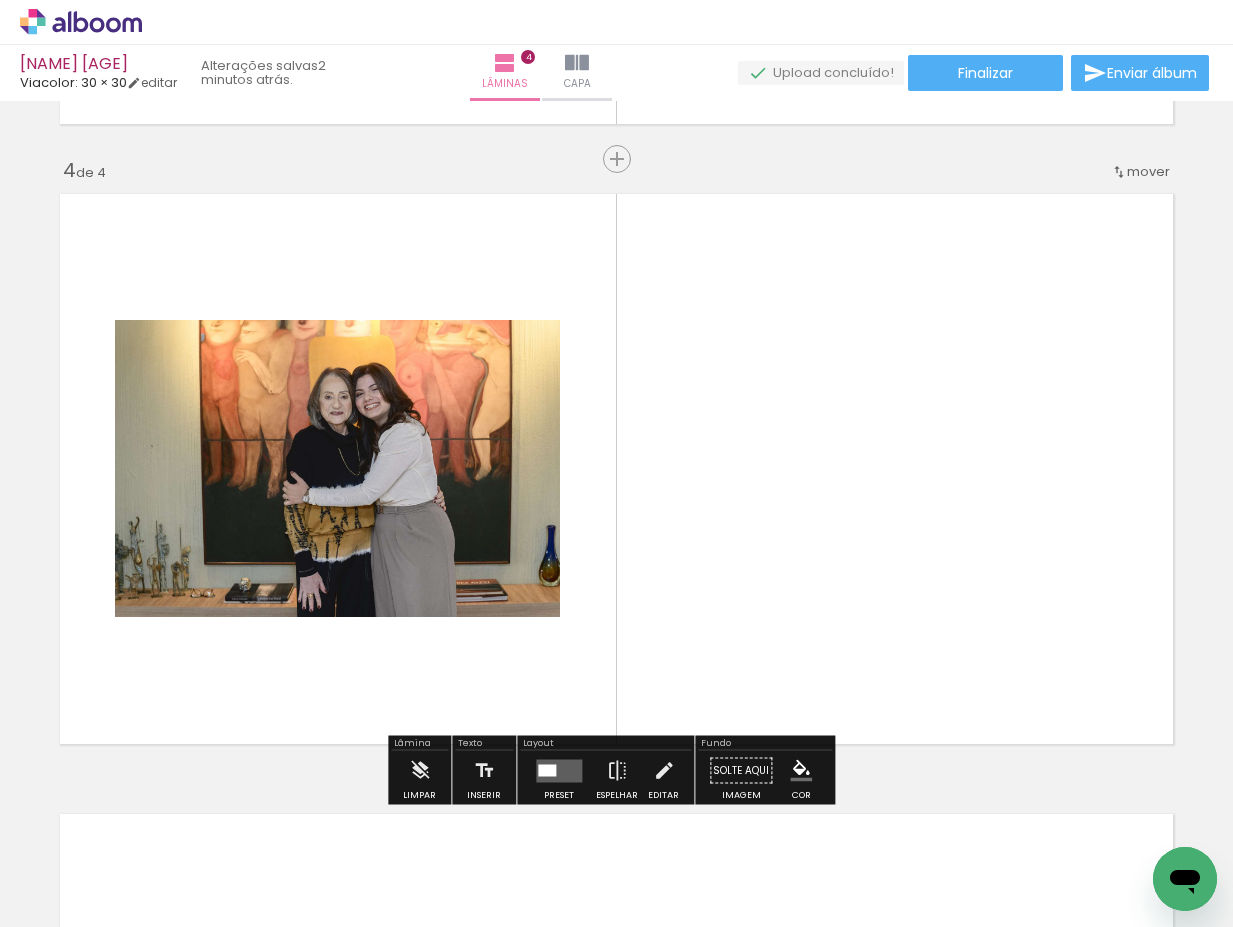 scroll, scrollTop: 1853, scrollLeft: 0, axis: vertical 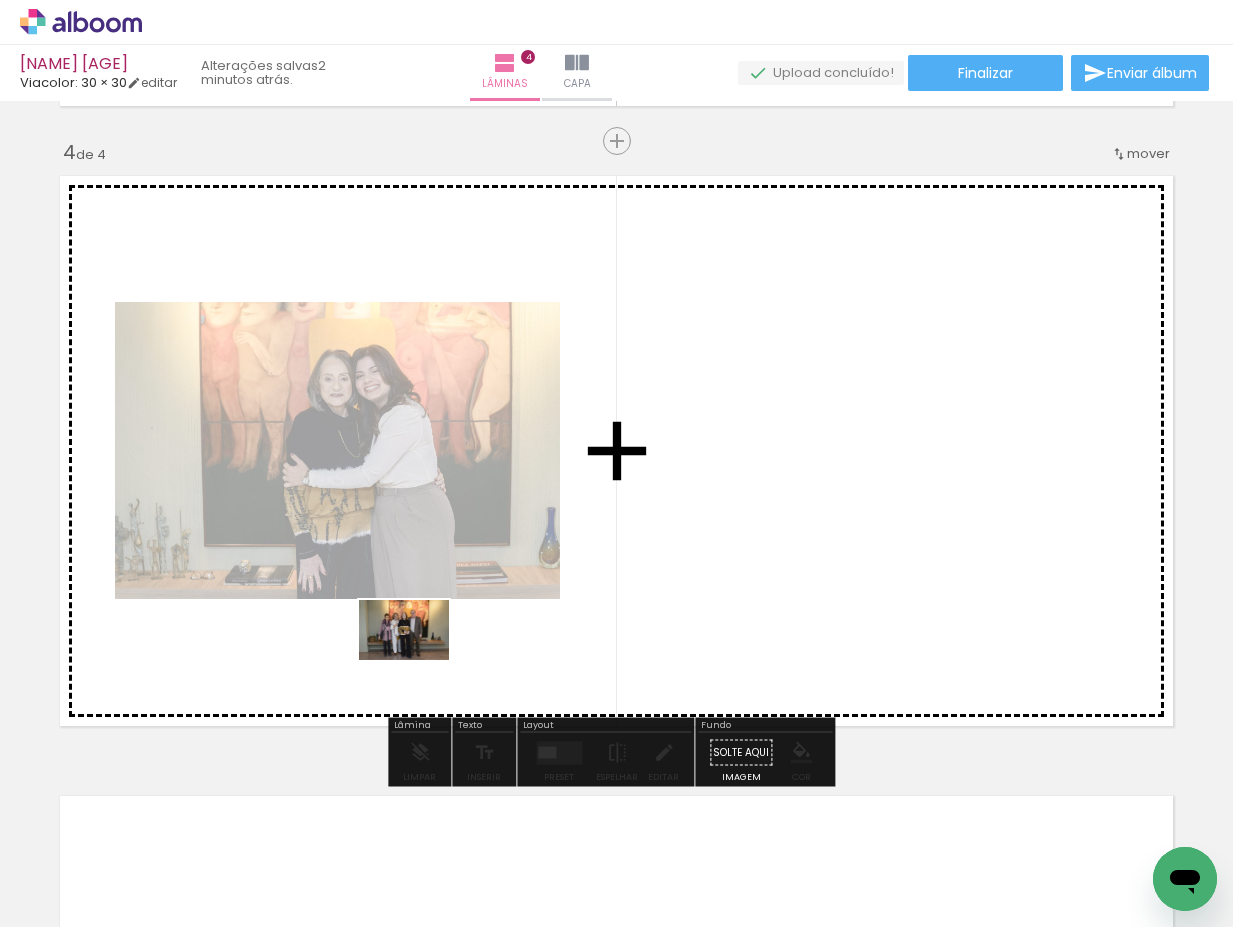 drag, startPoint x: 558, startPoint y: 756, endPoint x: 418, endPoint y: 660, distance: 169.75276 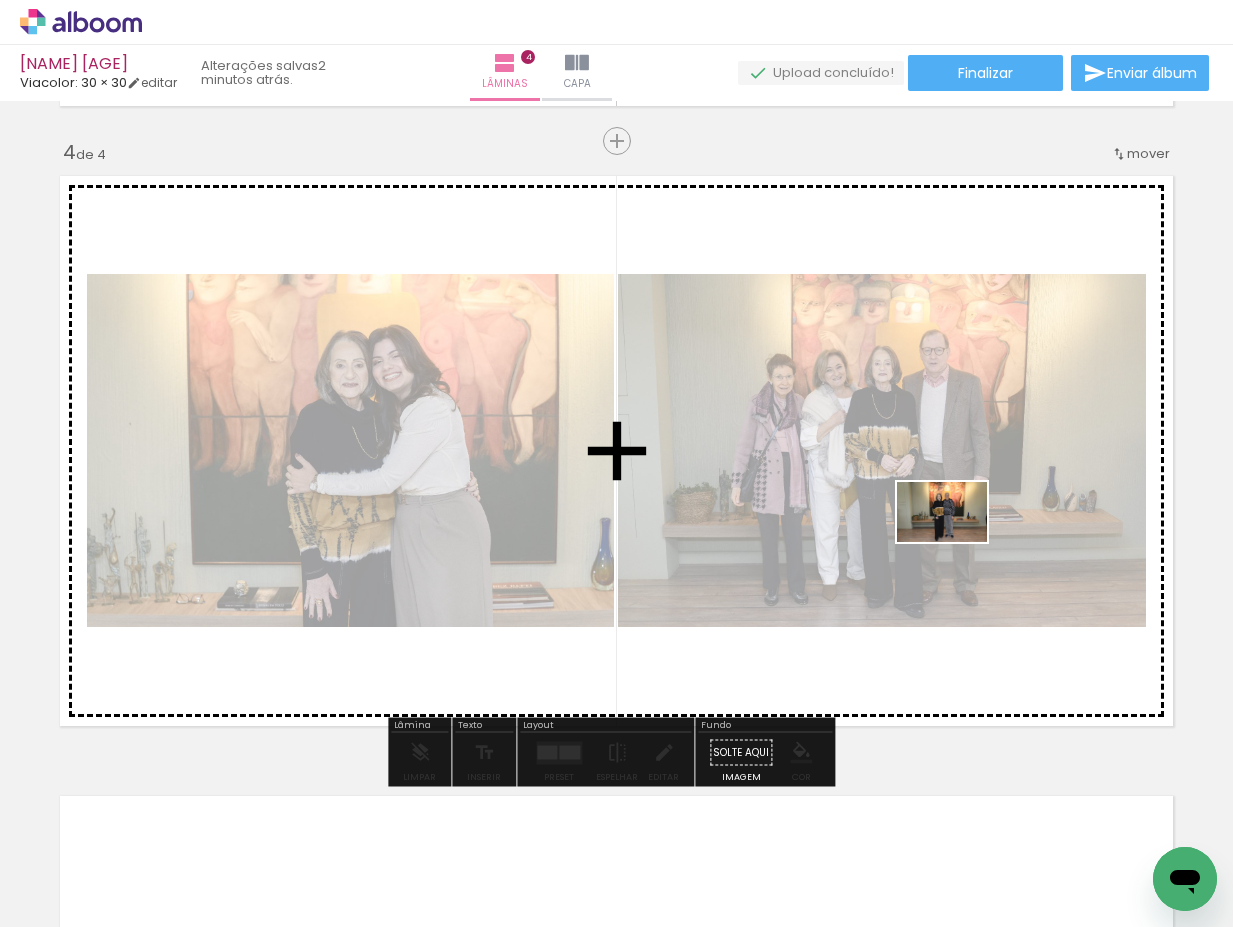drag, startPoint x: 557, startPoint y: 883, endPoint x: 957, endPoint y: 542, distance: 525.6244 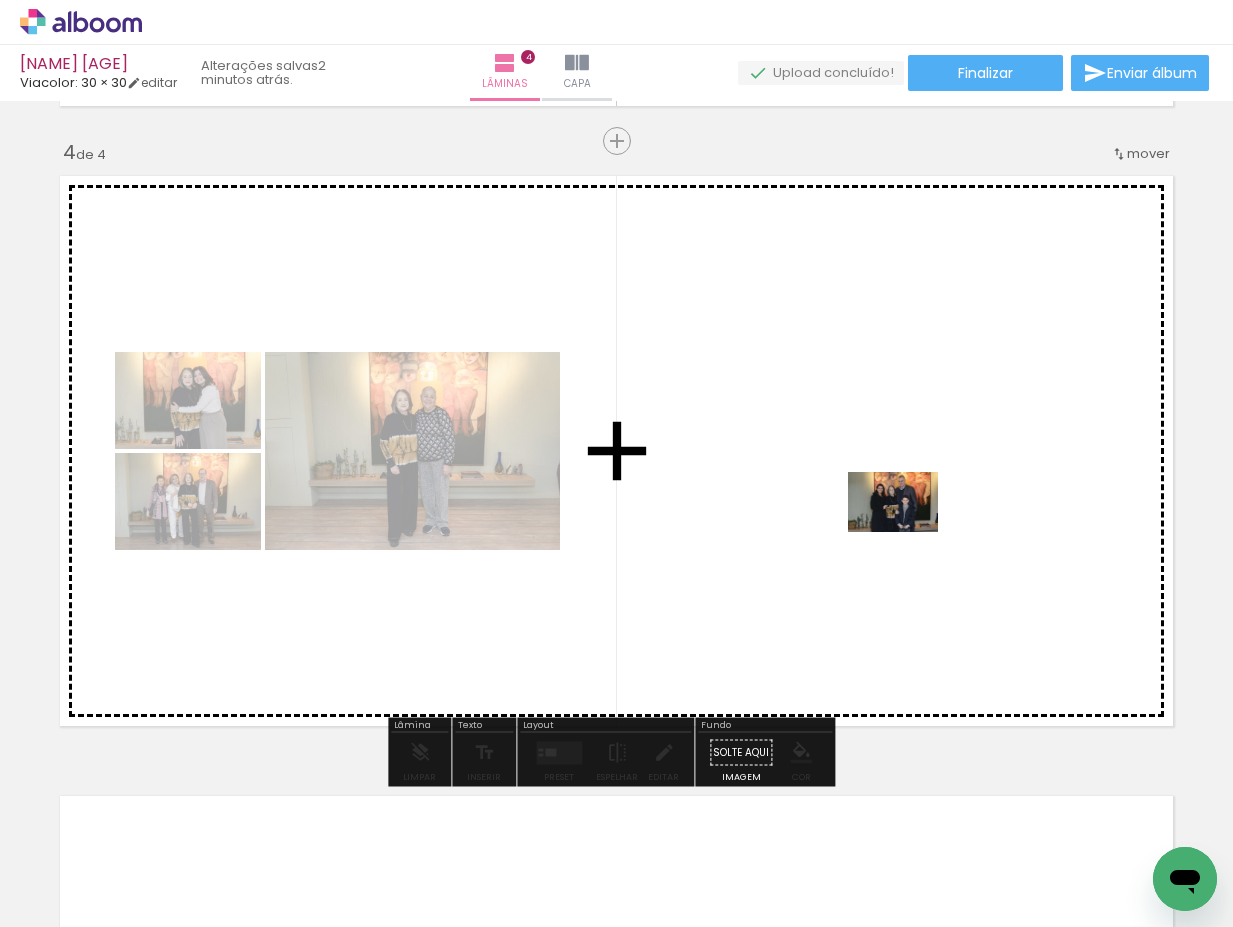 drag, startPoint x: 657, startPoint y: 887, endPoint x: 910, endPoint y: 528, distance: 439.19244 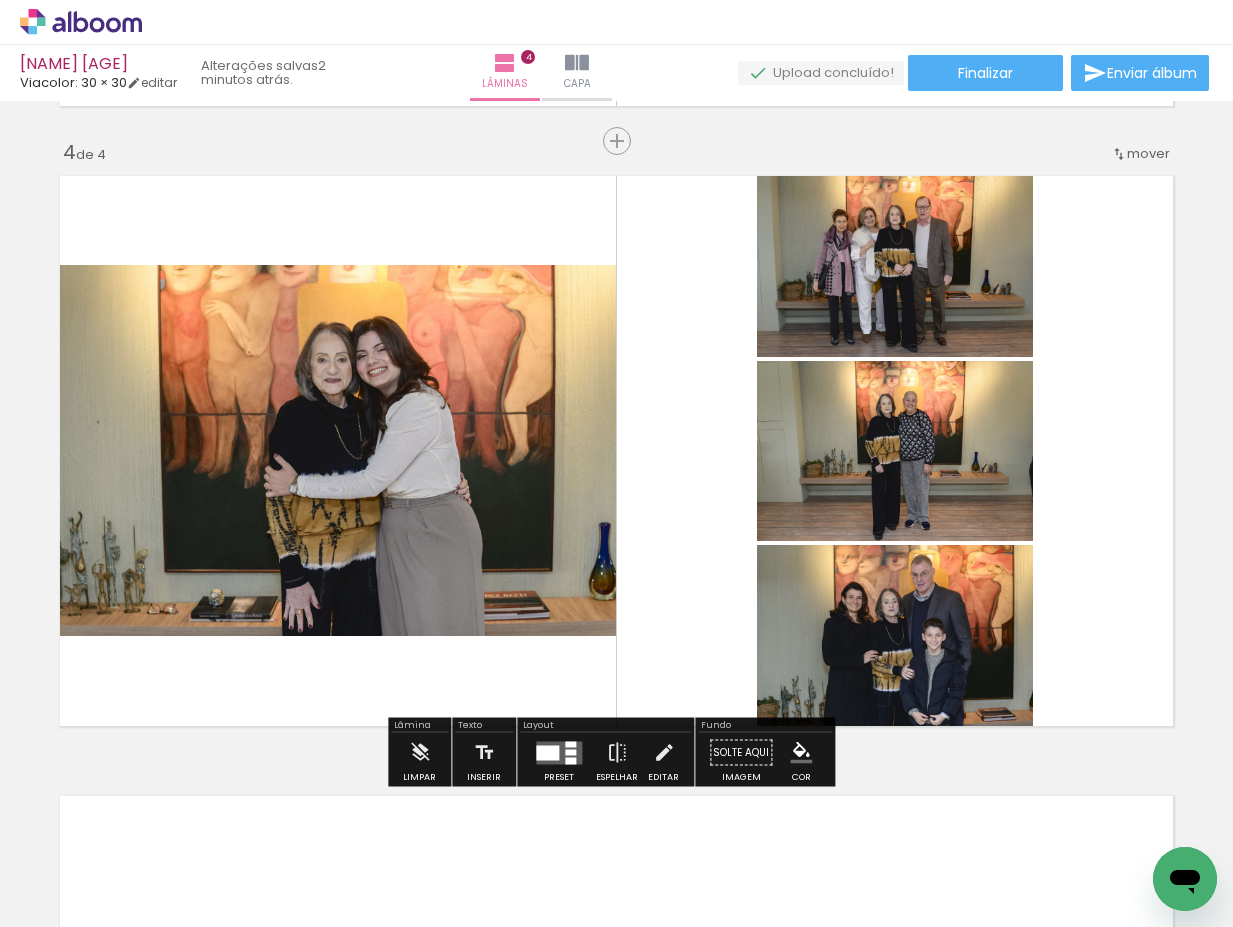 click at bounding box center [559, 753] 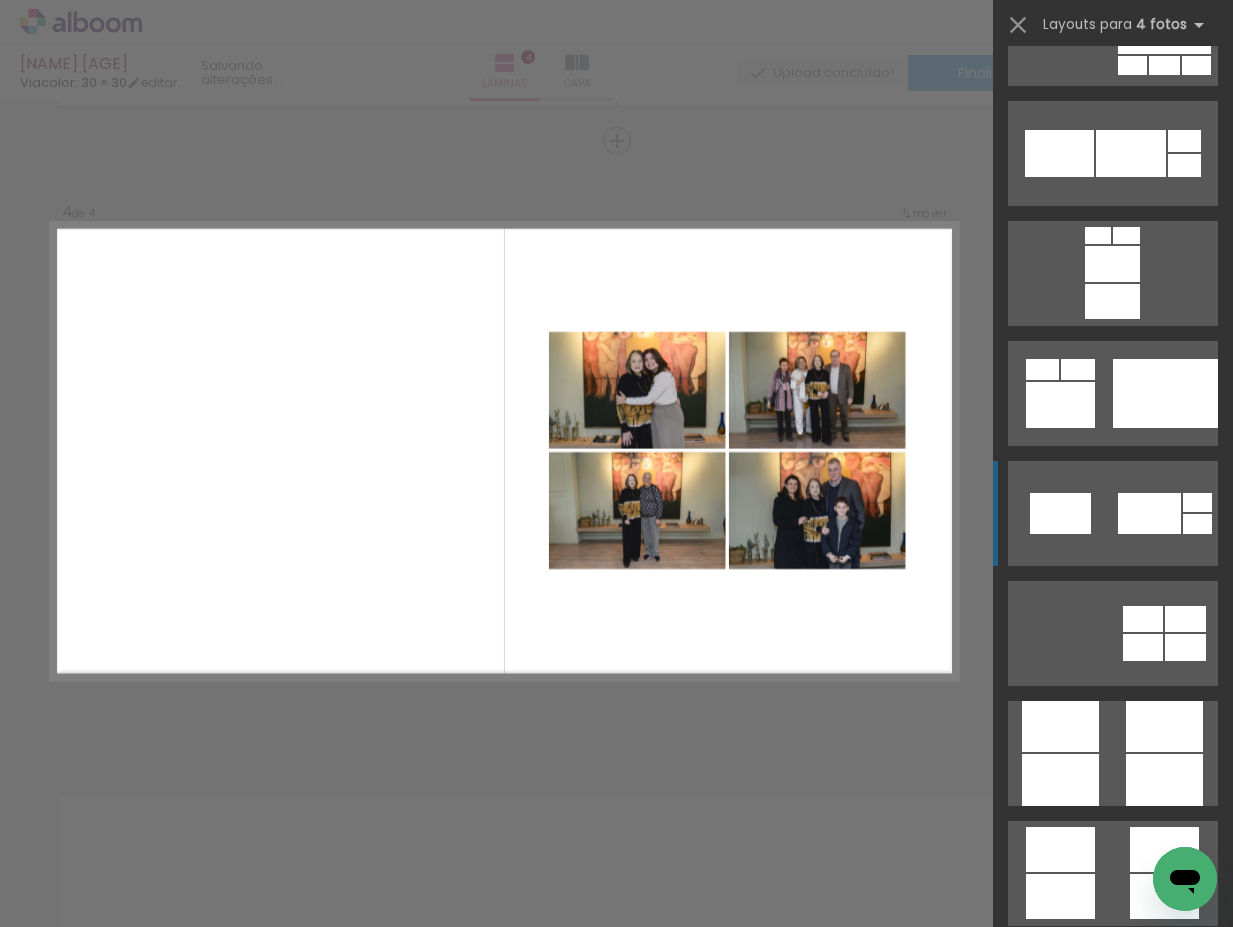 scroll, scrollTop: 5166, scrollLeft: 0, axis: vertical 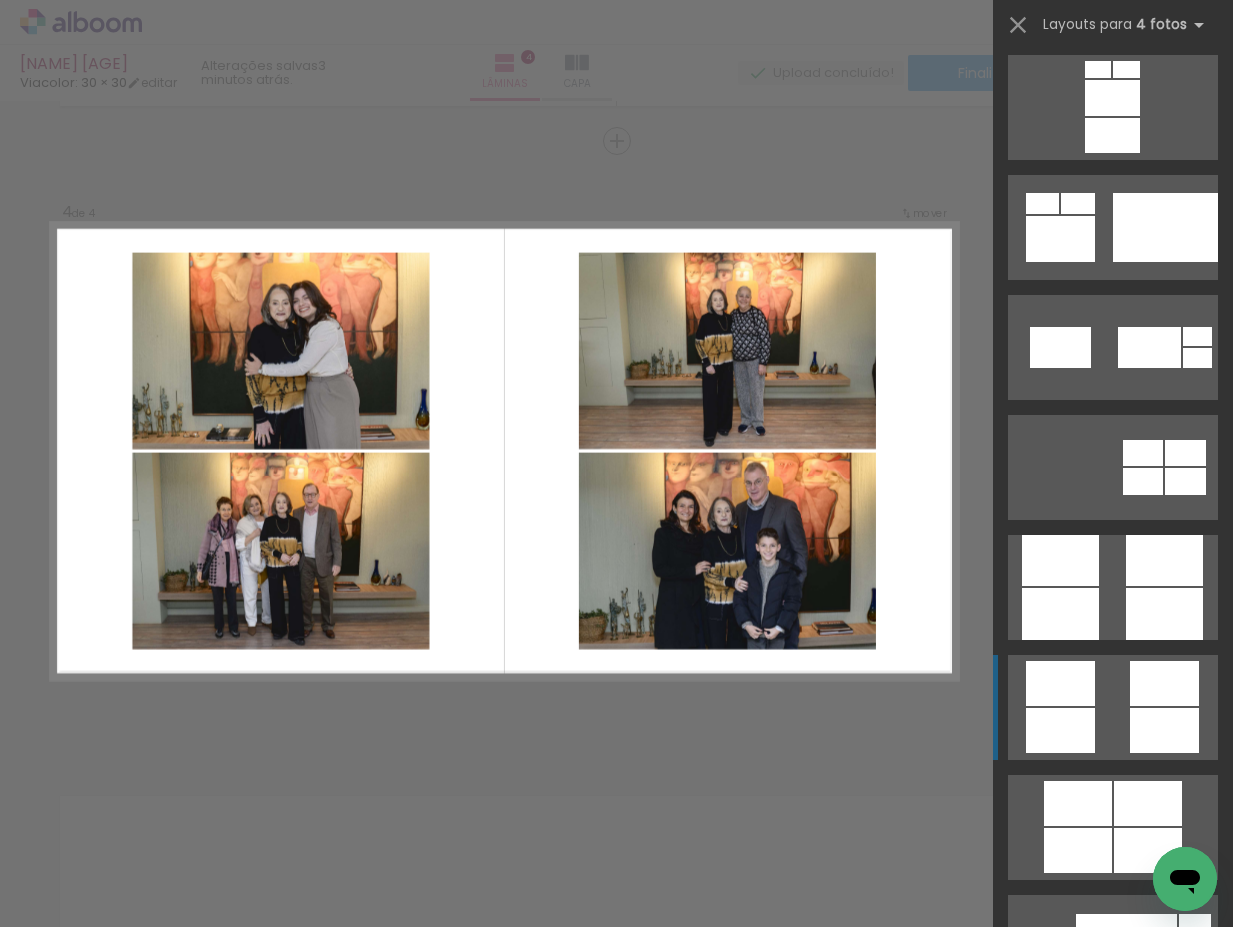 click at bounding box center [1164, 560] 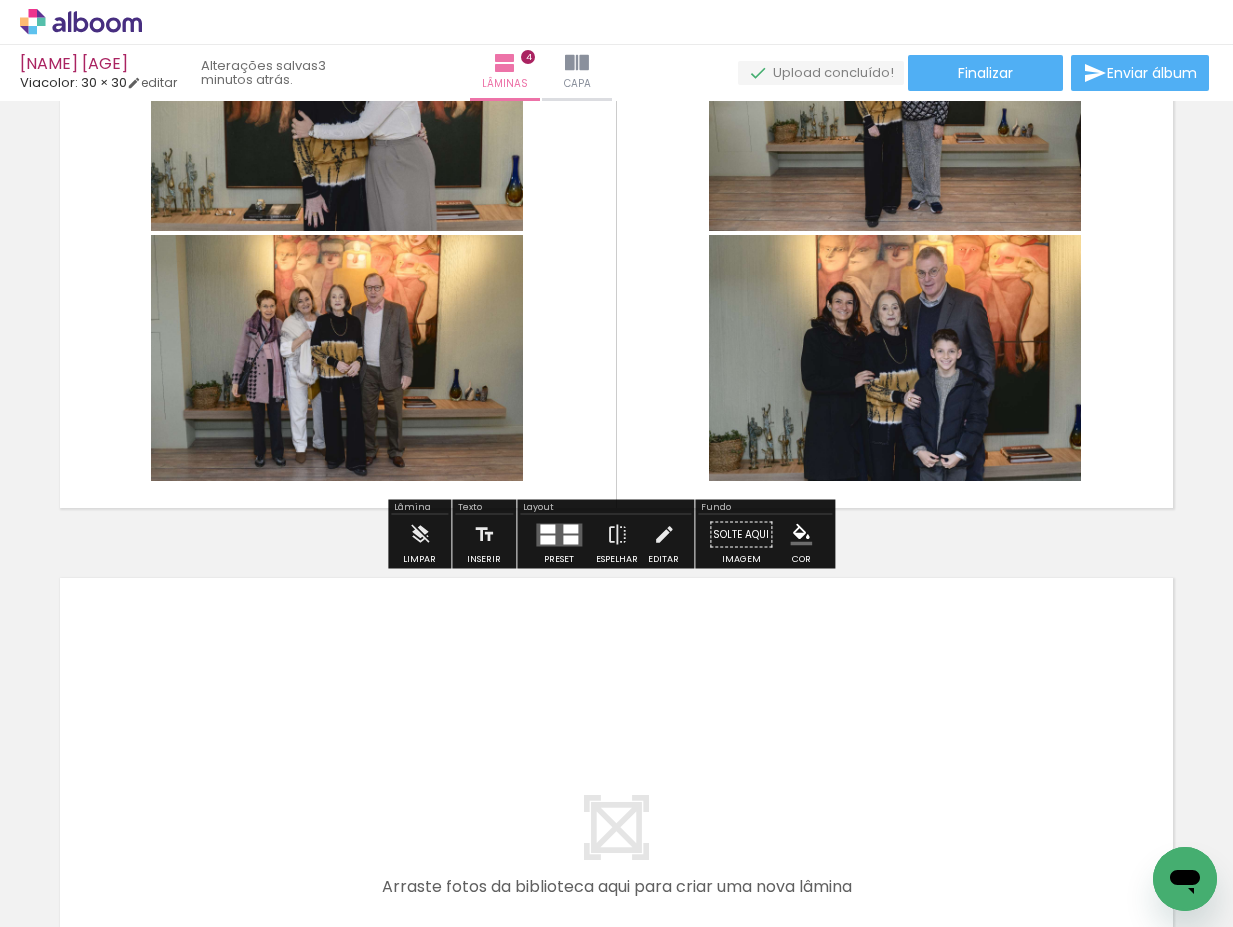 scroll, scrollTop: 2187, scrollLeft: 0, axis: vertical 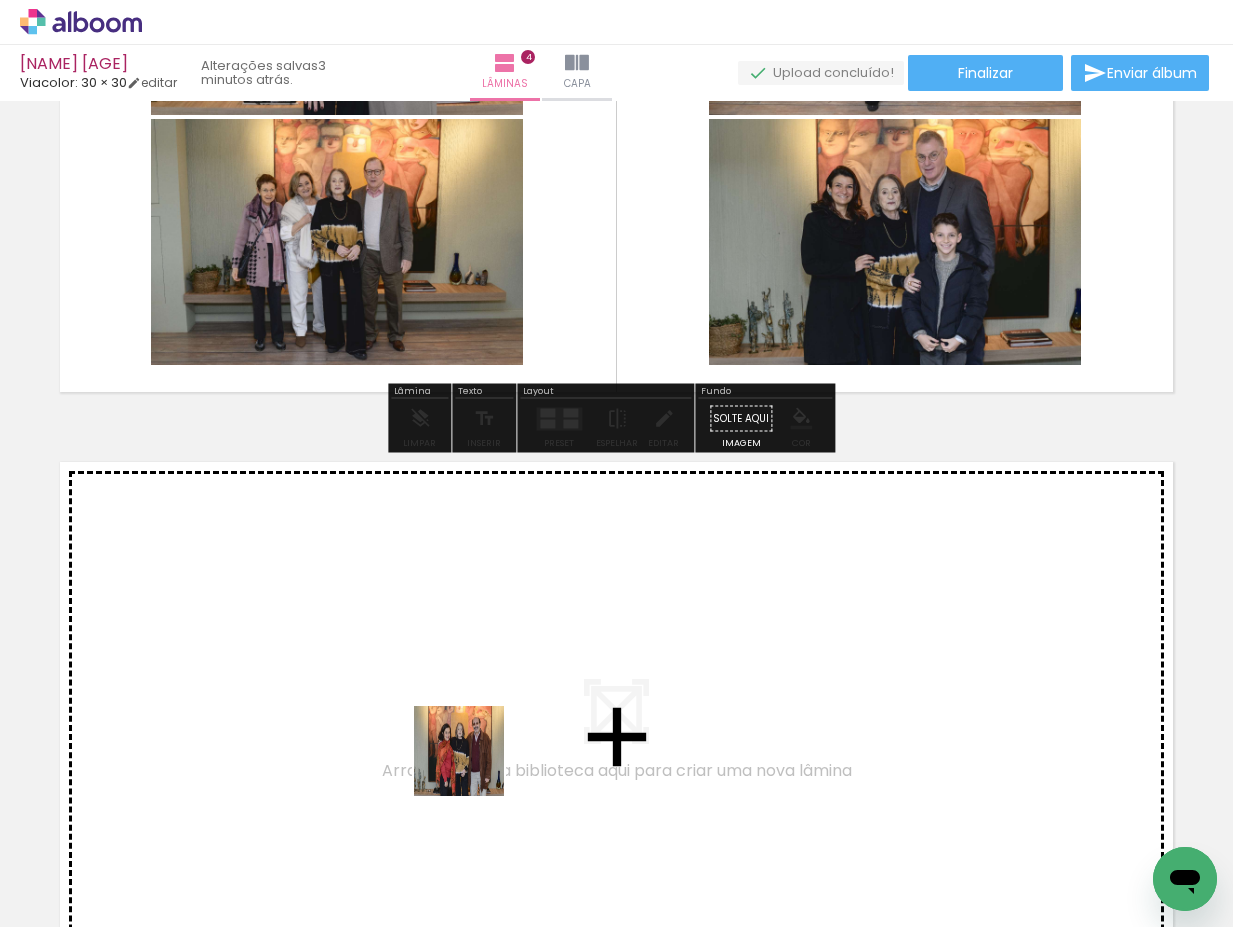drag, startPoint x: 527, startPoint y: 864, endPoint x: 391, endPoint y: 653, distance: 251.03188 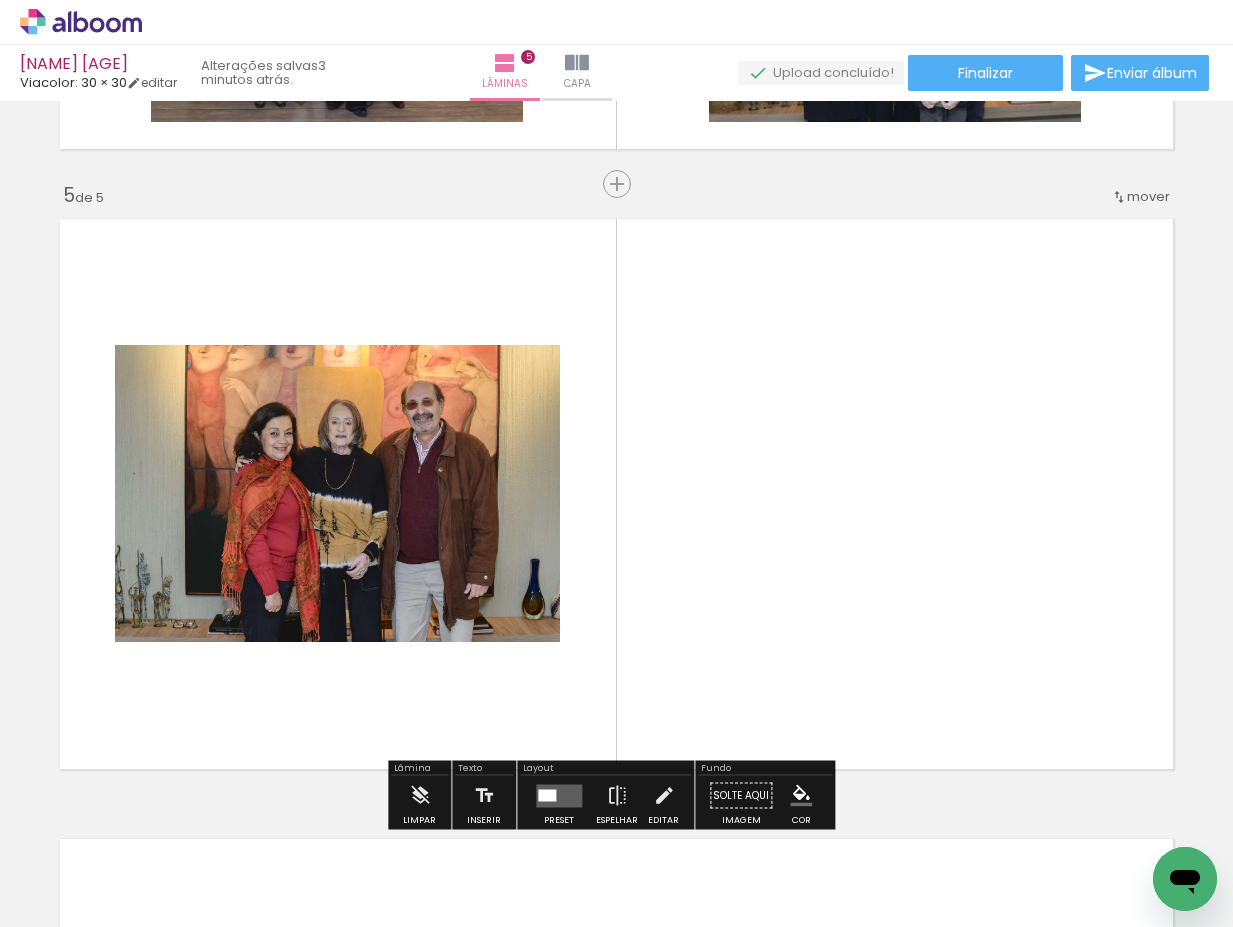scroll, scrollTop: 2473, scrollLeft: 0, axis: vertical 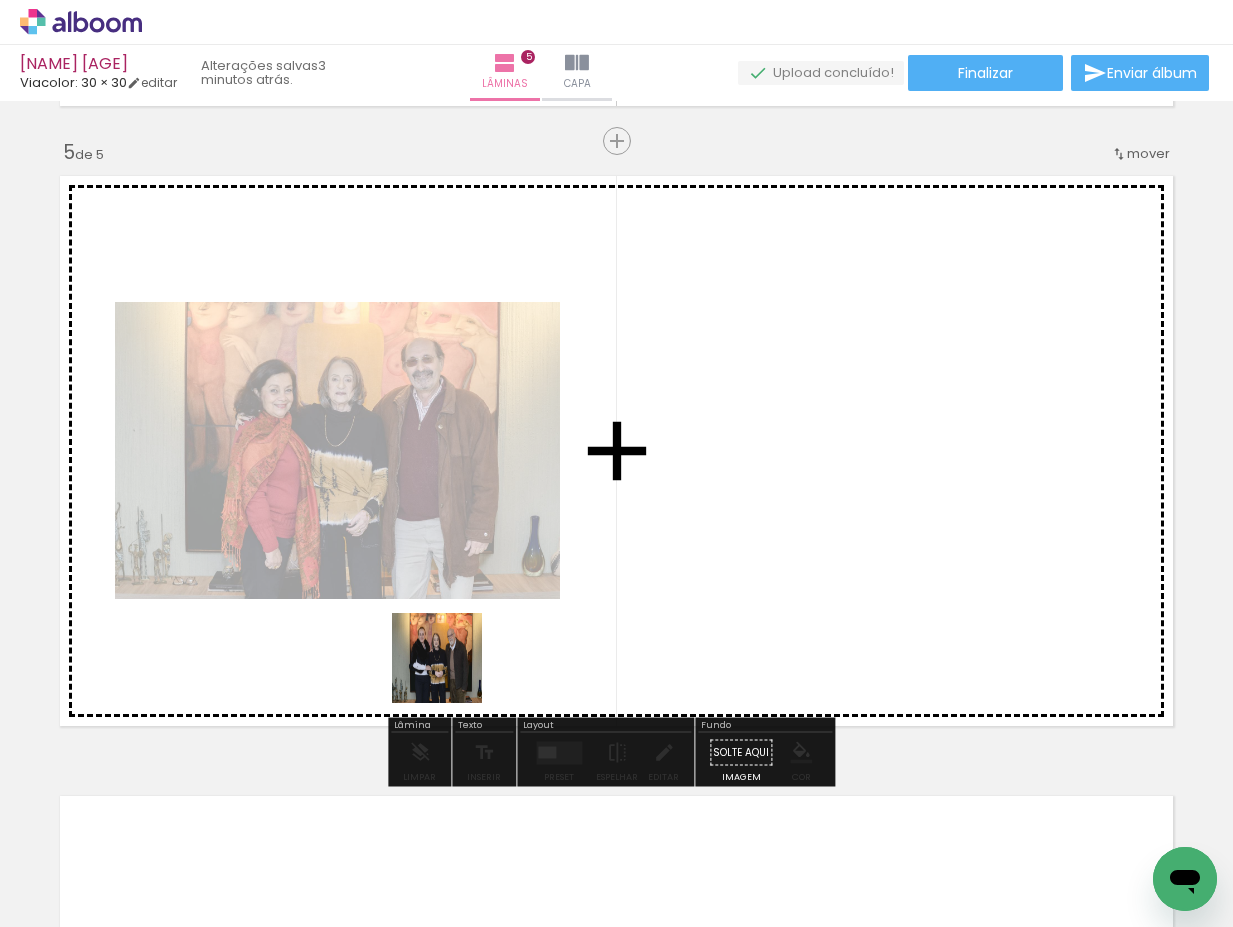 drag, startPoint x: 513, startPoint y: 812, endPoint x: 446, endPoint y: 659, distance: 167.02695 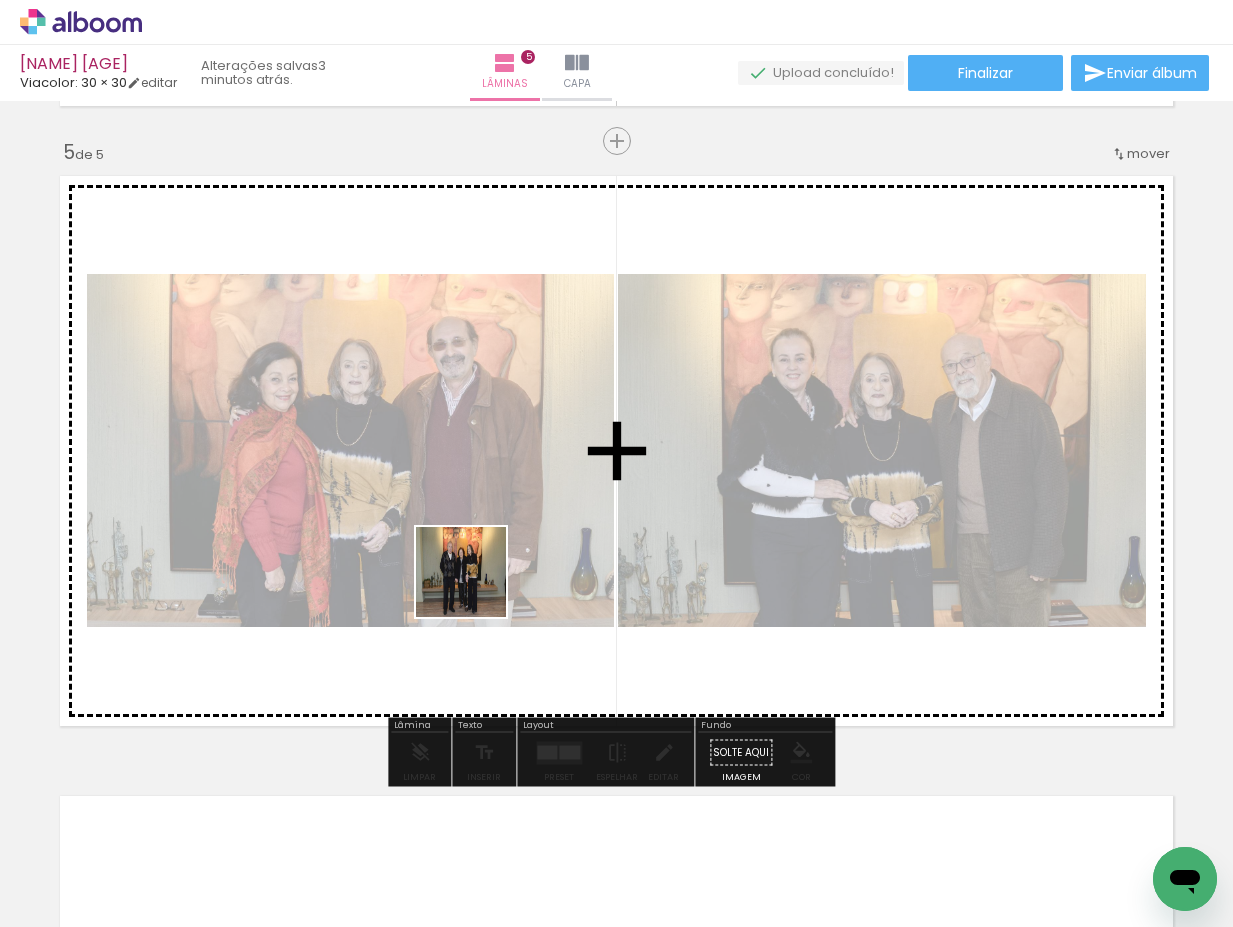 drag, startPoint x: 486, startPoint y: 643, endPoint x: 512, endPoint y: 619, distance: 35.383614 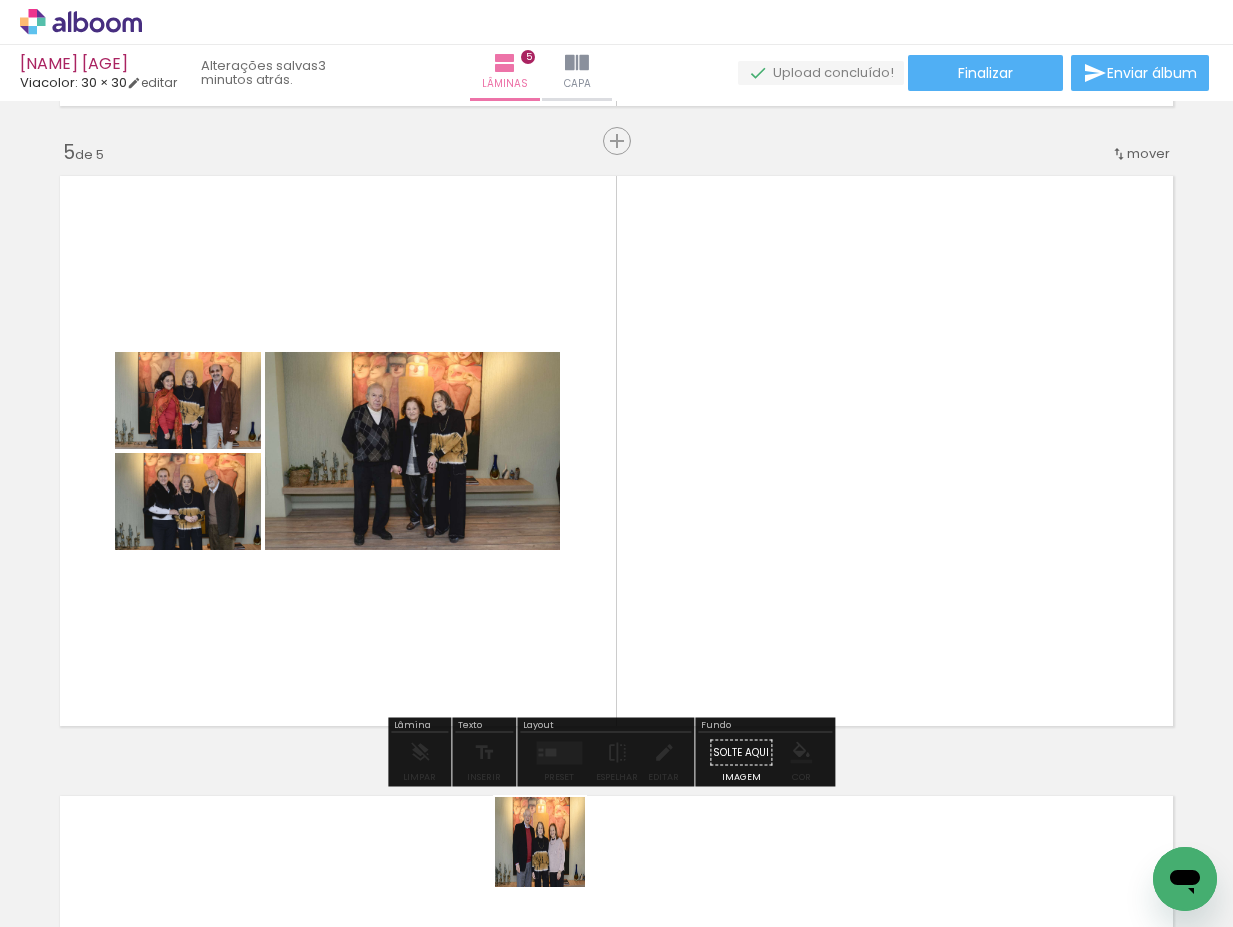 drag, startPoint x: 555, startPoint y: 857, endPoint x: 632, endPoint y: 499, distance: 366.1871 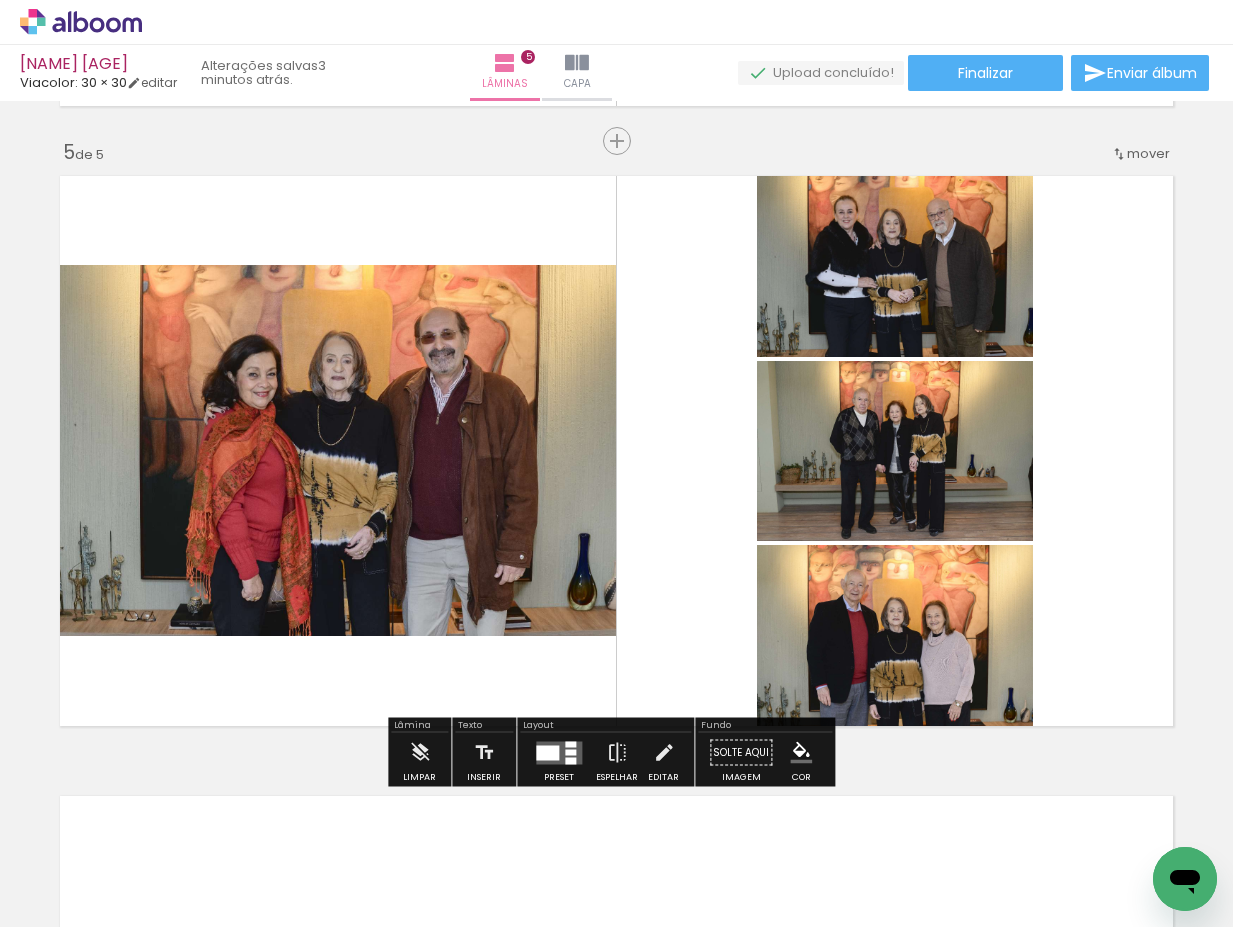 click at bounding box center [559, 752] 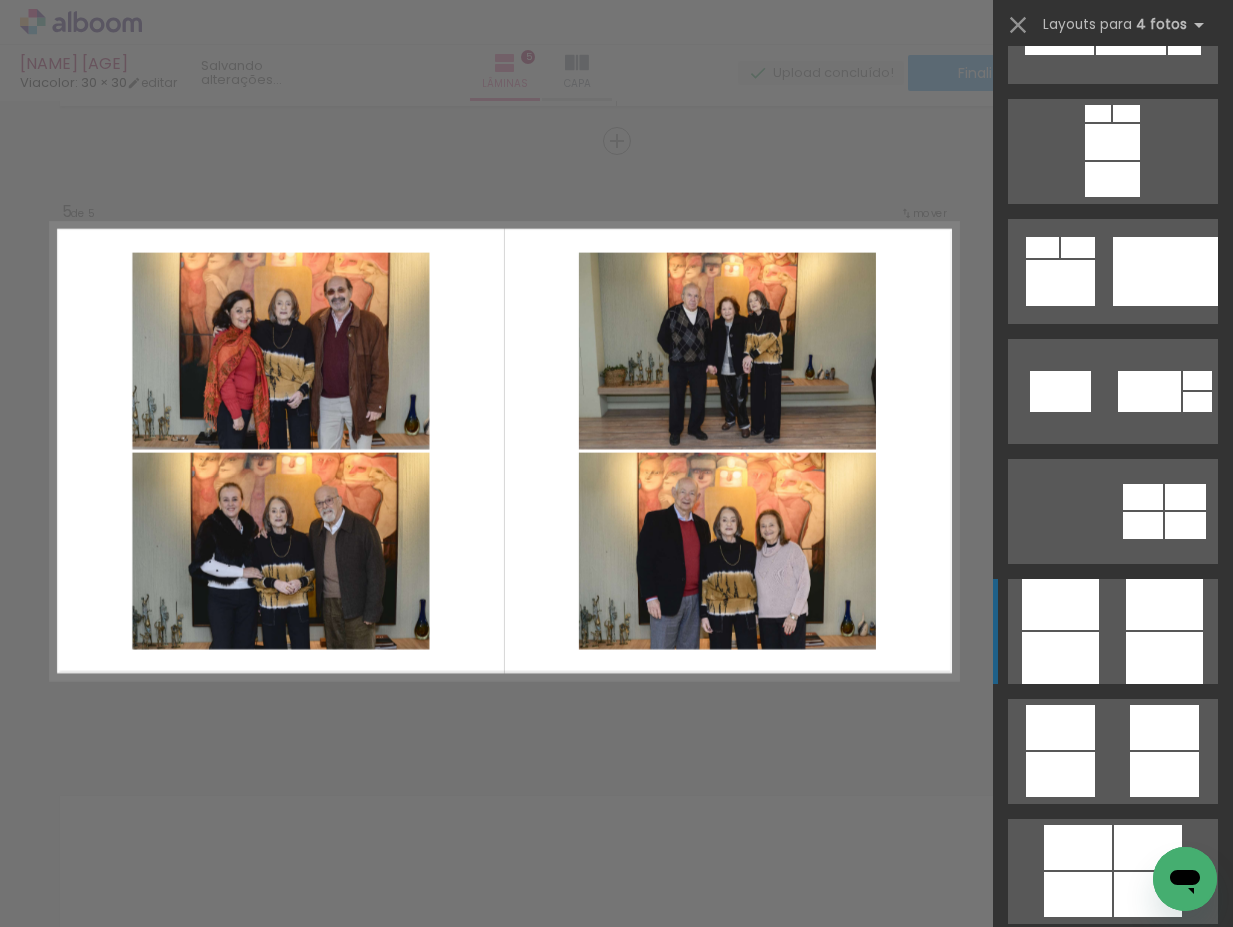 scroll, scrollTop: 5167, scrollLeft: 0, axis: vertical 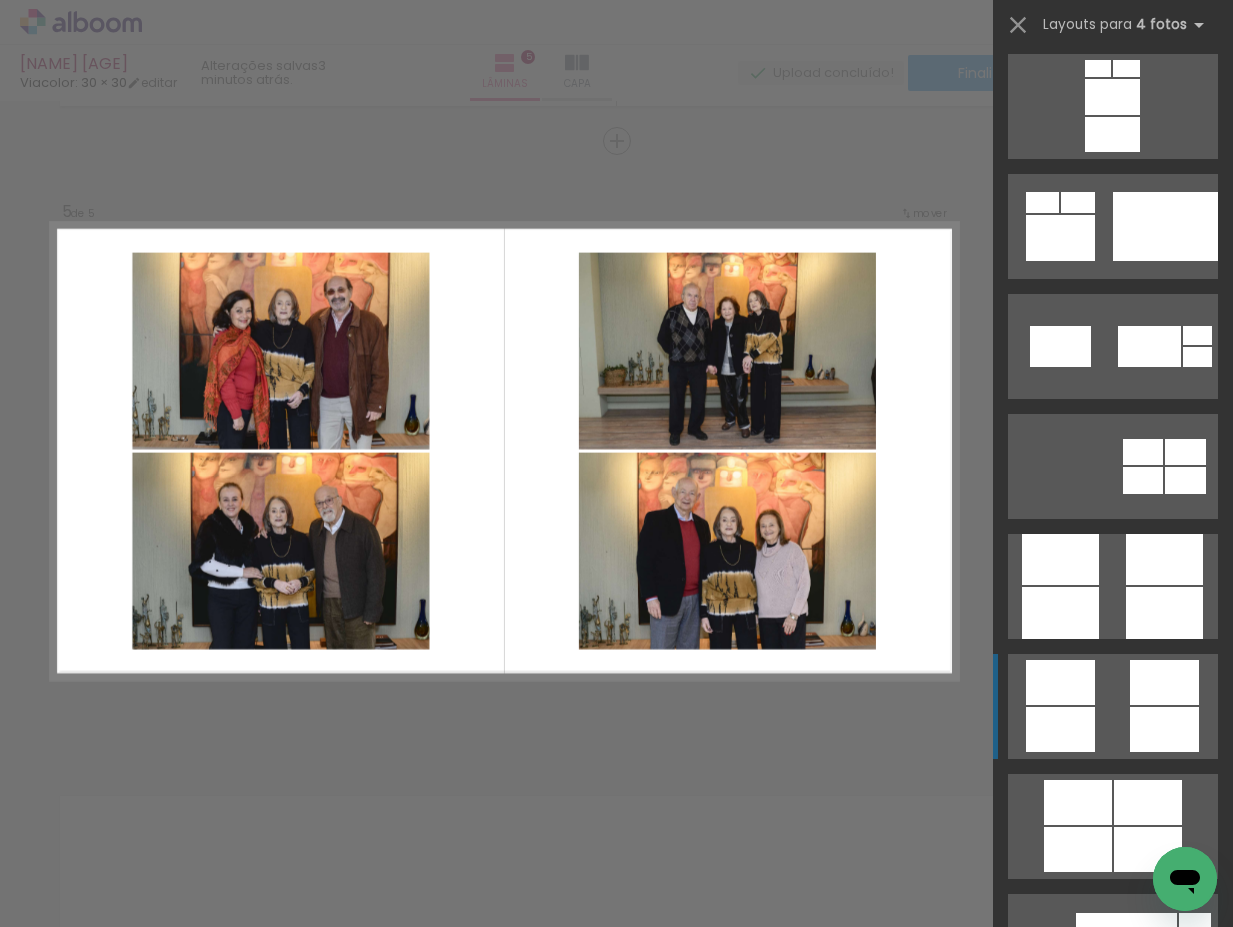 click at bounding box center [1164, 613] 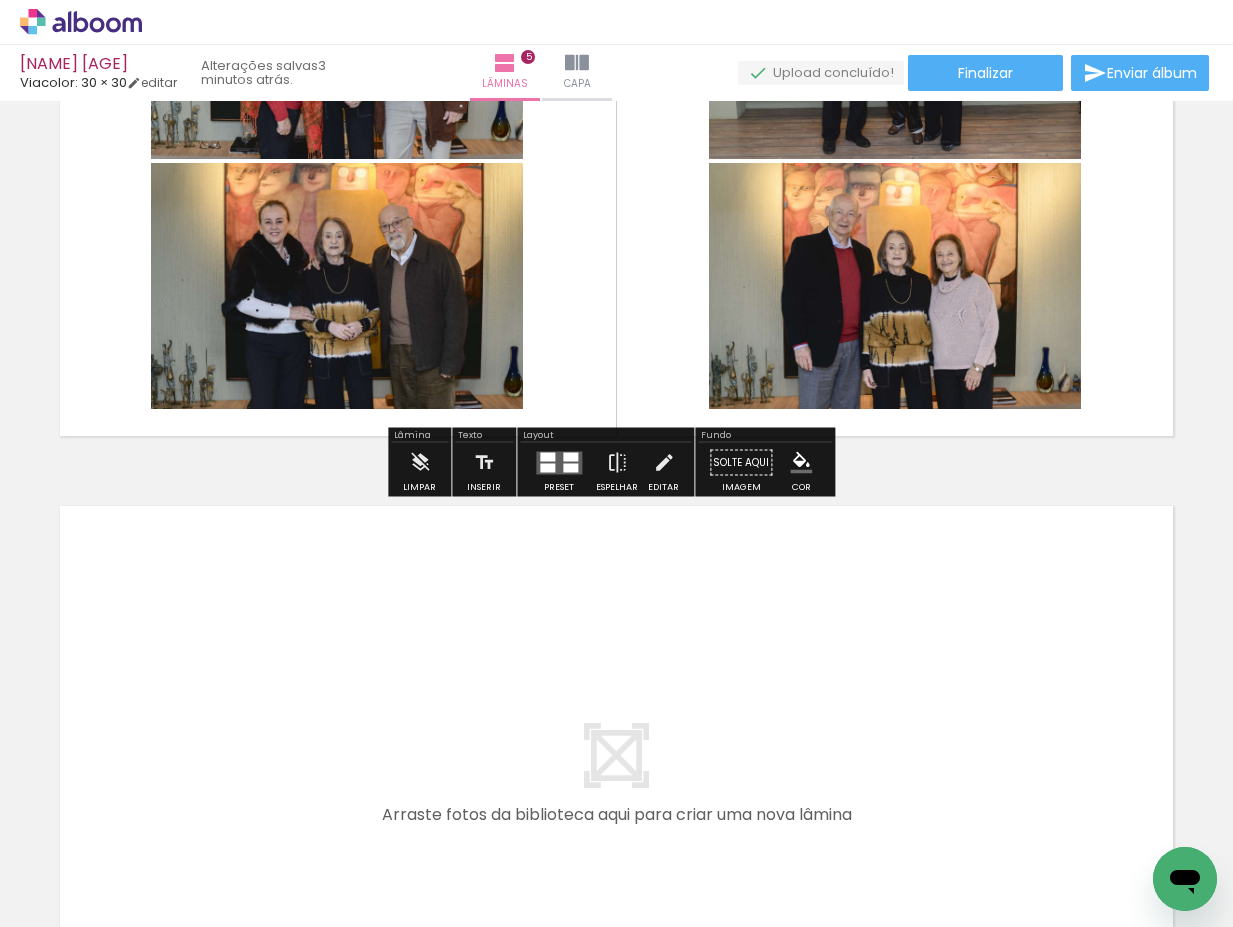 scroll, scrollTop: 2806, scrollLeft: 0, axis: vertical 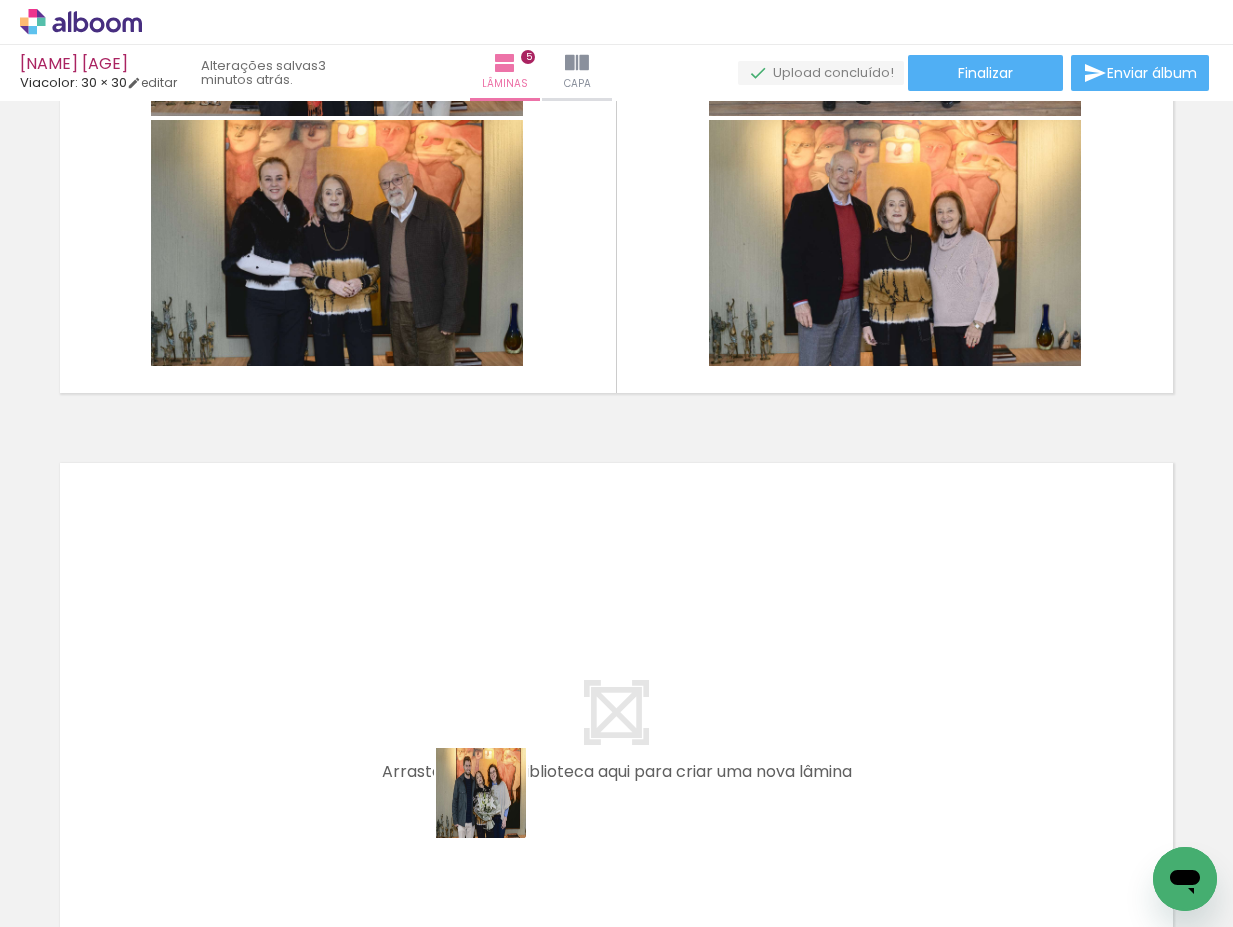 drag, startPoint x: 517, startPoint y: 865, endPoint x: 644, endPoint y: 805, distance: 140.45996 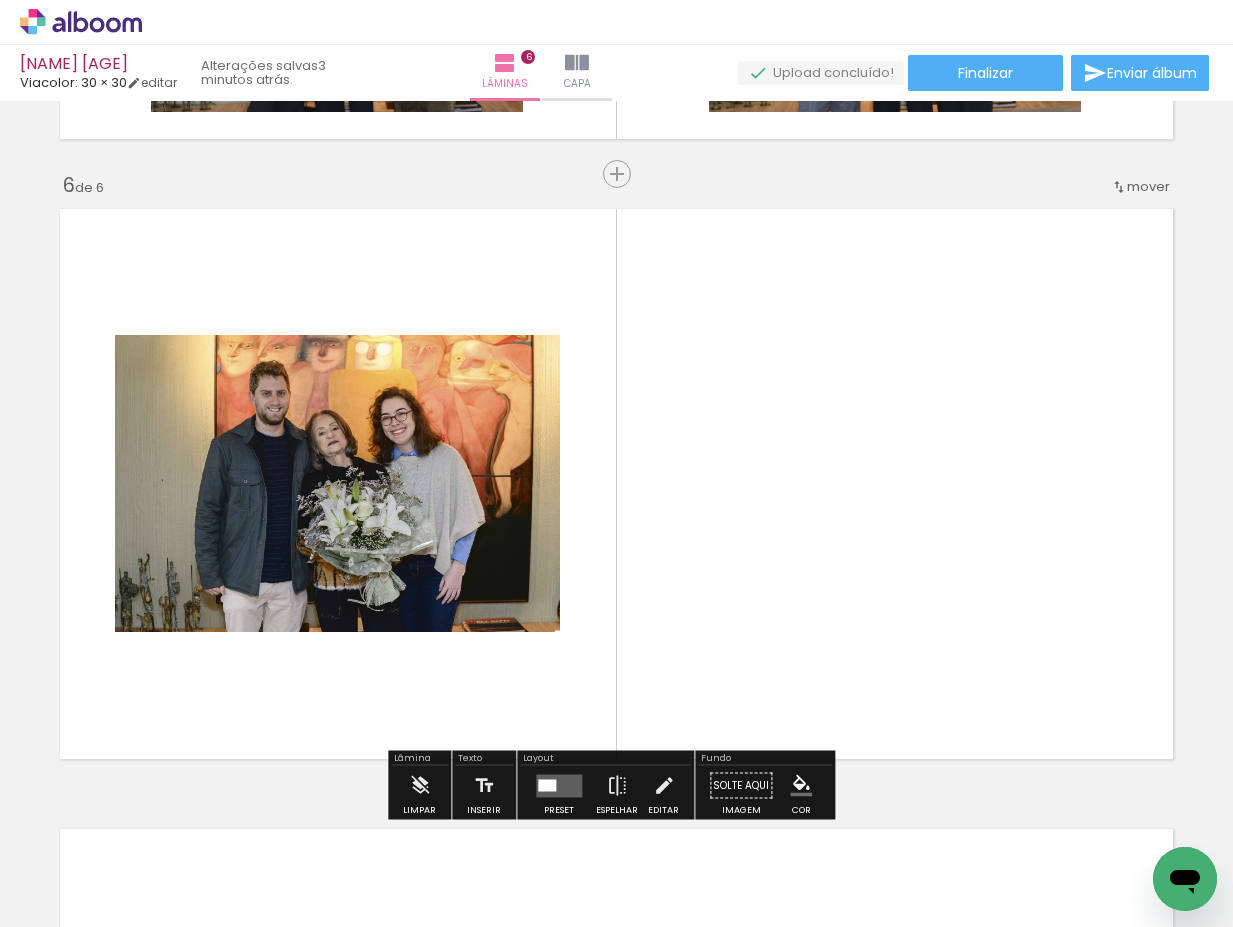 scroll, scrollTop: 3093, scrollLeft: 0, axis: vertical 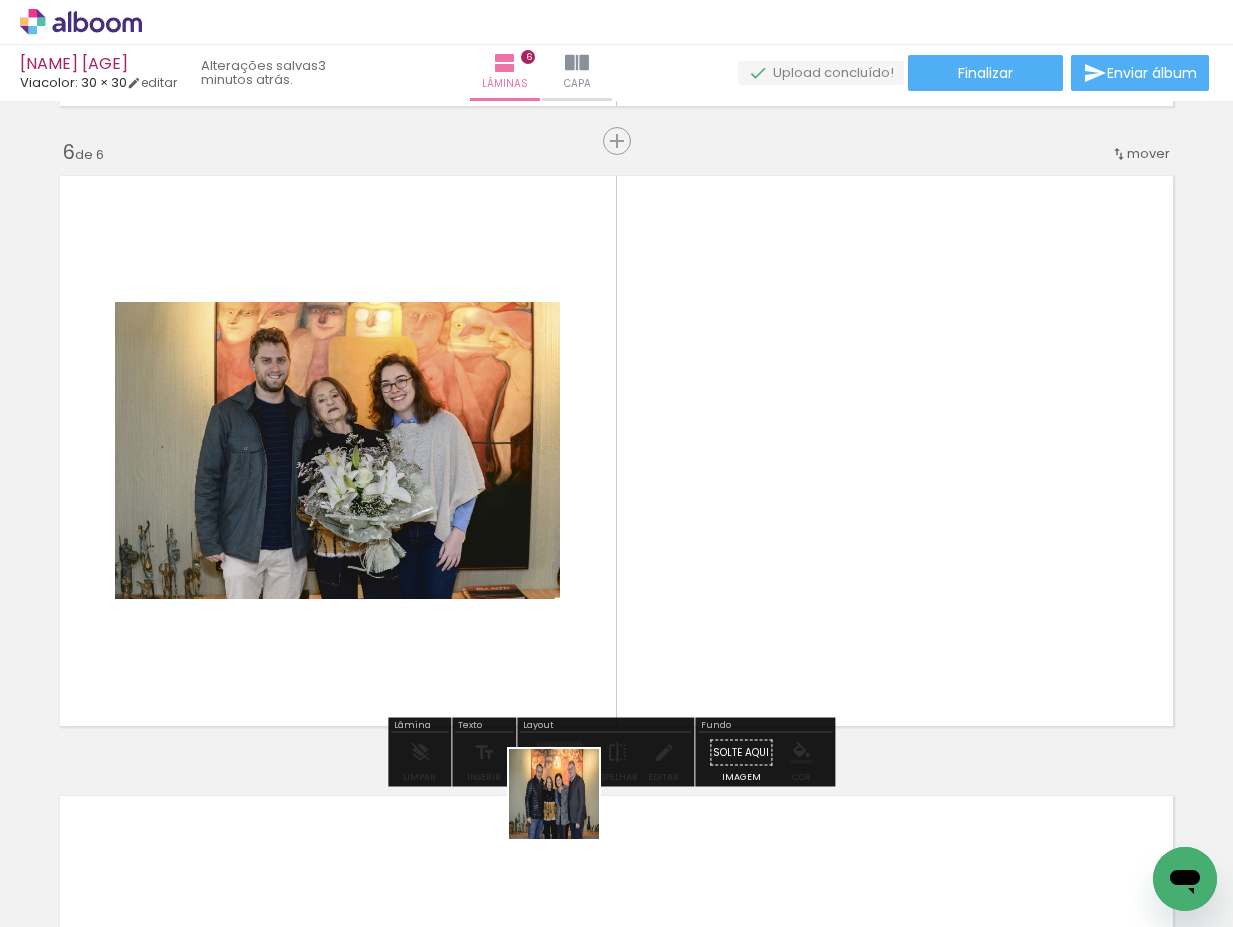 drag, startPoint x: 569, startPoint y: 865, endPoint x: 568, endPoint y: 646, distance: 219.00229 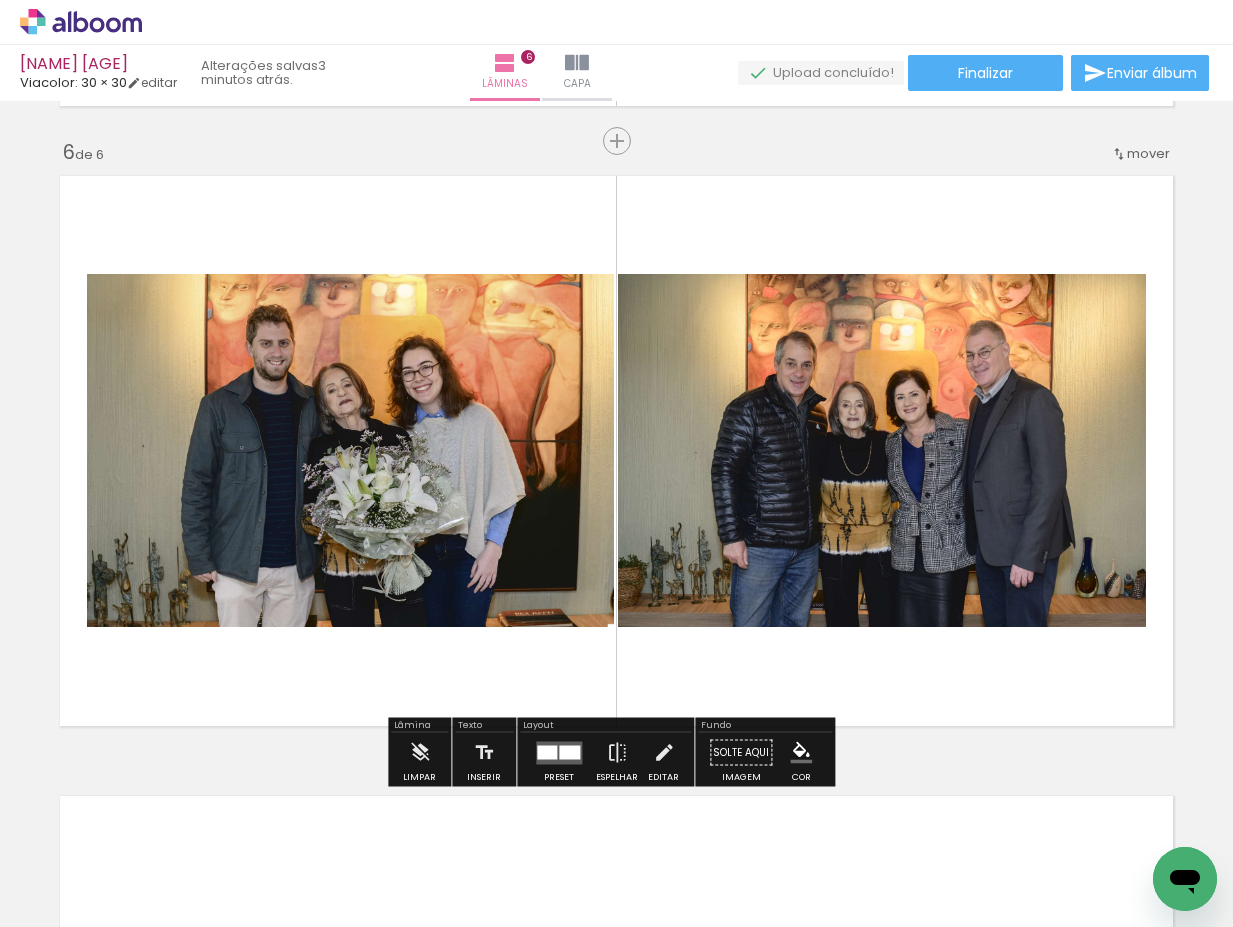 drag, startPoint x: 633, startPoint y: 667, endPoint x: 636, endPoint y: 581, distance: 86.05231 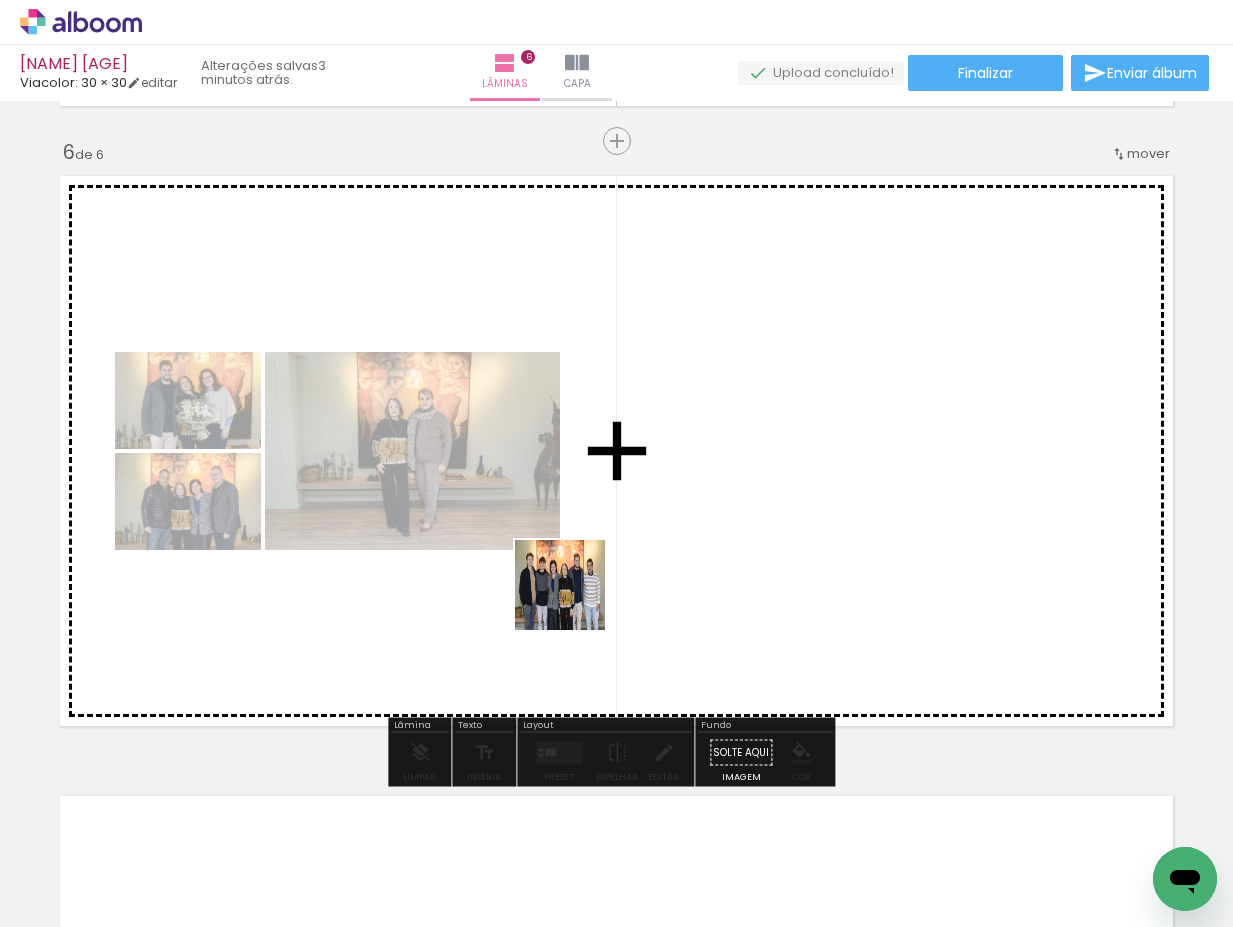 drag, startPoint x: 564, startPoint y: 877, endPoint x: 575, endPoint y: 546, distance: 331.18274 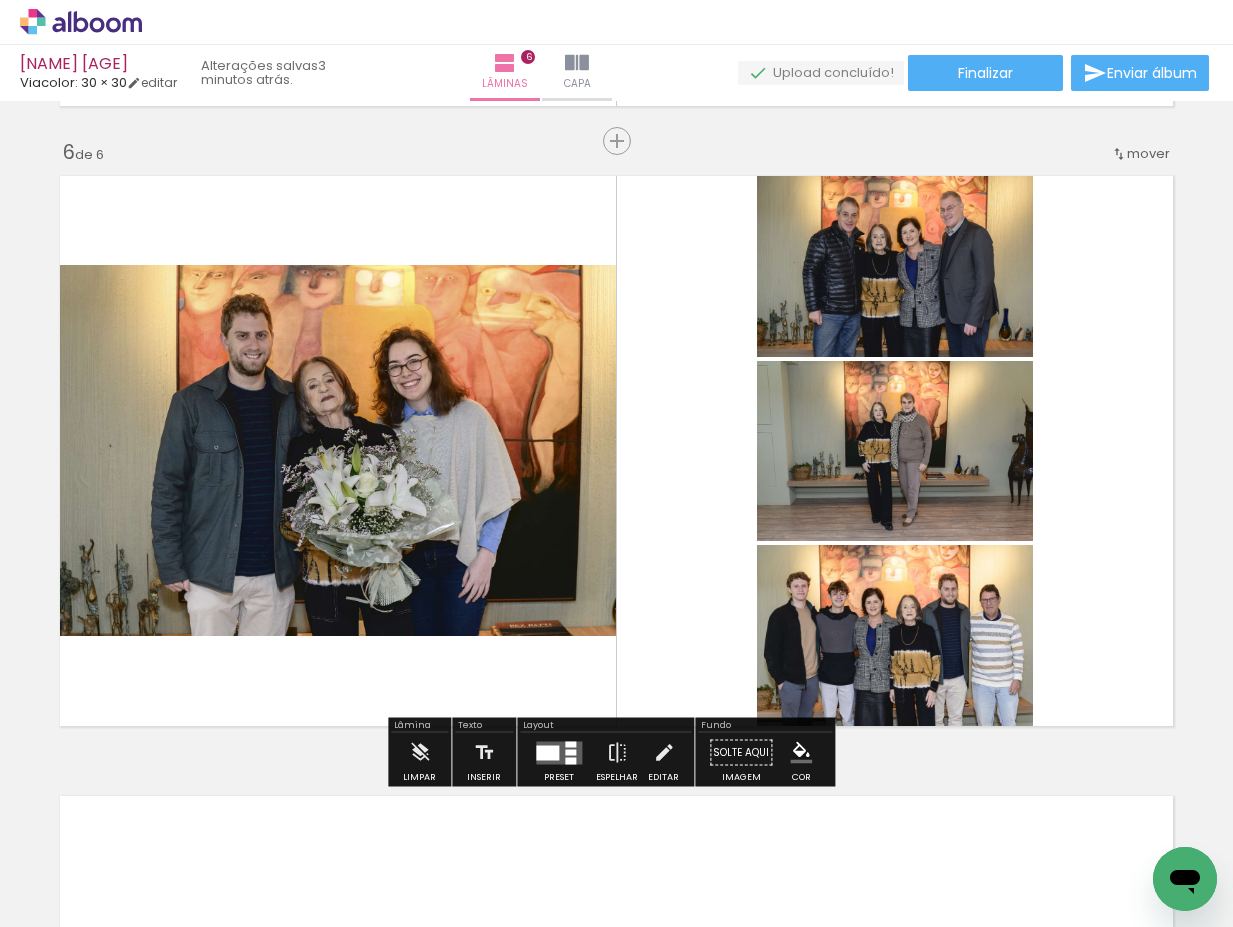 click at bounding box center (547, 752) 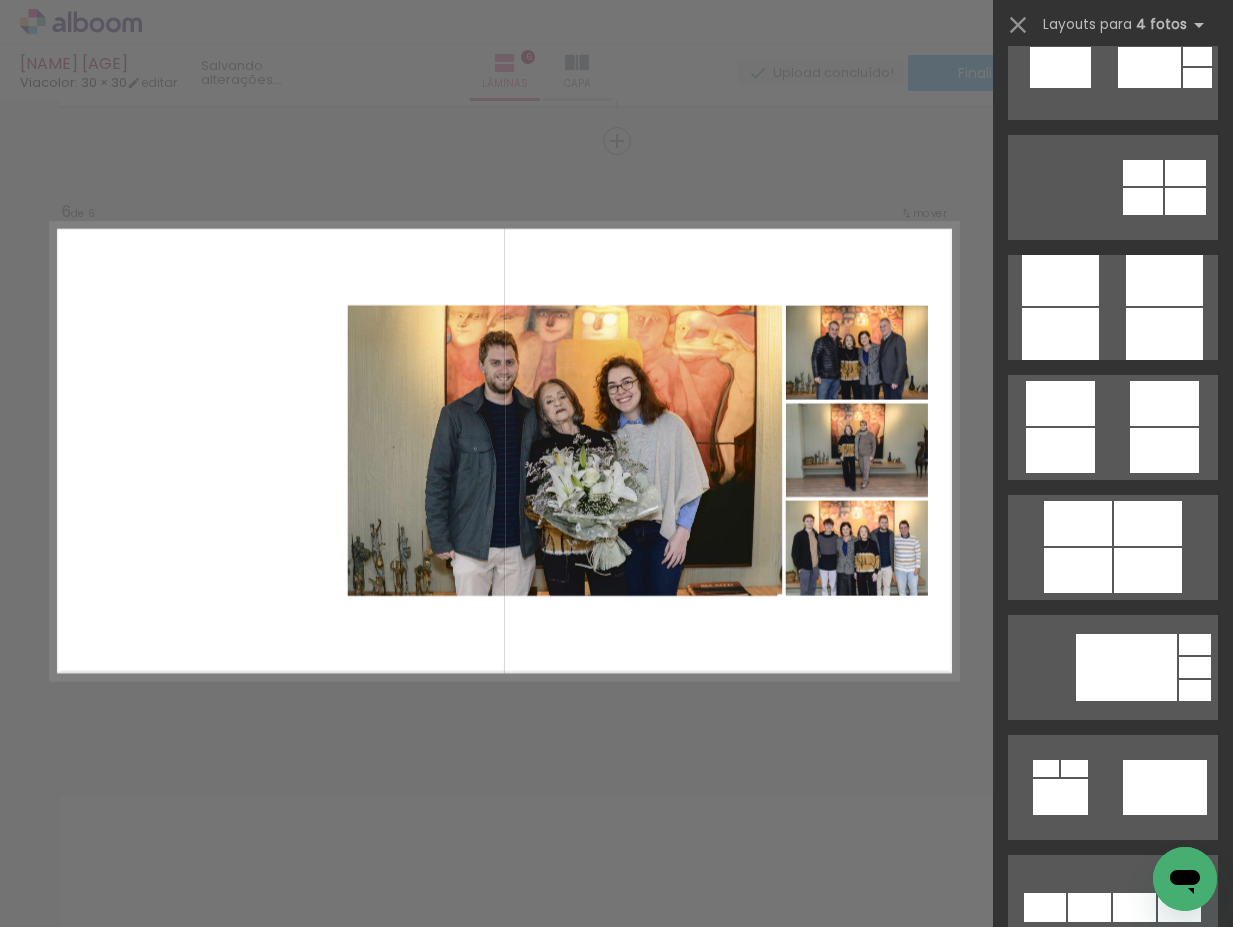 scroll, scrollTop: 5500, scrollLeft: 0, axis: vertical 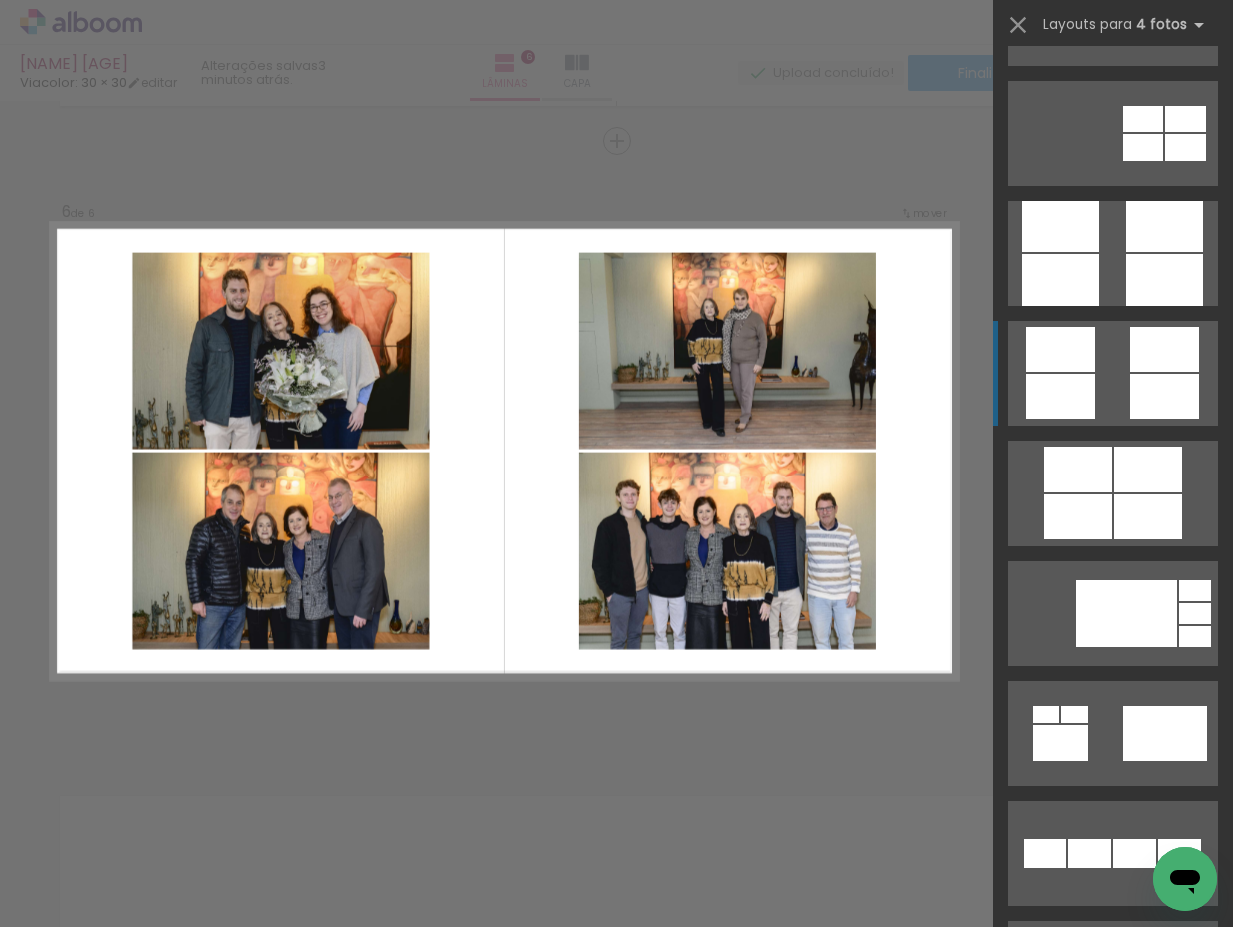 click at bounding box center [1164, 280] 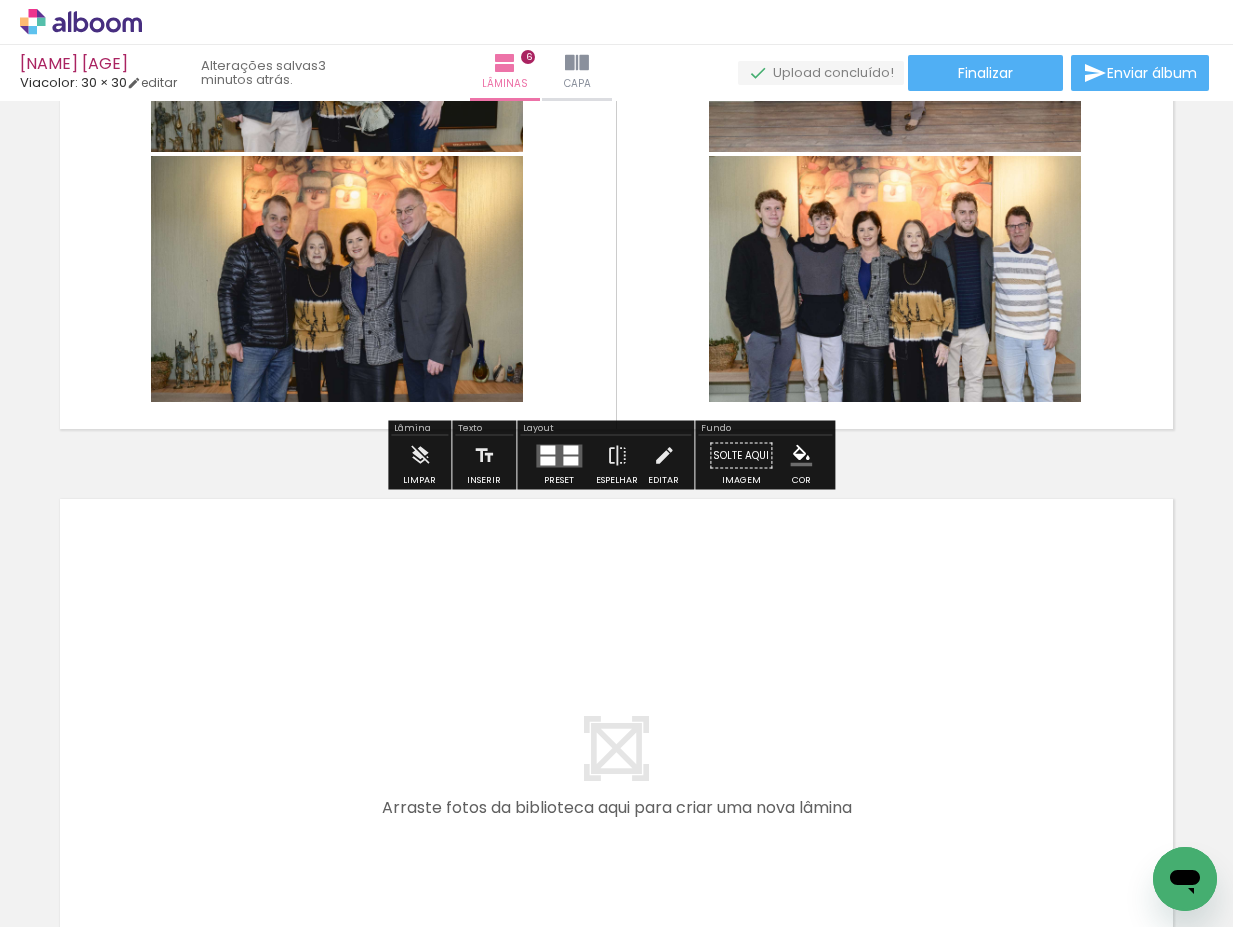scroll, scrollTop: 3426, scrollLeft: 0, axis: vertical 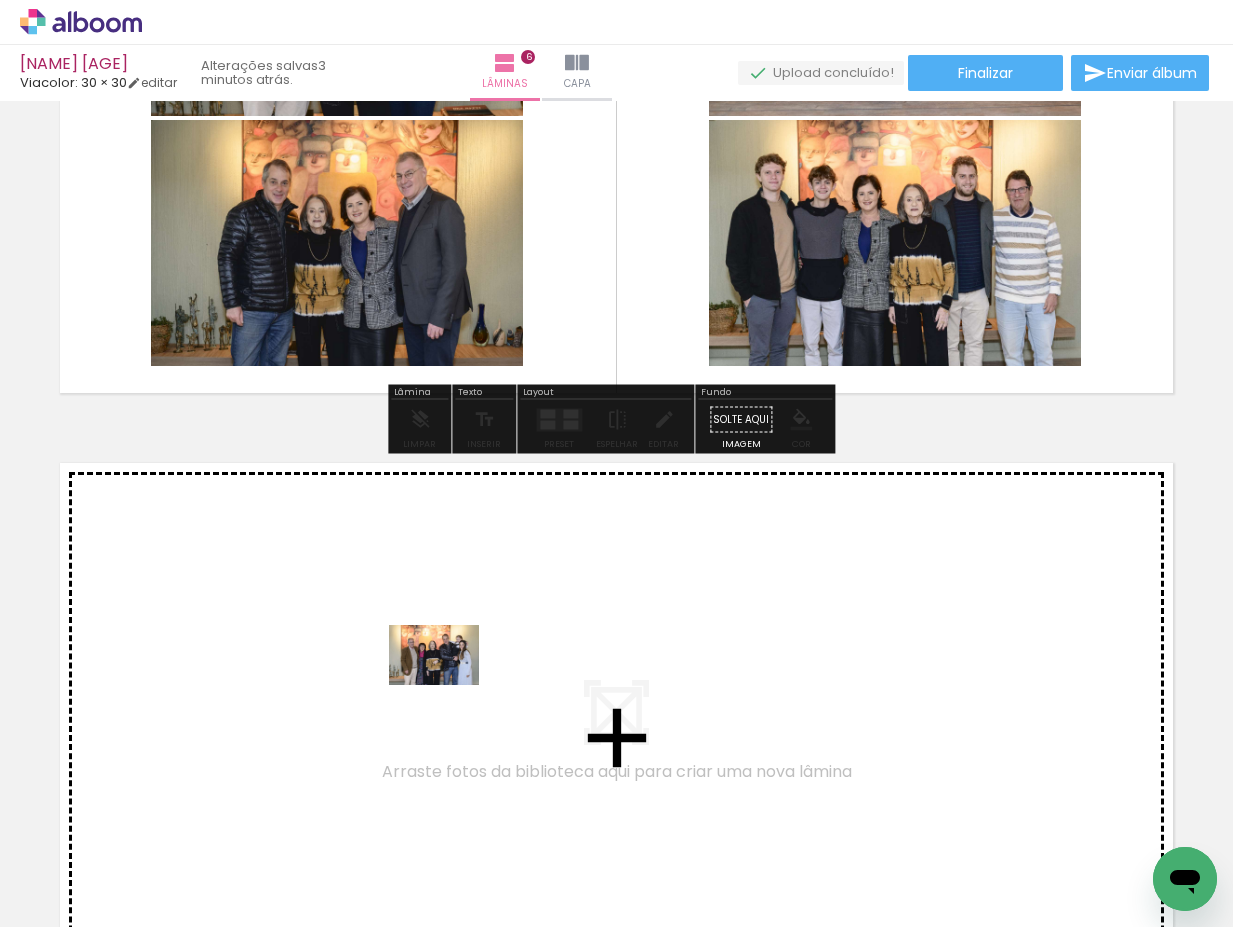 drag, startPoint x: 528, startPoint y: 876, endPoint x: 448, endPoint y: 682, distance: 209.84756 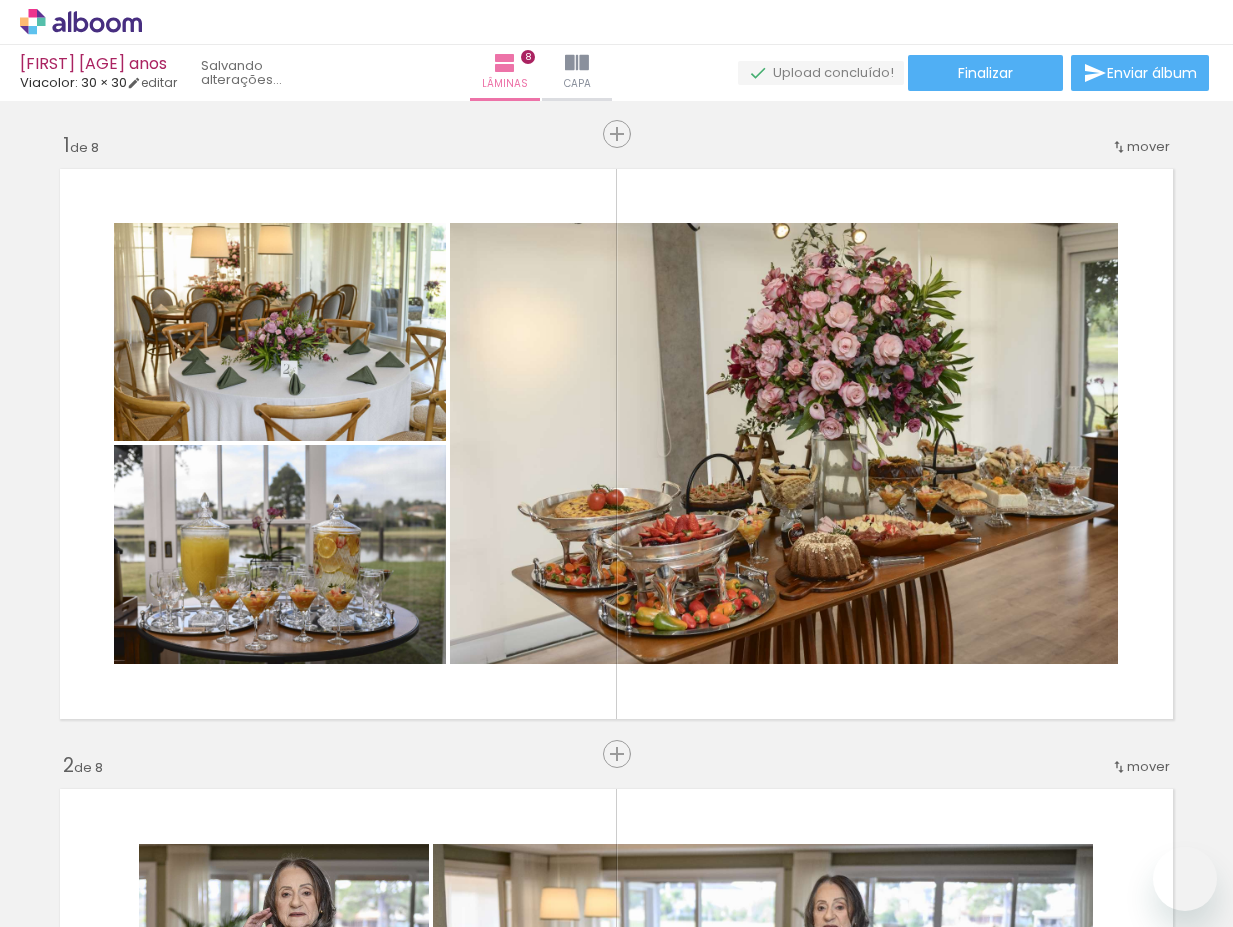scroll, scrollTop: 0, scrollLeft: 0, axis: both 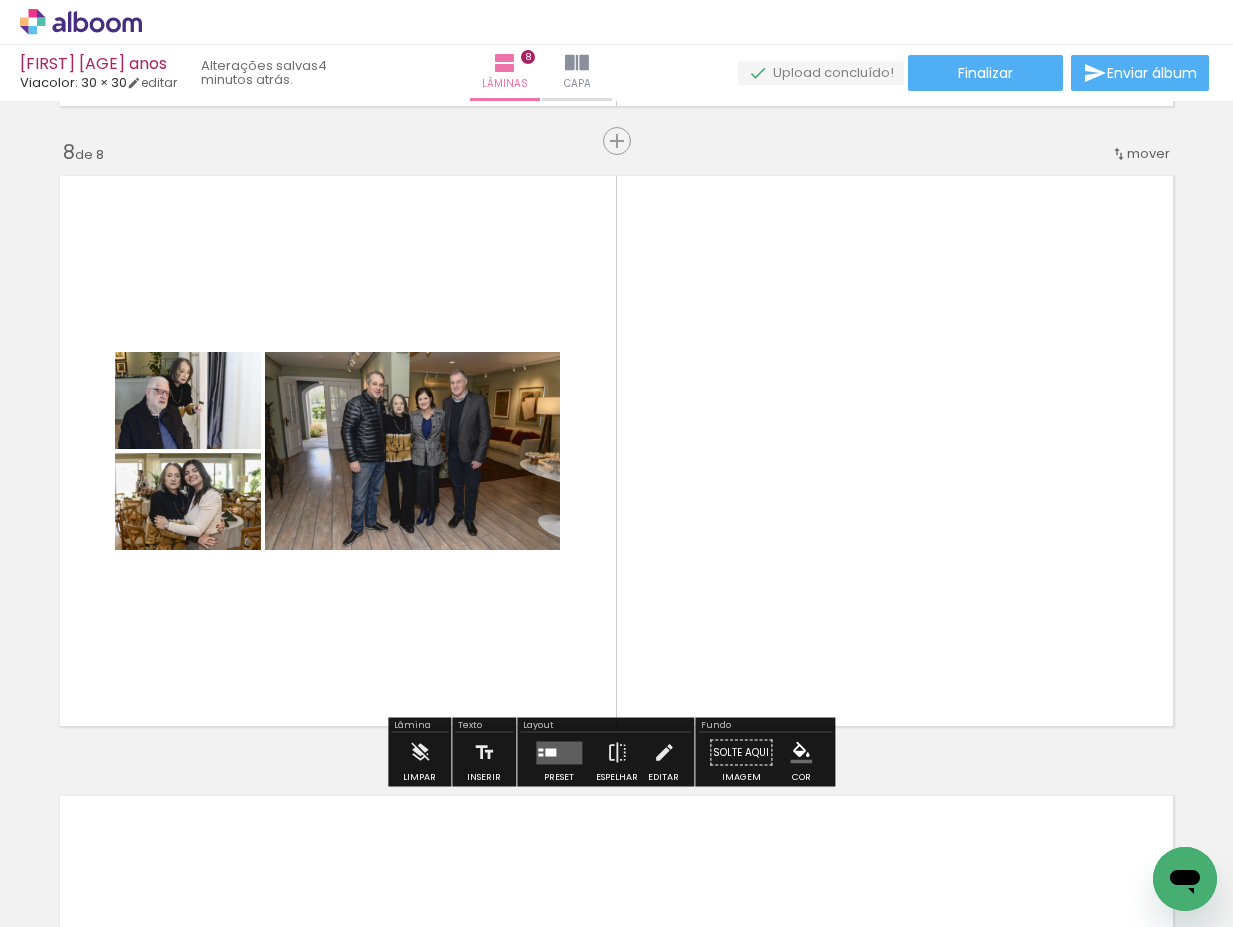 drag, startPoint x: 306, startPoint y: 861, endPoint x: 662, endPoint y: 515, distance: 496.43933 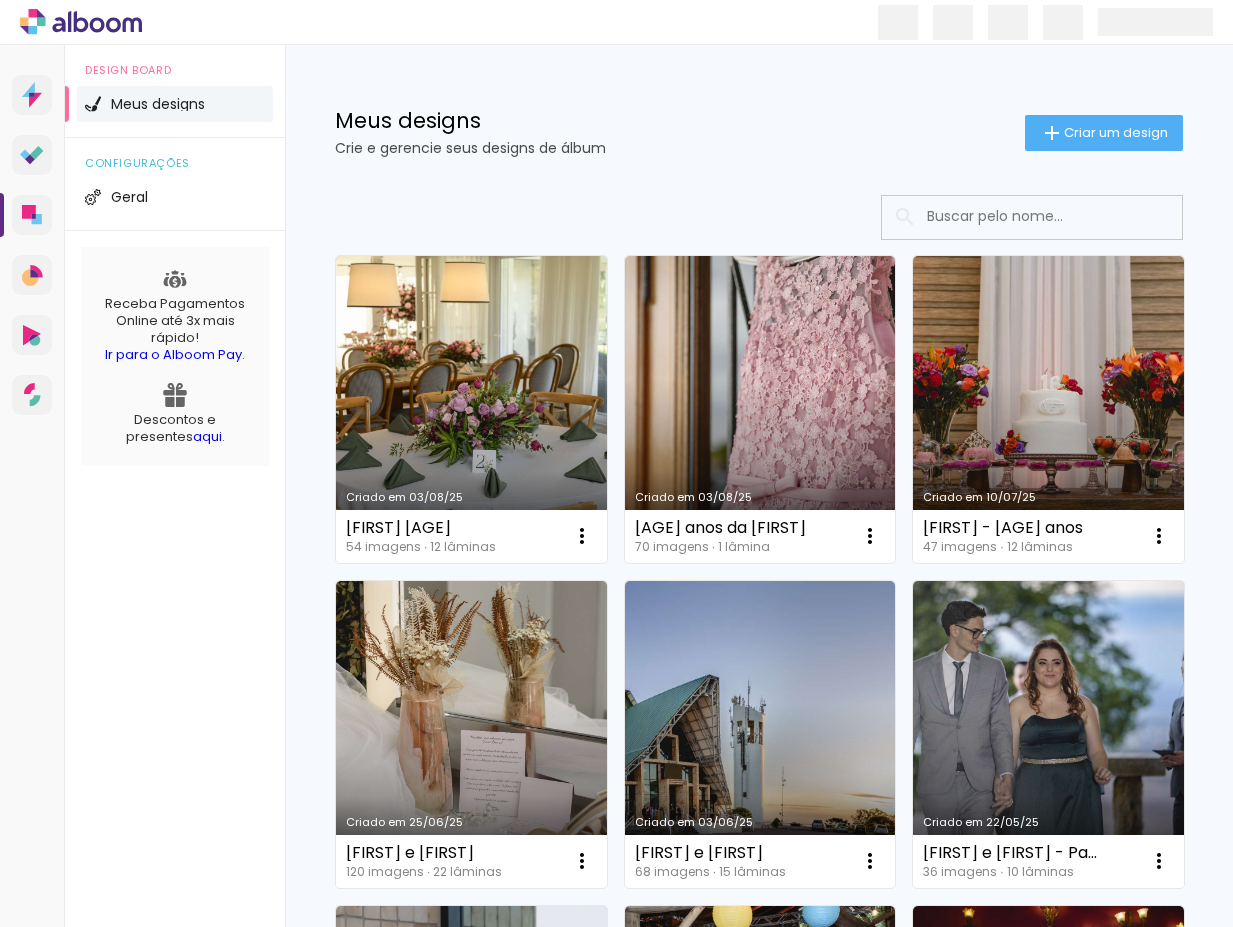 scroll, scrollTop: 0, scrollLeft: 0, axis: both 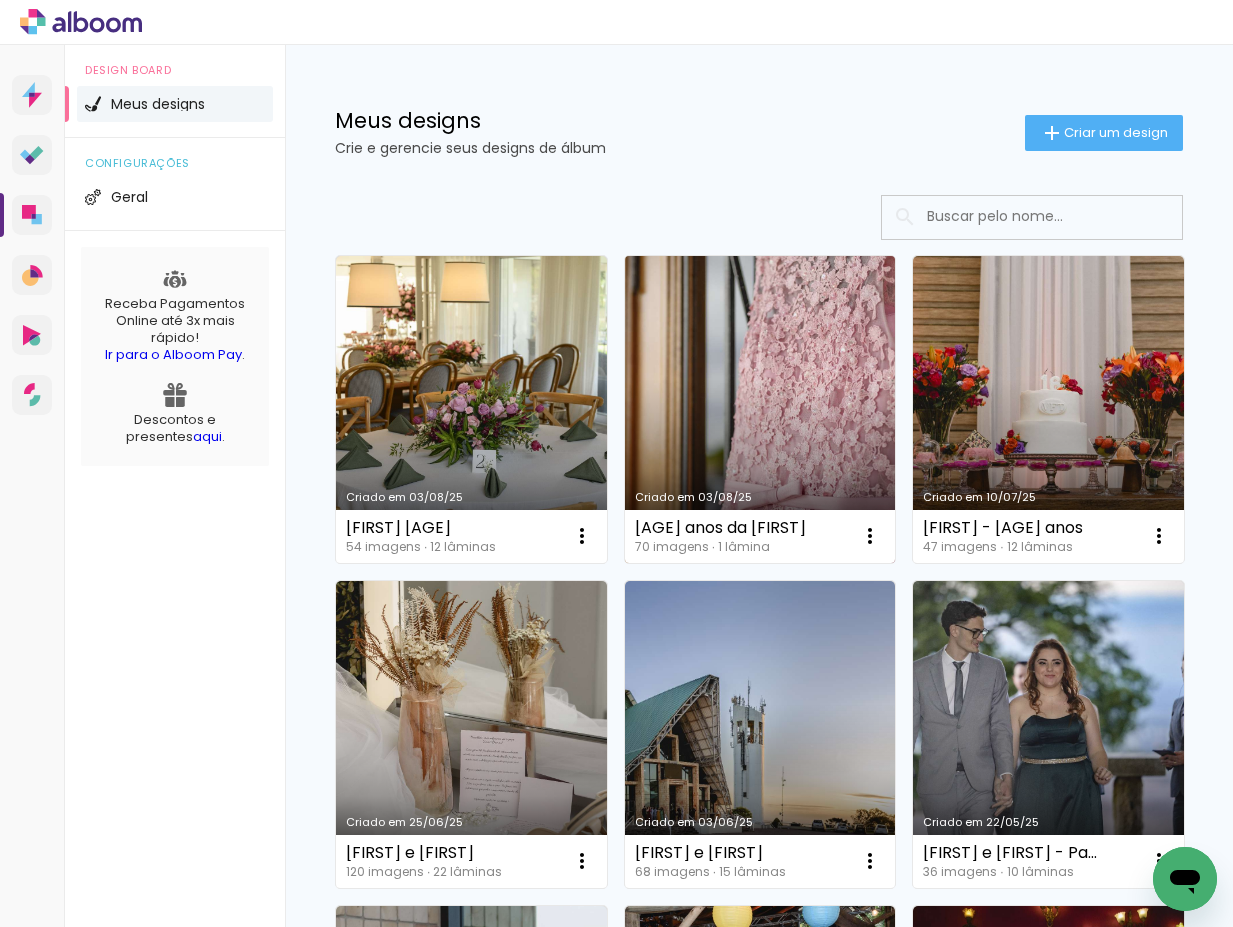 click on "Criado em 03/08/25" at bounding box center [760, 409] 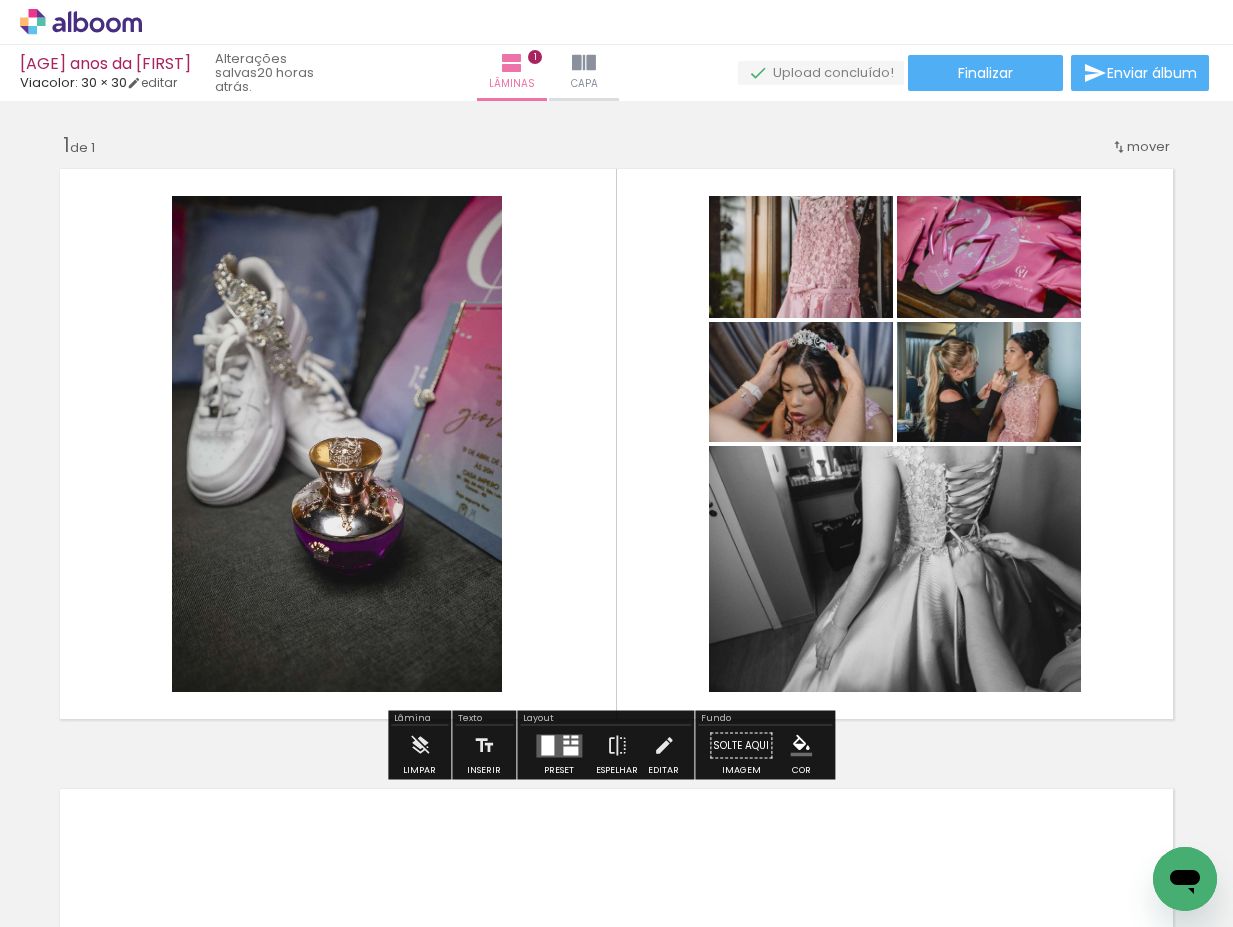 click at bounding box center [570, 750] 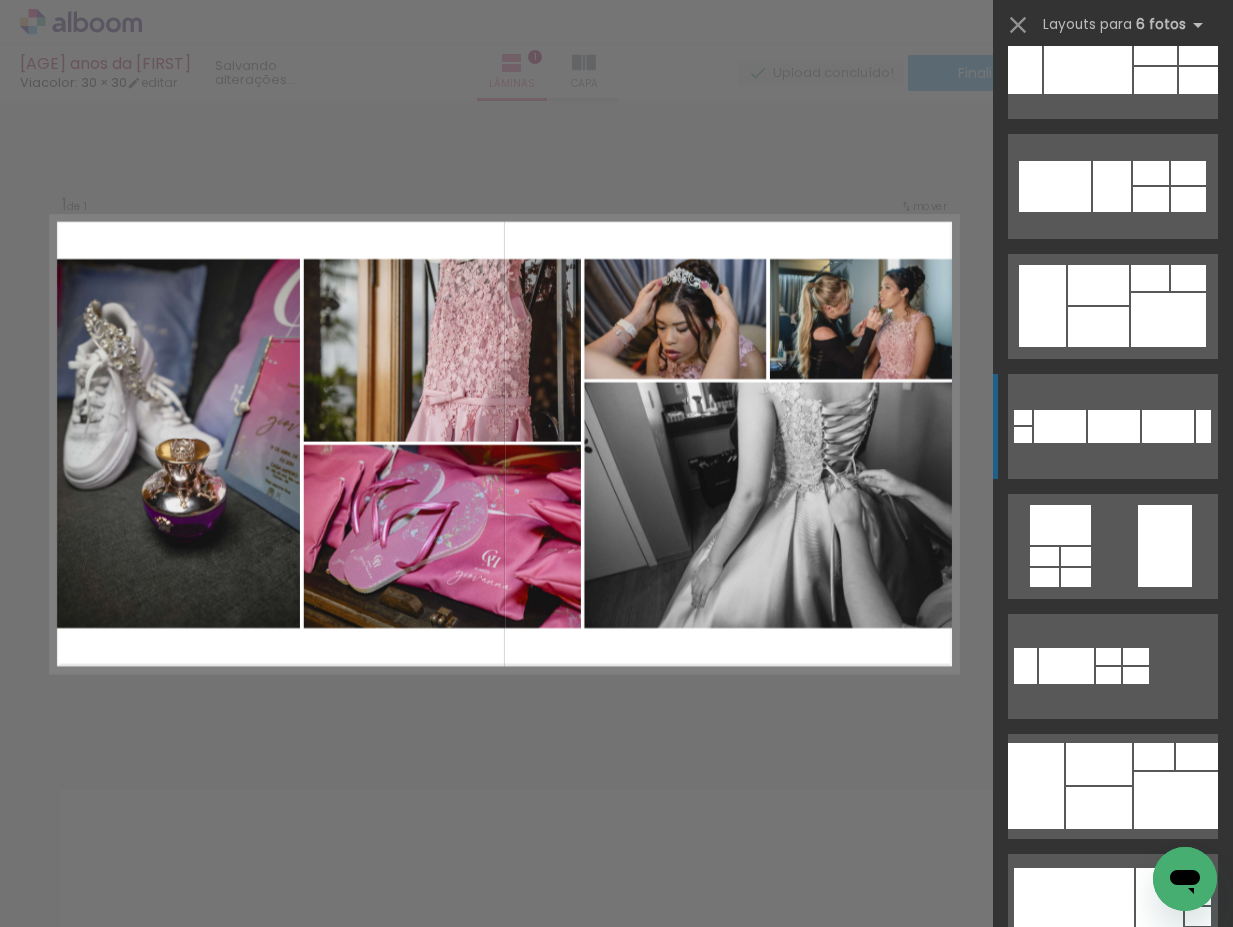 scroll, scrollTop: 667, scrollLeft: 0, axis: vertical 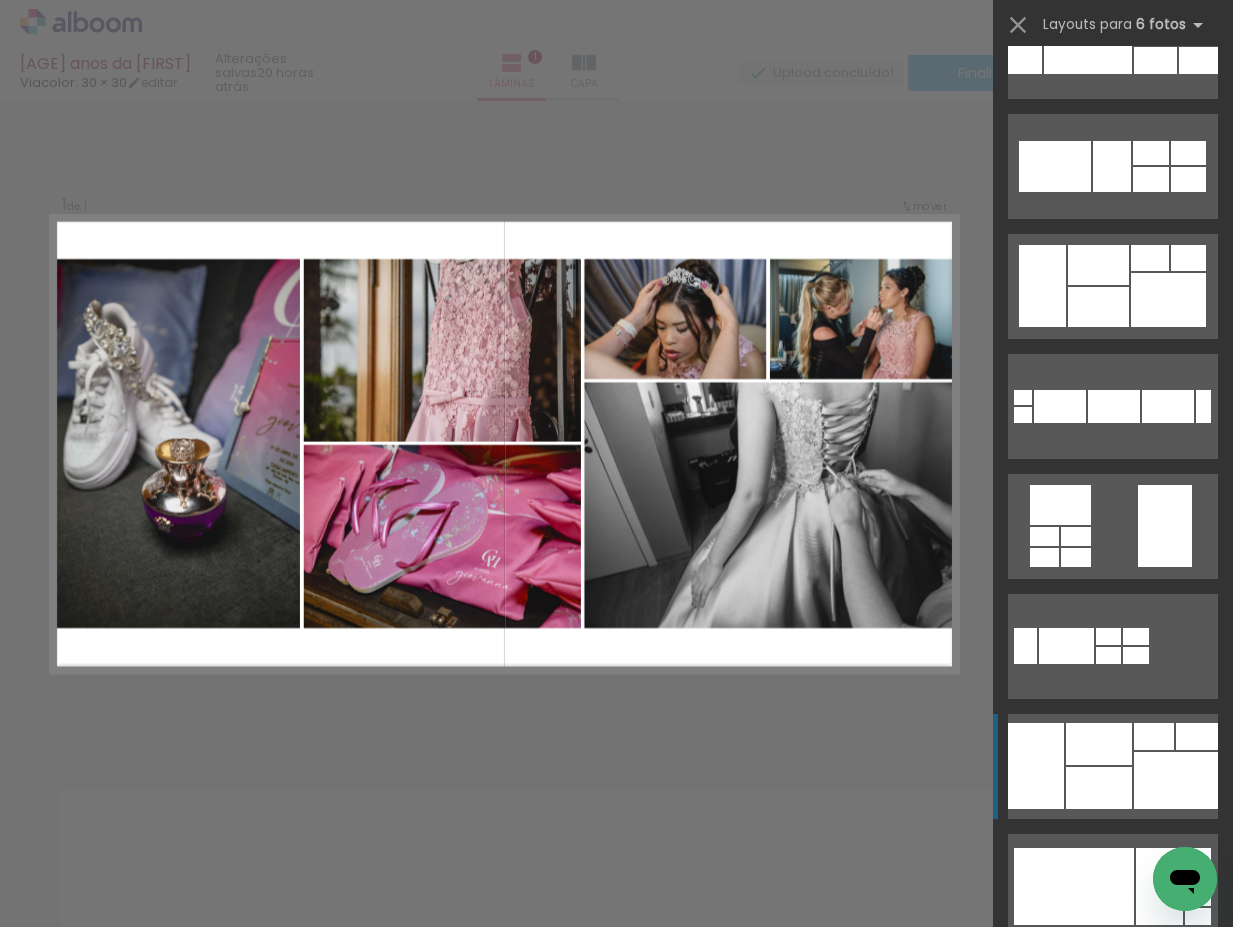 click at bounding box center [1113, -554] 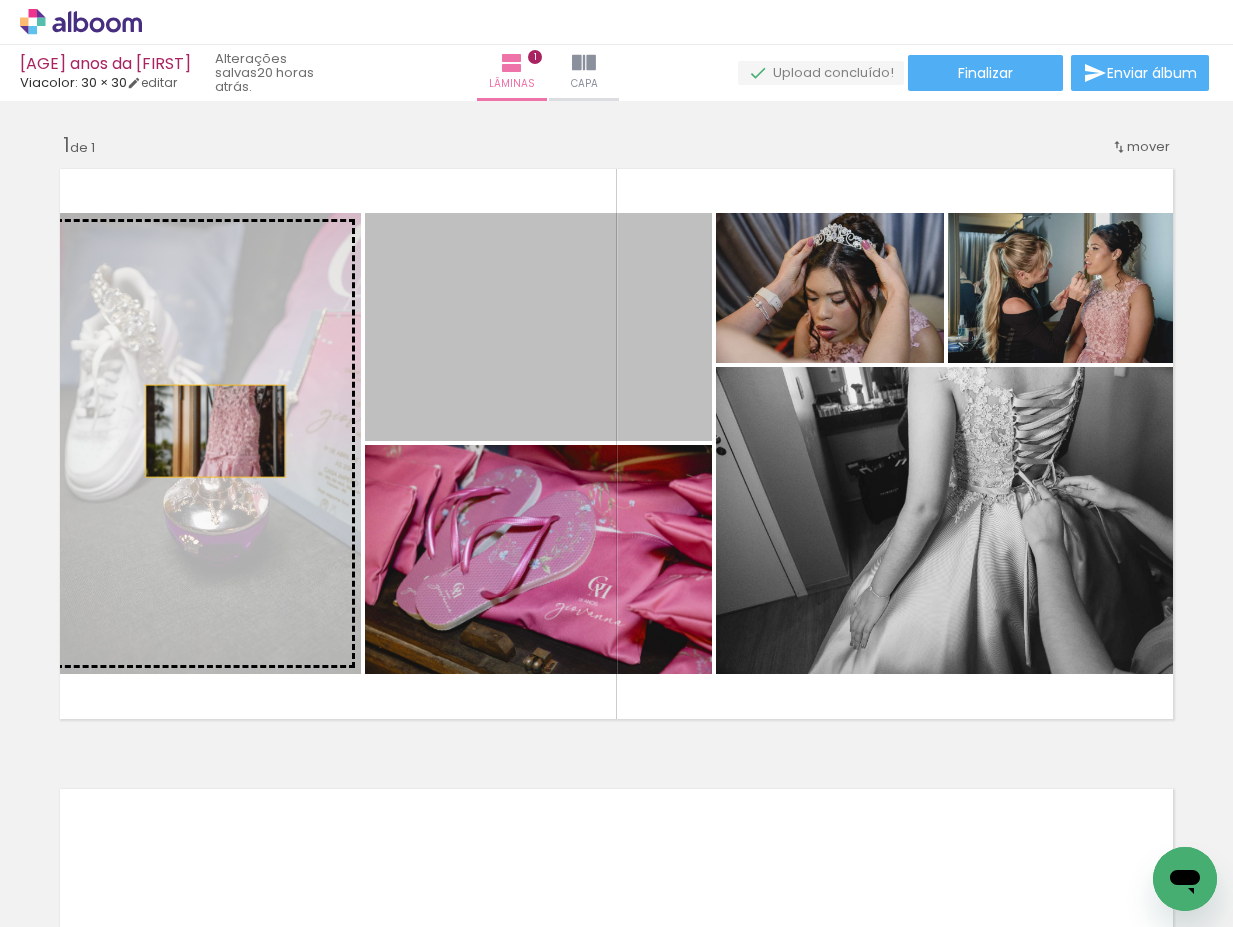 drag, startPoint x: 546, startPoint y: 344, endPoint x: 167, endPoint y: 443, distance: 391.71674 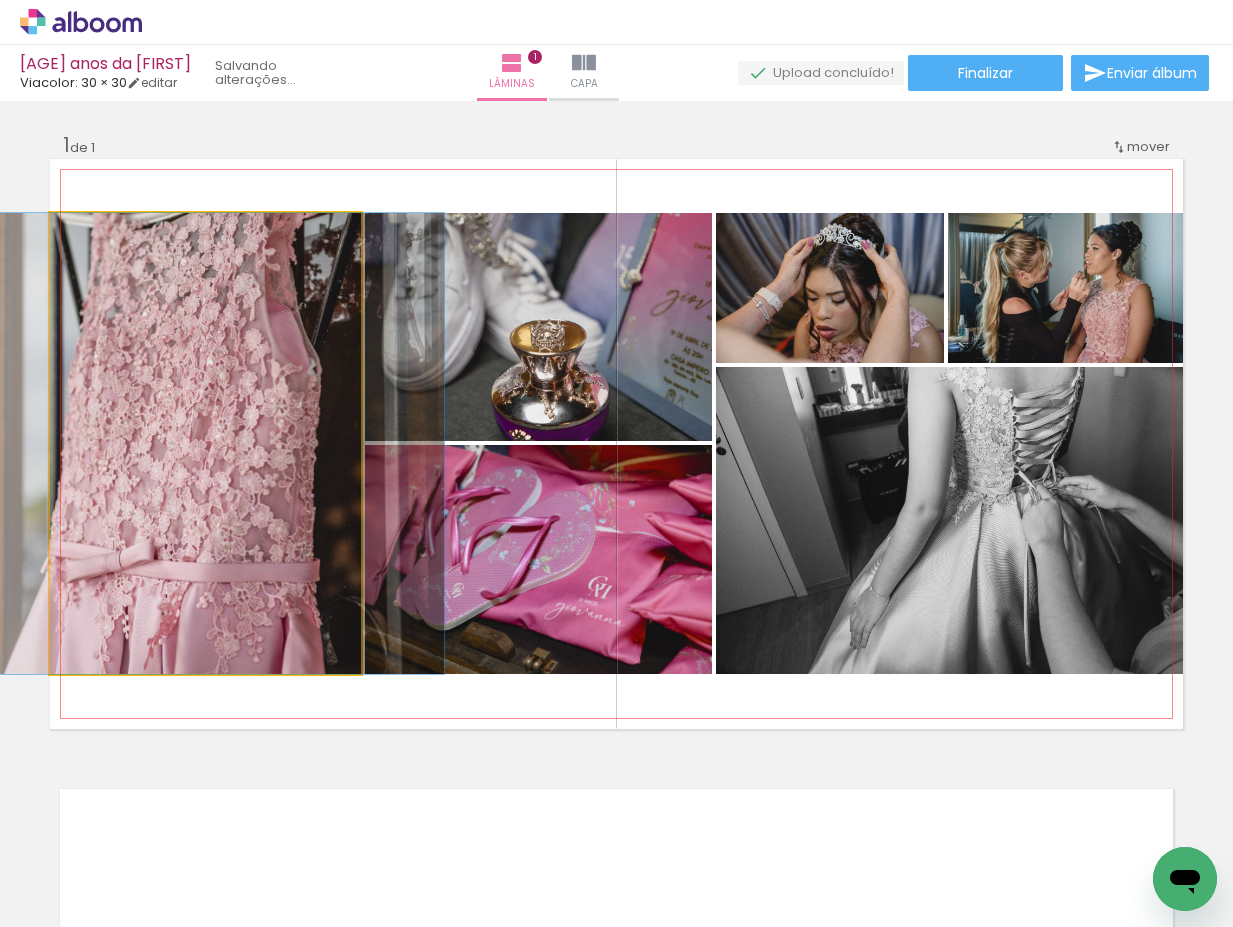 drag, startPoint x: 230, startPoint y: 441, endPoint x: 122, endPoint y: 436, distance: 108.11568 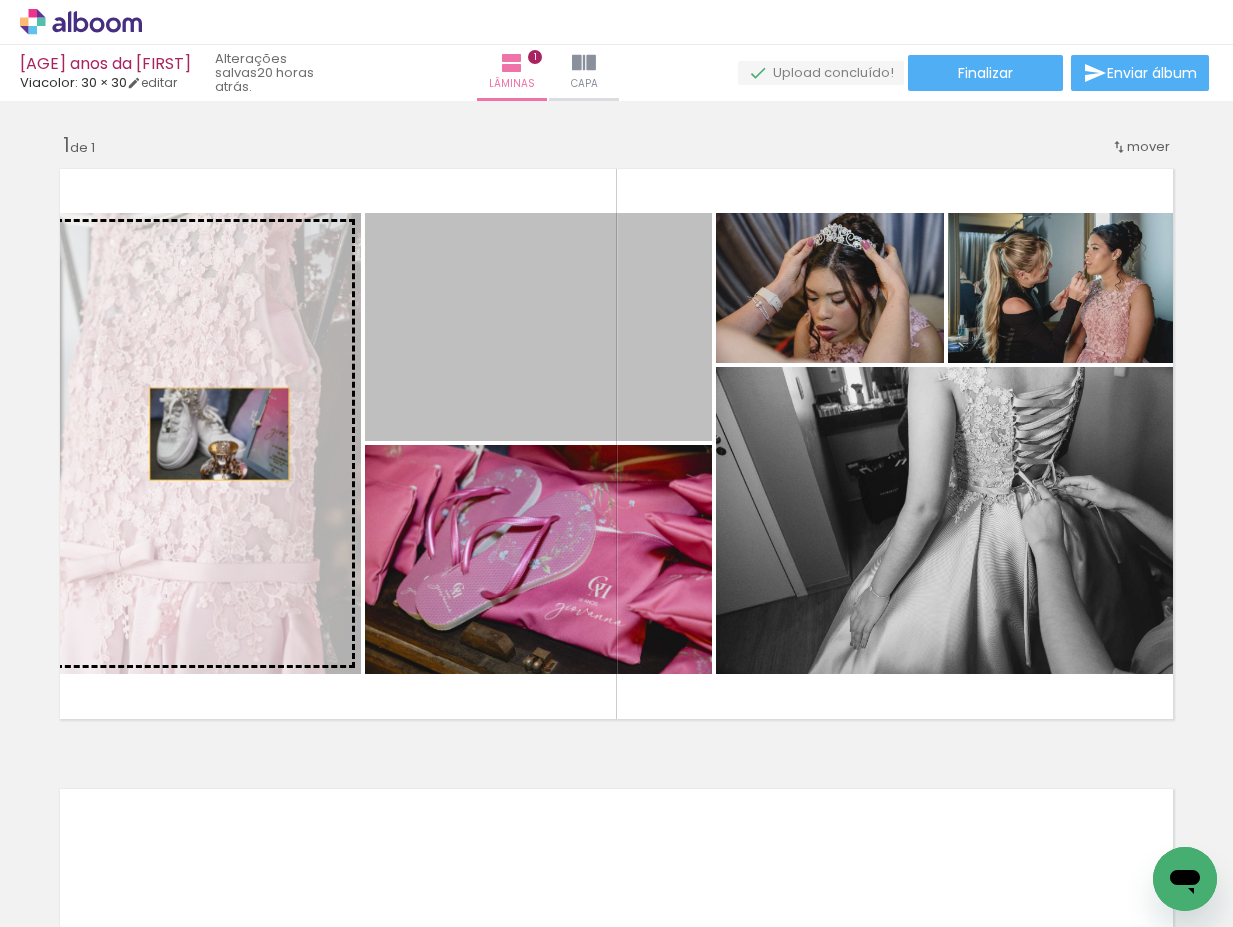 drag, startPoint x: 584, startPoint y: 380, endPoint x: 212, endPoint y: 434, distance: 375.89893 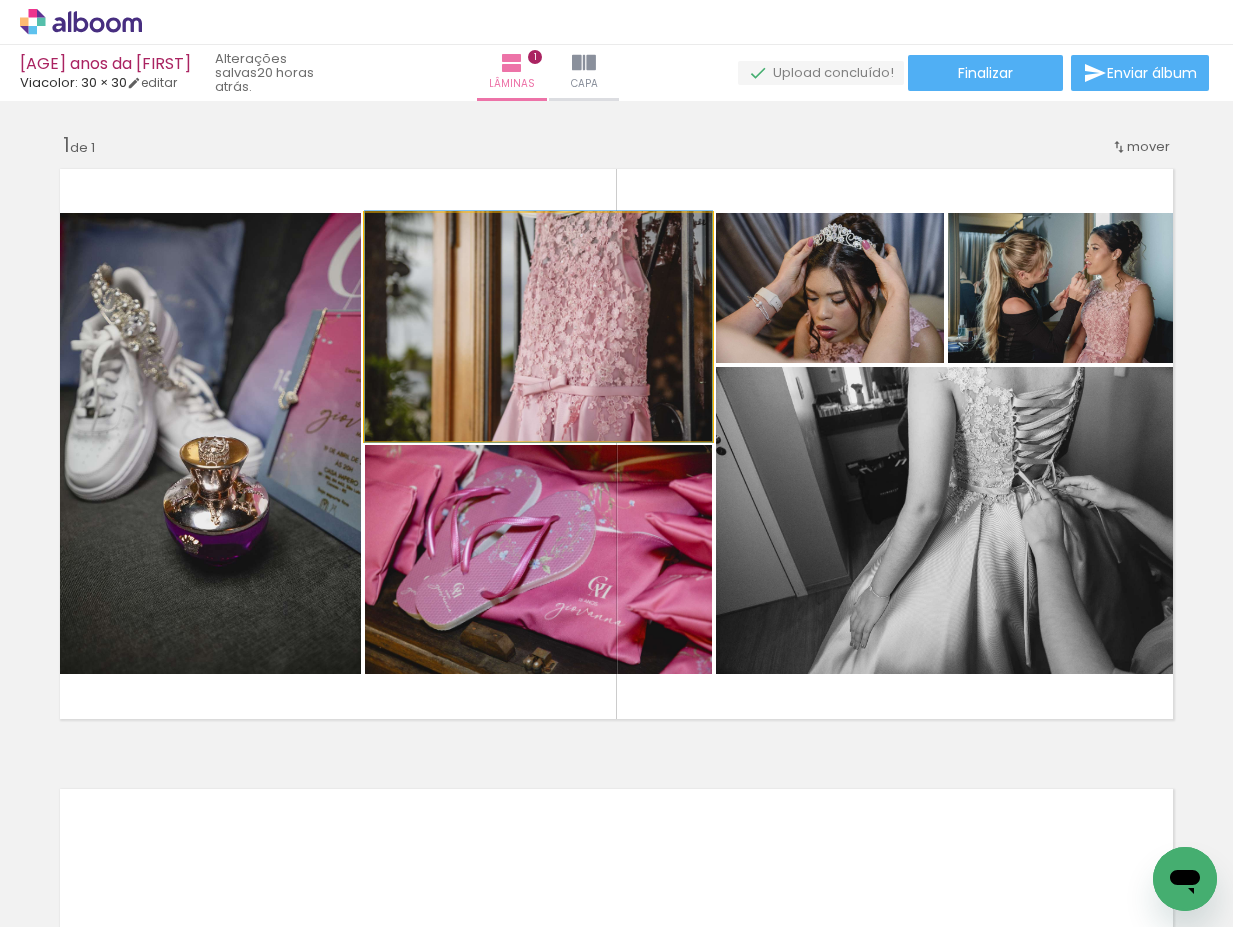 drag, startPoint x: 555, startPoint y: 341, endPoint x: 487, endPoint y: 343, distance: 68.0294 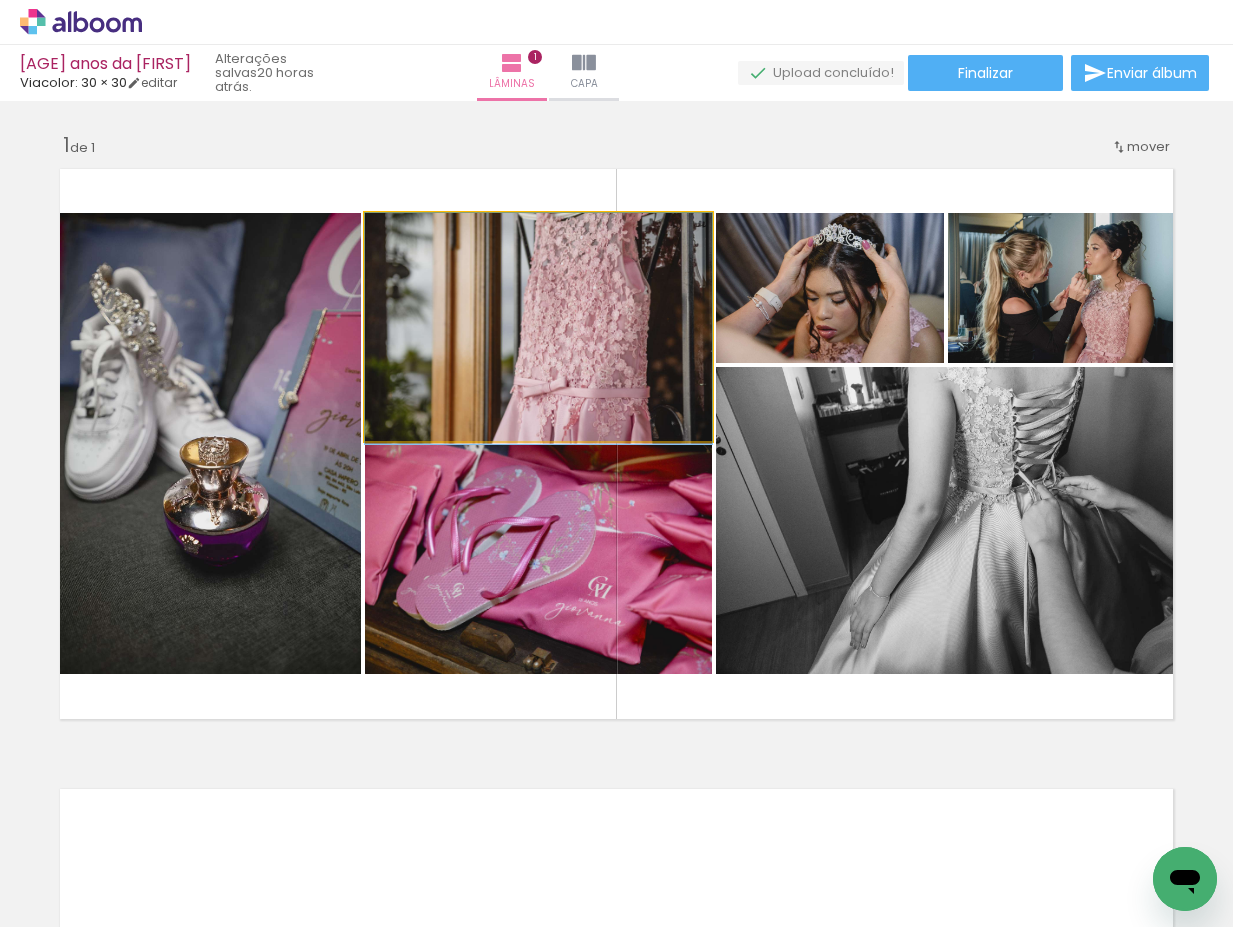 click 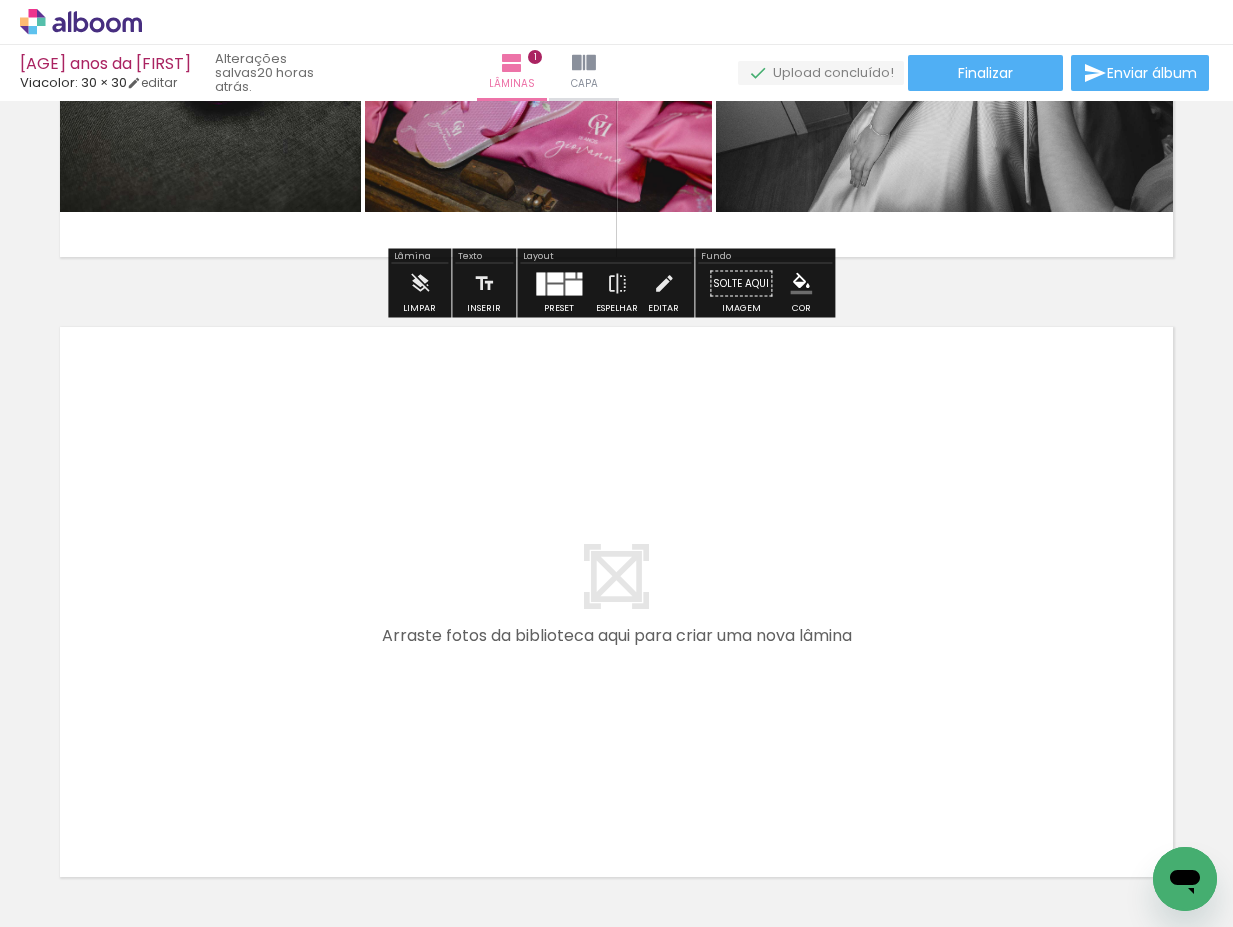 scroll, scrollTop: 500, scrollLeft: 0, axis: vertical 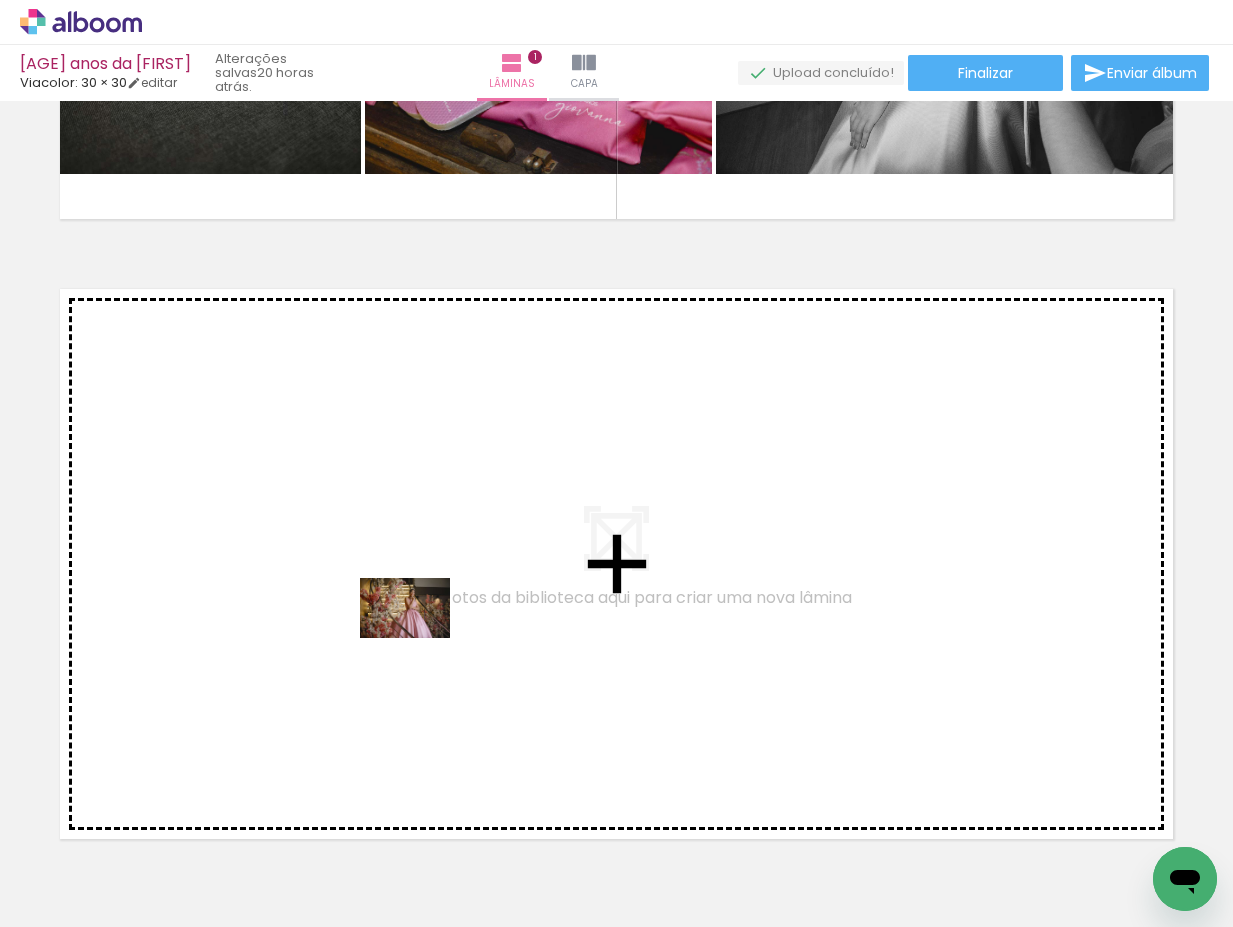 drag, startPoint x: 645, startPoint y: 879, endPoint x: 420, endPoint y: 636, distance: 331.17065 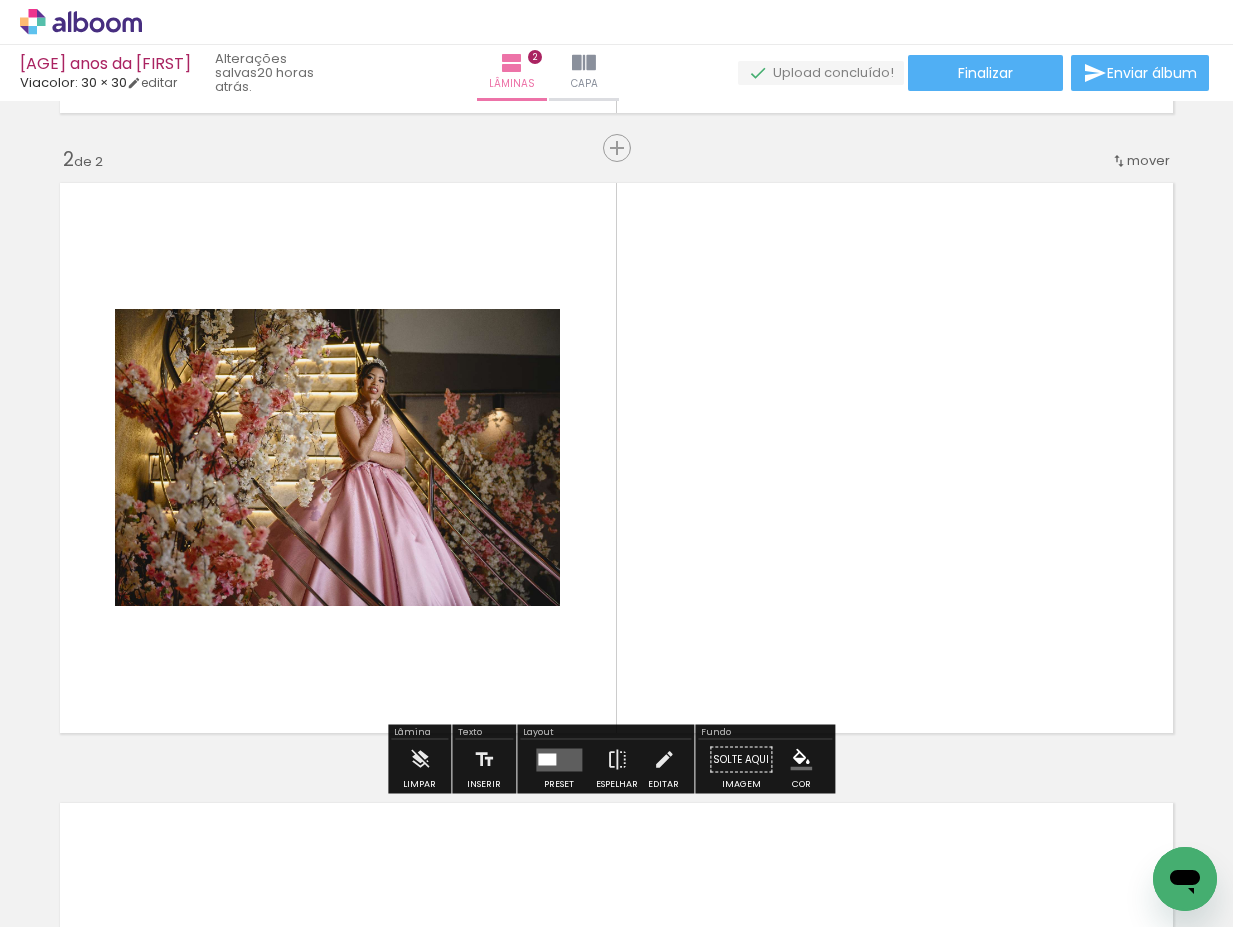 scroll, scrollTop: 613, scrollLeft: 0, axis: vertical 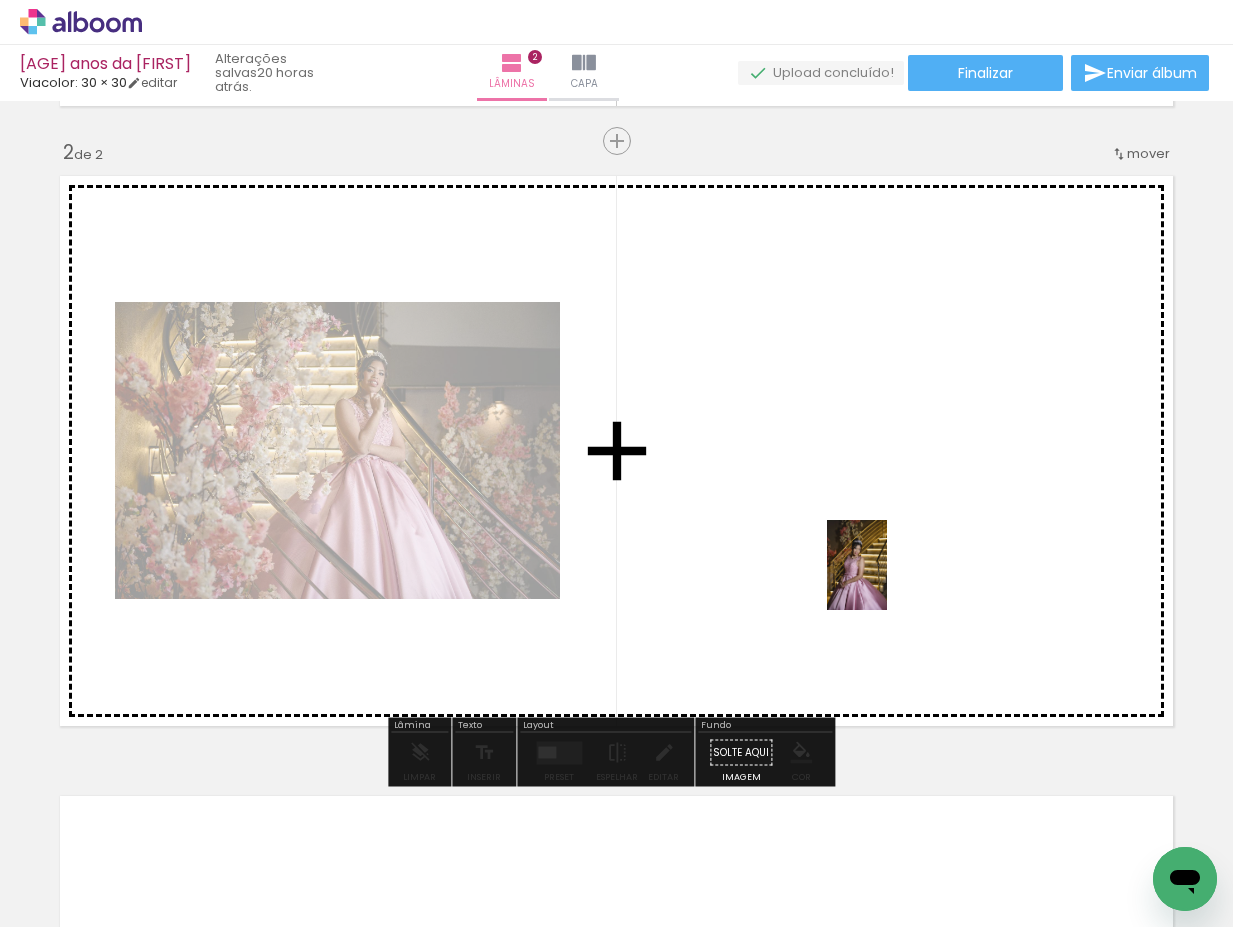 drag, startPoint x: 773, startPoint y: 887, endPoint x: 887, endPoint y: 580, distance: 327.48282 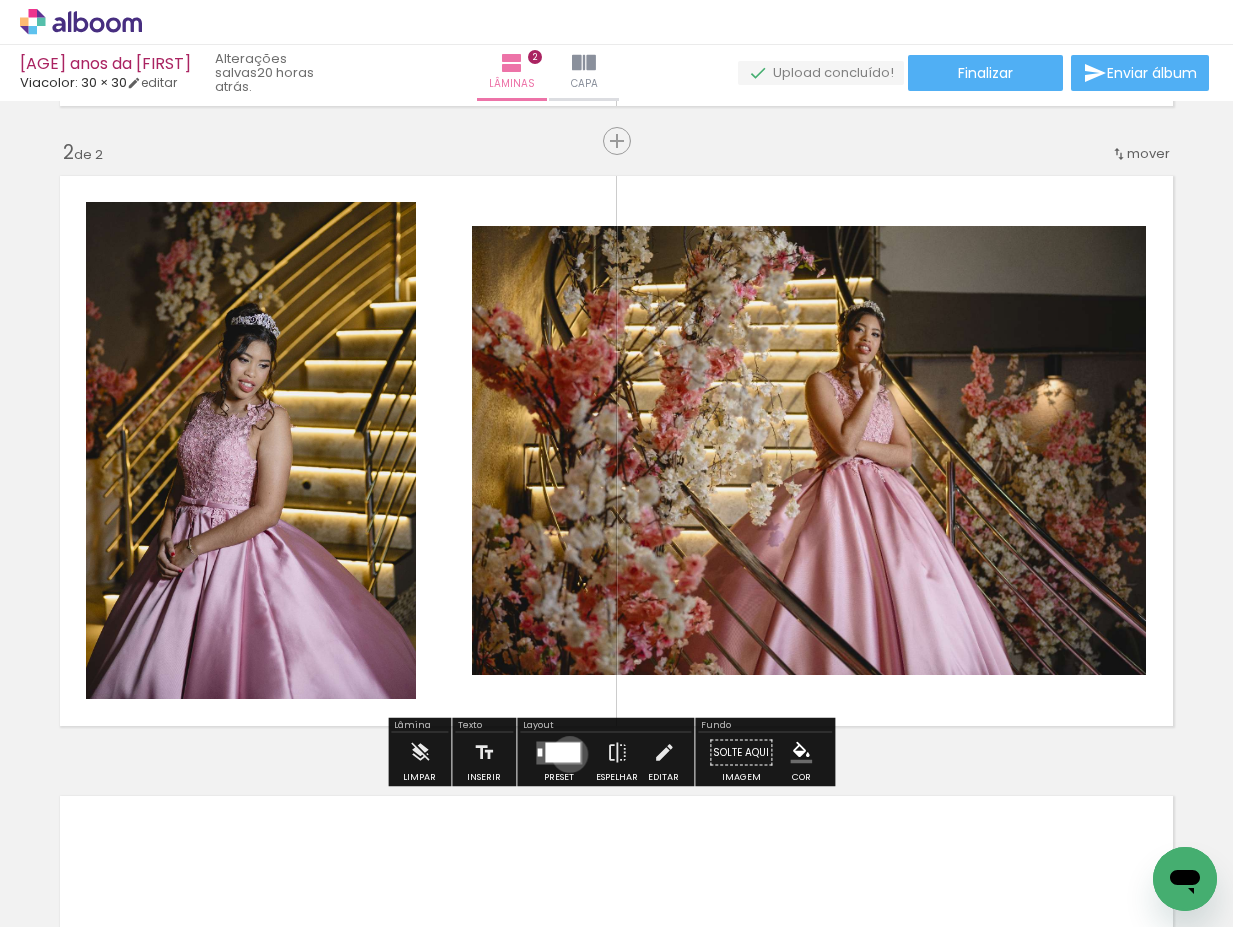 click at bounding box center (562, 752) 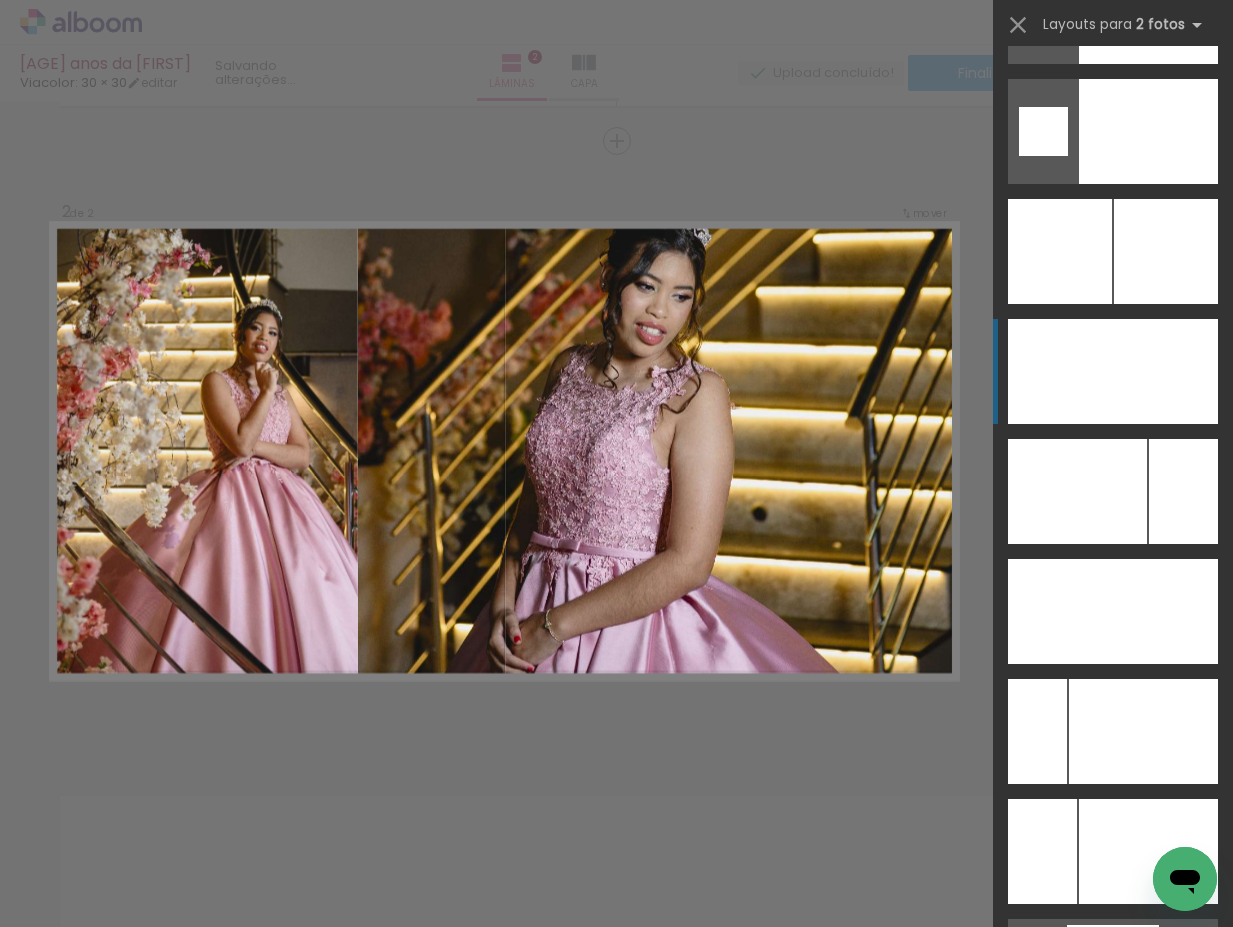 scroll, scrollTop: 8666, scrollLeft: 0, axis: vertical 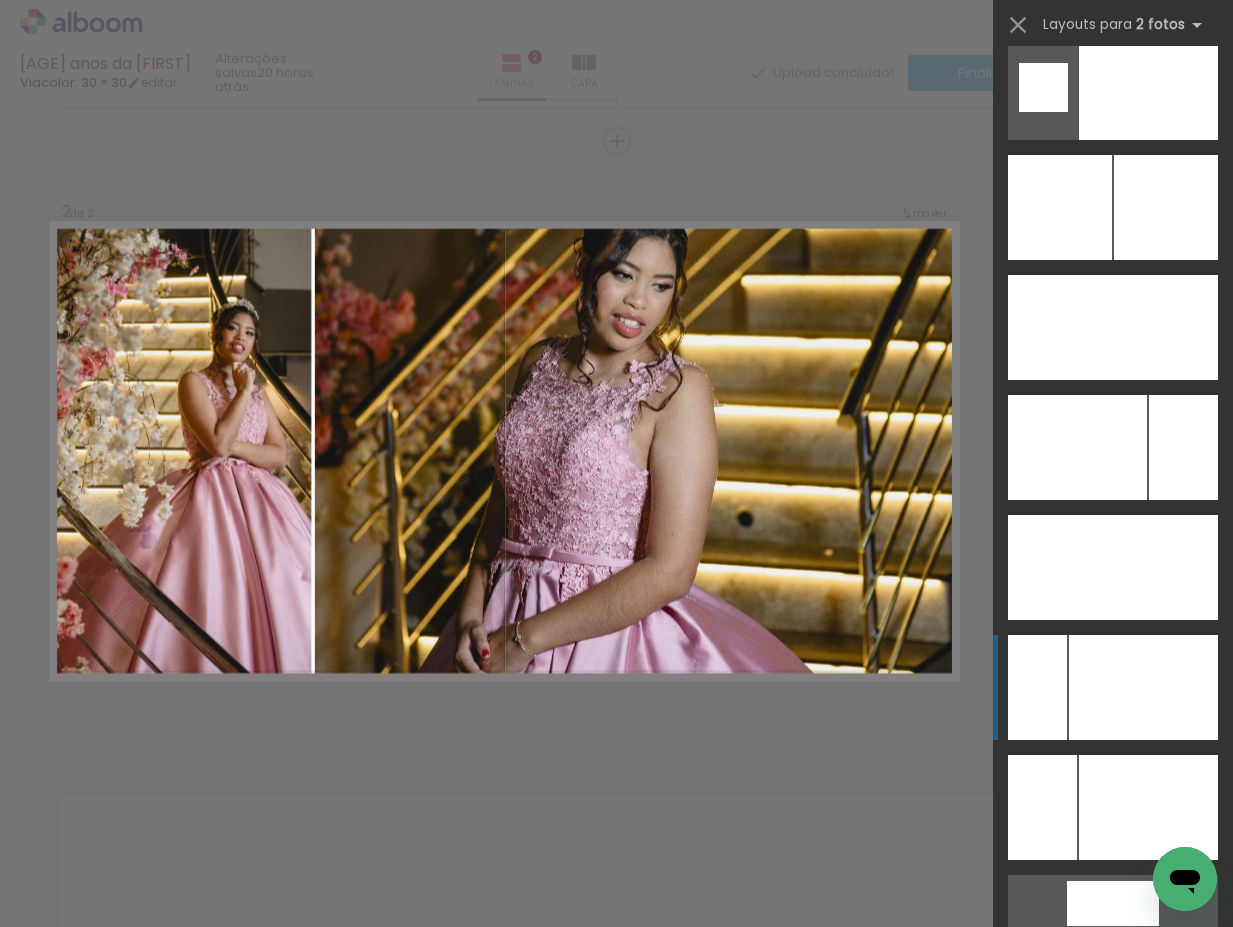 click at bounding box center (1147, 567) 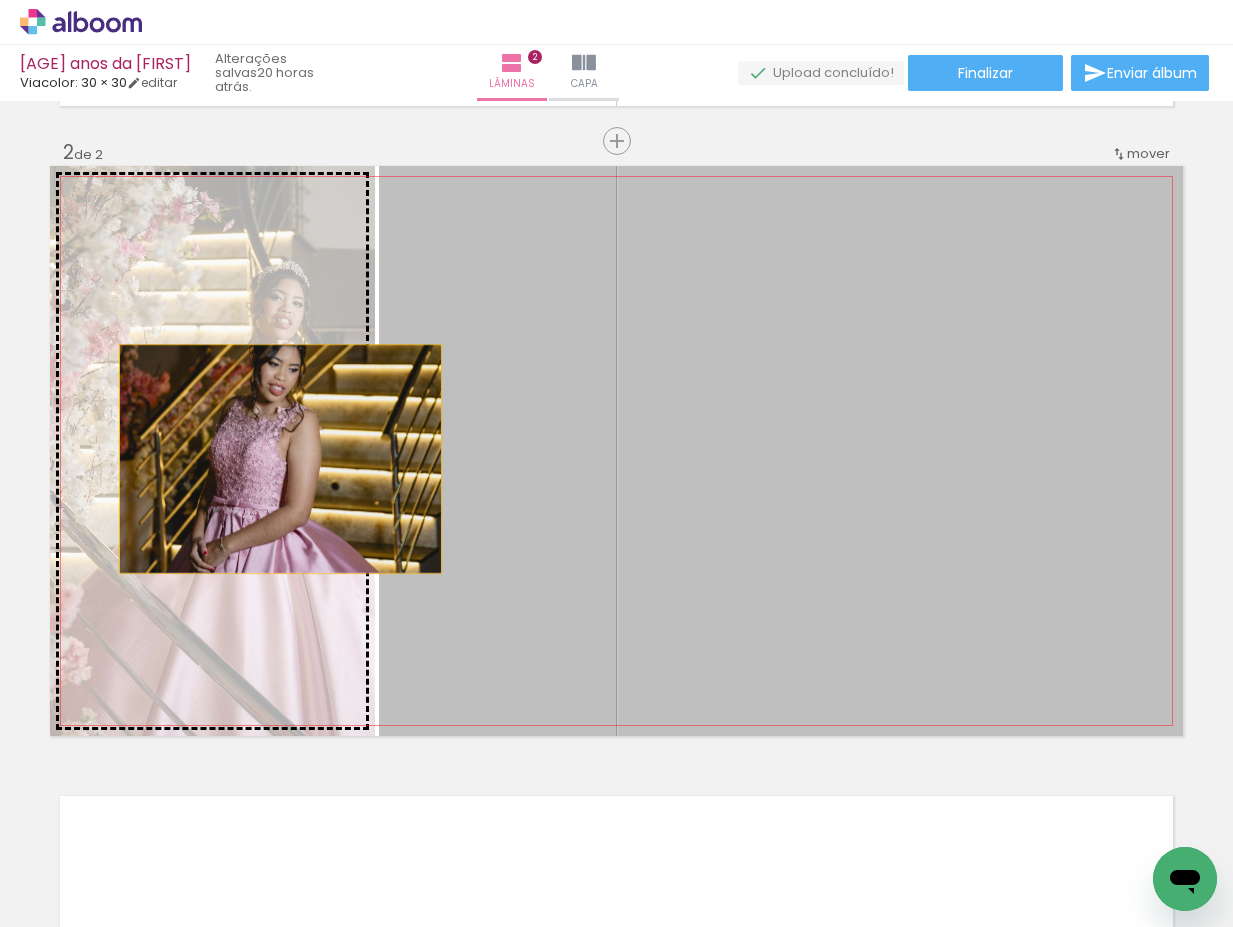 drag, startPoint x: 730, startPoint y: 478, endPoint x: 271, endPoint y: 459, distance: 459.39307 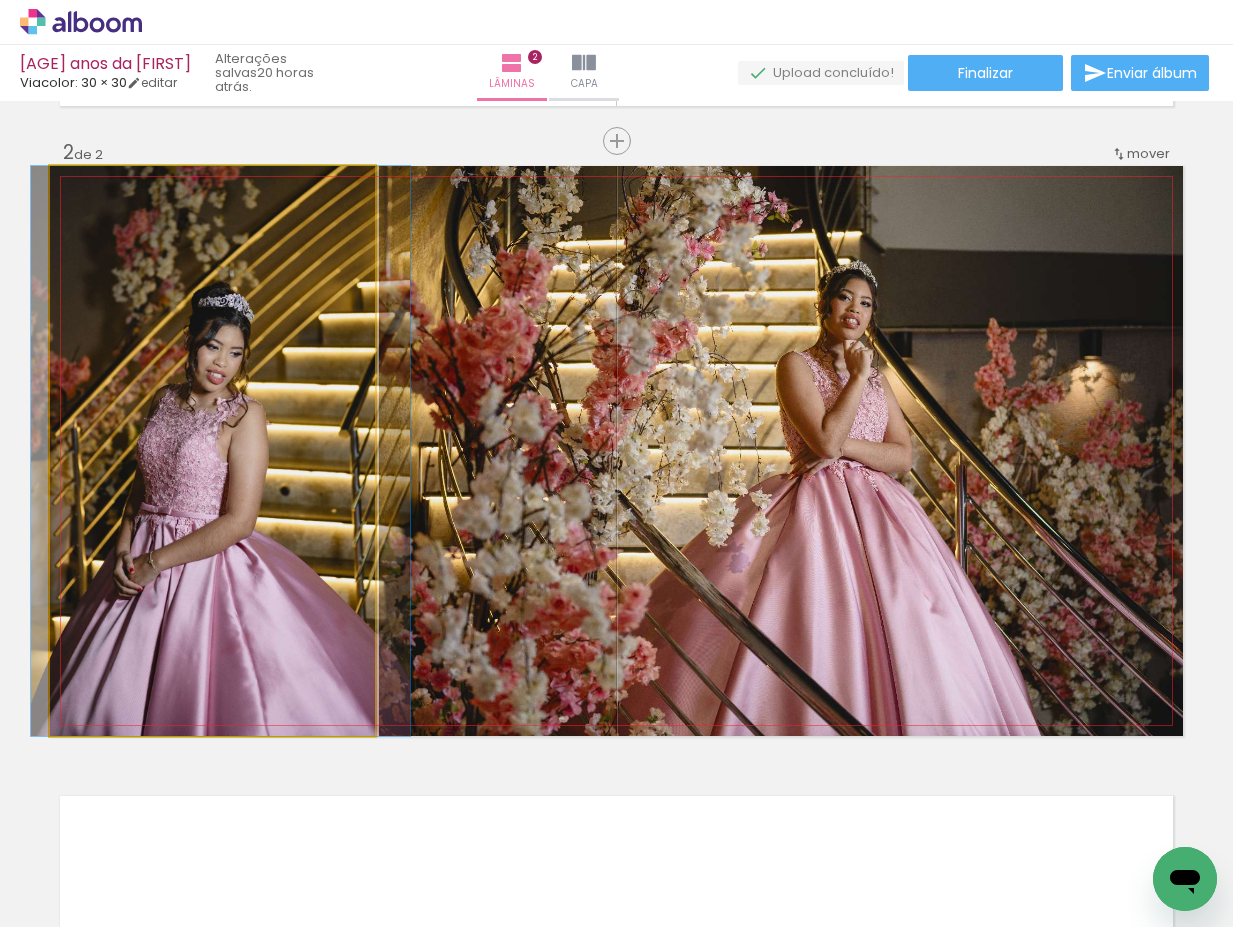 drag, startPoint x: 291, startPoint y: 509, endPoint x: 299, endPoint y: 476, distance: 33.955853 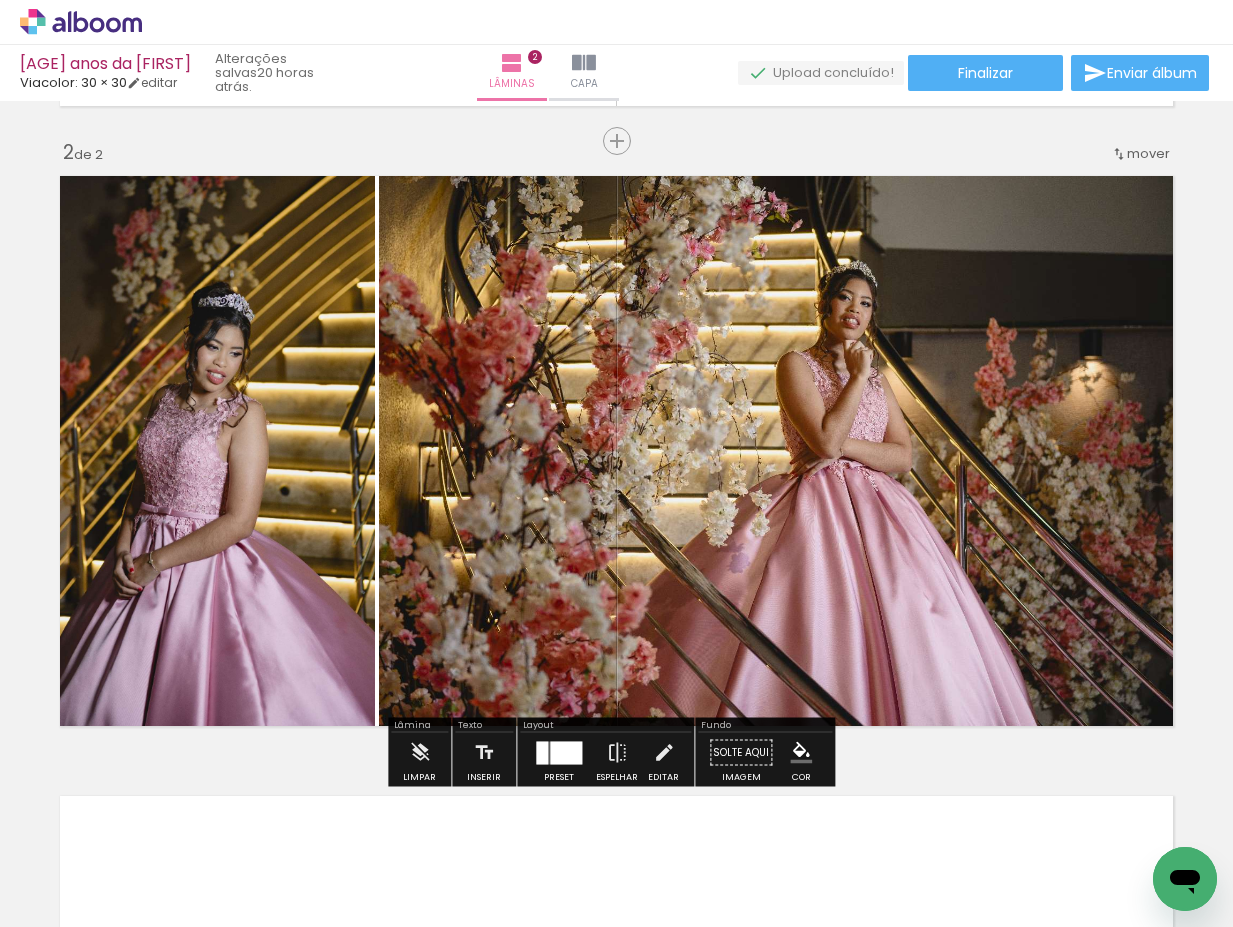 click 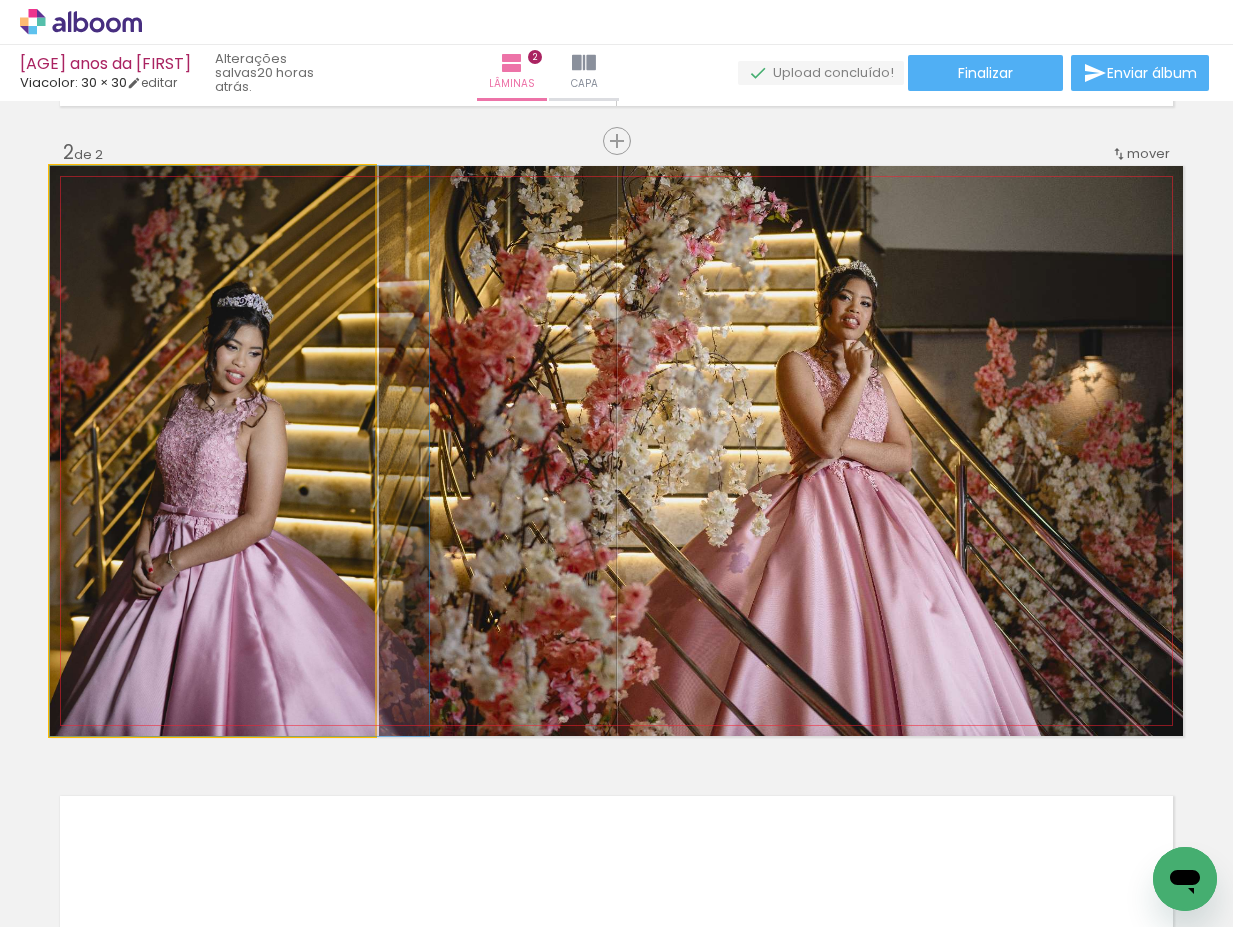 drag, startPoint x: 295, startPoint y: 493, endPoint x: 361, endPoint y: 482, distance: 66.910385 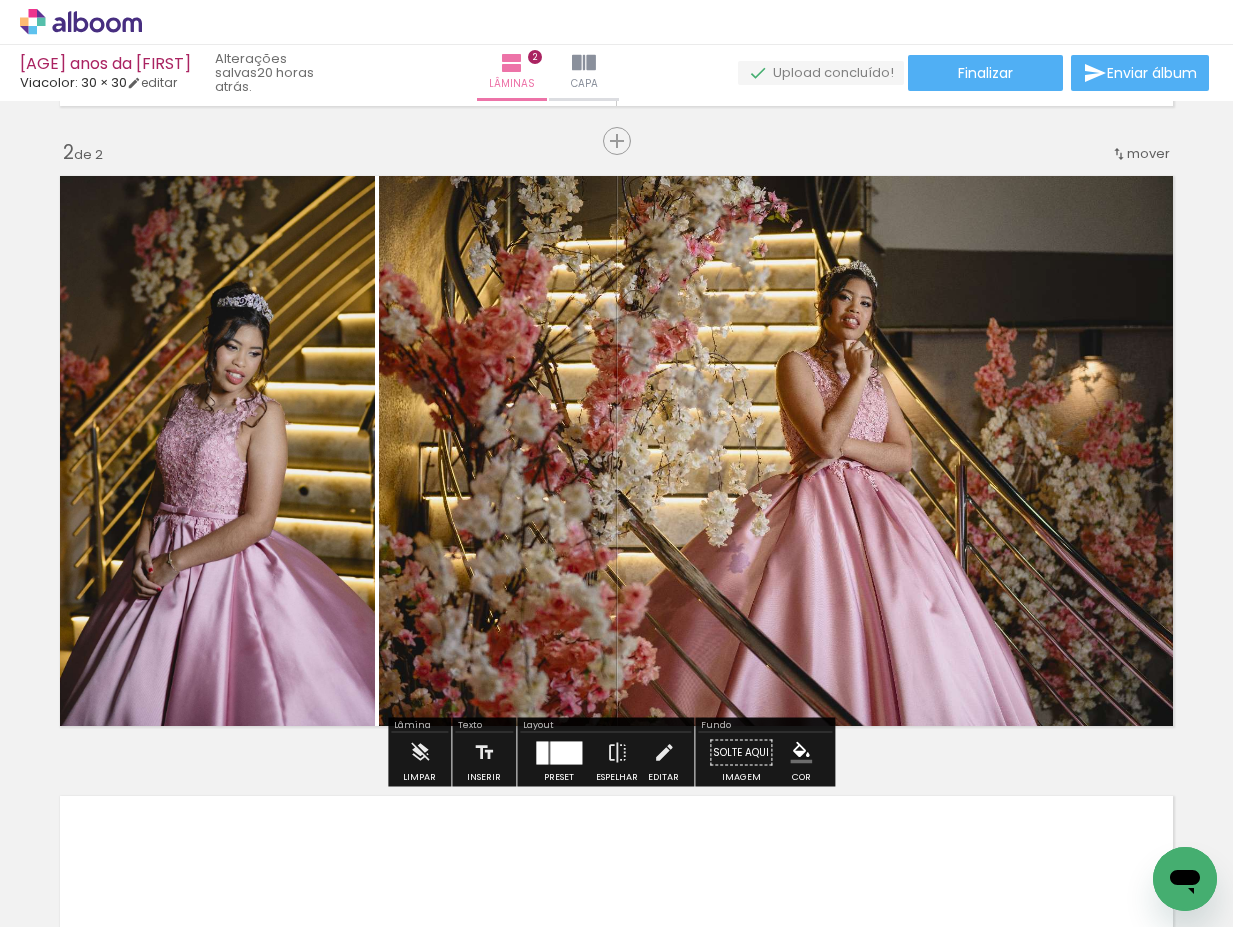 click 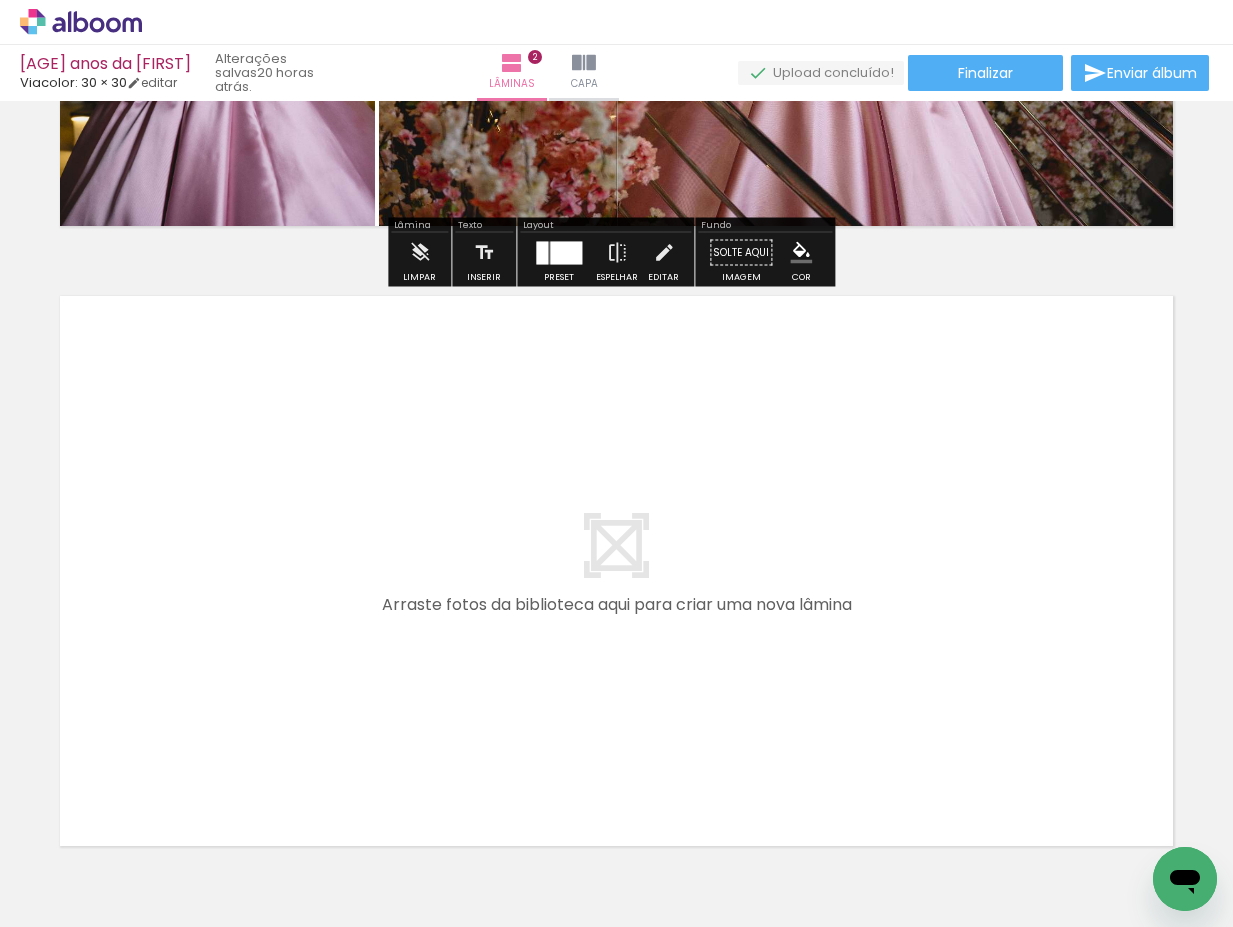 scroll, scrollTop: 1252, scrollLeft: 0, axis: vertical 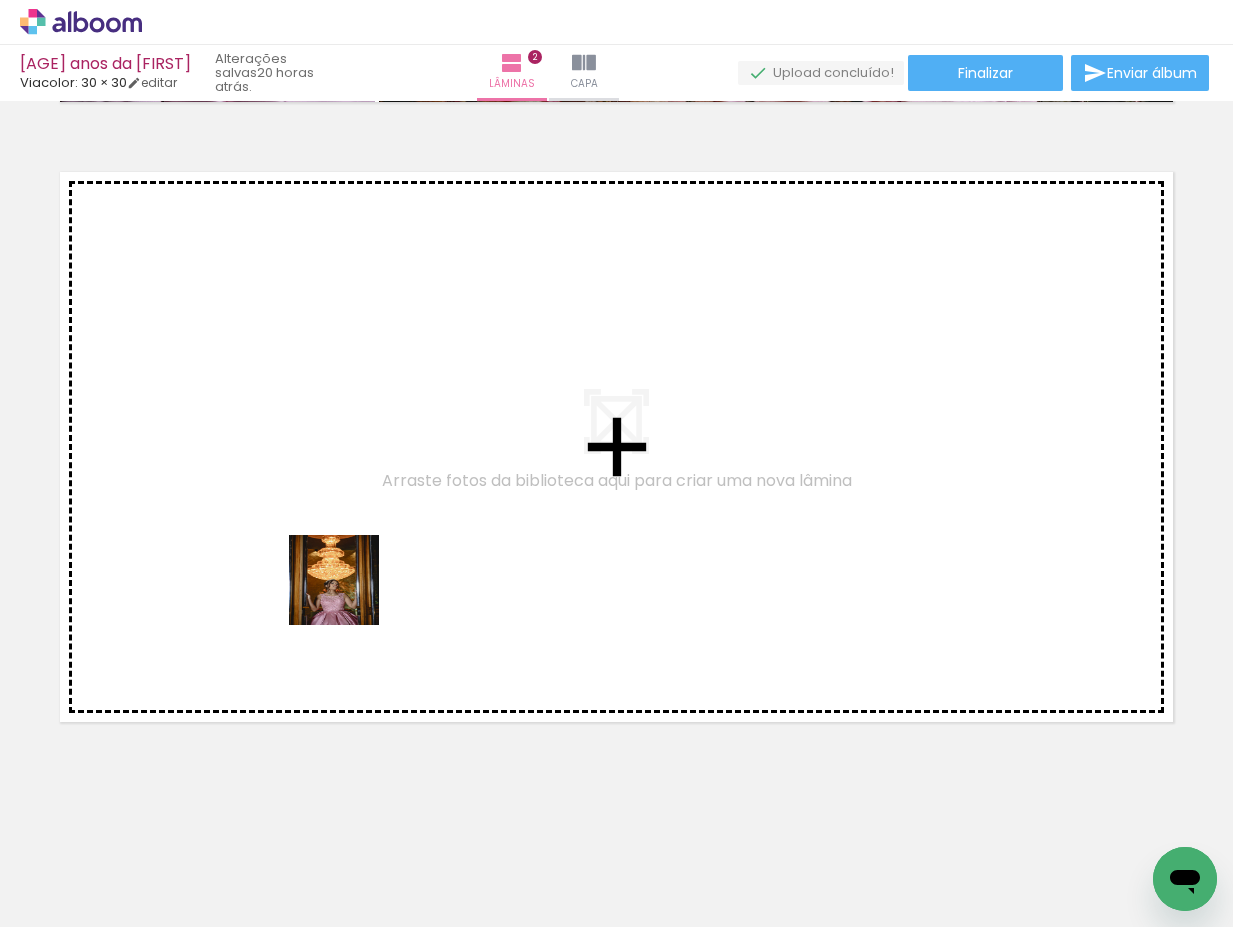 drag, startPoint x: 332, startPoint y: 875, endPoint x: 345, endPoint y: 584, distance: 291.29022 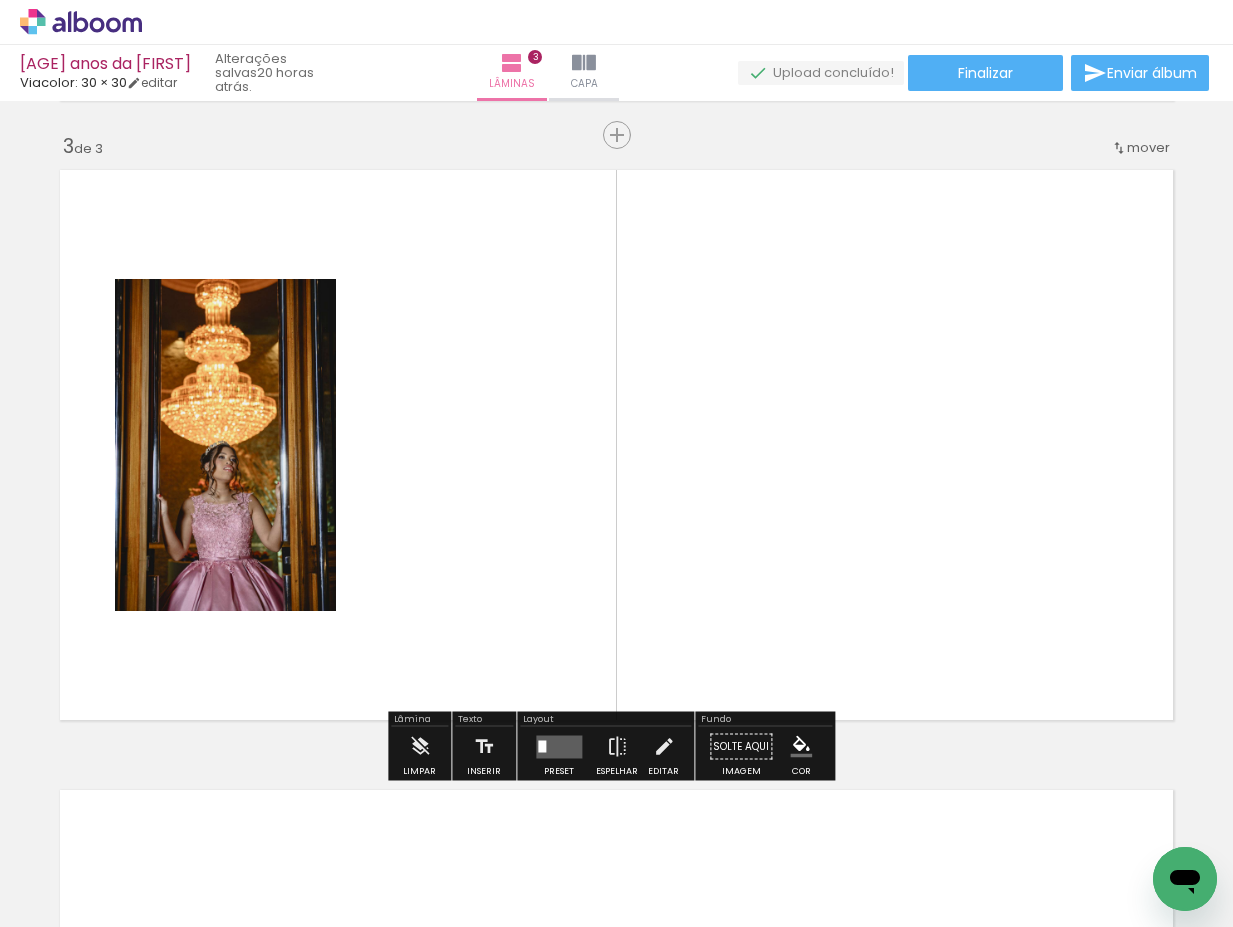 scroll, scrollTop: 1233, scrollLeft: 0, axis: vertical 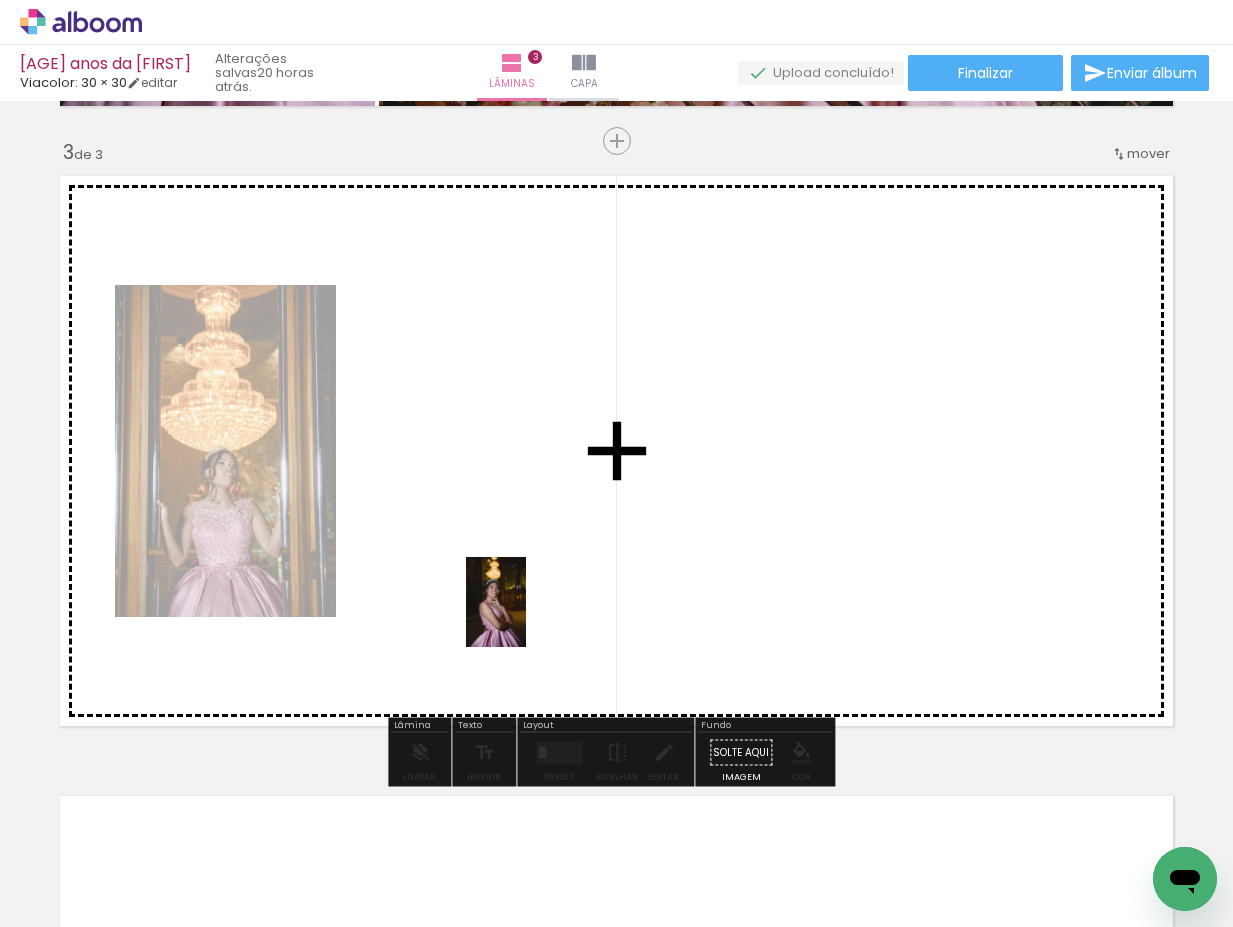 drag, startPoint x: 435, startPoint y: 881, endPoint x: 526, endPoint y: 611, distance: 284.9228 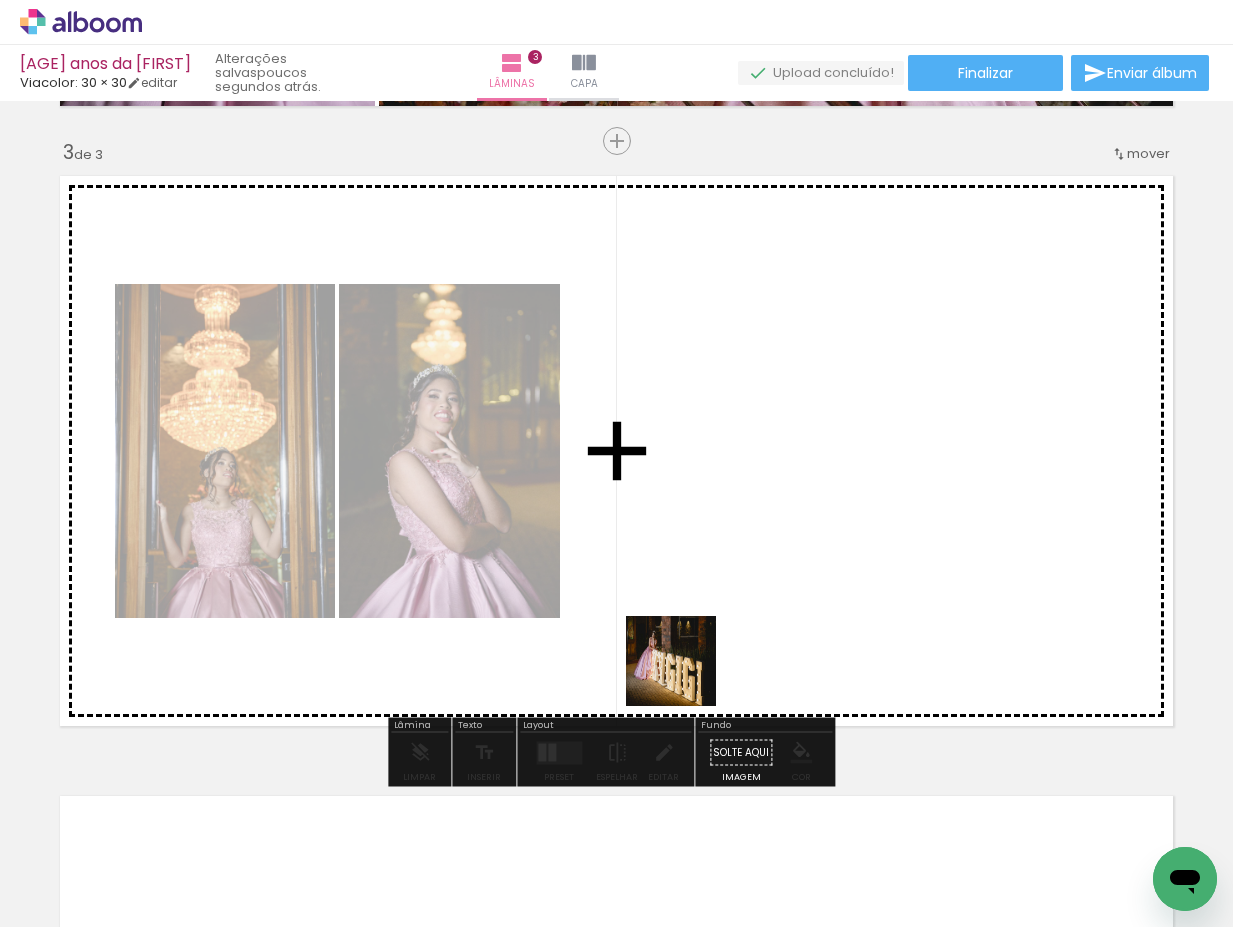 drag, startPoint x: 554, startPoint y: 863, endPoint x: 686, endPoint y: 674, distance: 230.532 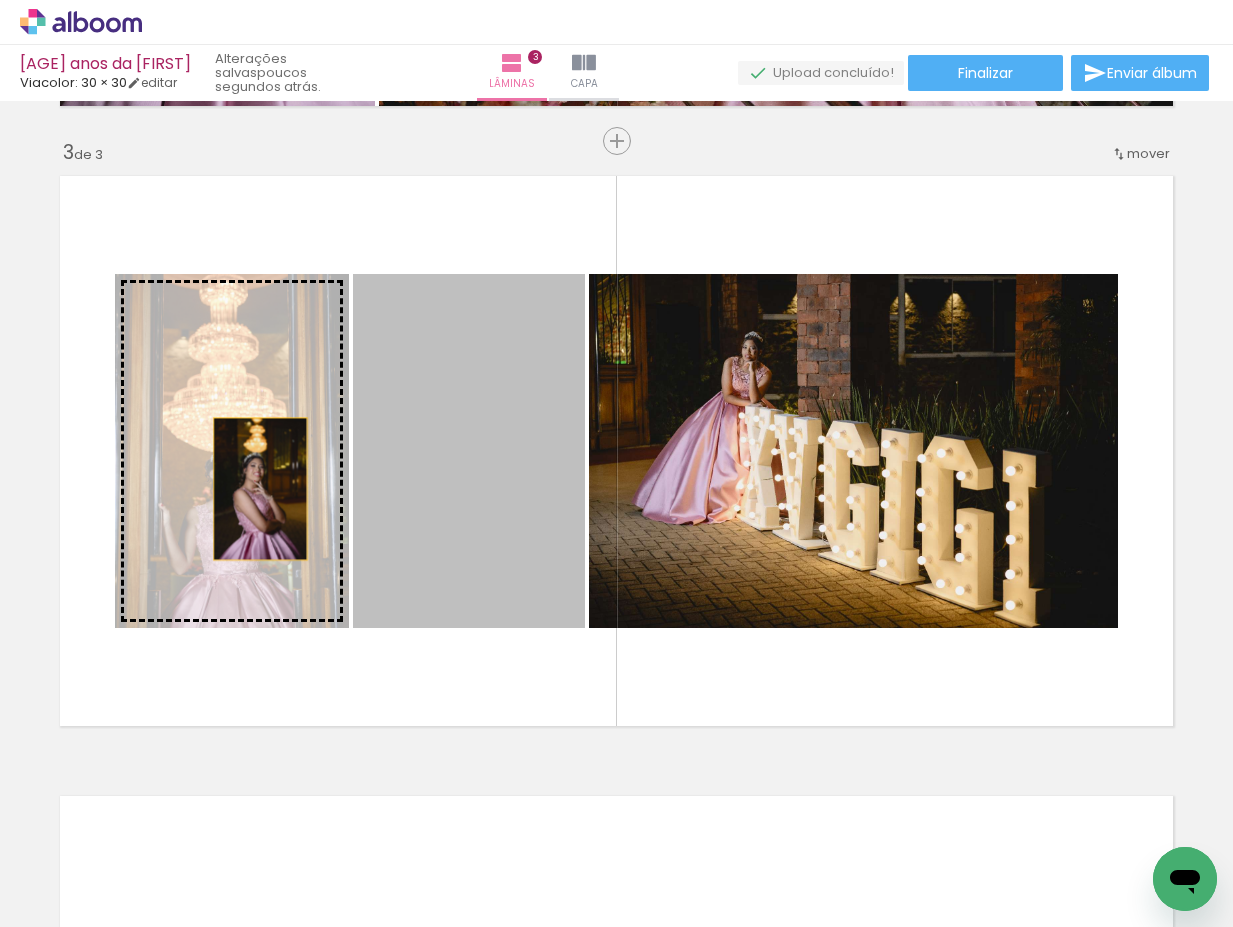 drag, startPoint x: 497, startPoint y: 480, endPoint x: 253, endPoint y: 489, distance: 244.16592 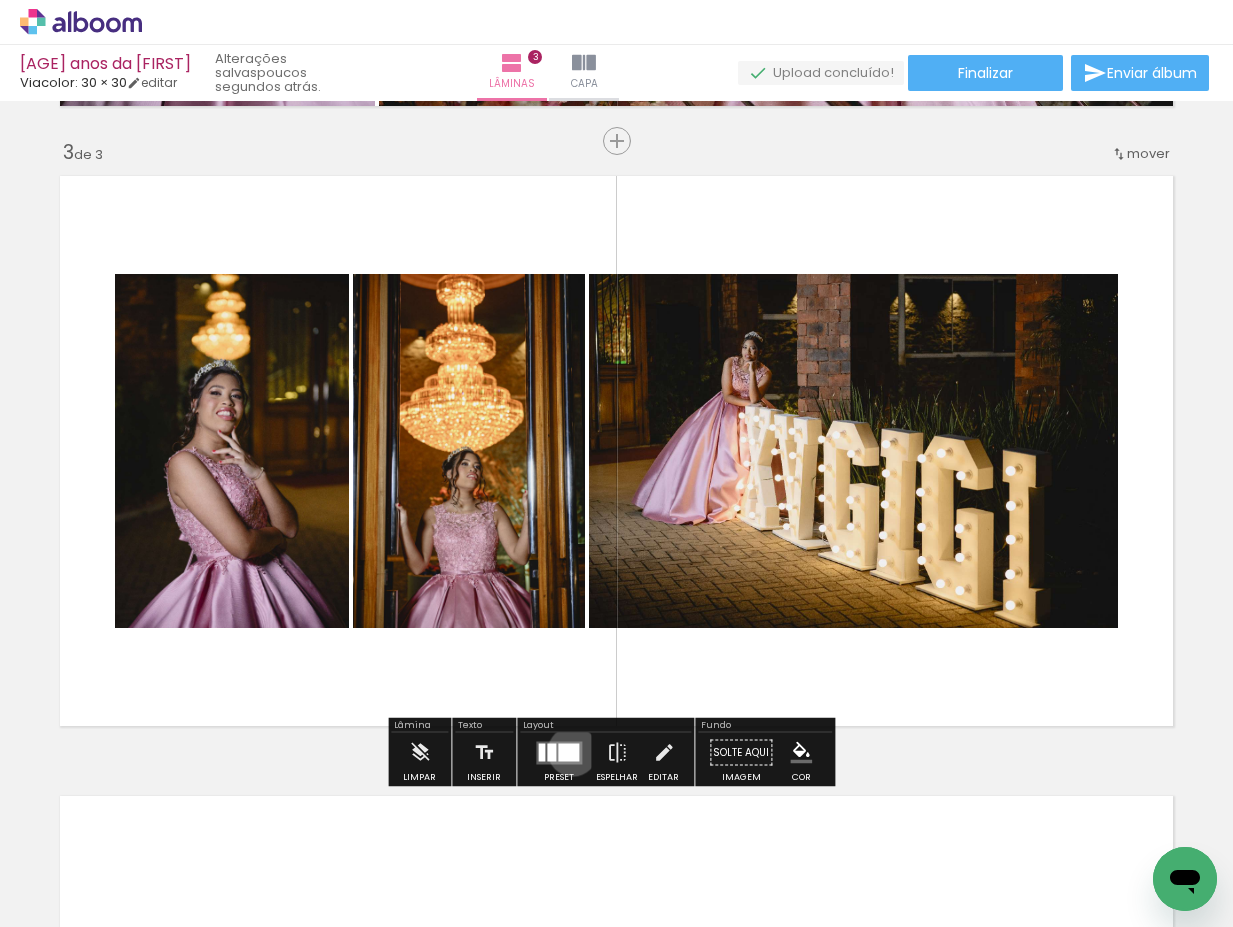 click at bounding box center (568, 752) 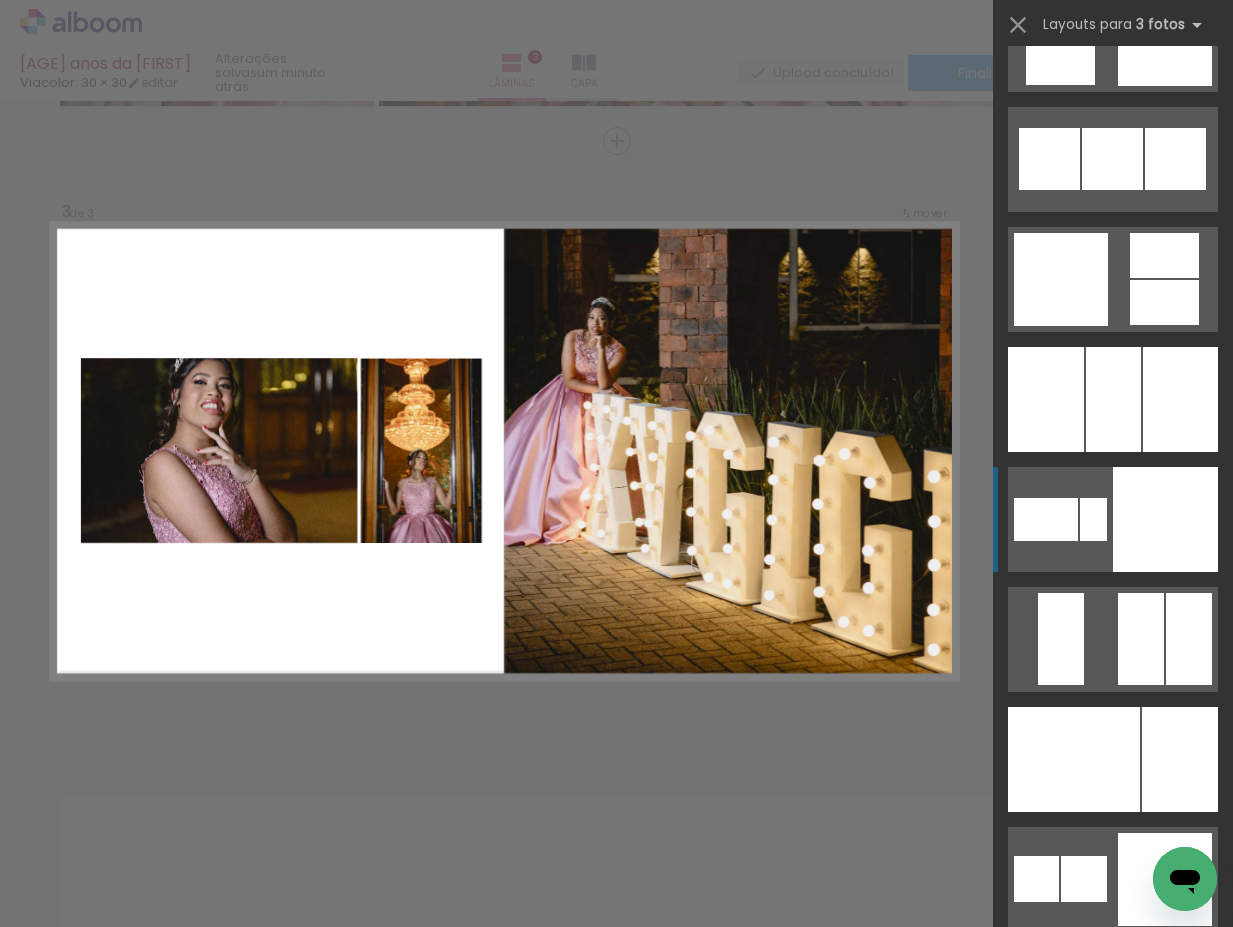 scroll, scrollTop: 15167, scrollLeft: 0, axis: vertical 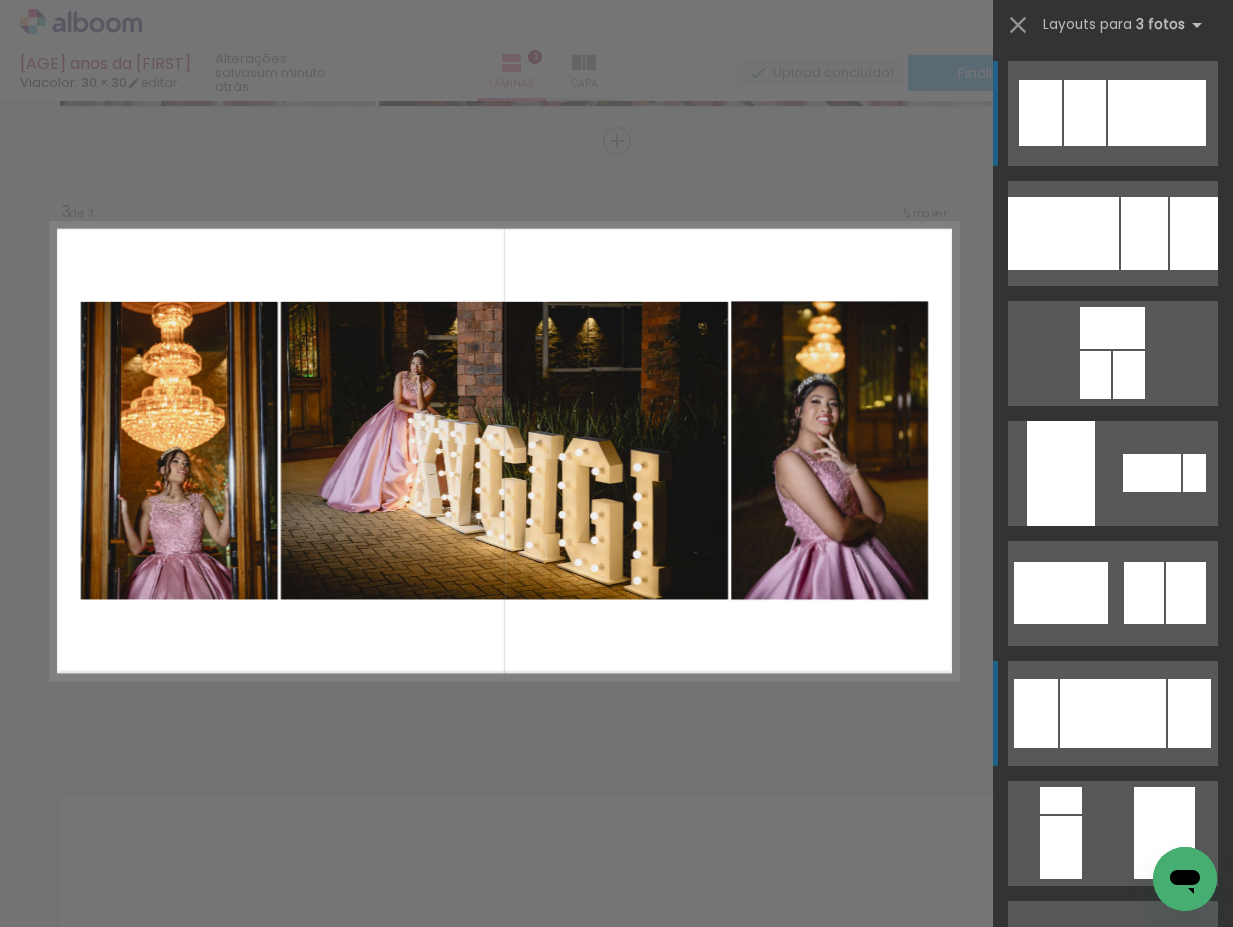 click at bounding box center [1194, 233] 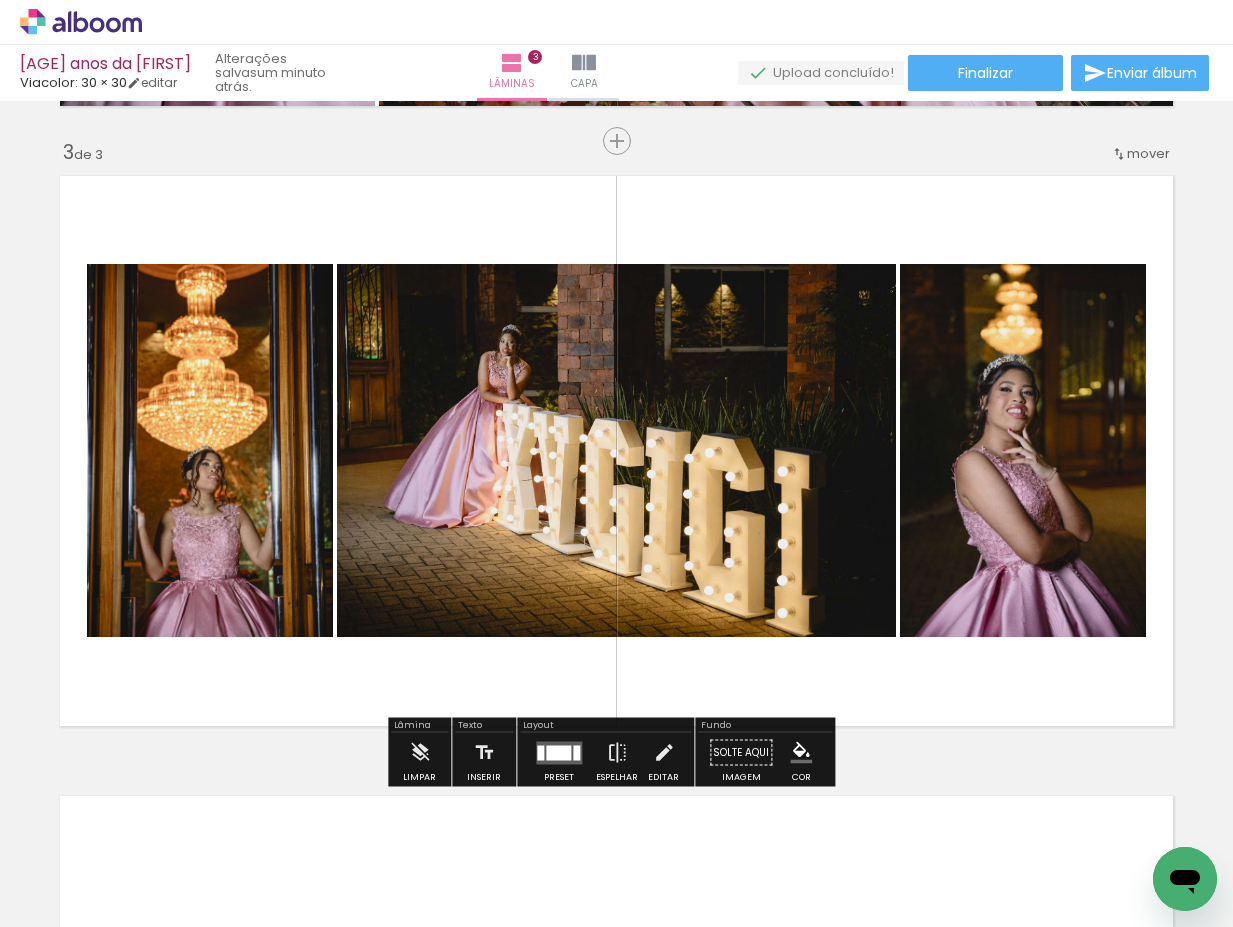 drag, startPoint x: 1145, startPoint y: 680, endPoint x: 203, endPoint y: 375, distance: 990.14594 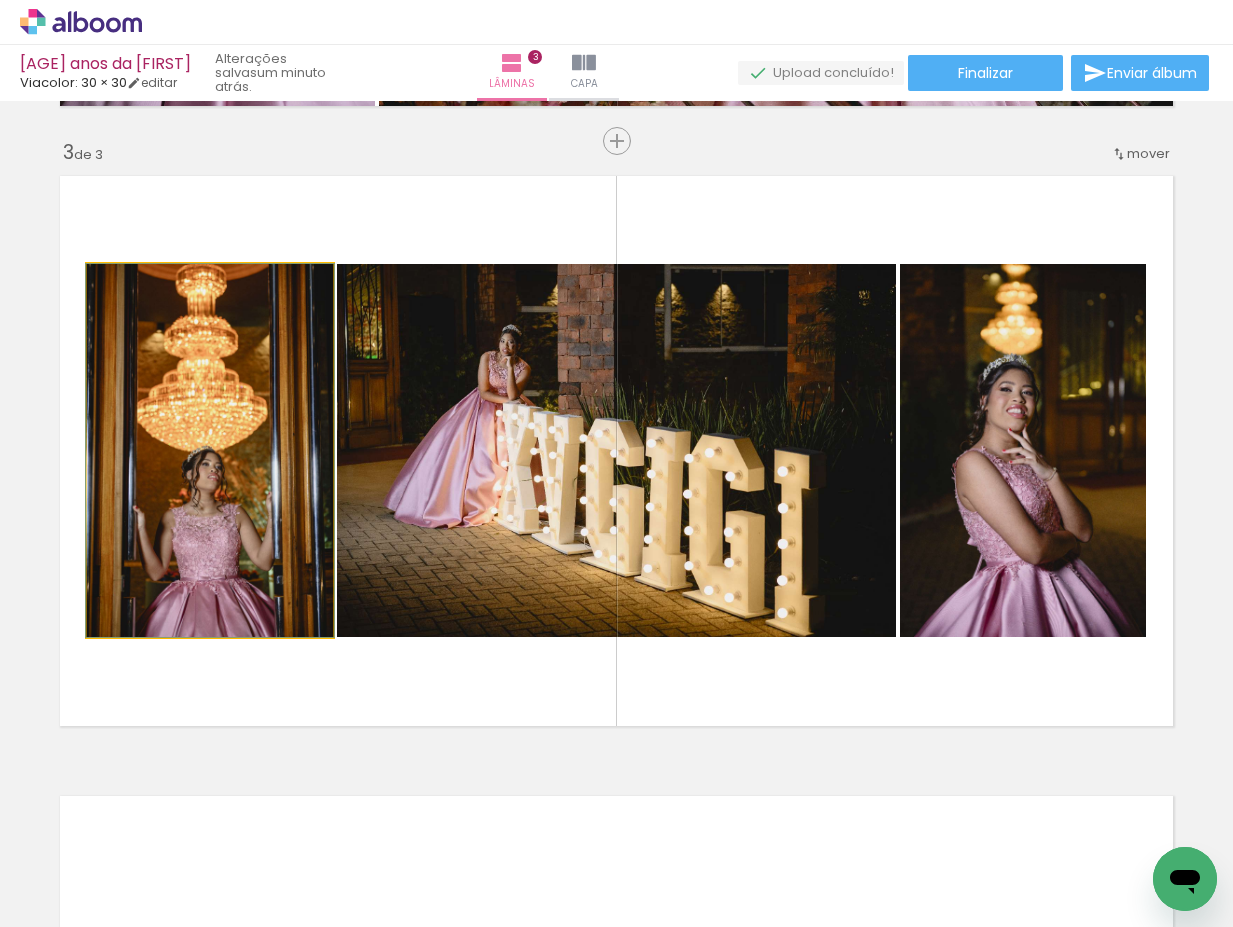 click 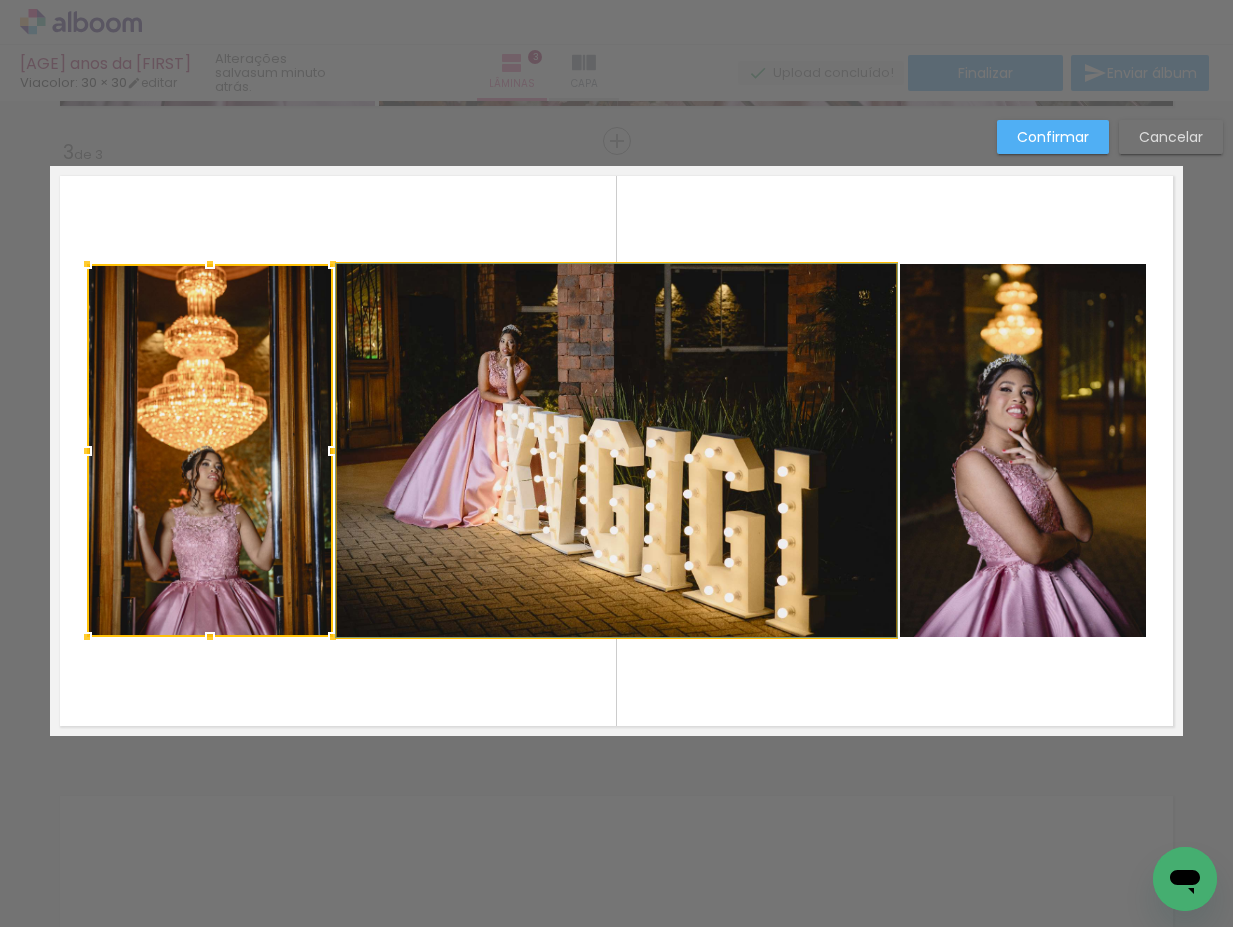 click 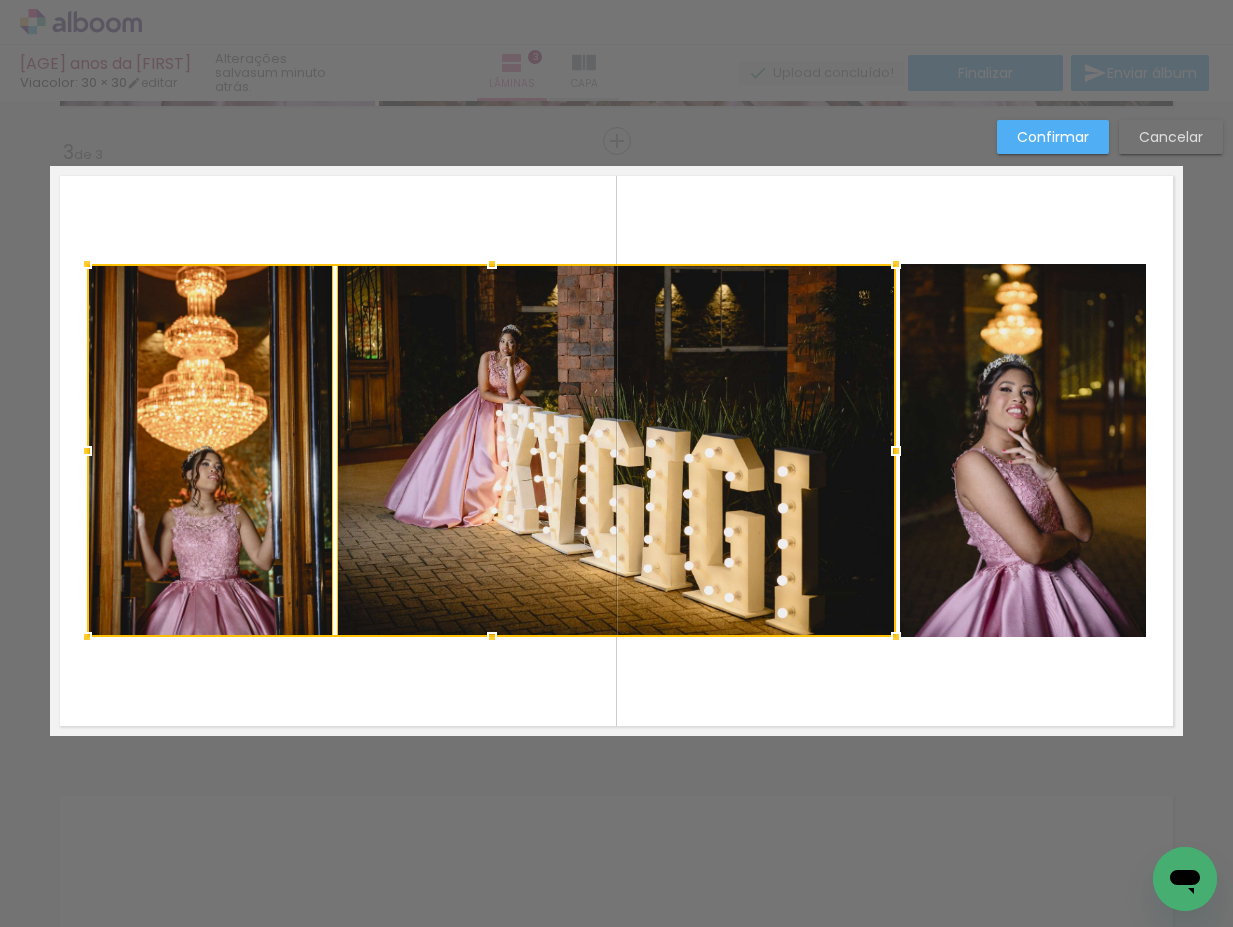 click 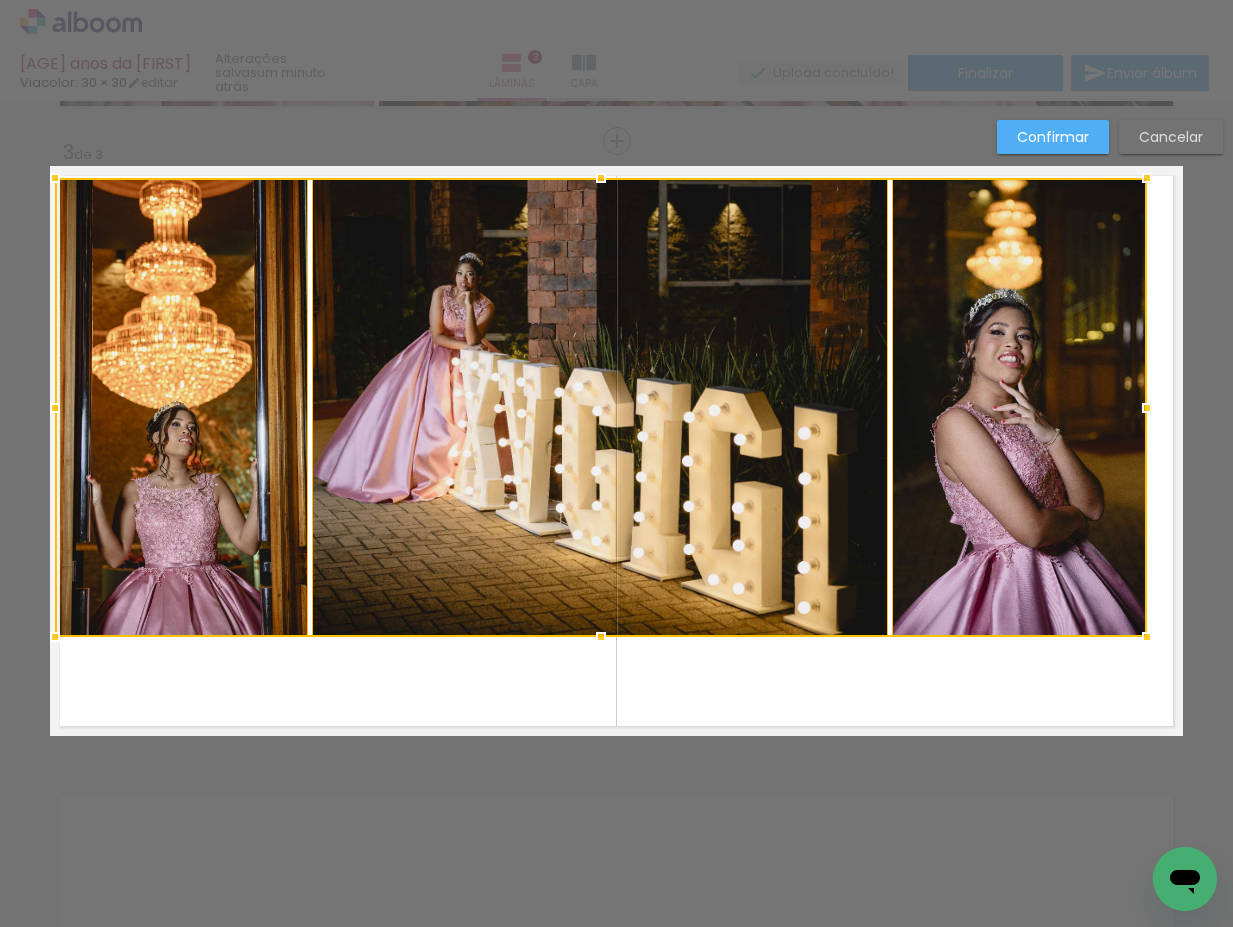 drag, startPoint x: 75, startPoint y: 264, endPoint x: 46, endPoint y: 178, distance: 90.75792 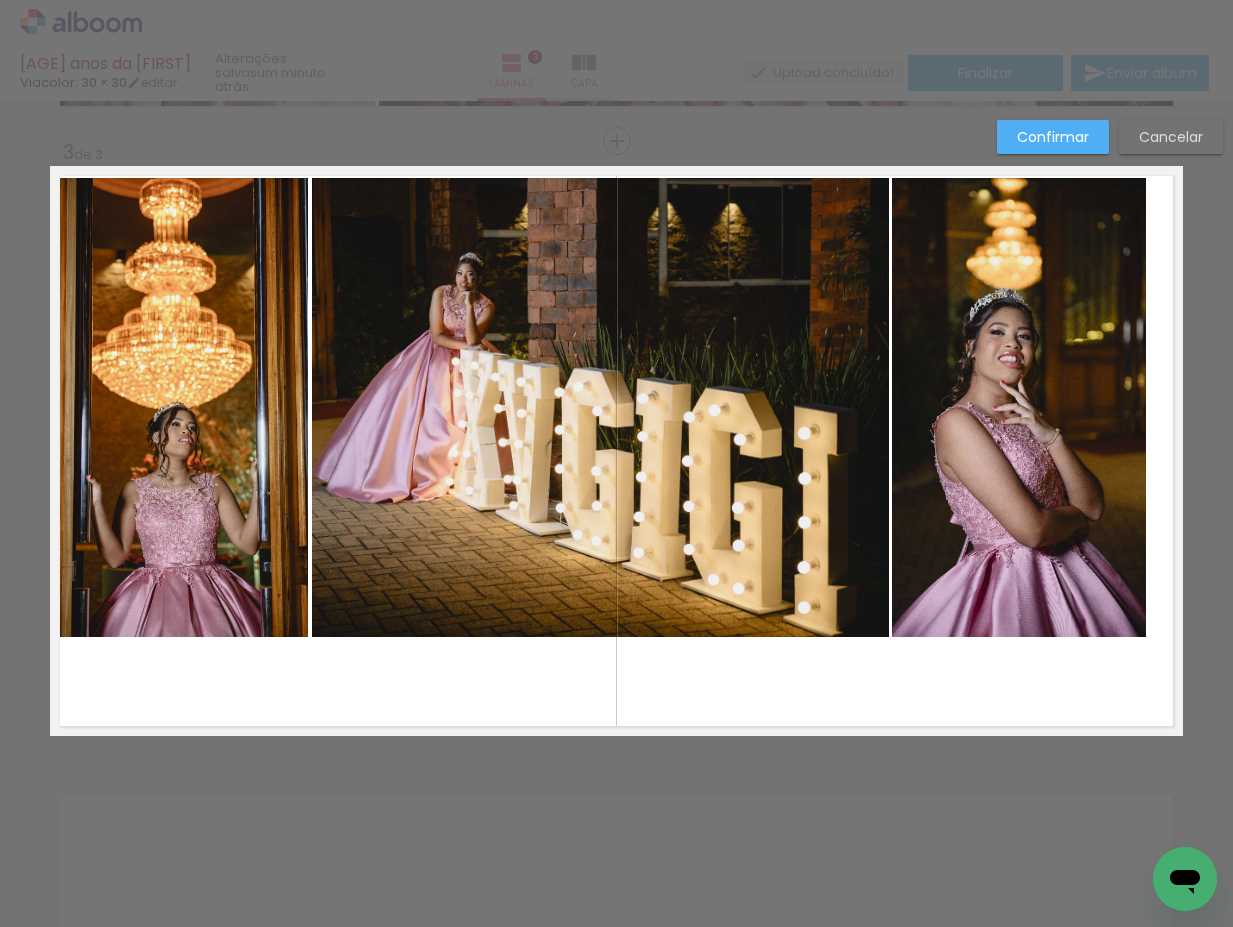 click 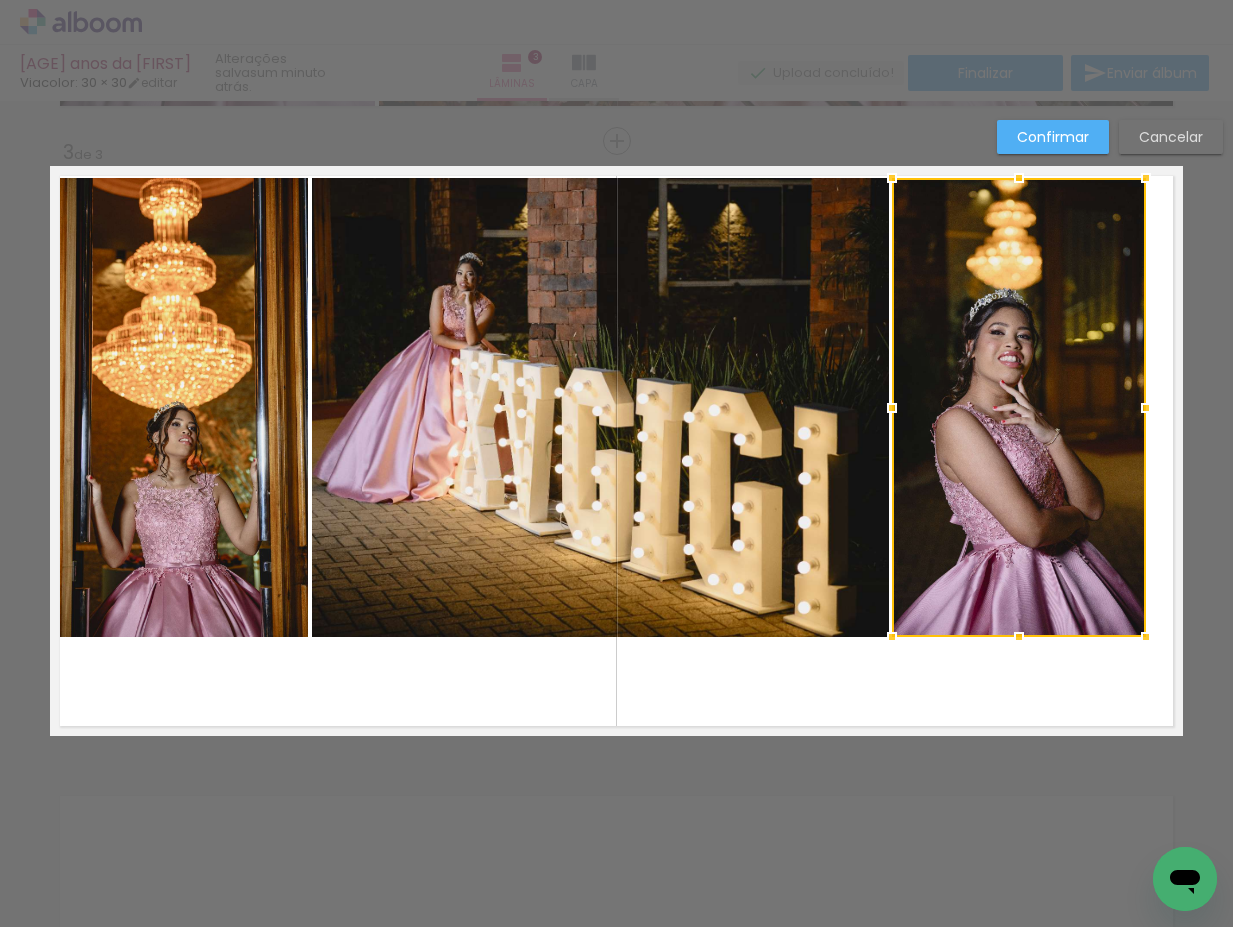 click 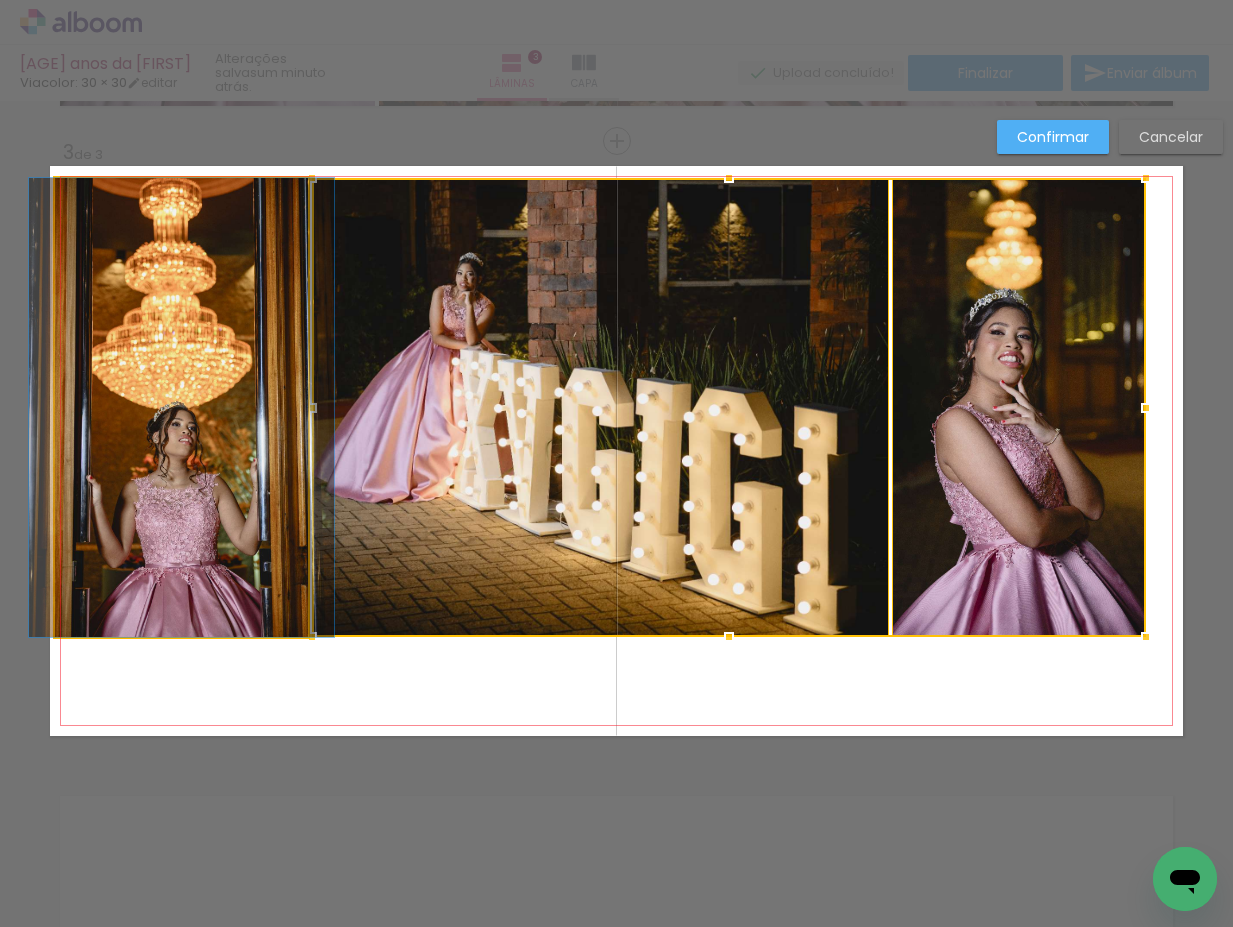 click 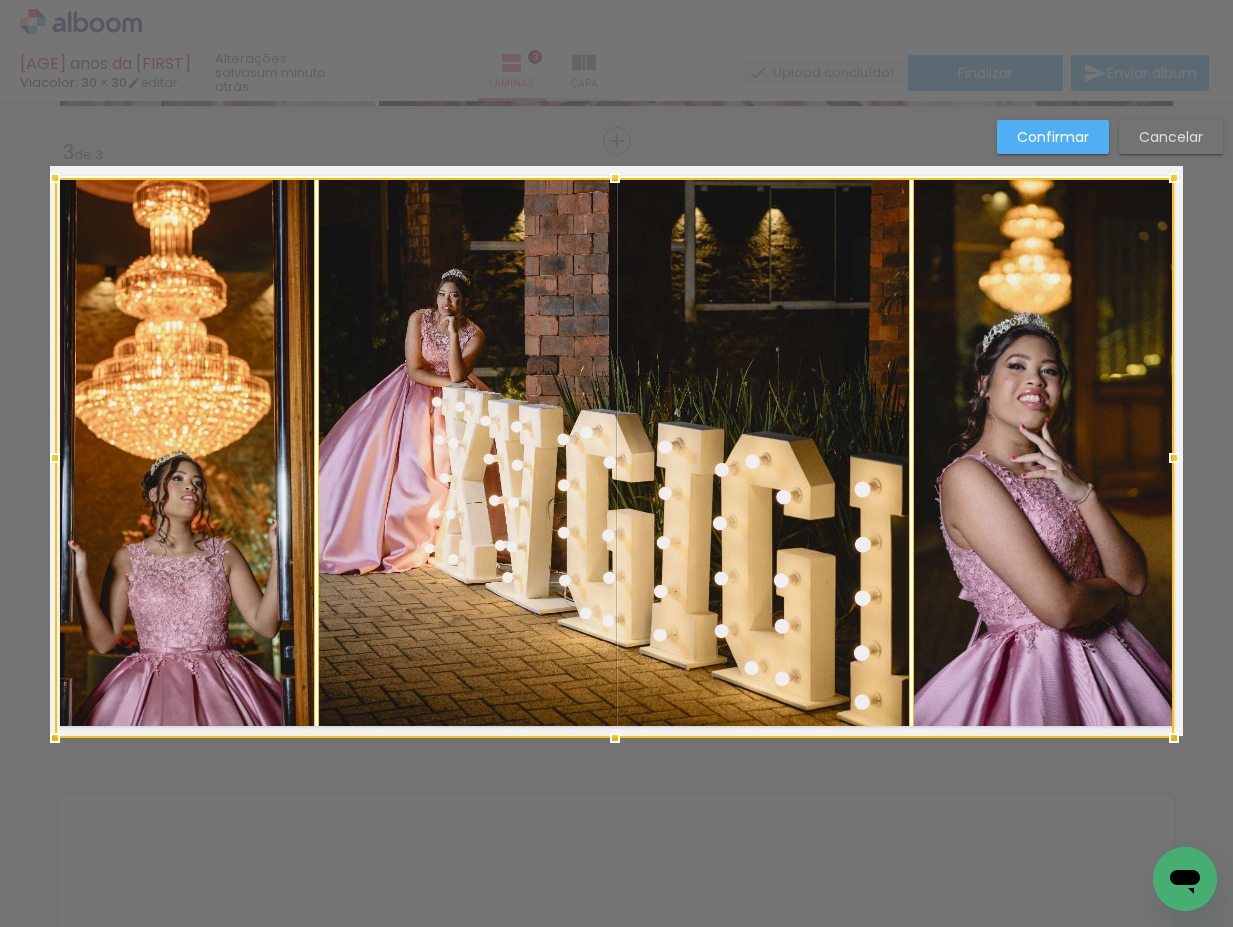 drag, startPoint x: 1140, startPoint y: 635, endPoint x: 1164, endPoint y: 735, distance: 102.83968 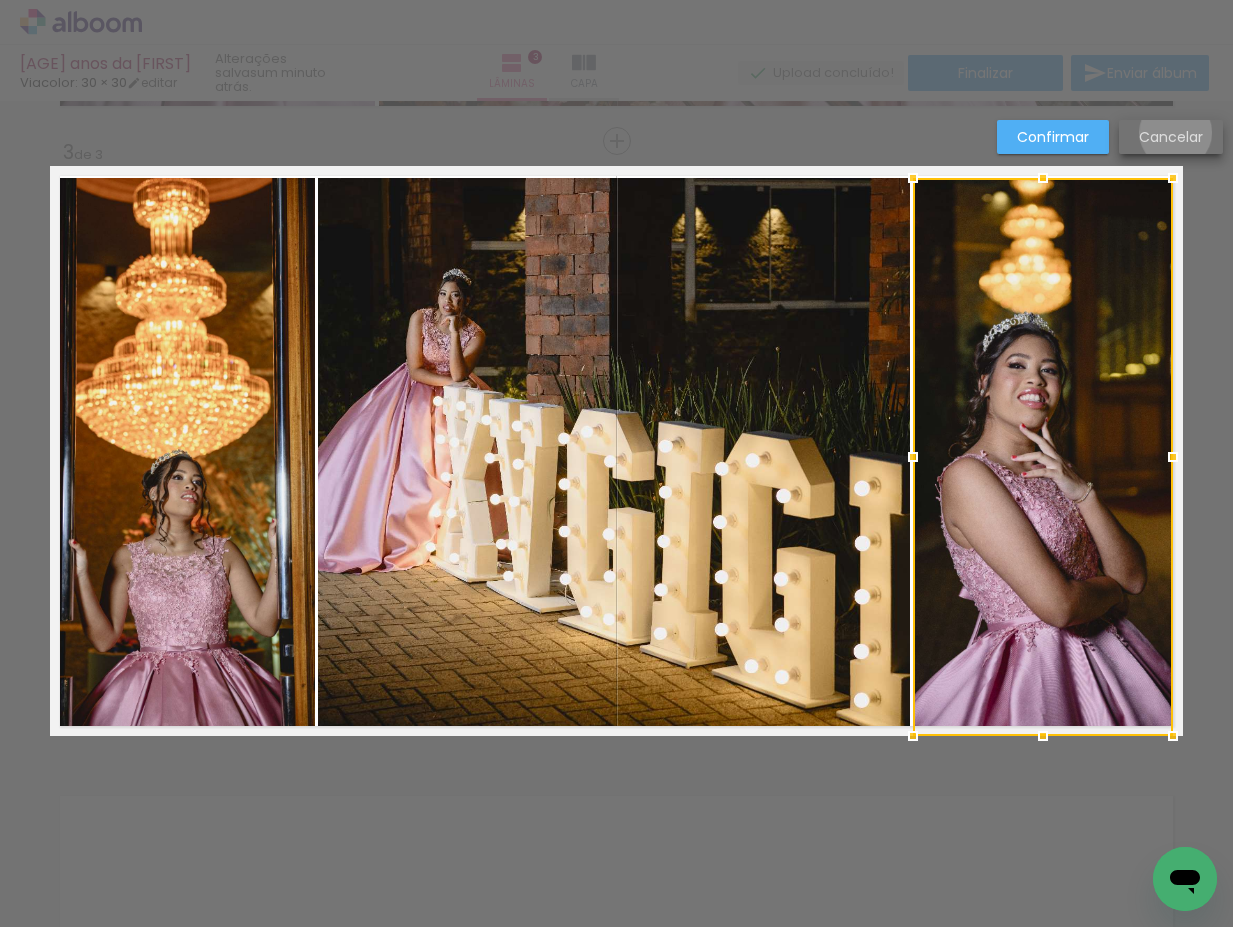 click on "Cancelar" at bounding box center [0, 0] 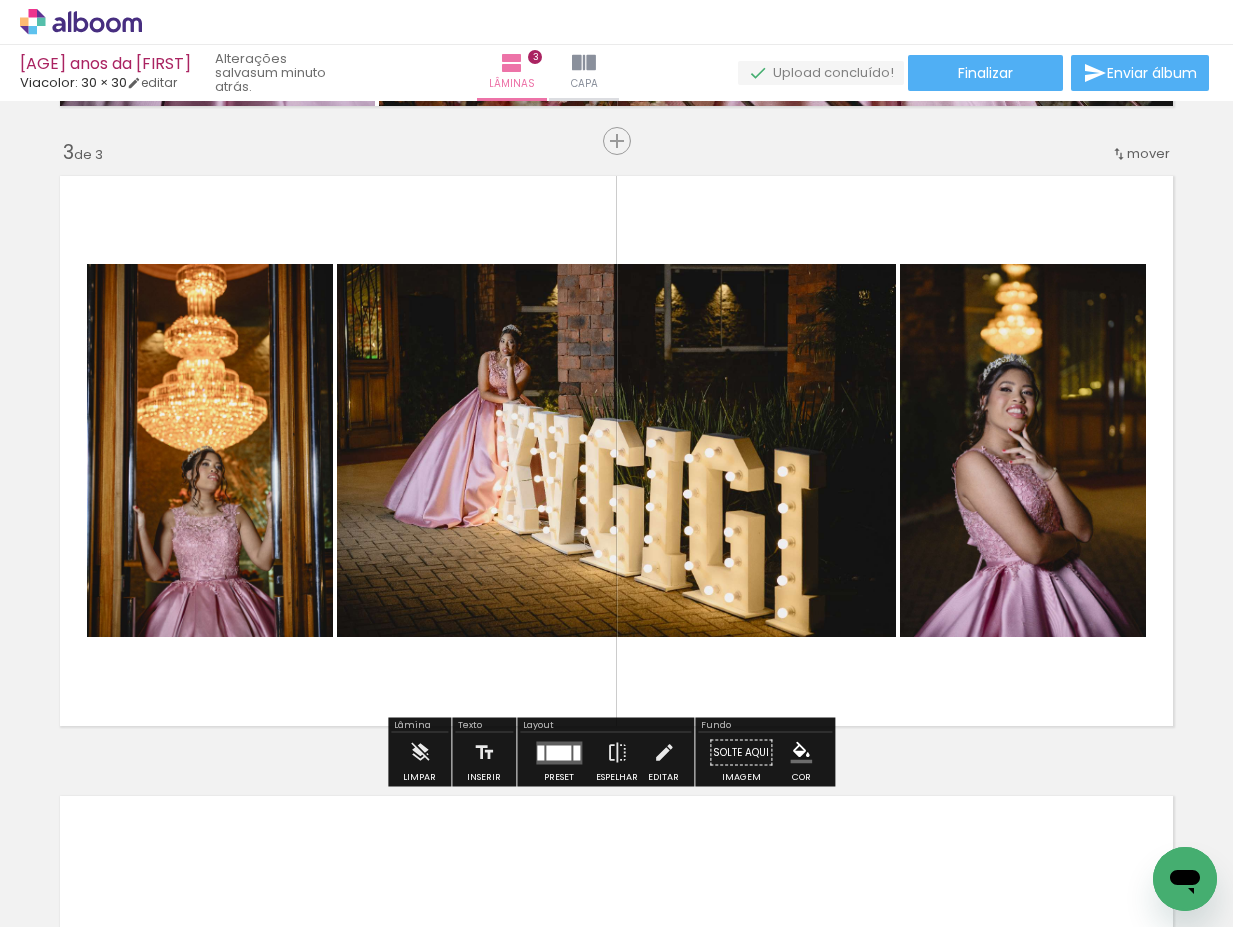 click at bounding box center (616, 451) 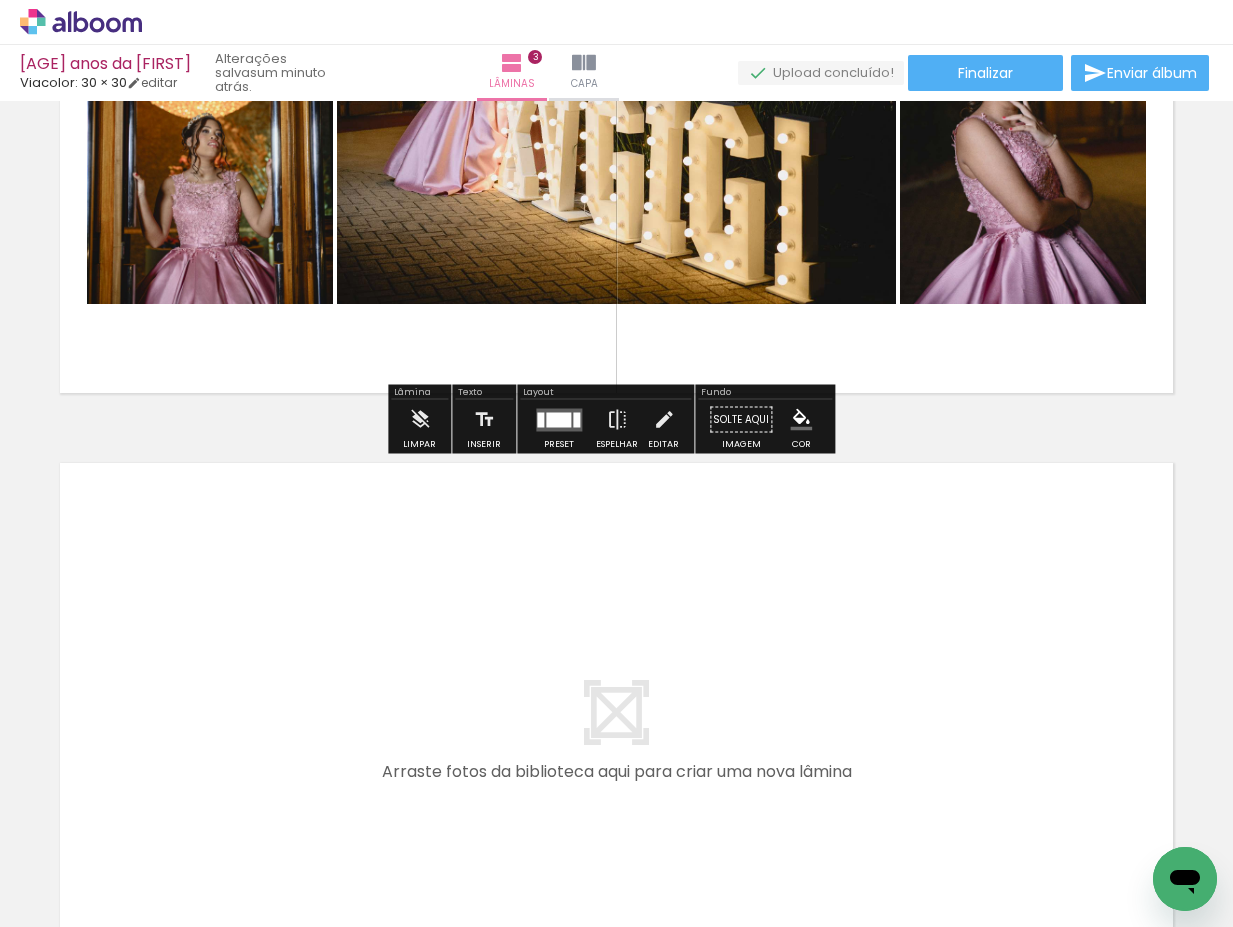 scroll, scrollTop: 1733, scrollLeft: 0, axis: vertical 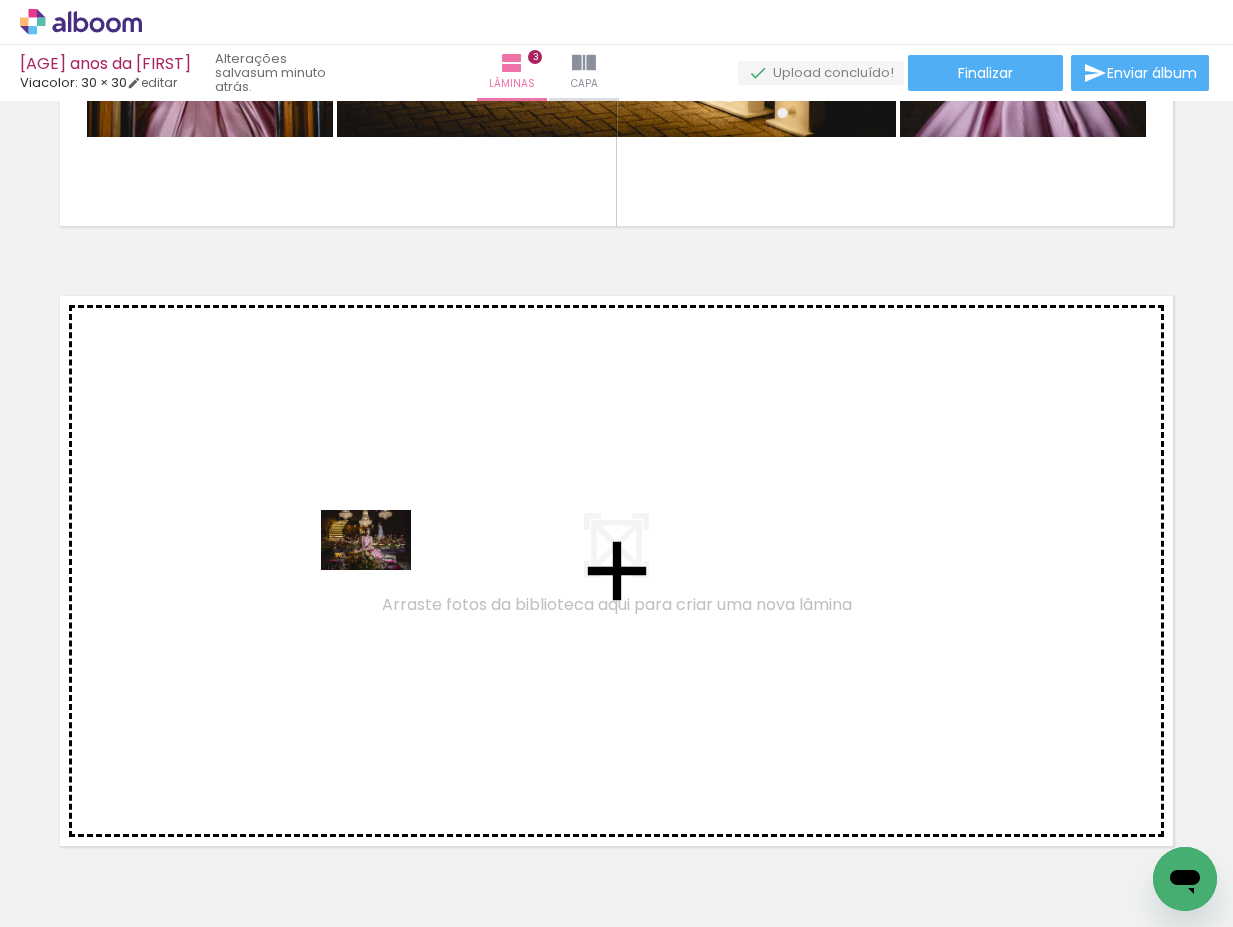 drag, startPoint x: 753, startPoint y: 870, endPoint x: 353, endPoint y: 558, distance: 507.29083 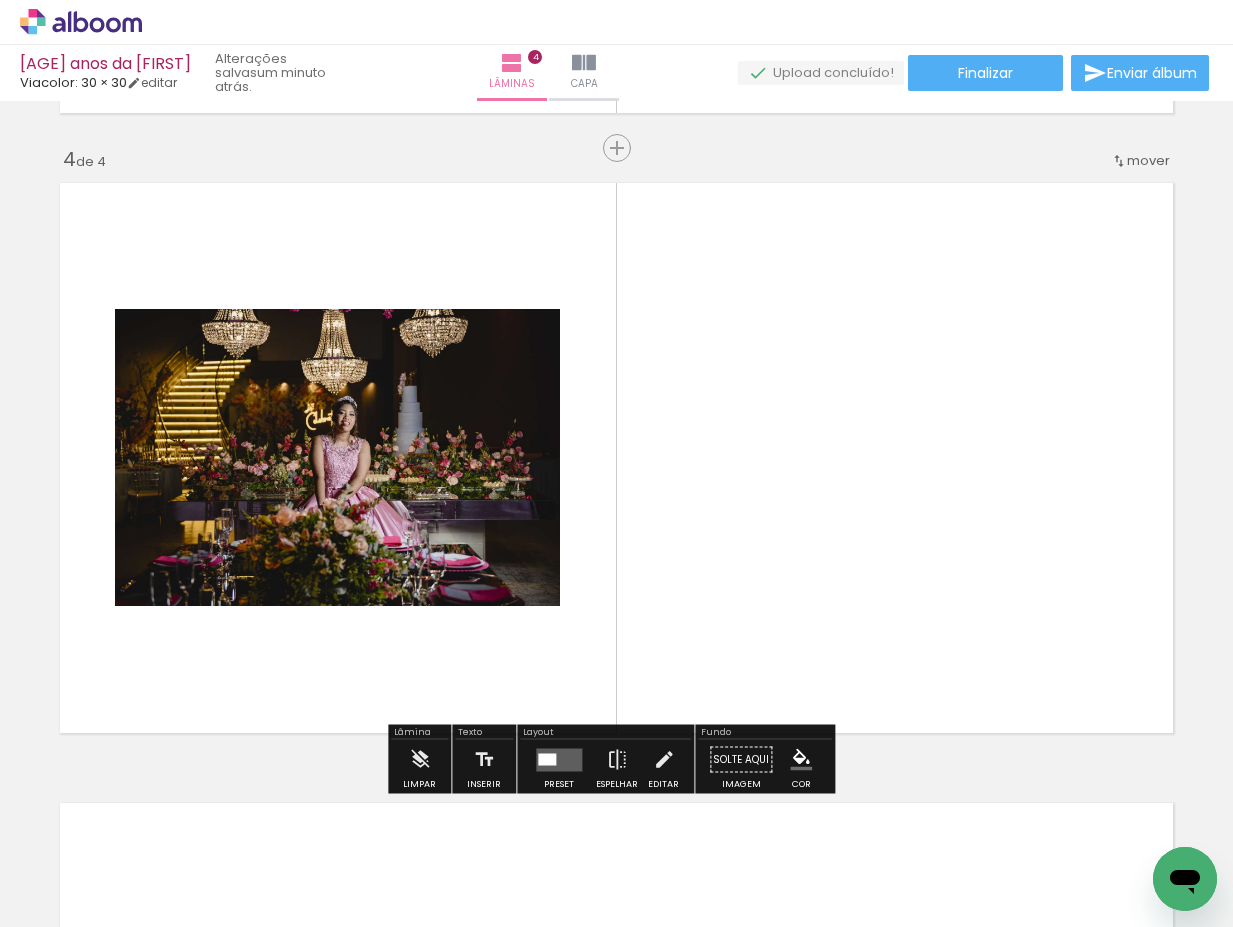 scroll, scrollTop: 1853, scrollLeft: 0, axis: vertical 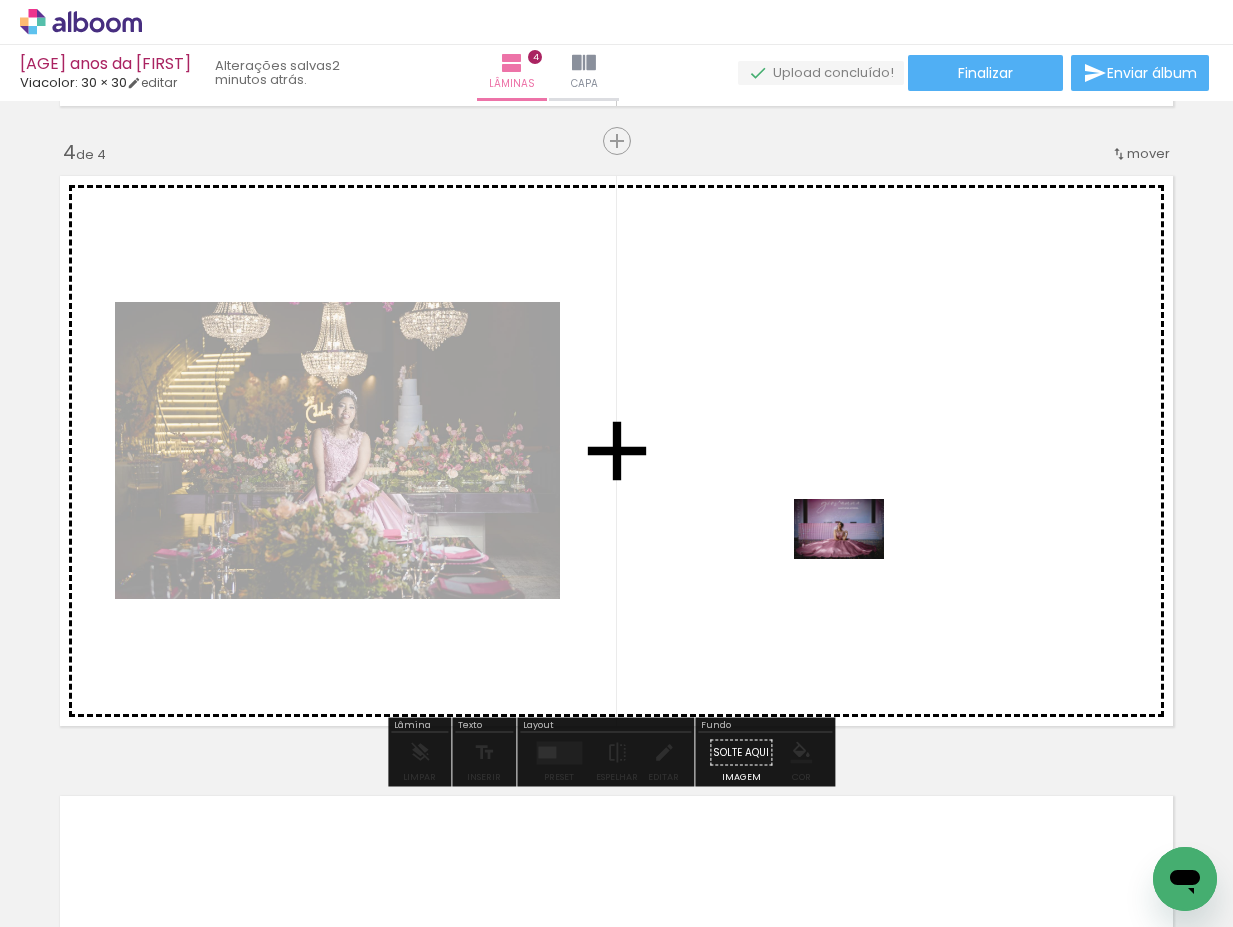 drag, startPoint x: 873, startPoint y: 859, endPoint x: 854, endPoint y: 556, distance: 303.59512 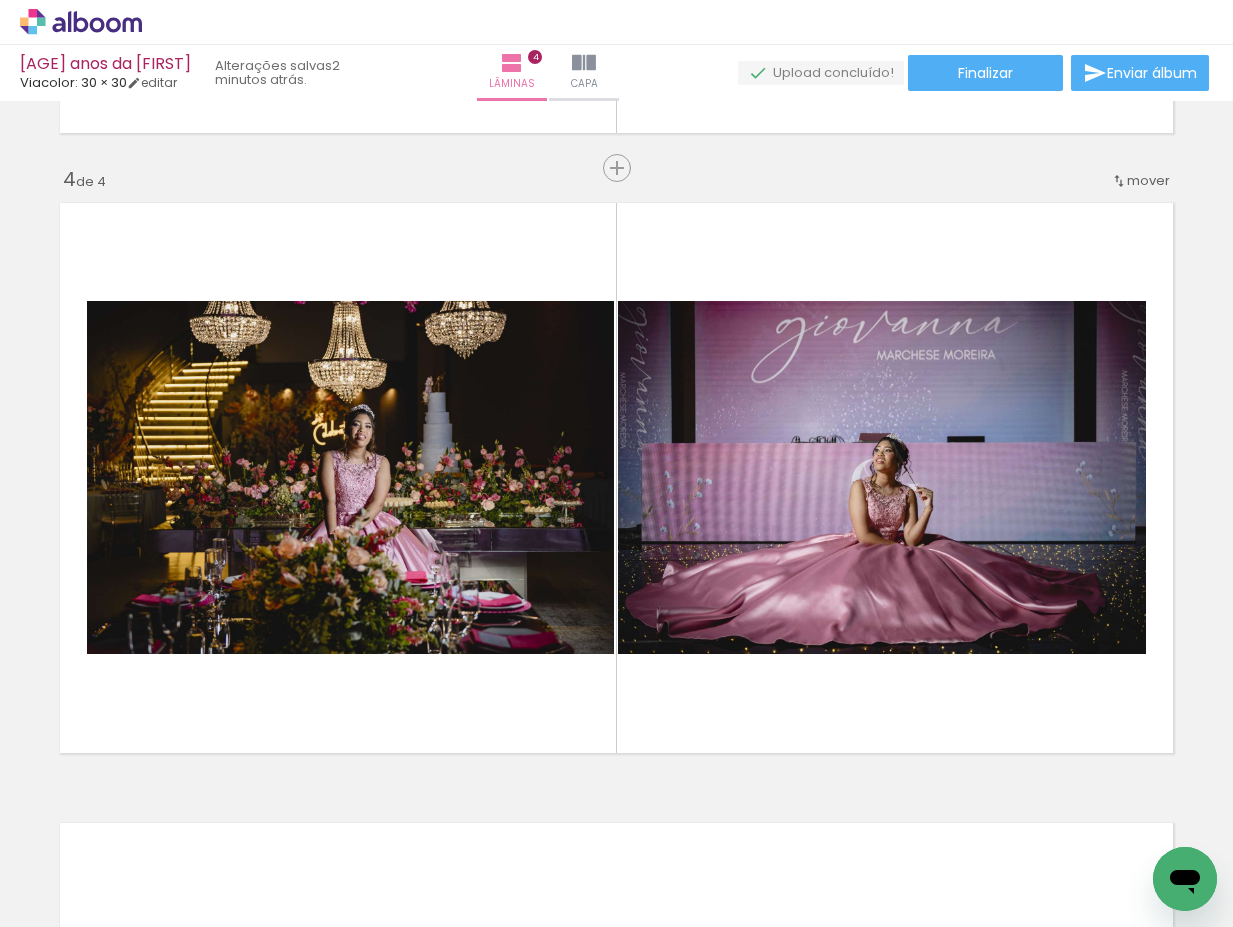 scroll, scrollTop: 2020, scrollLeft: 0, axis: vertical 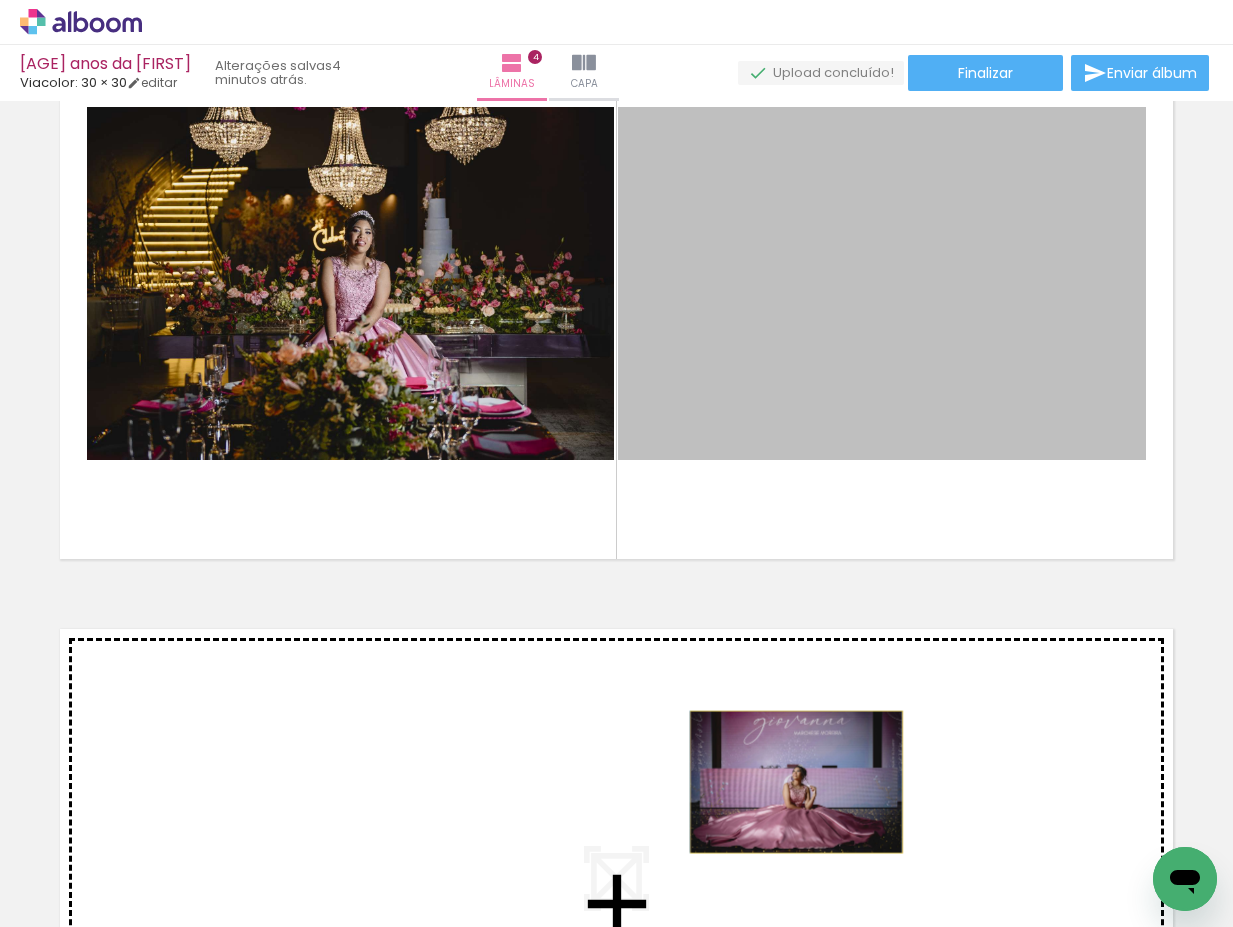 drag, startPoint x: 991, startPoint y: 301, endPoint x: 789, endPoint y: 770, distance: 510.65155 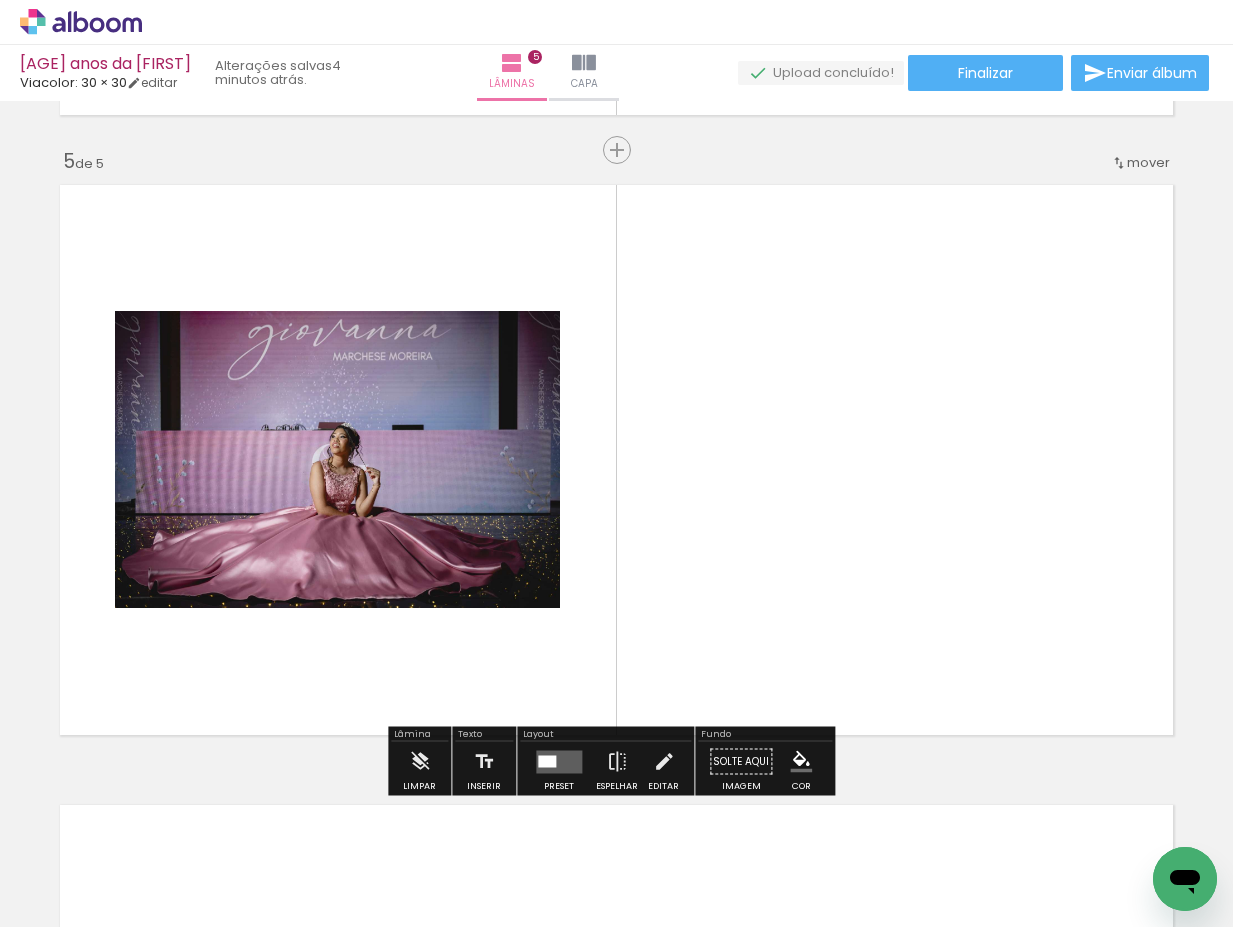scroll, scrollTop: 2473, scrollLeft: 0, axis: vertical 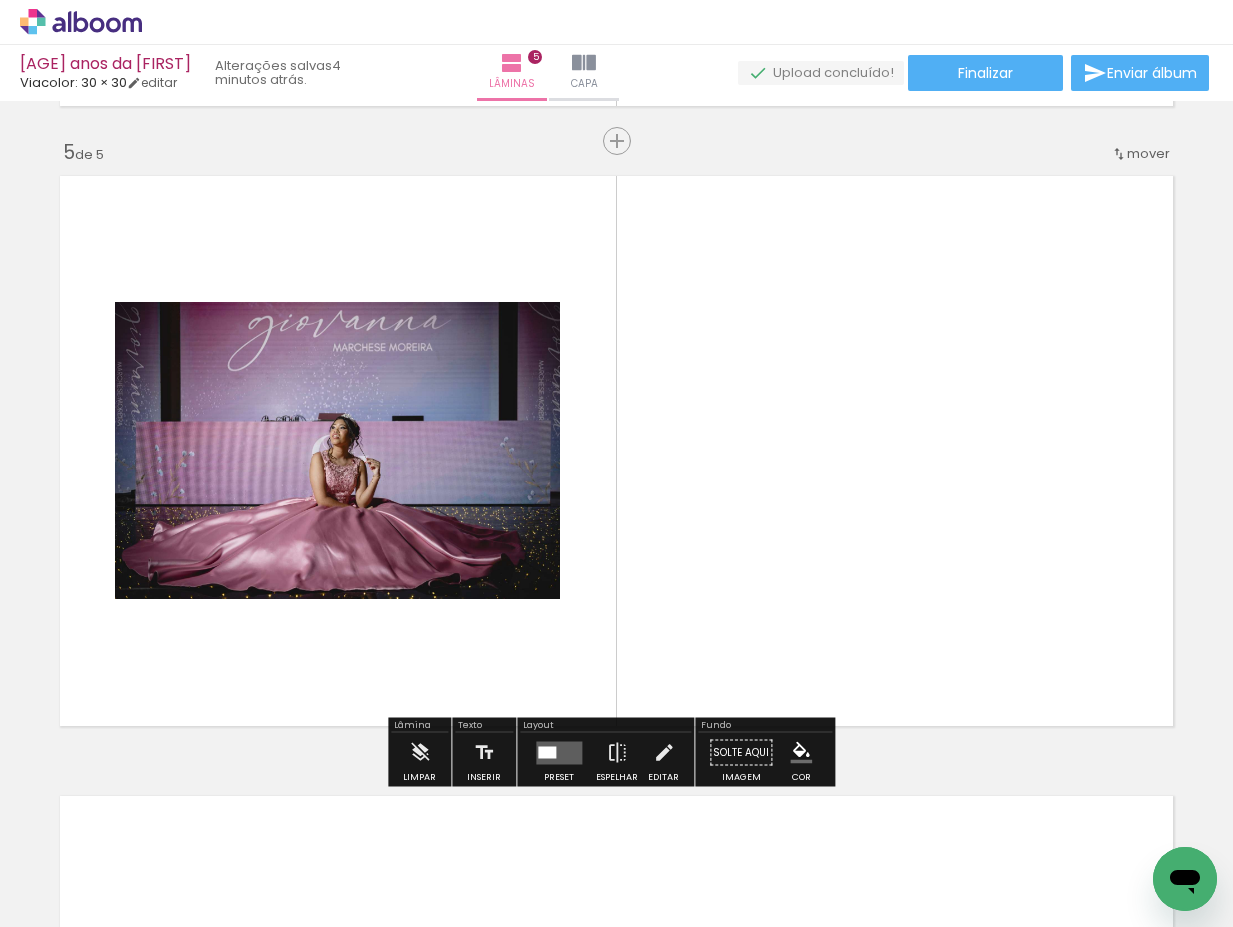 click at bounding box center [559, 752] 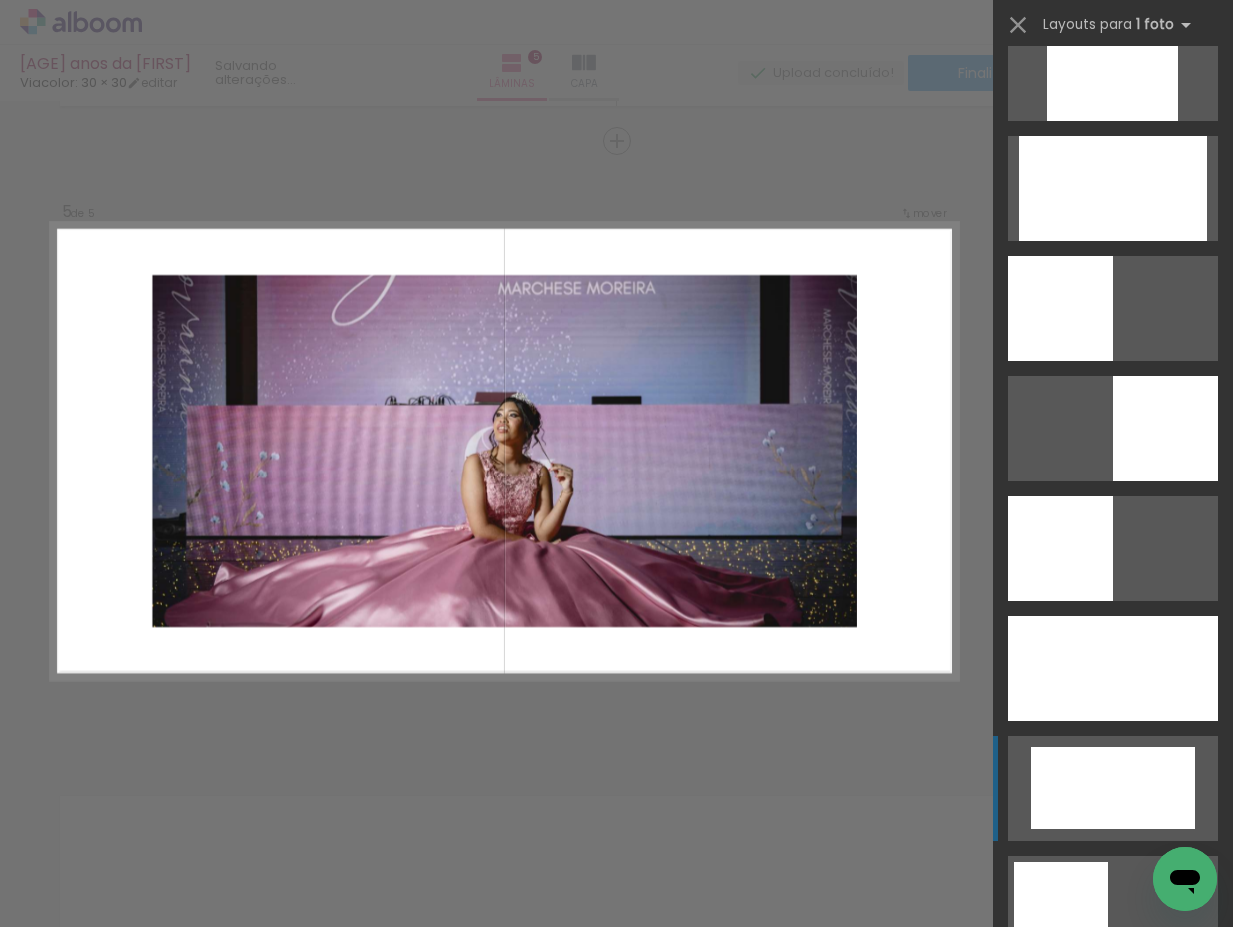 scroll, scrollTop: 1333, scrollLeft: 0, axis: vertical 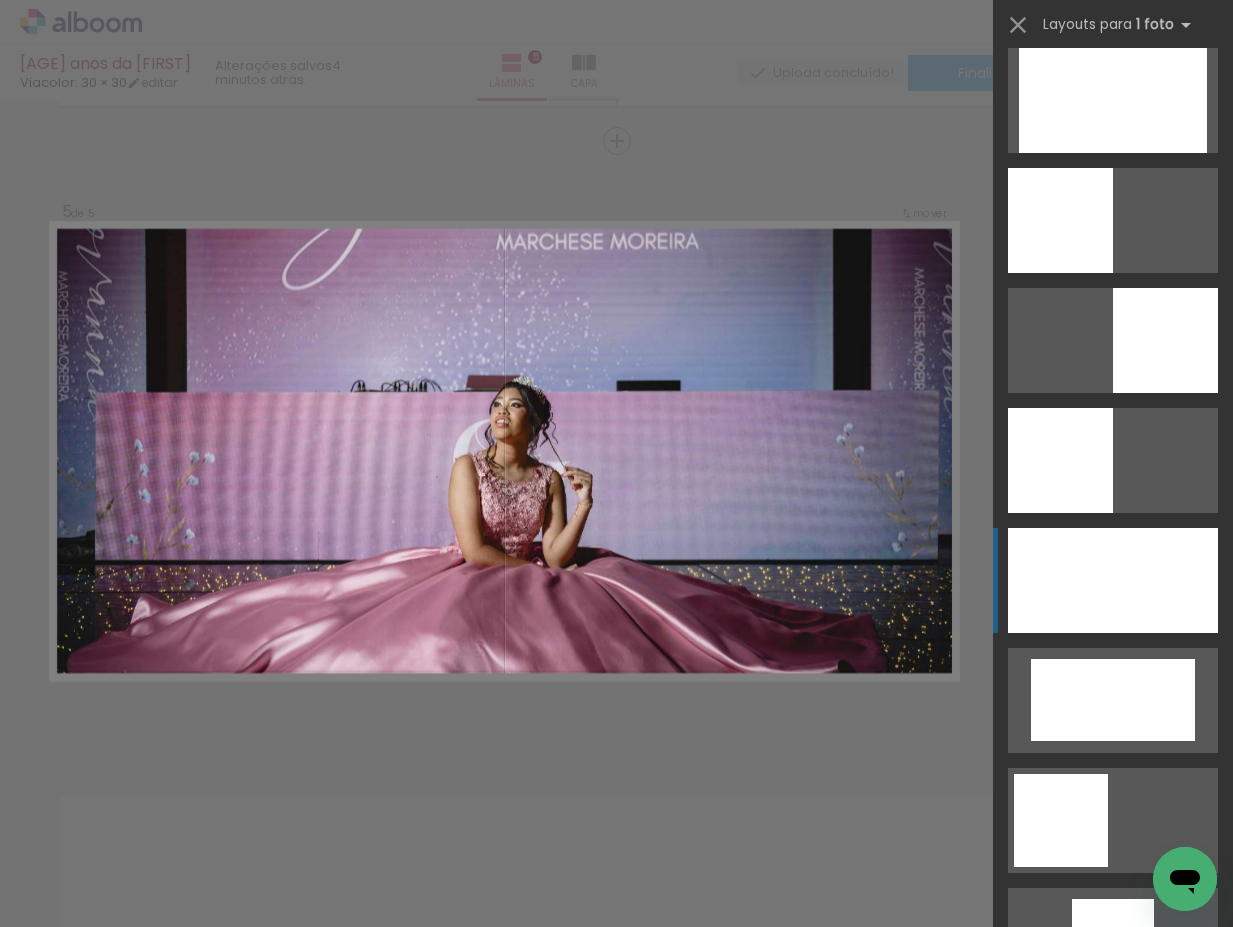 click at bounding box center (1112, 1180) 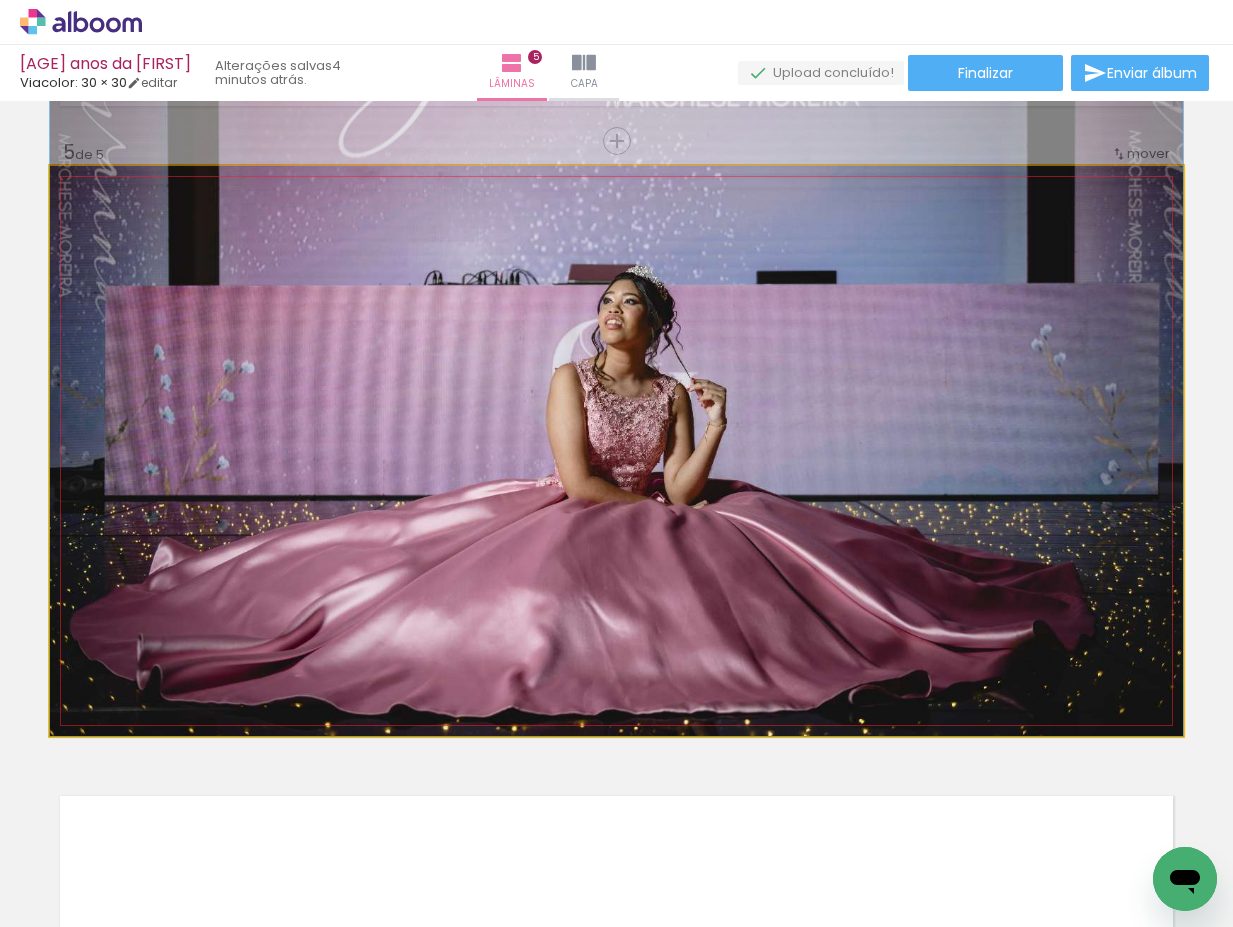 drag, startPoint x: 871, startPoint y: 566, endPoint x: 882, endPoint y: 456, distance: 110.54863 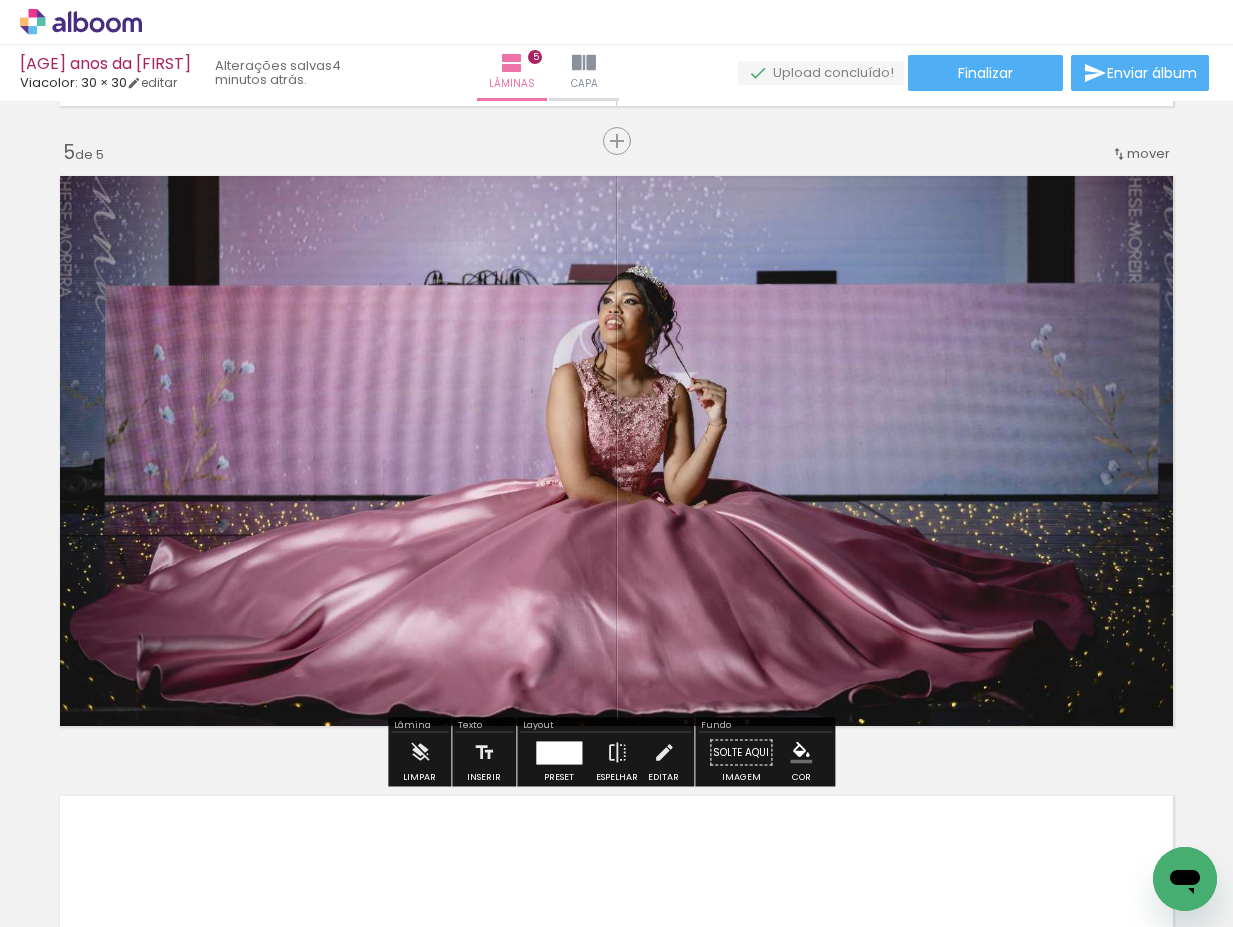 click on "Inserir lâmina 1  de 5  Inserir lâmina 2  de 5  Inserir lâmina 3  de 5  Inserir lâmina 4  de 5  Inserir lâmina 5  de 5" at bounding box center [616, -505] 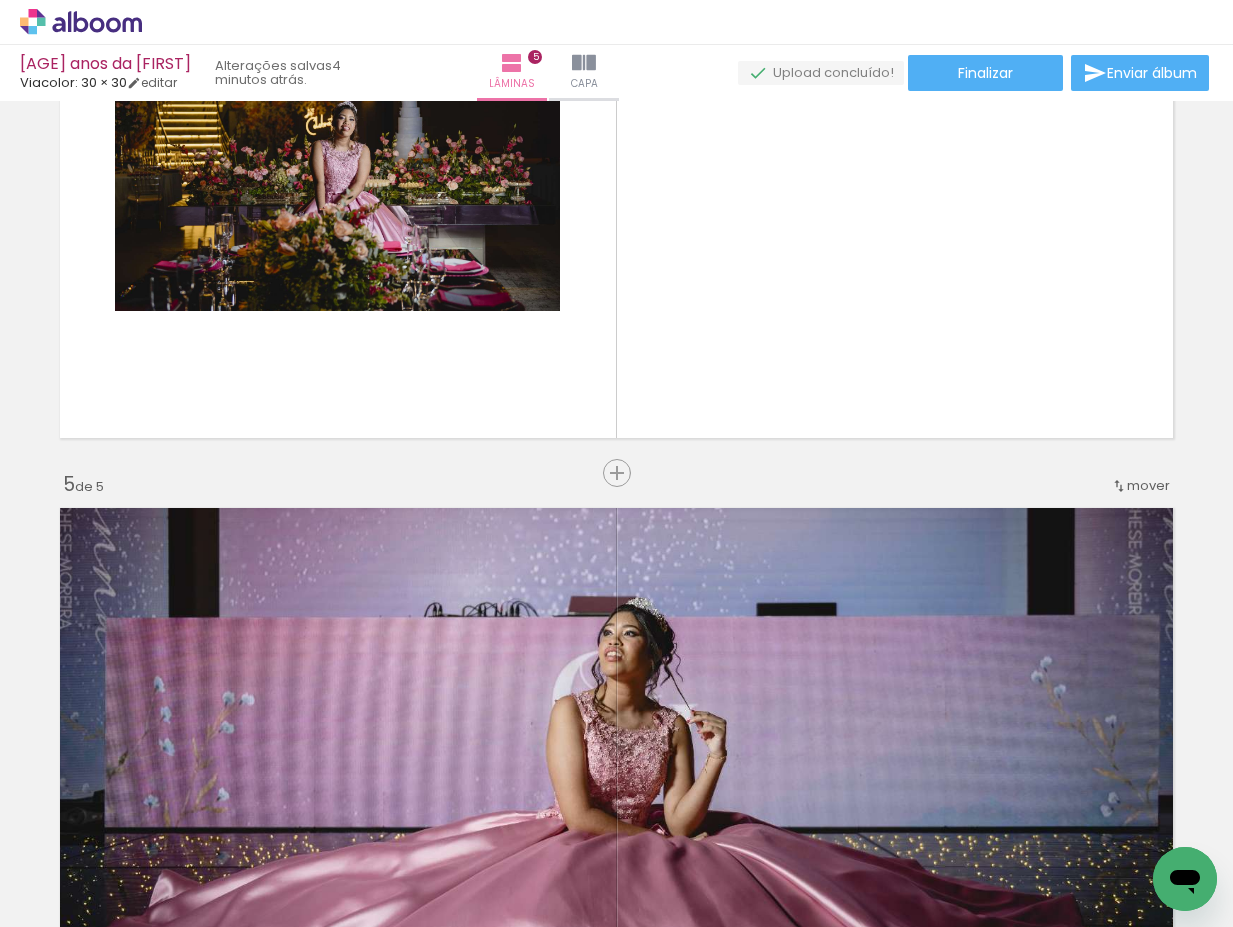 scroll, scrollTop: 2139, scrollLeft: 0, axis: vertical 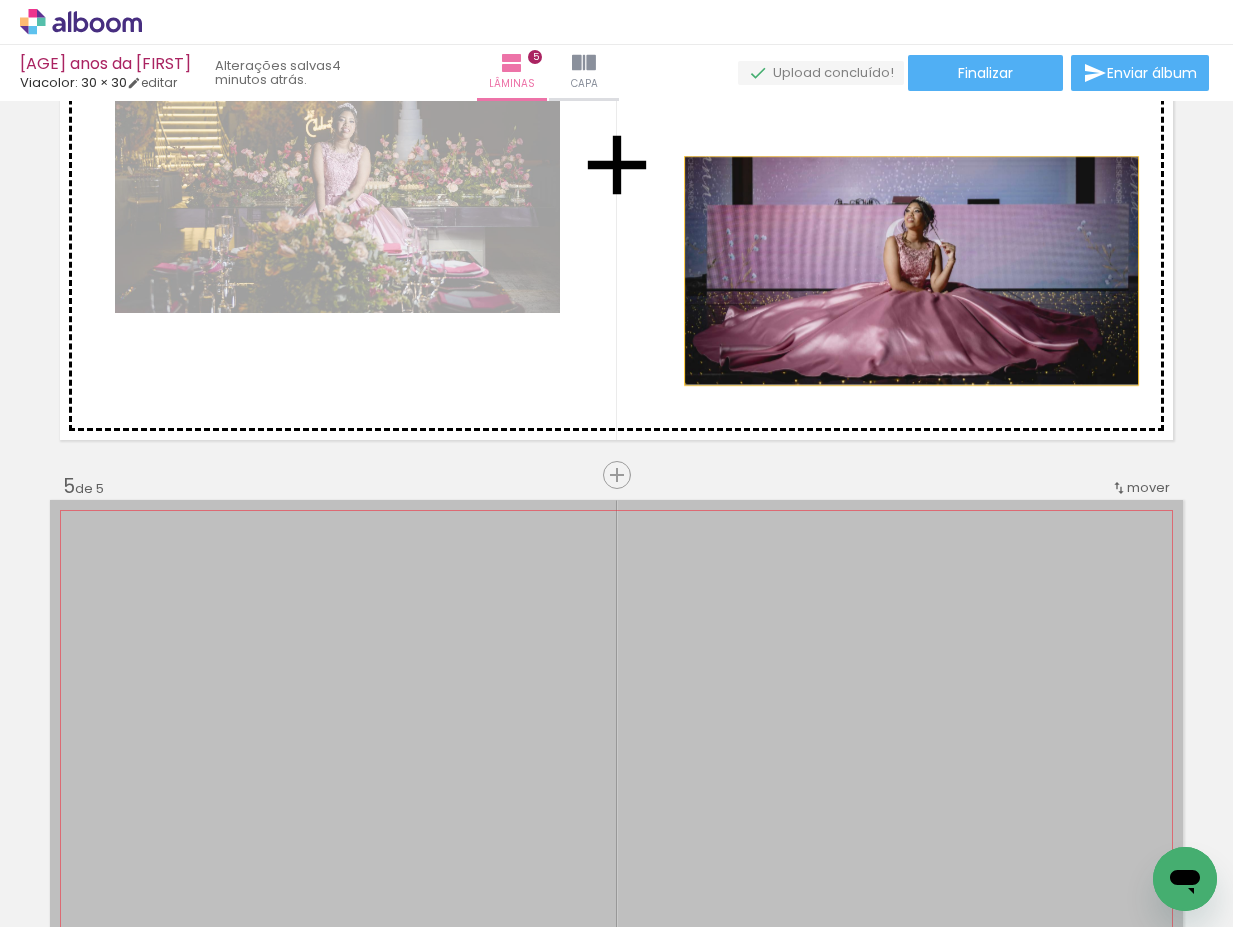 drag, startPoint x: 850, startPoint y: 670, endPoint x: 904, endPoint y: 271, distance: 402.63754 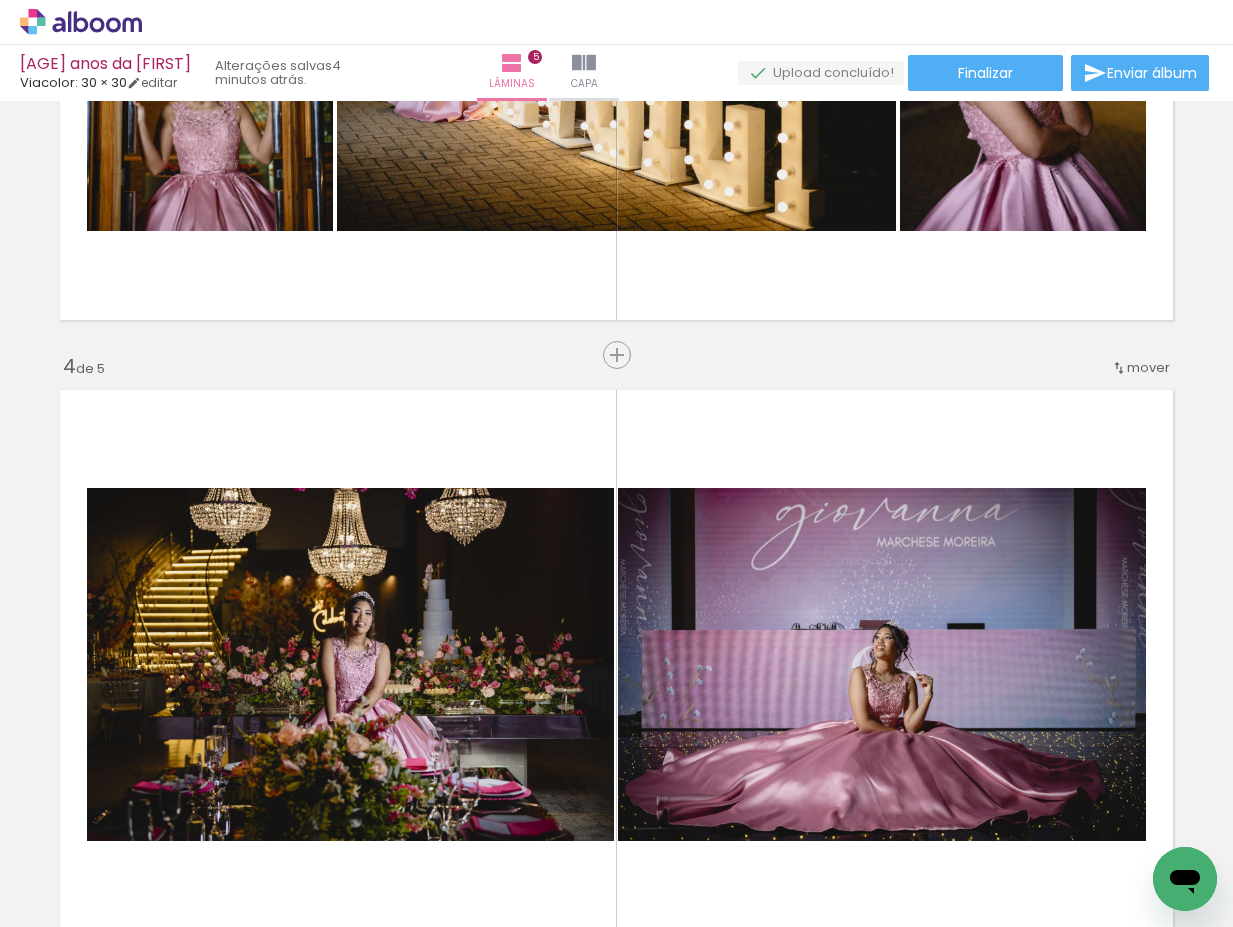 scroll, scrollTop: 1806, scrollLeft: 0, axis: vertical 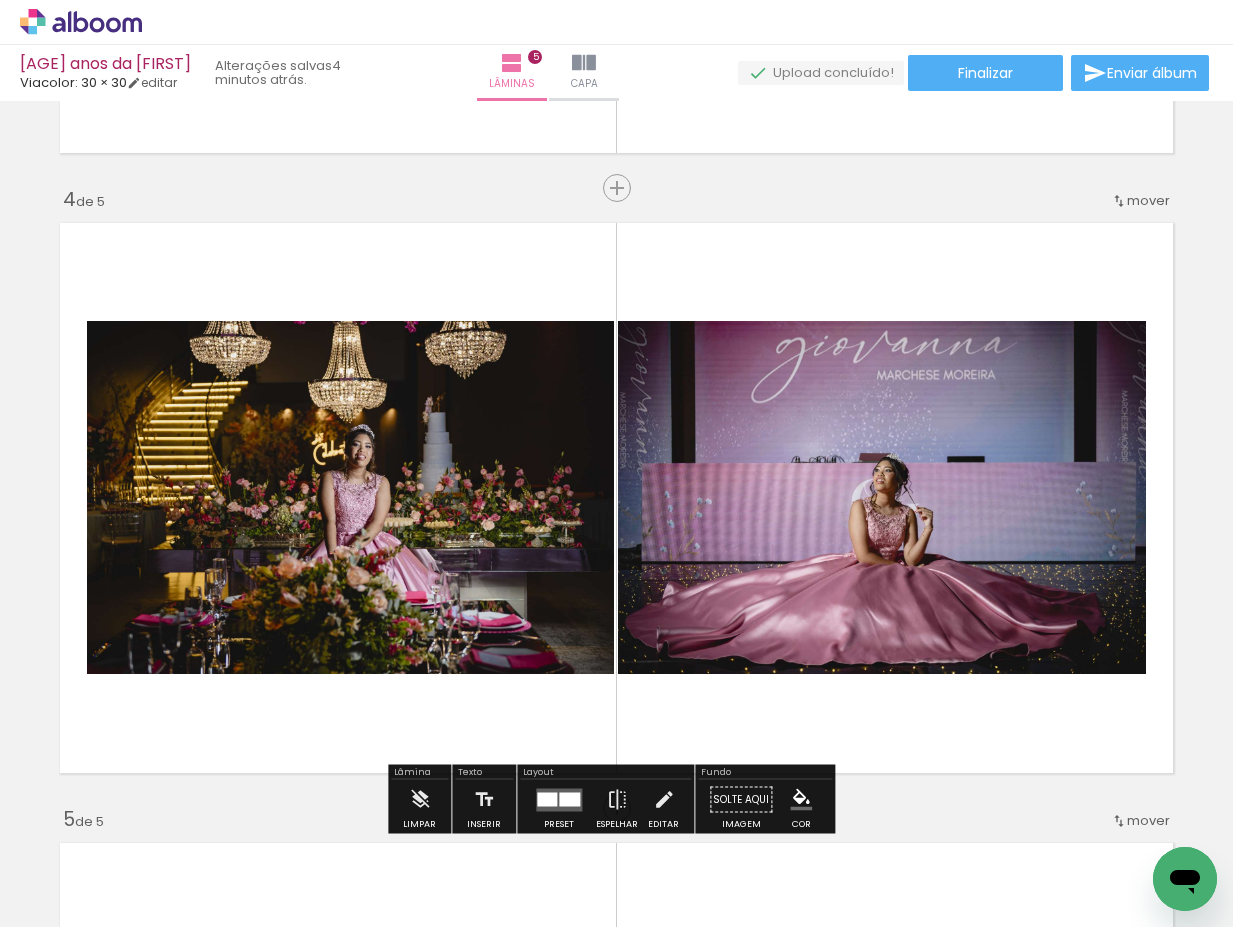 click at bounding box center [569, 799] 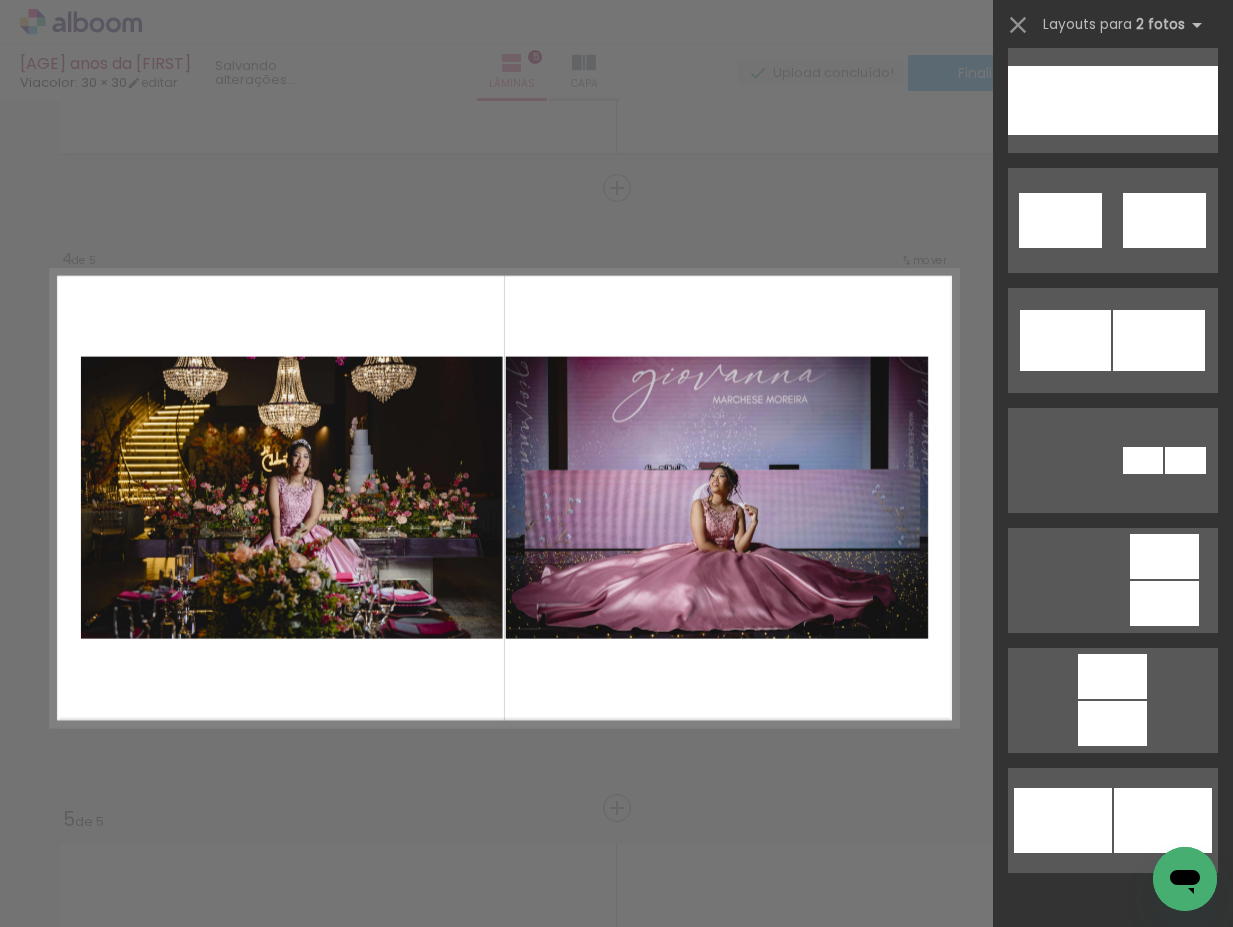scroll, scrollTop: 0, scrollLeft: 0, axis: both 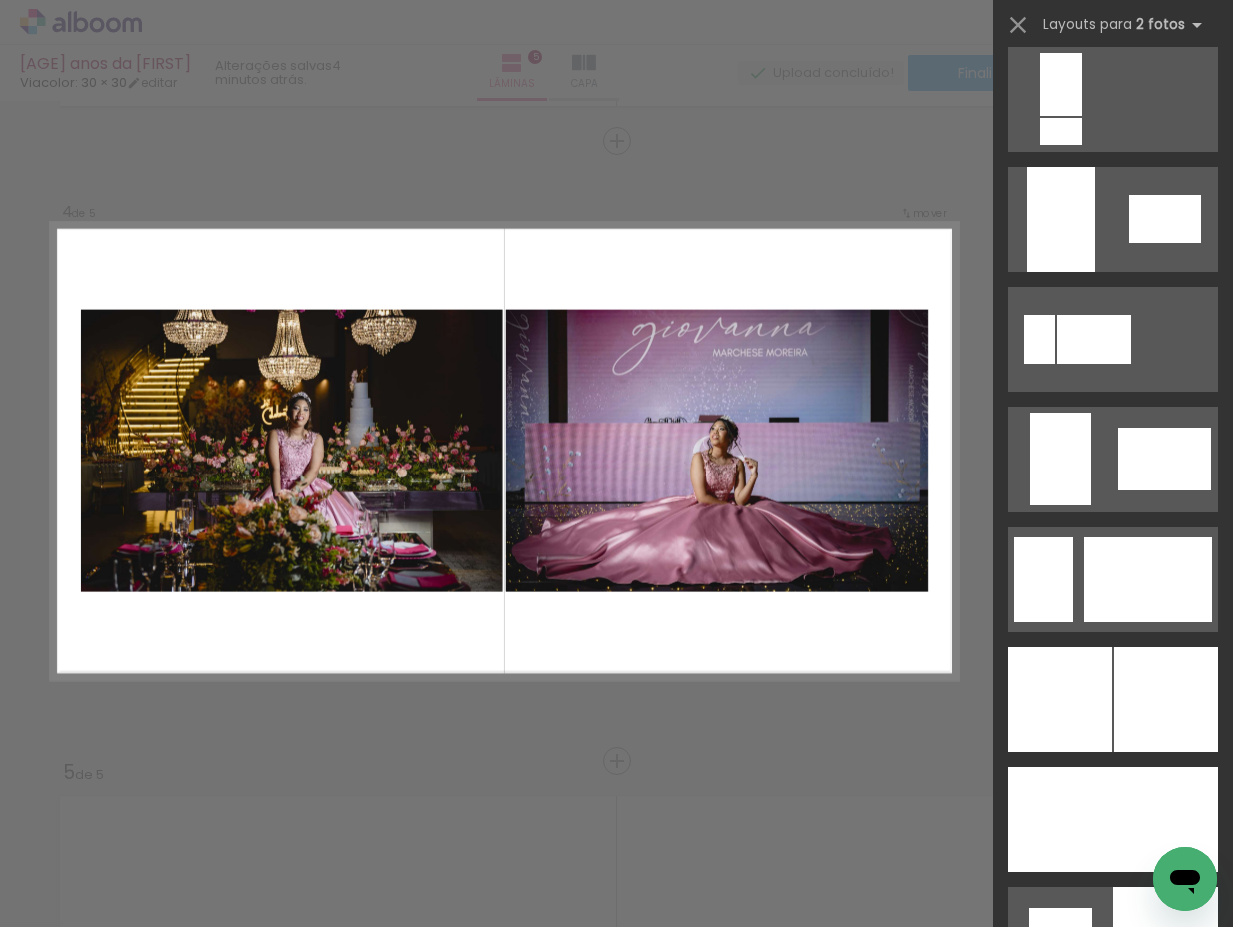 click on "Confirmar Cancelar" at bounding box center [616, 132] 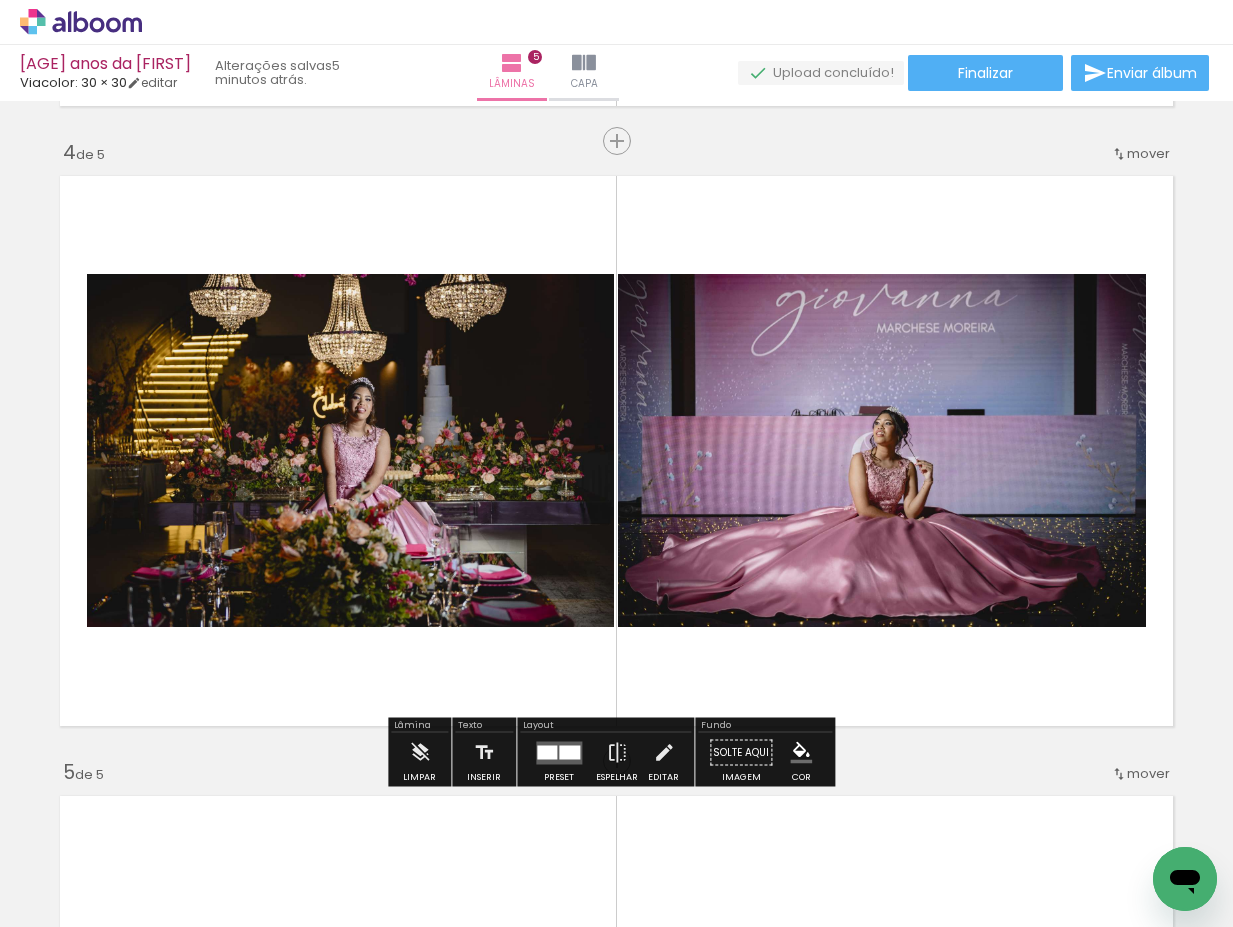 click at bounding box center (559, 753) 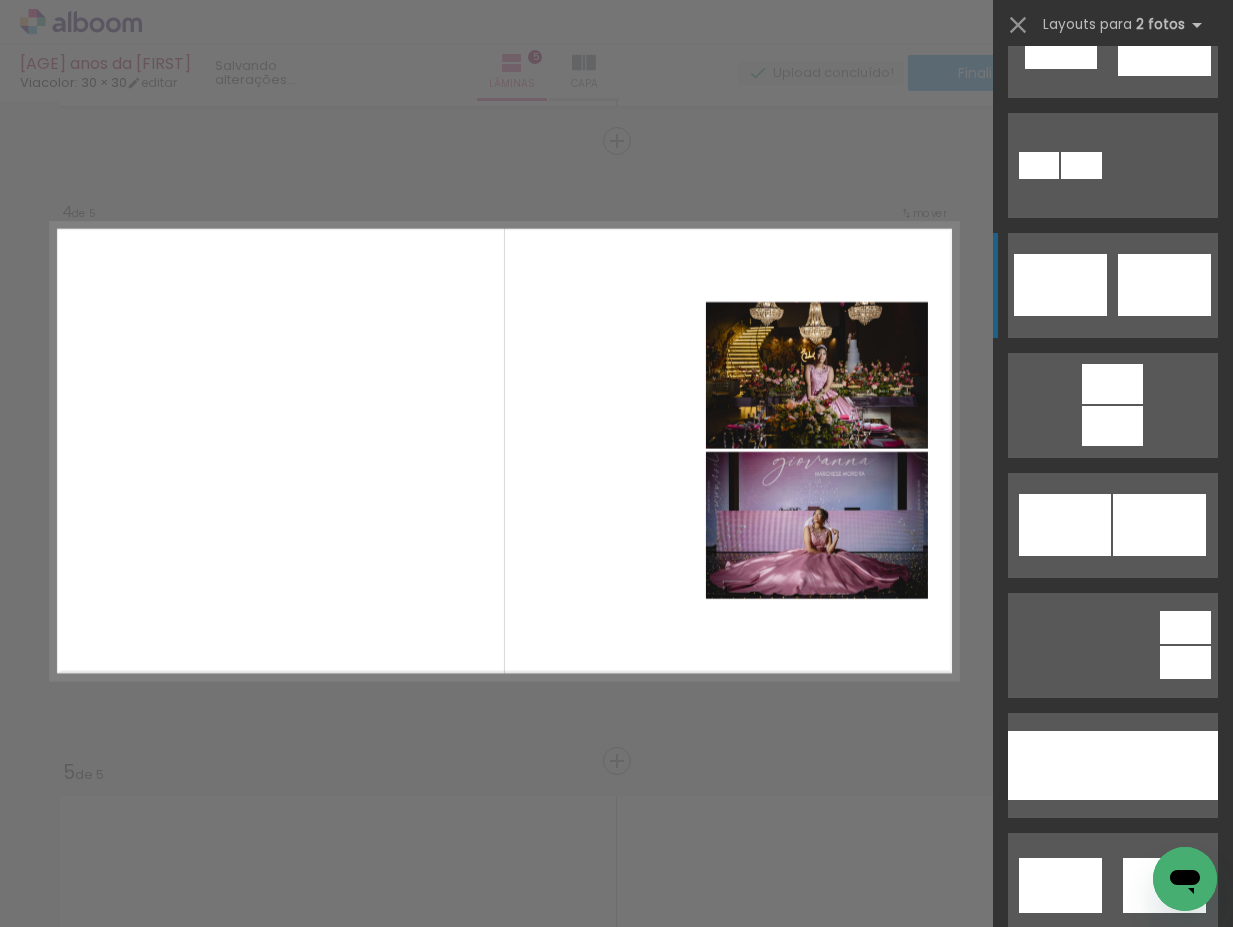 scroll, scrollTop: 833, scrollLeft: 0, axis: vertical 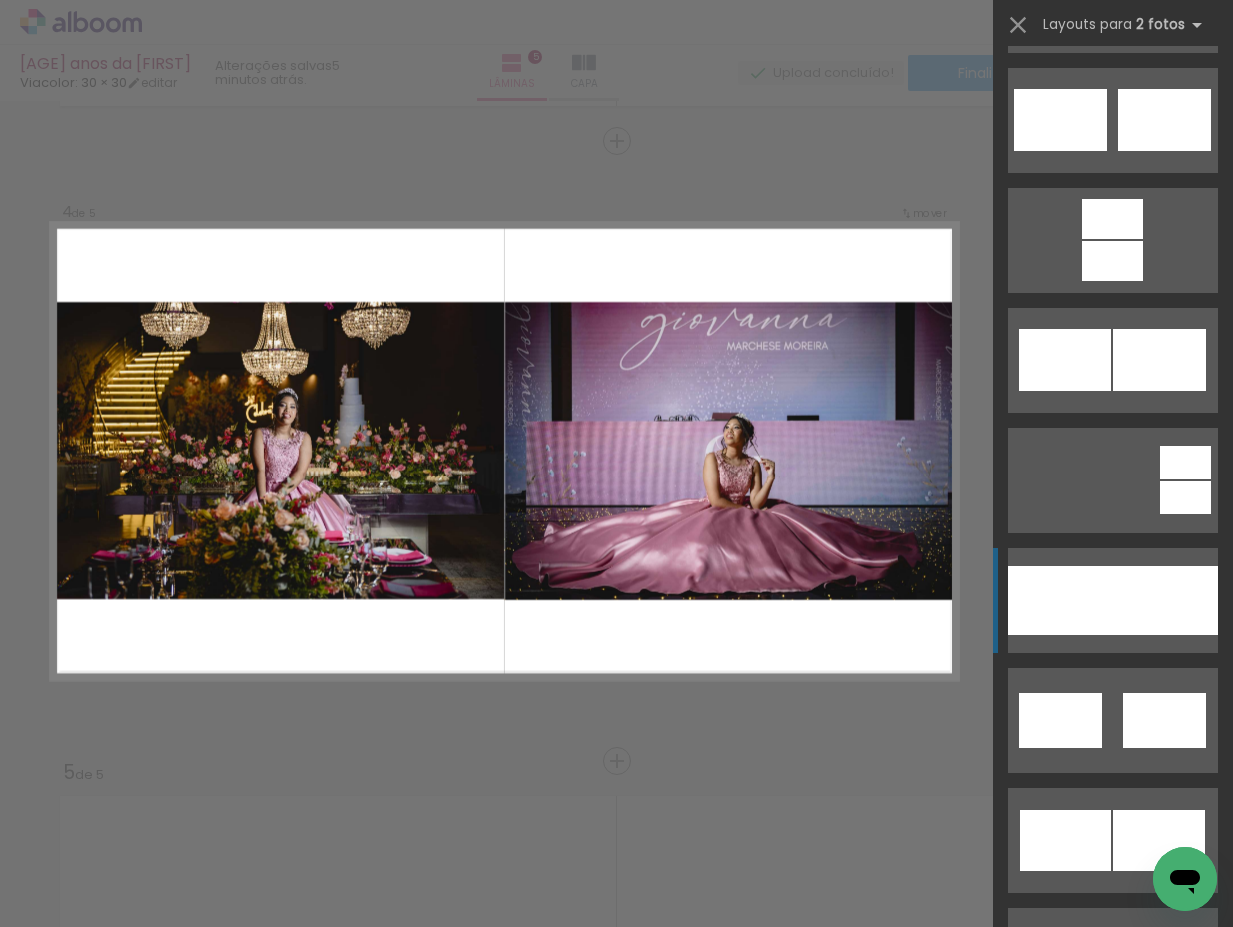 click at bounding box center (1165, 600) 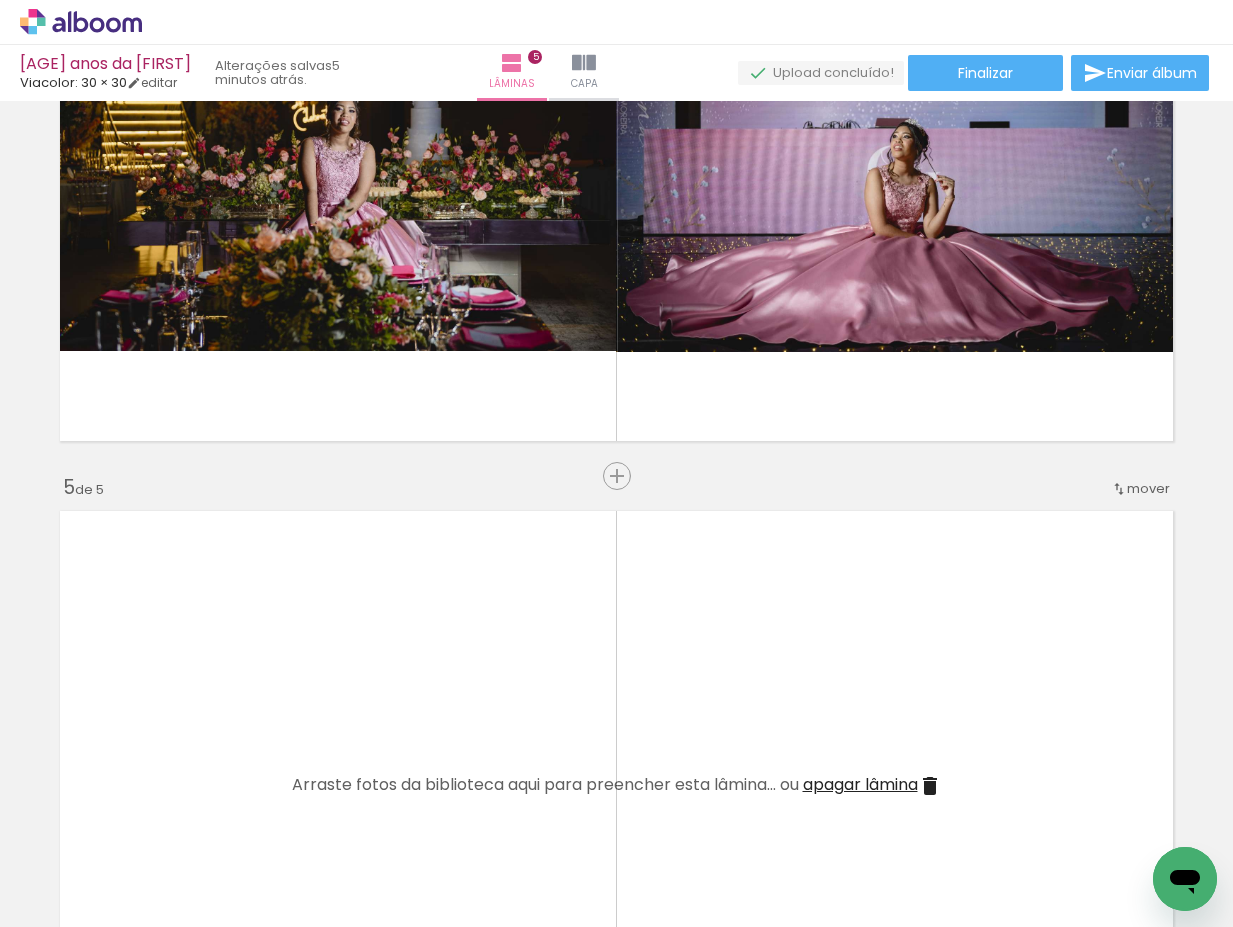 scroll, scrollTop: 2186, scrollLeft: 0, axis: vertical 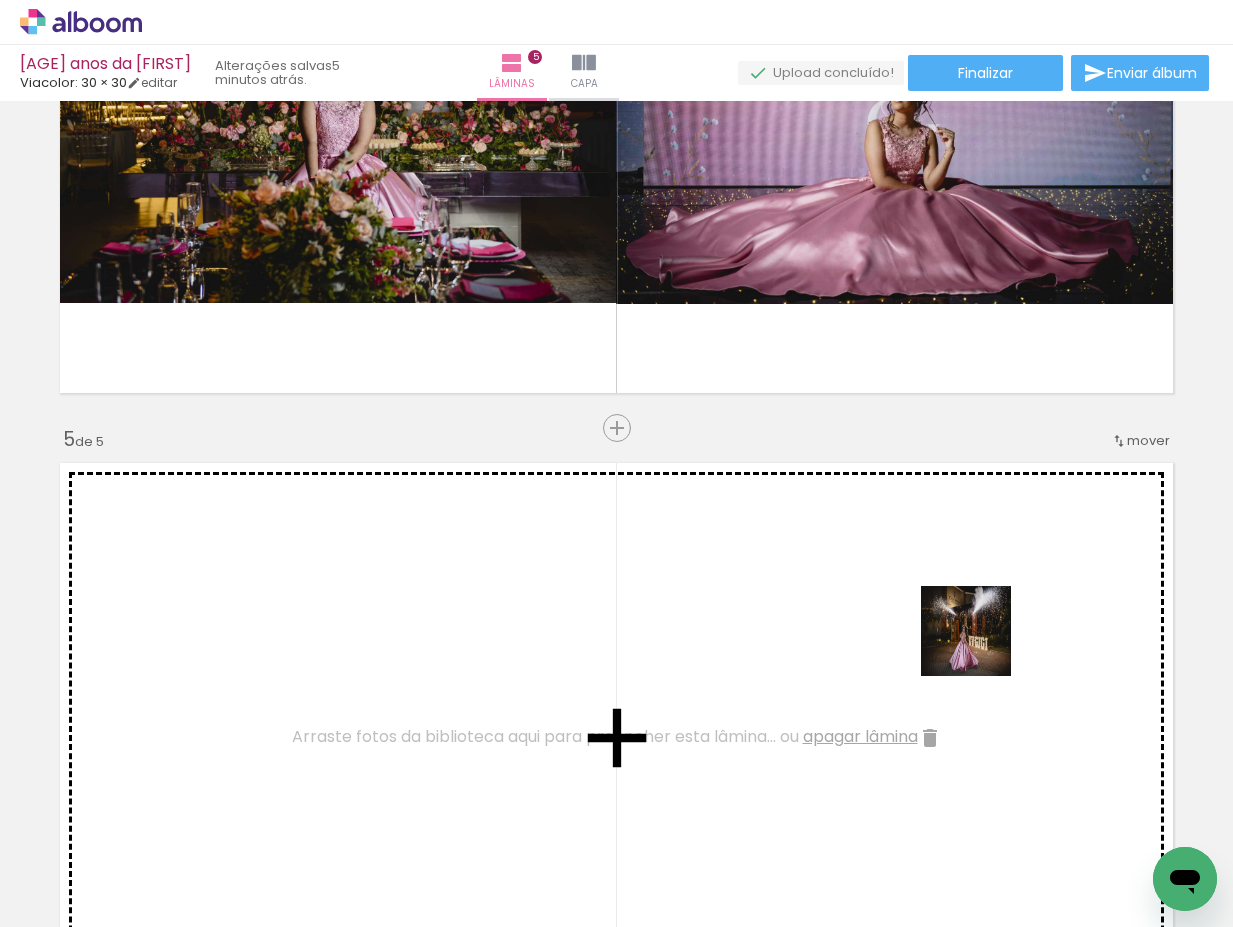 drag, startPoint x: 1005, startPoint y: 678, endPoint x: 974, endPoint y: 632, distance: 55.470715 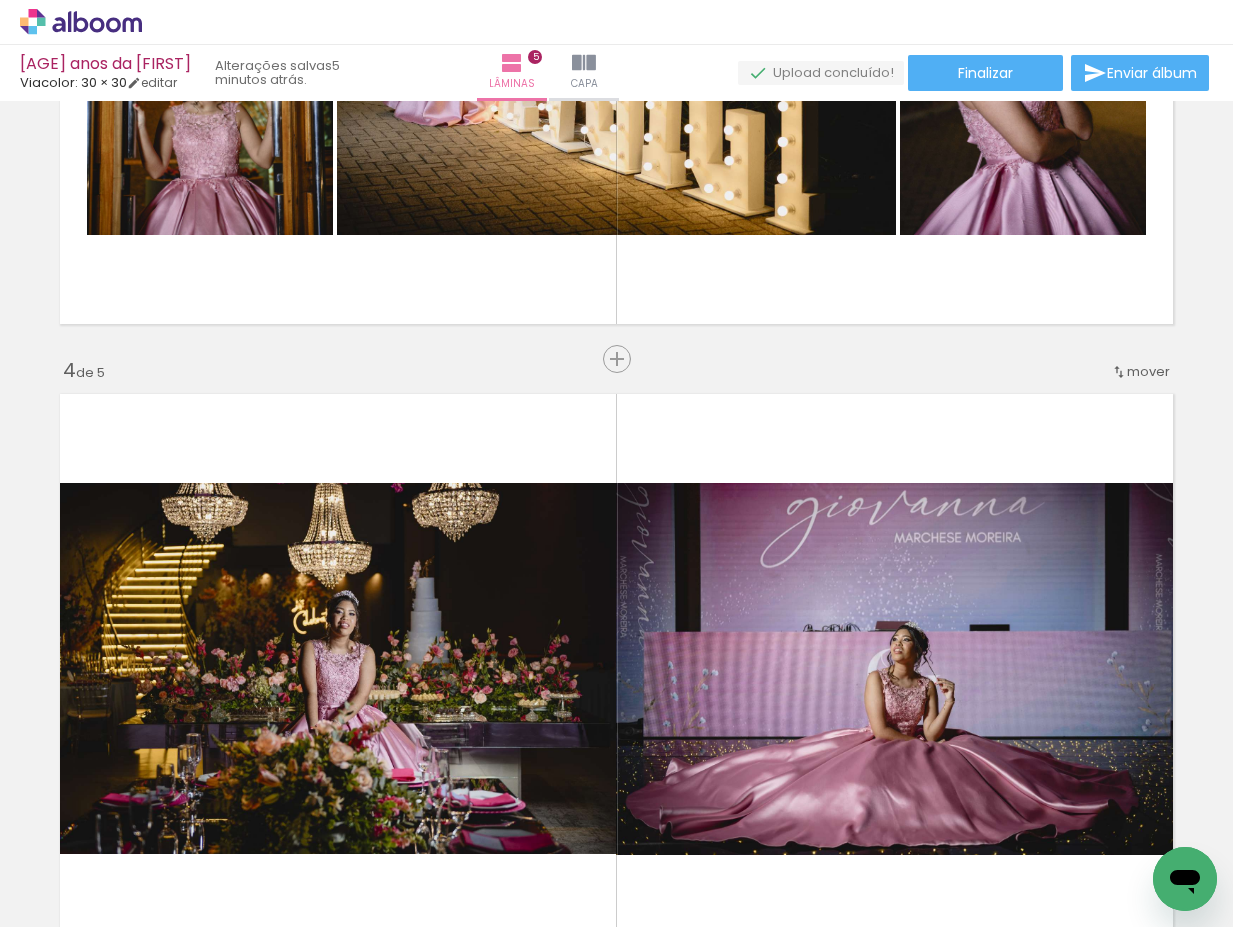 scroll, scrollTop: 1353, scrollLeft: 0, axis: vertical 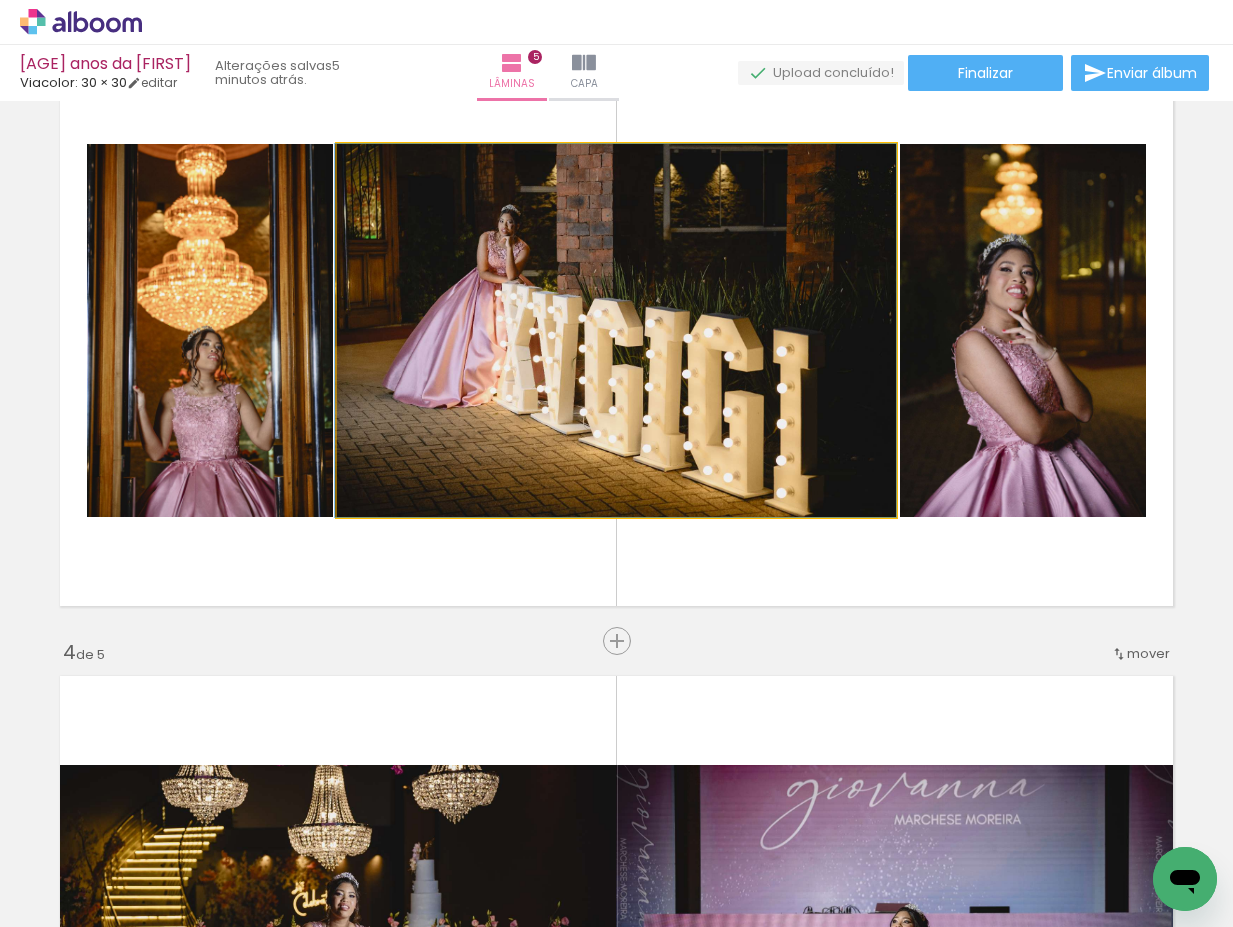 drag, startPoint x: 724, startPoint y: 335, endPoint x: 675, endPoint y: 338, distance: 49.09175 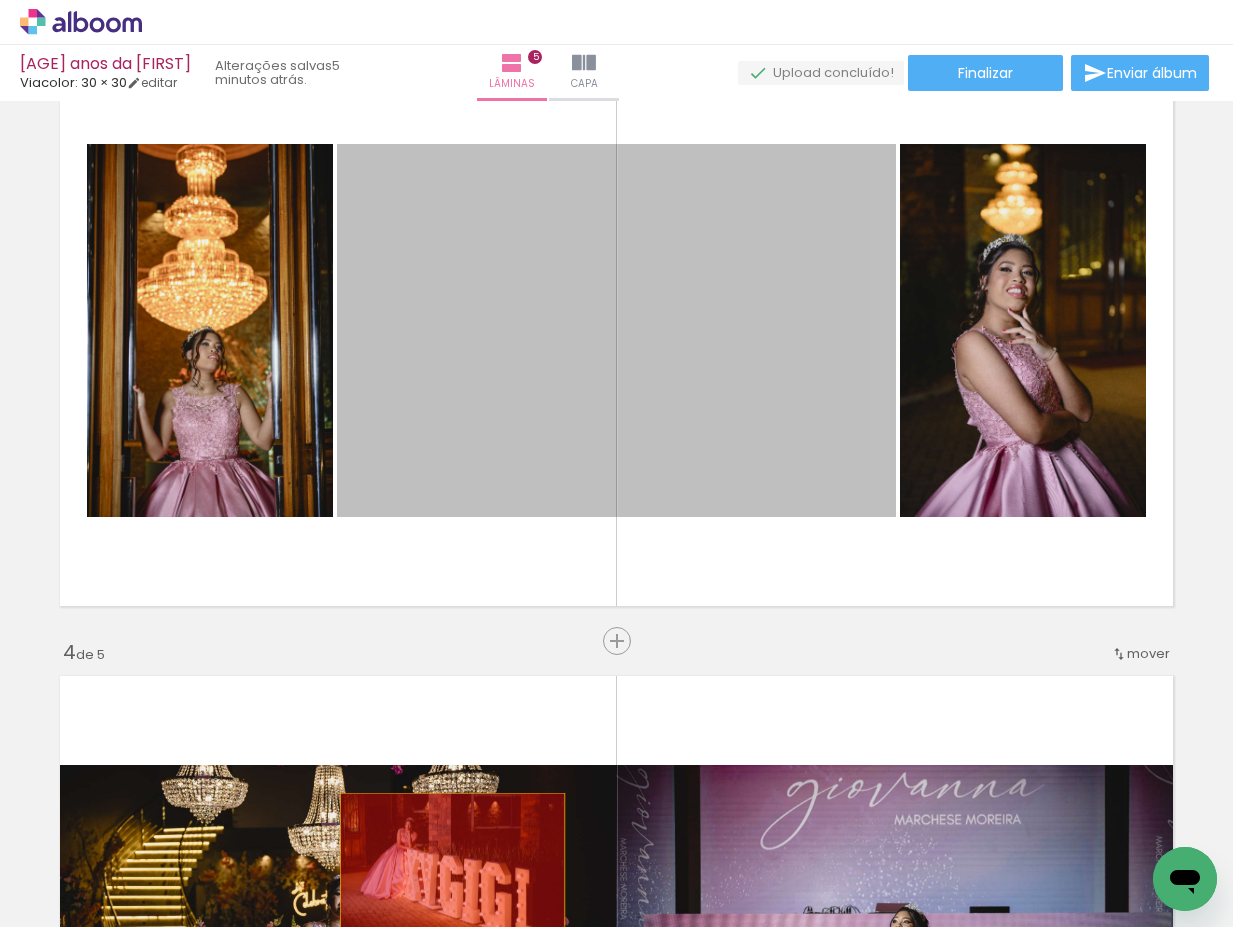 drag, startPoint x: 589, startPoint y: 278, endPoint x: 445, endPoint y: 868, distance: 607.3187 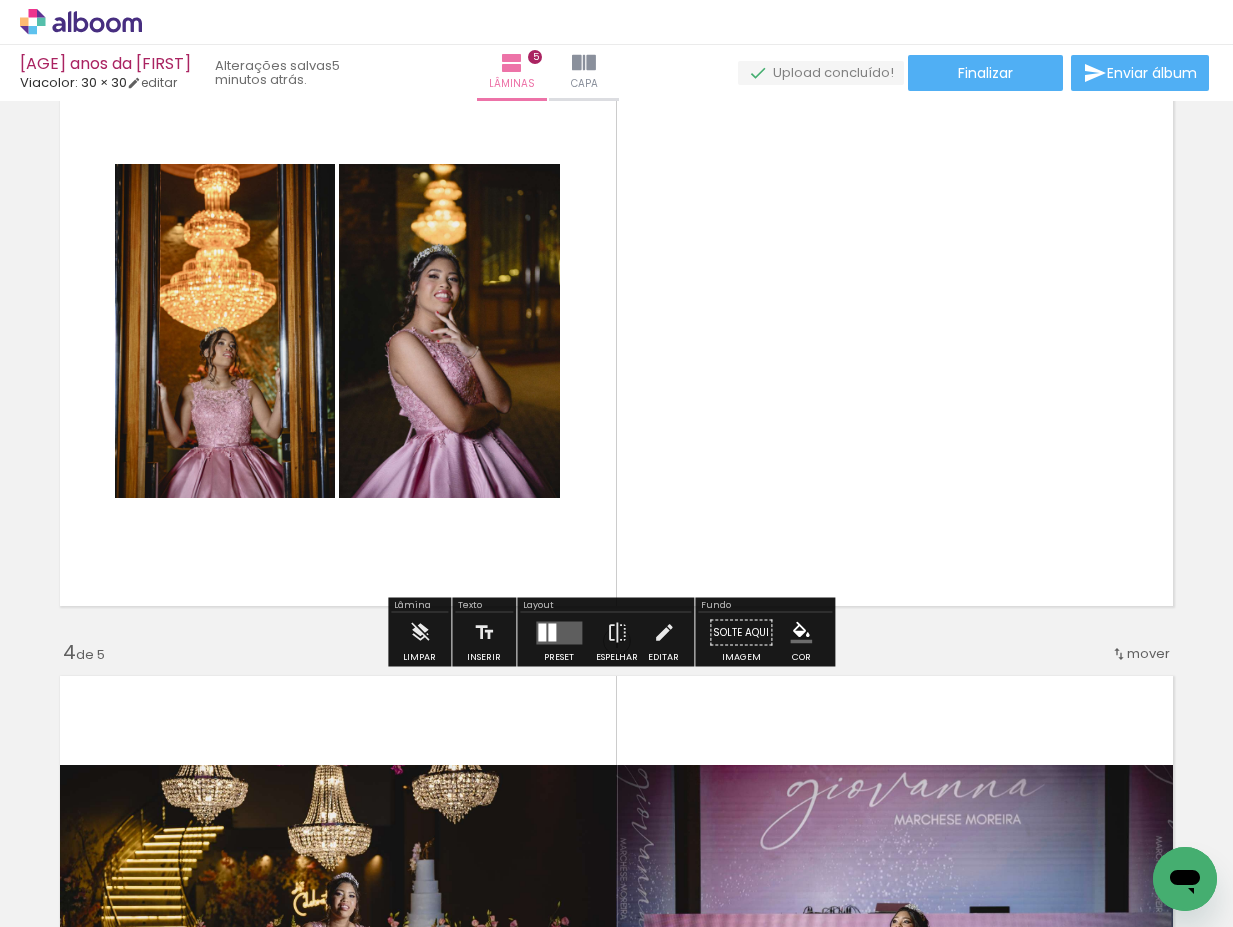 click at bounding box center [559, 632] 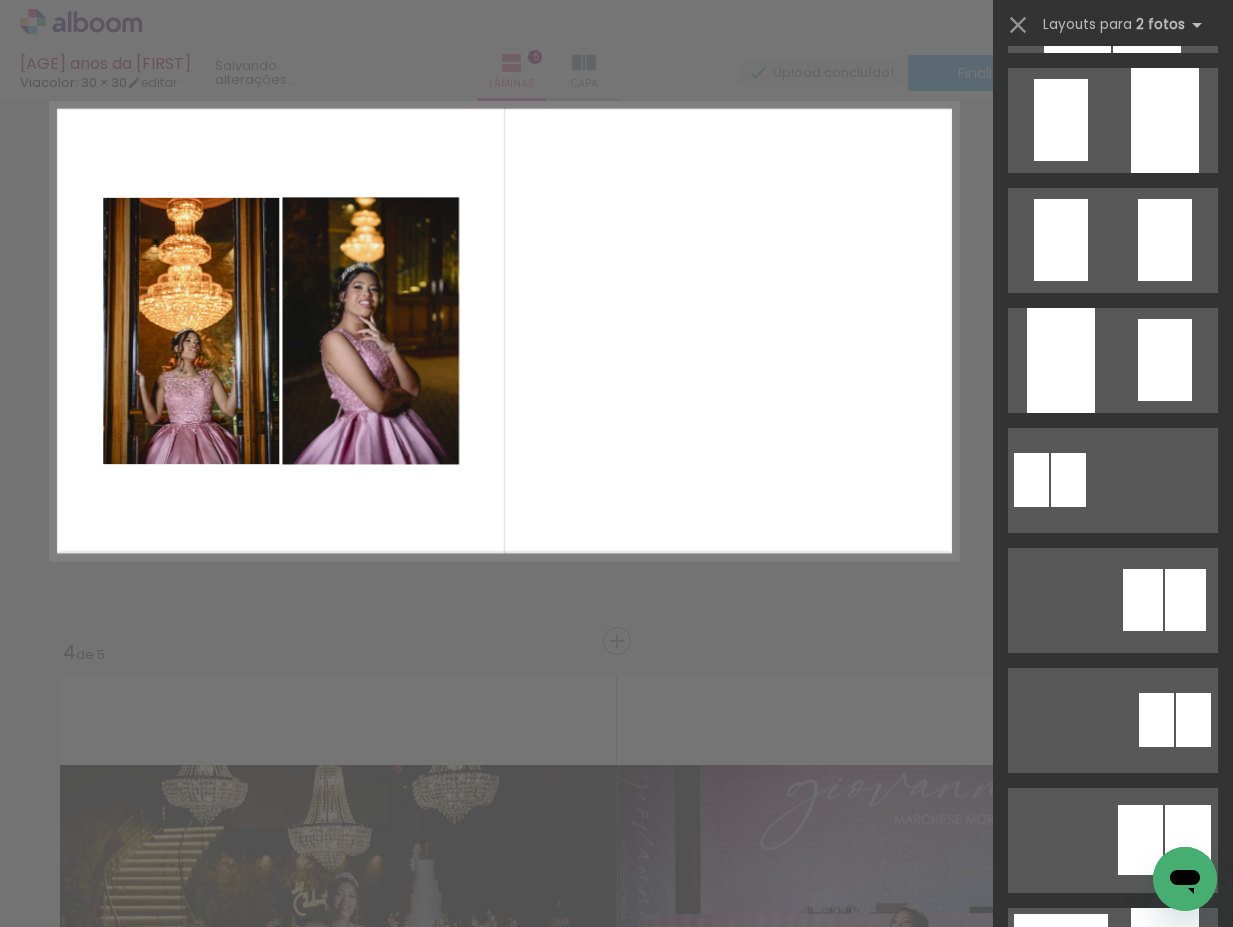 scroll, scrollTop: 0, scrollLeft: 0, axis: both 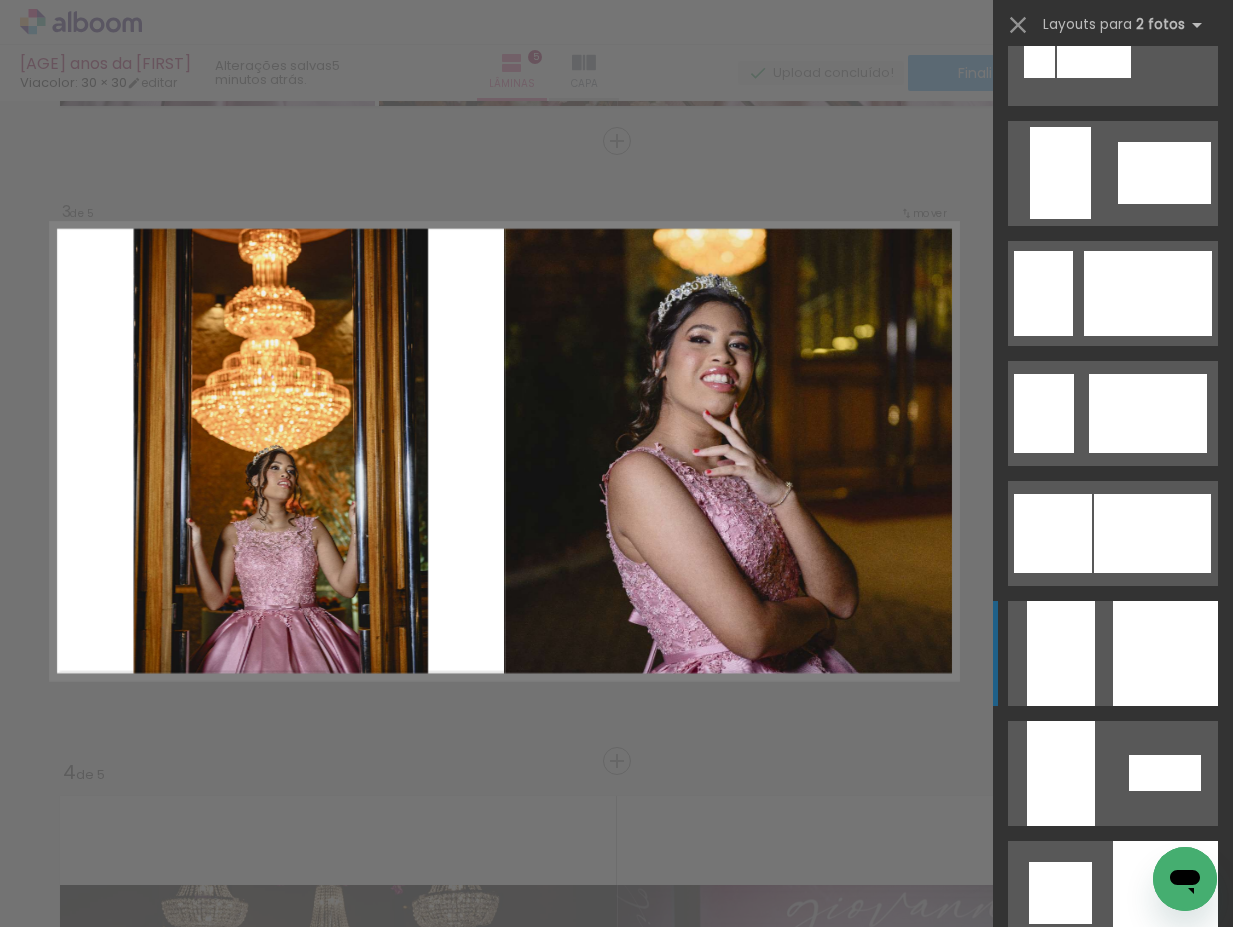 click at bounding box center (1165, 653) 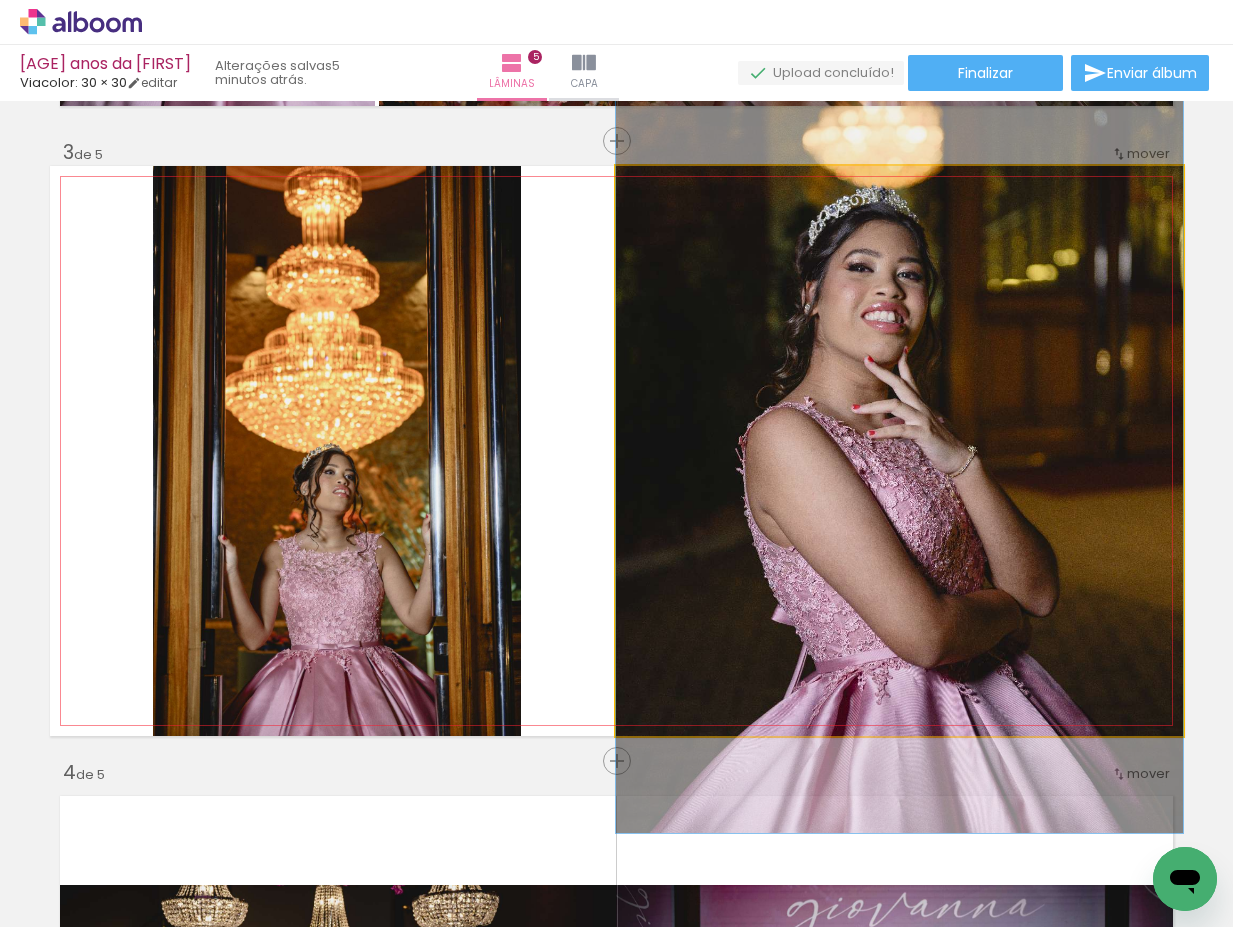 drag, startPoint x: 955, startPoint y: 592, endPoint x: 969, endPoint y: 548, distance: 46.173584 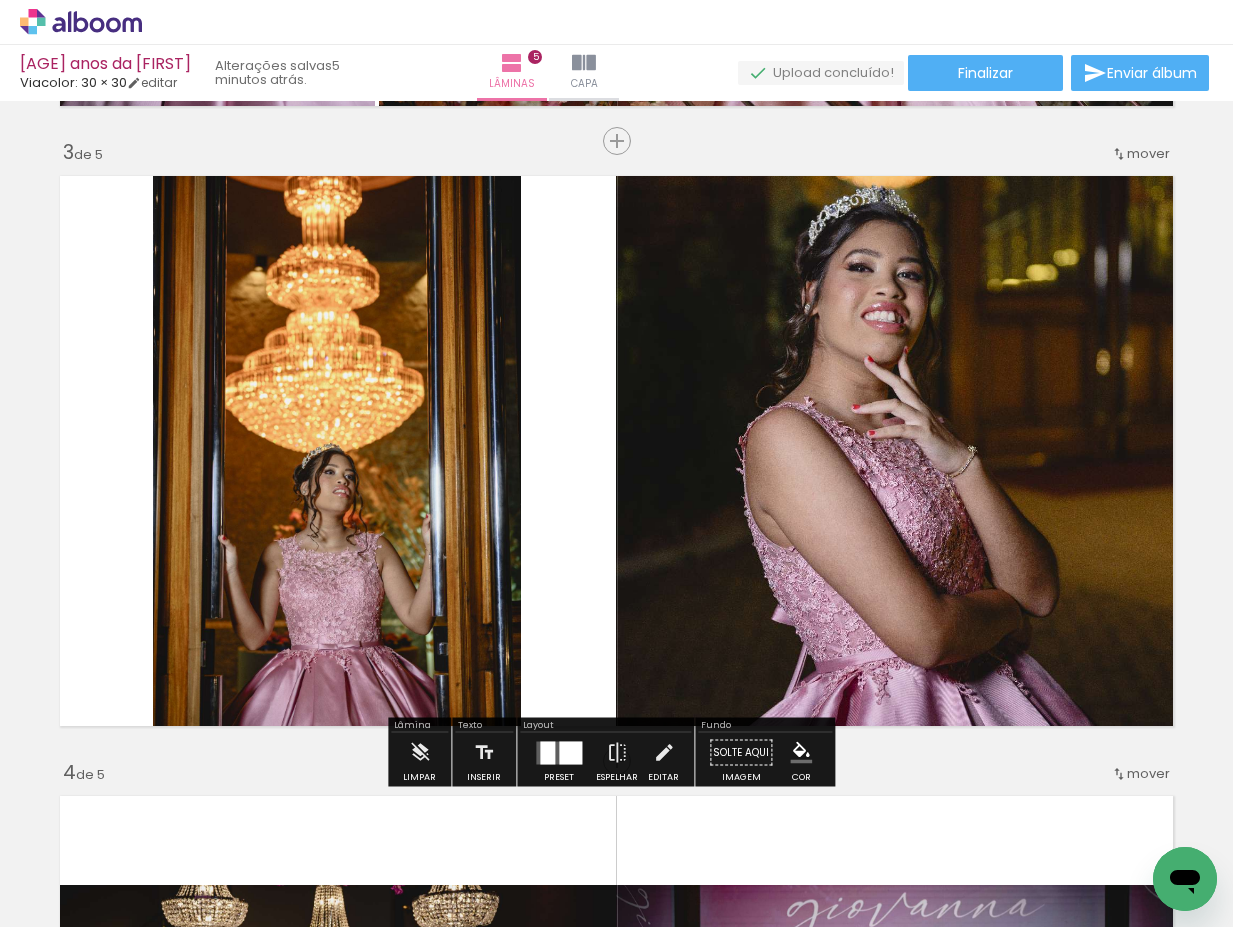 click on "Inserir lâmina 1  de 5  Inserir lâmina 2  de 5  Inserir lâmina 3  de 5  Inserir lâmina 4  de 5  Inserir lâmina 5  de 5" at bounding box center [616, 735] 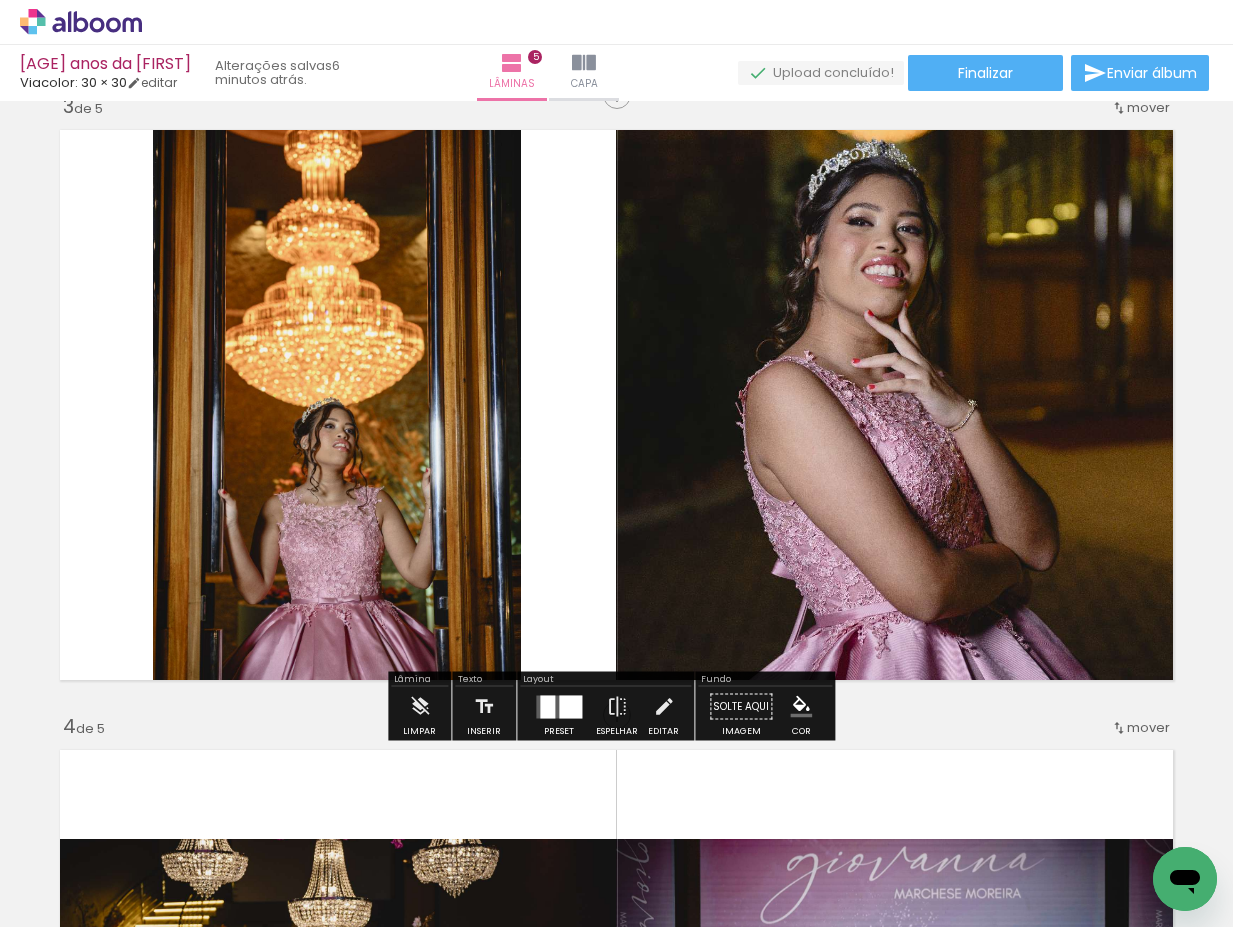scroll, scrollTop: 1233, scrollLeft: 0, axis: vertical 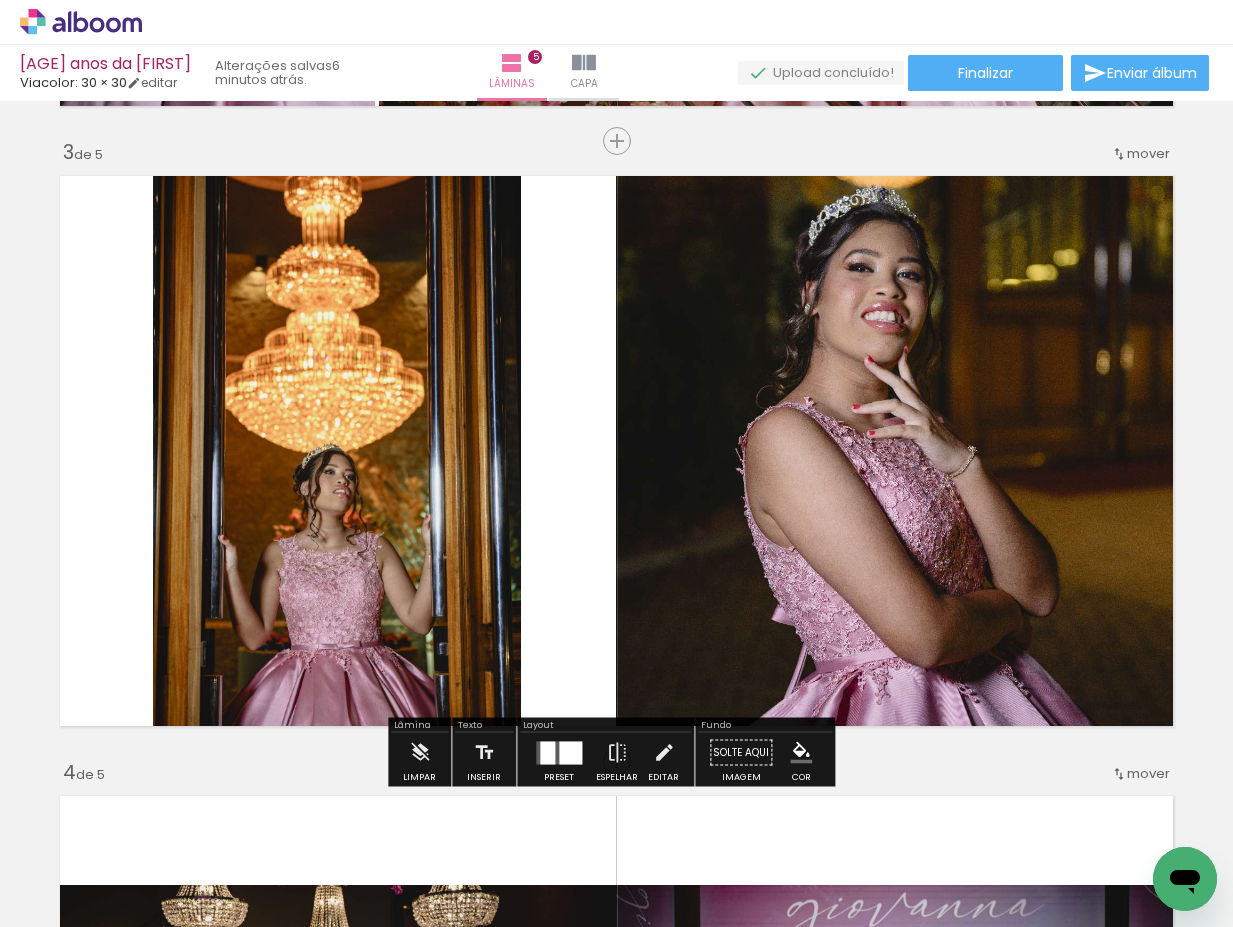 click at bounding box center [559, 752] 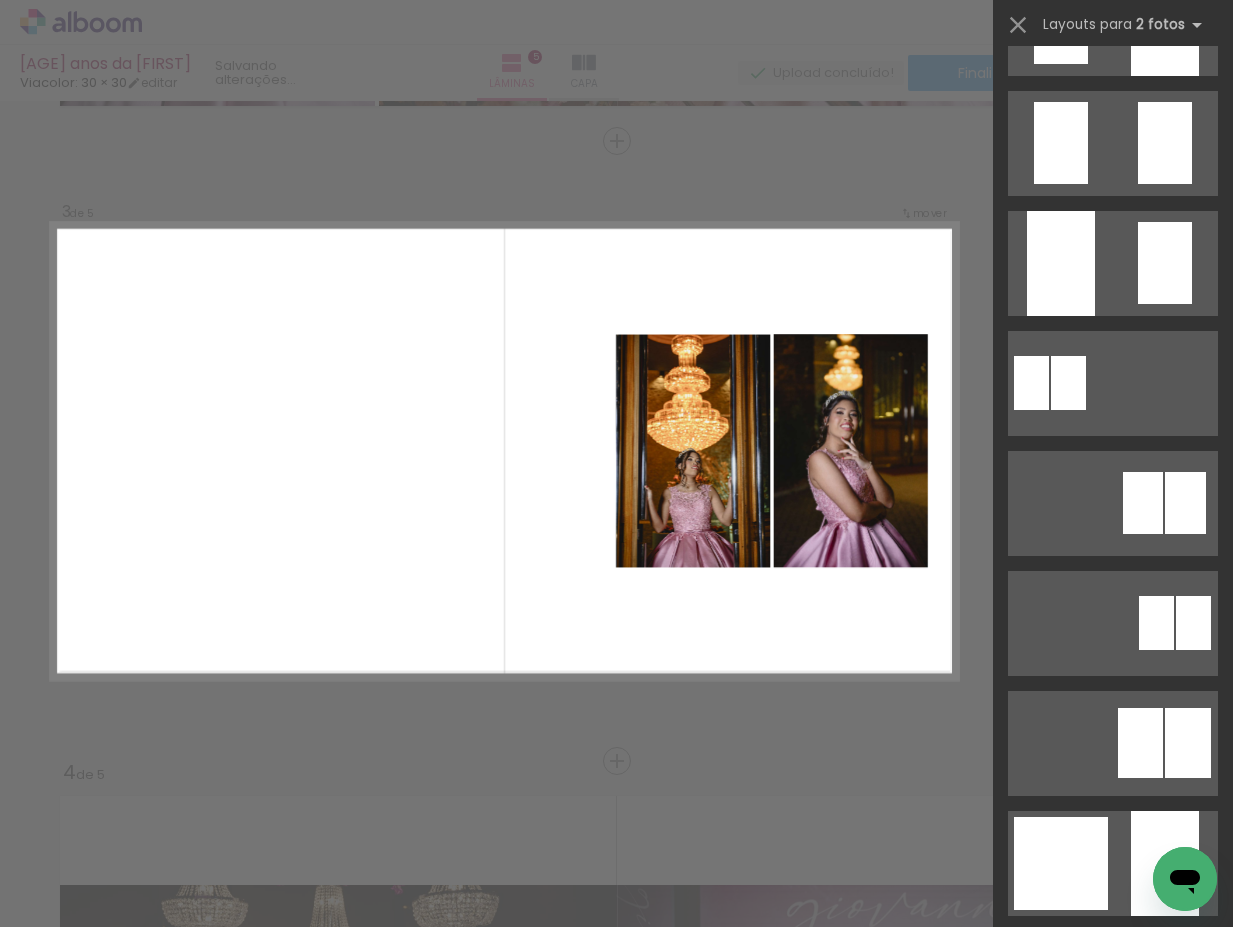 scroll, scrollTop: 852, scrollLeft: 0, axis: vertical 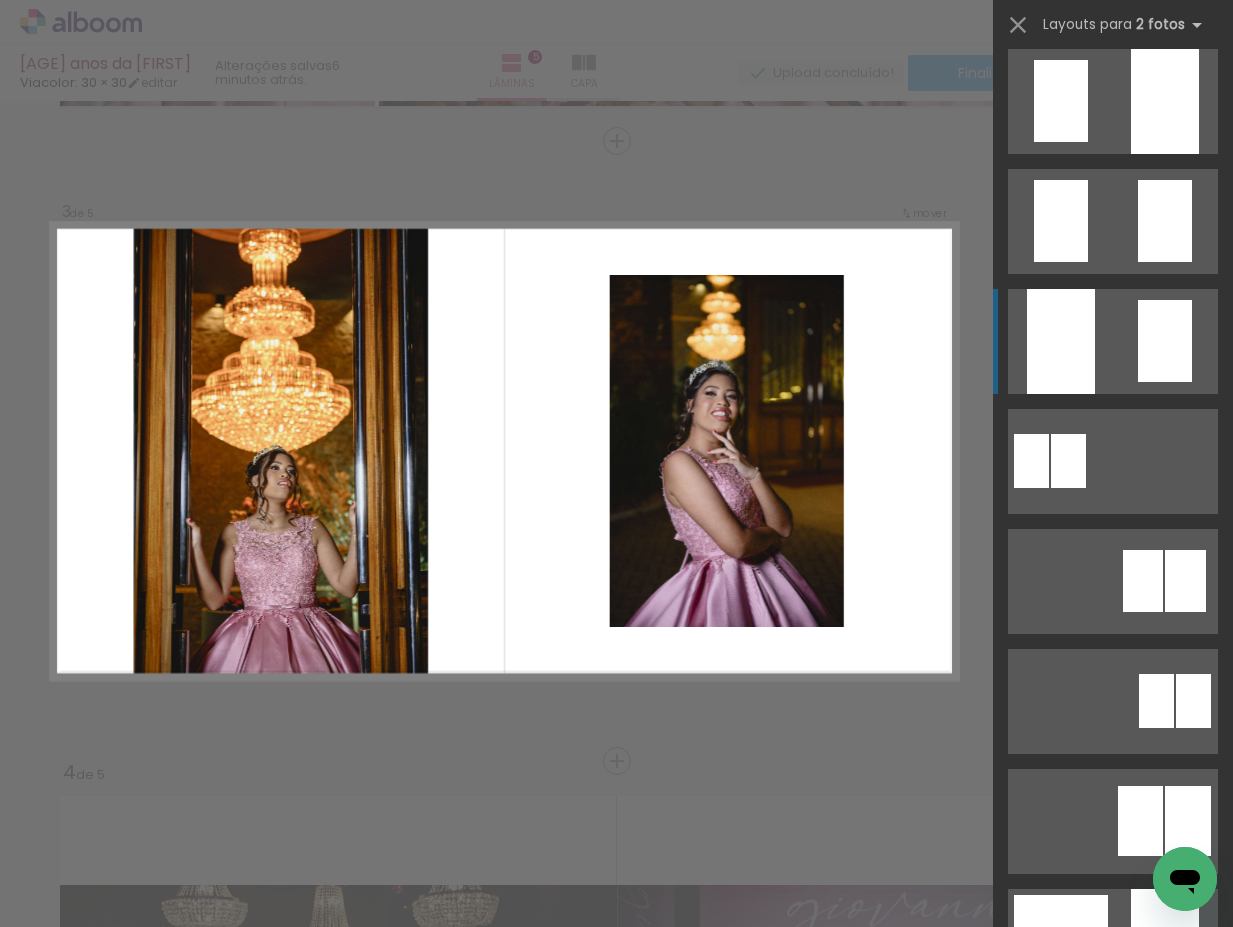 click at bounding box center (1113, 1541) 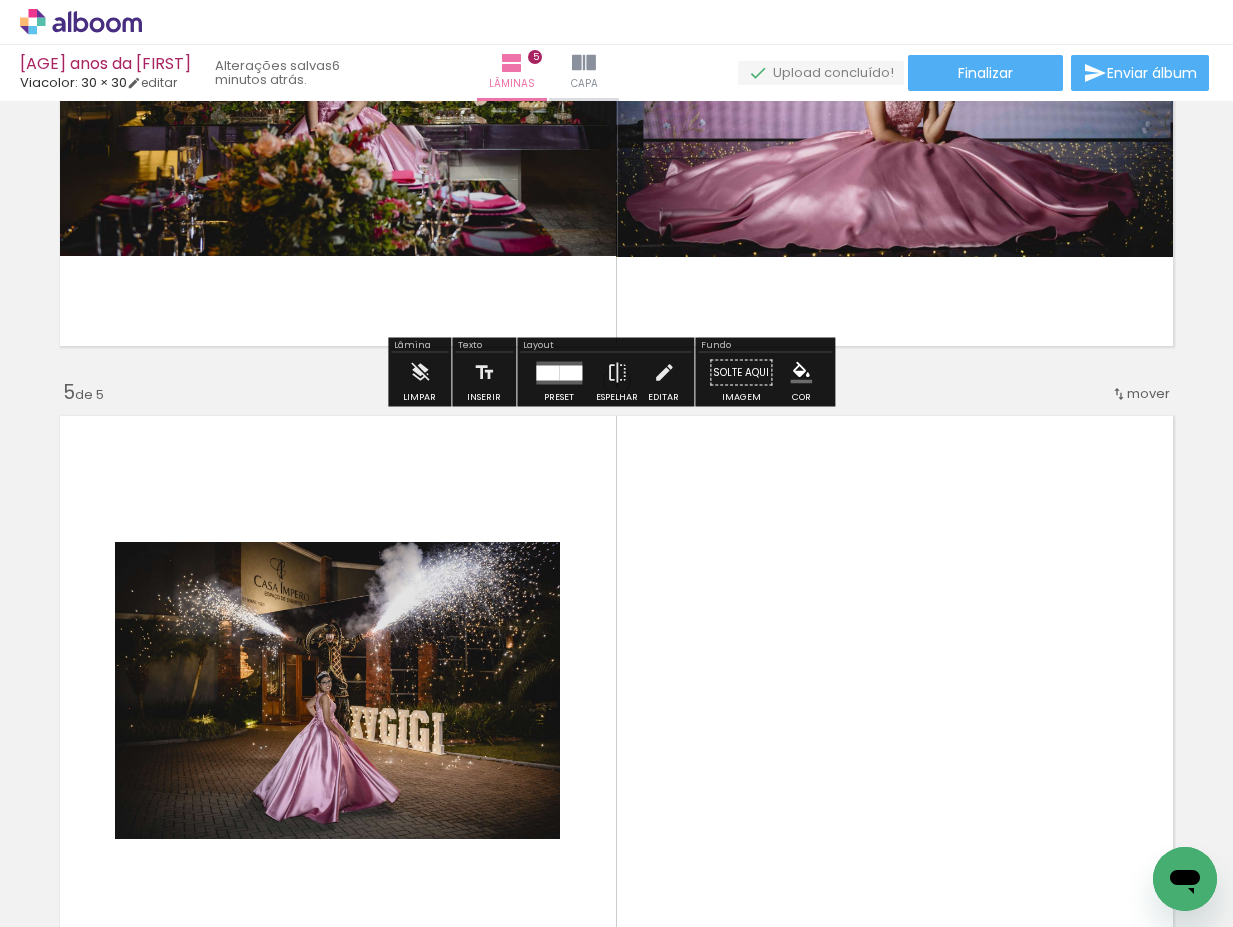 scroll, scrollTop: 2566, scrollLeft: 0, axis: vertical 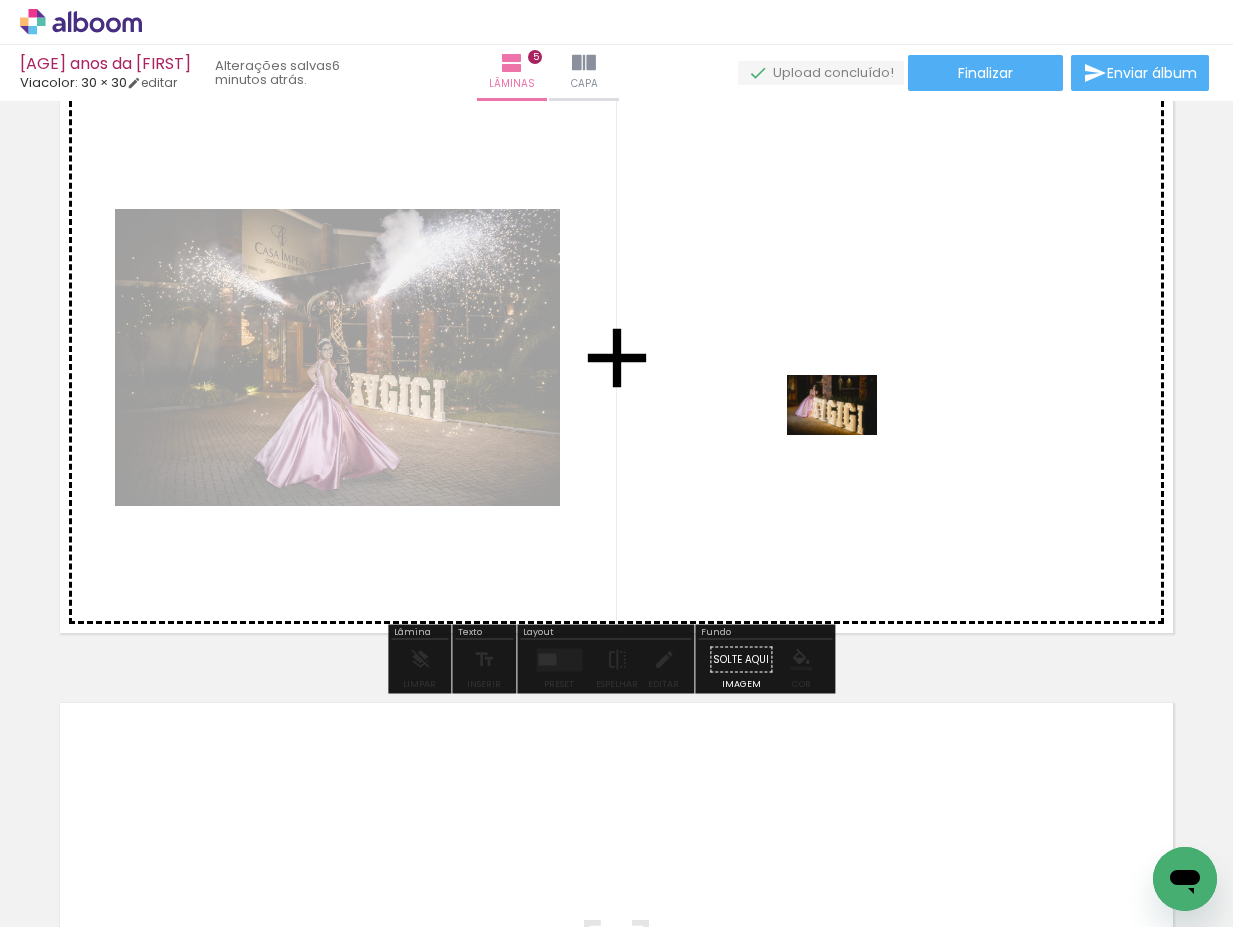 drag, startPoint x: 539, startPoint y: 856, endPoint x: 847, endPoint y: 435, distance: 521.63684 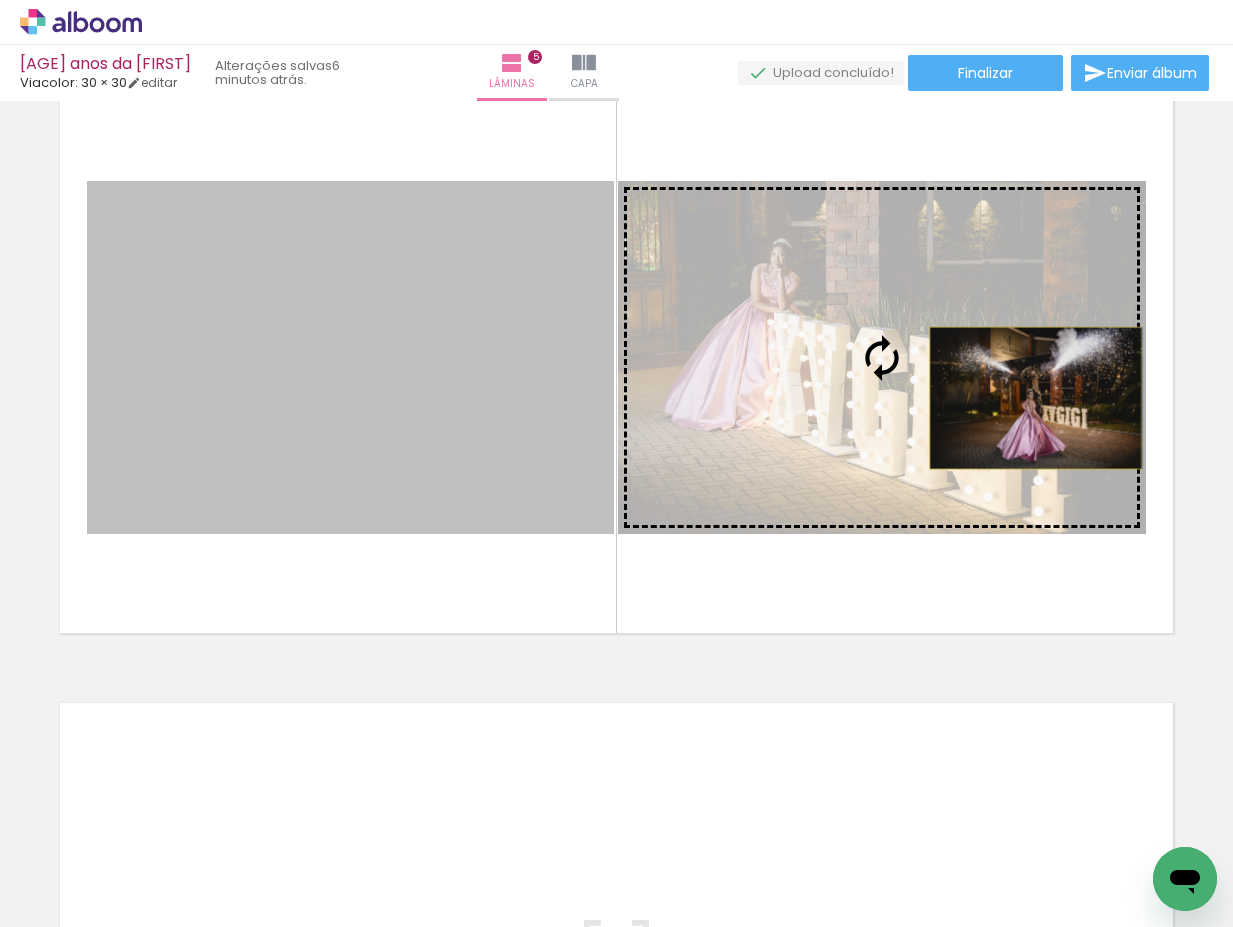 drag, startPoint x: 461, startPoint y: 402, endPoint x: 1028, endPoint y: 398, distance: 567.0141 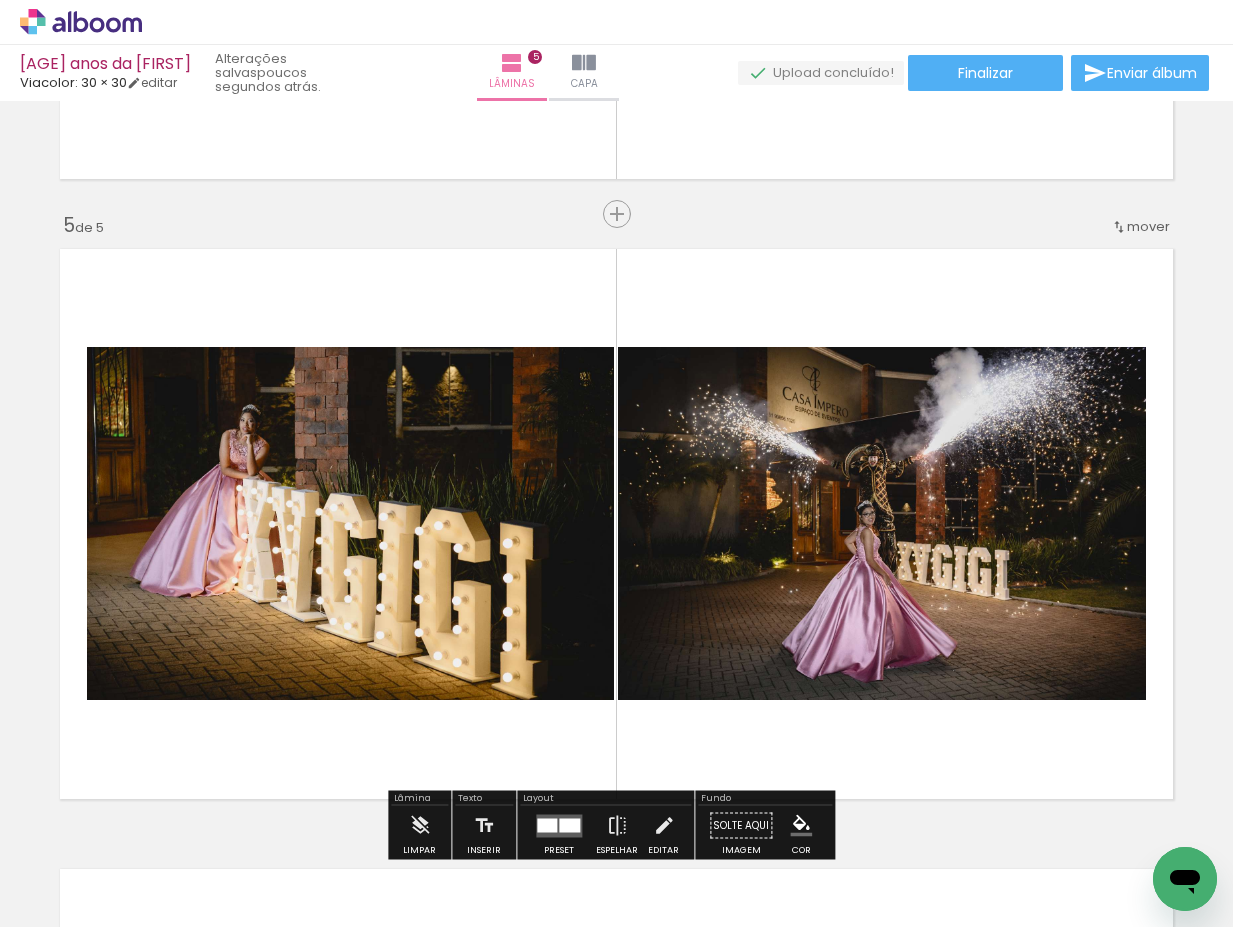 scroll, scrollTop: 2733, scrollLeft: 0, axis: vertical 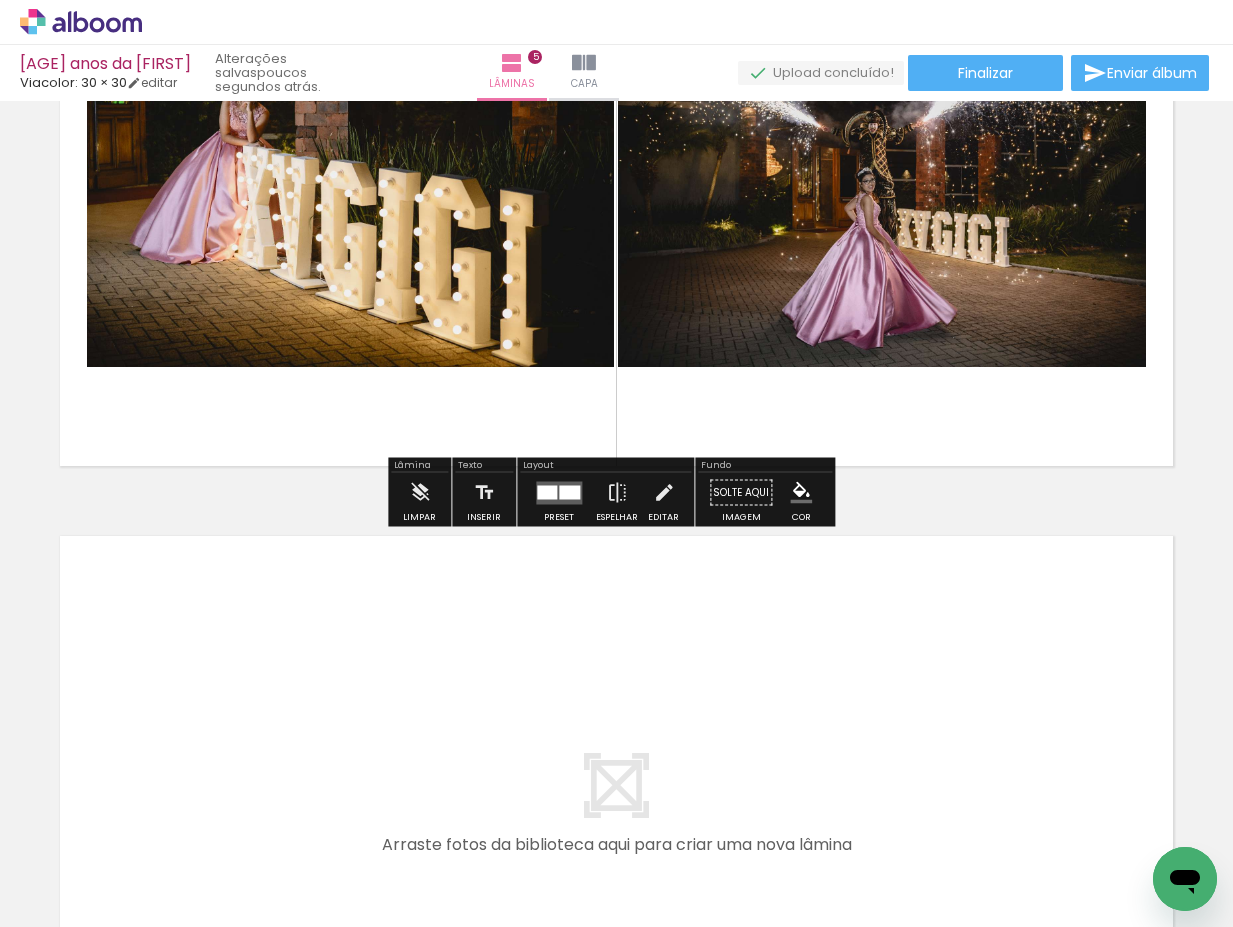 click at bounding box center (547, 492) 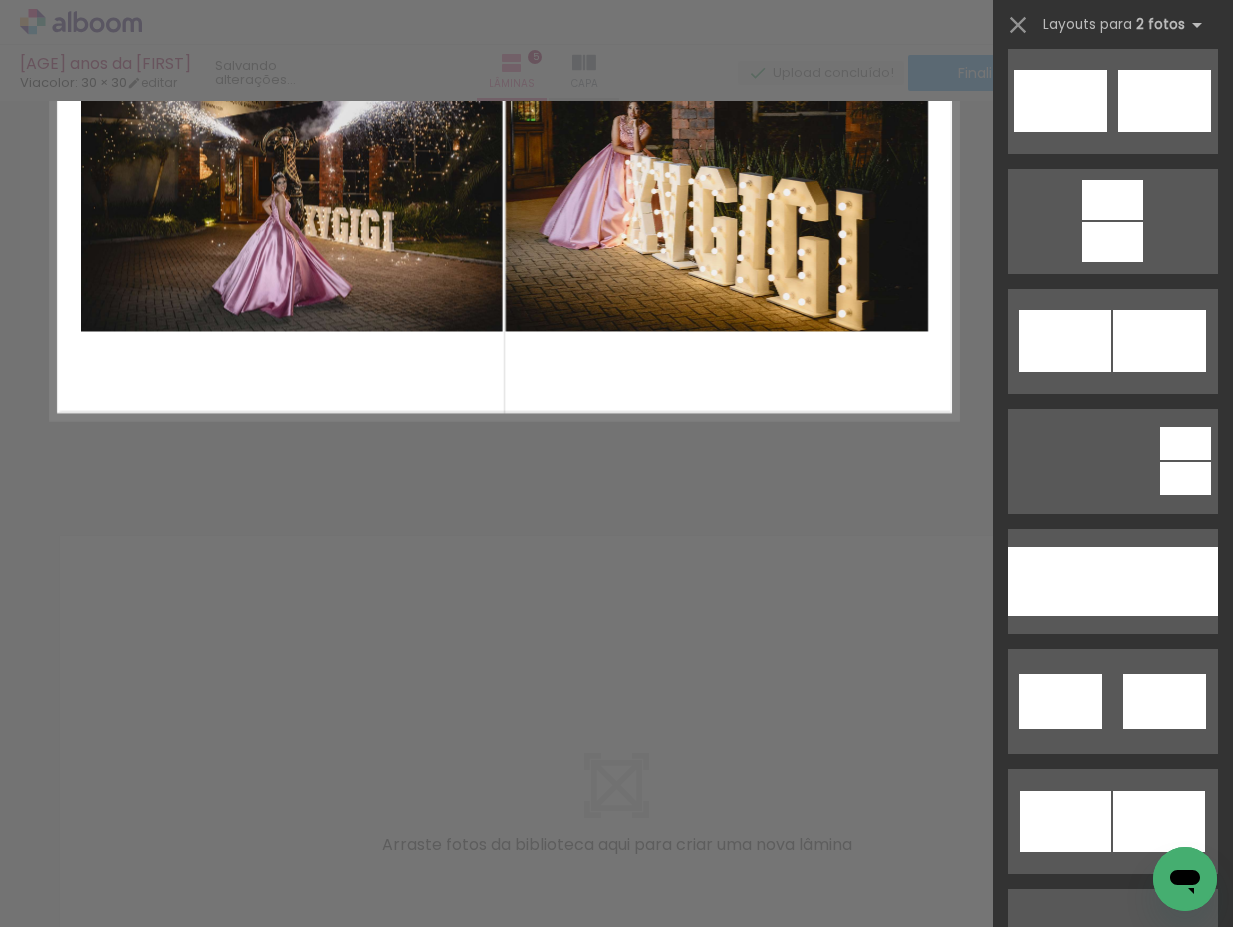 scroll, scrollTop: 0, scrollLeft: 0, axis: both 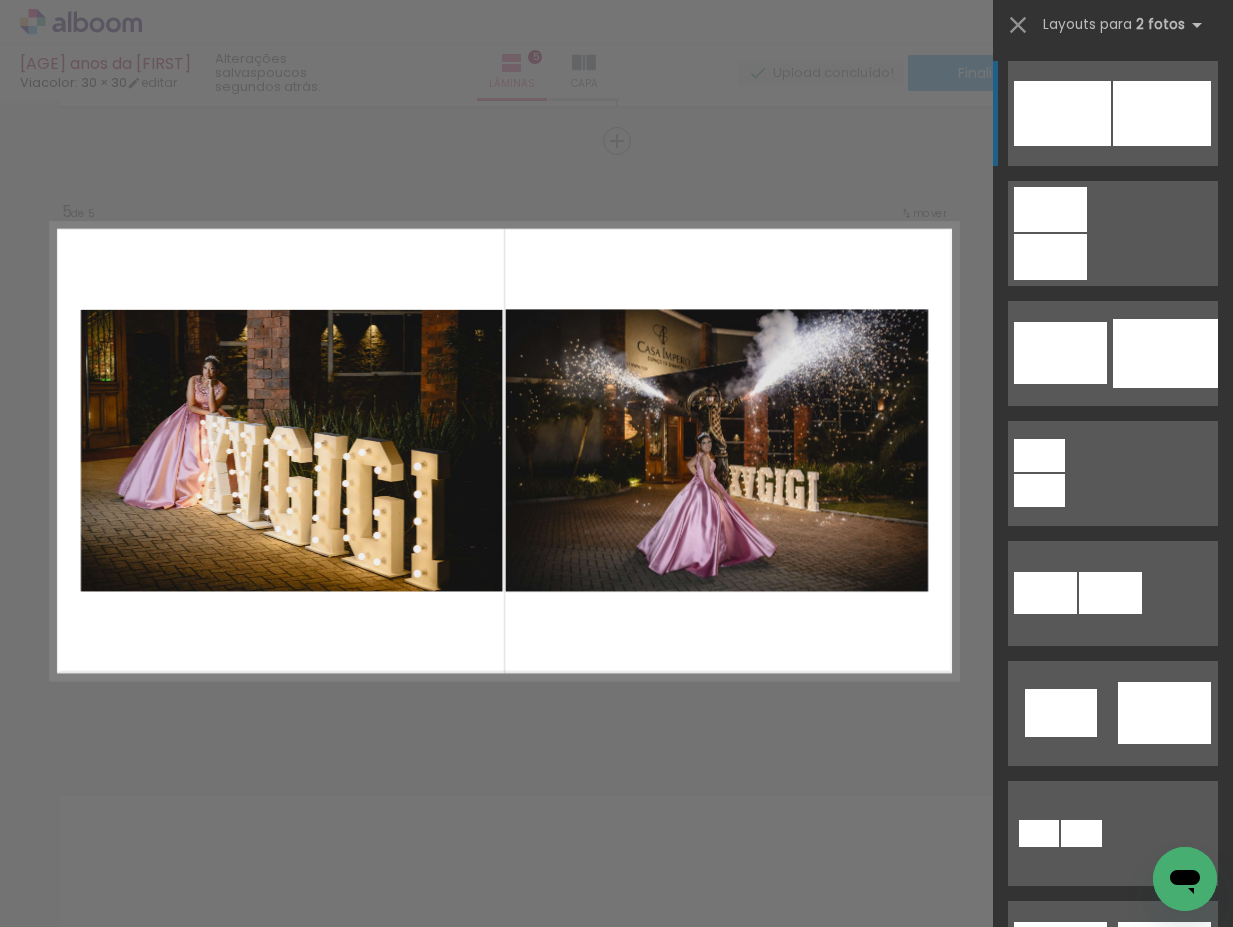 click at bounding box center [504, 451] 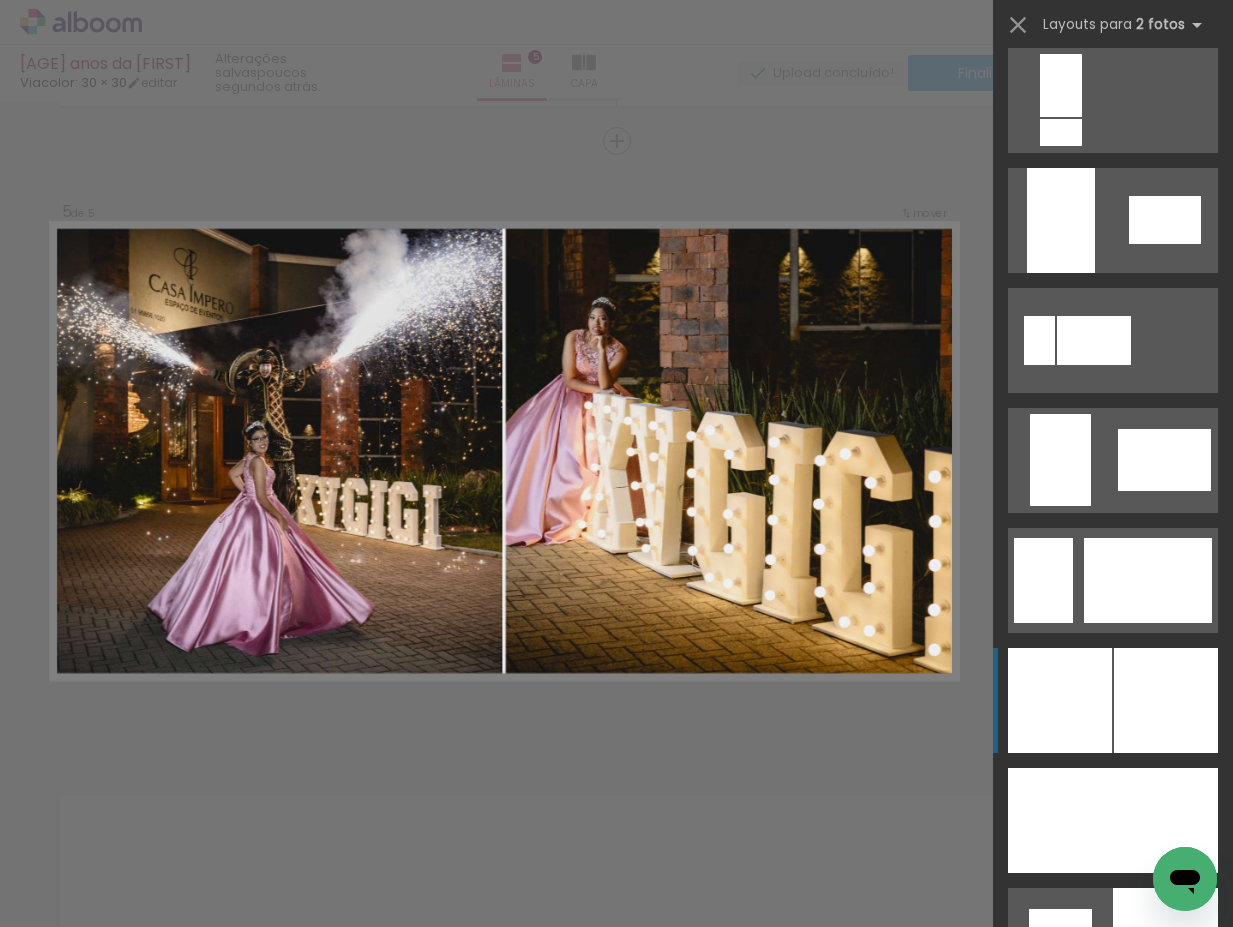 scroll, scrollTop: 4500, scrollLeft: 0, axis: vertical 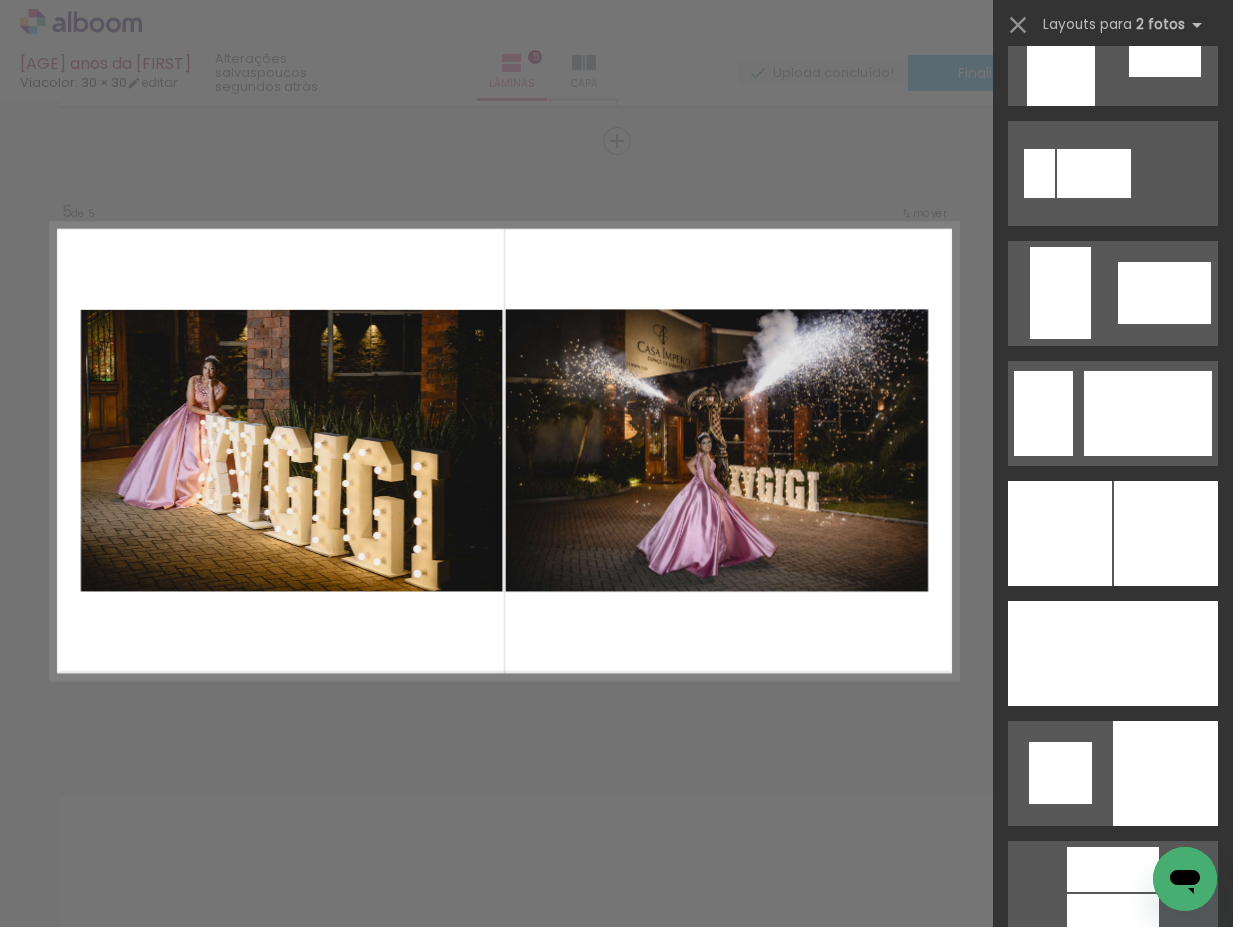 click at bounding box center [846, 456] 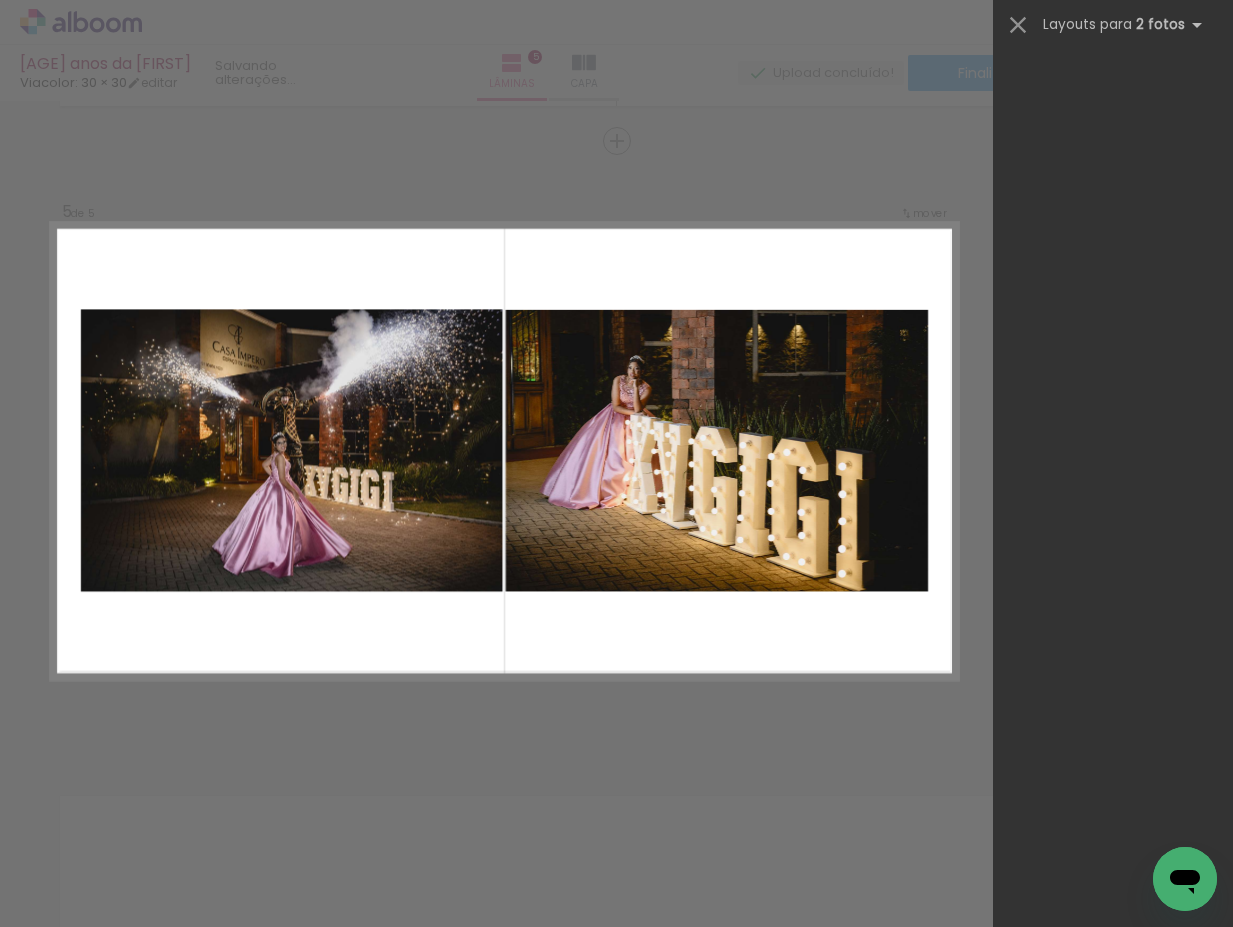 scroll, scrollTop: 0, scrollLeft: 0, axis: both 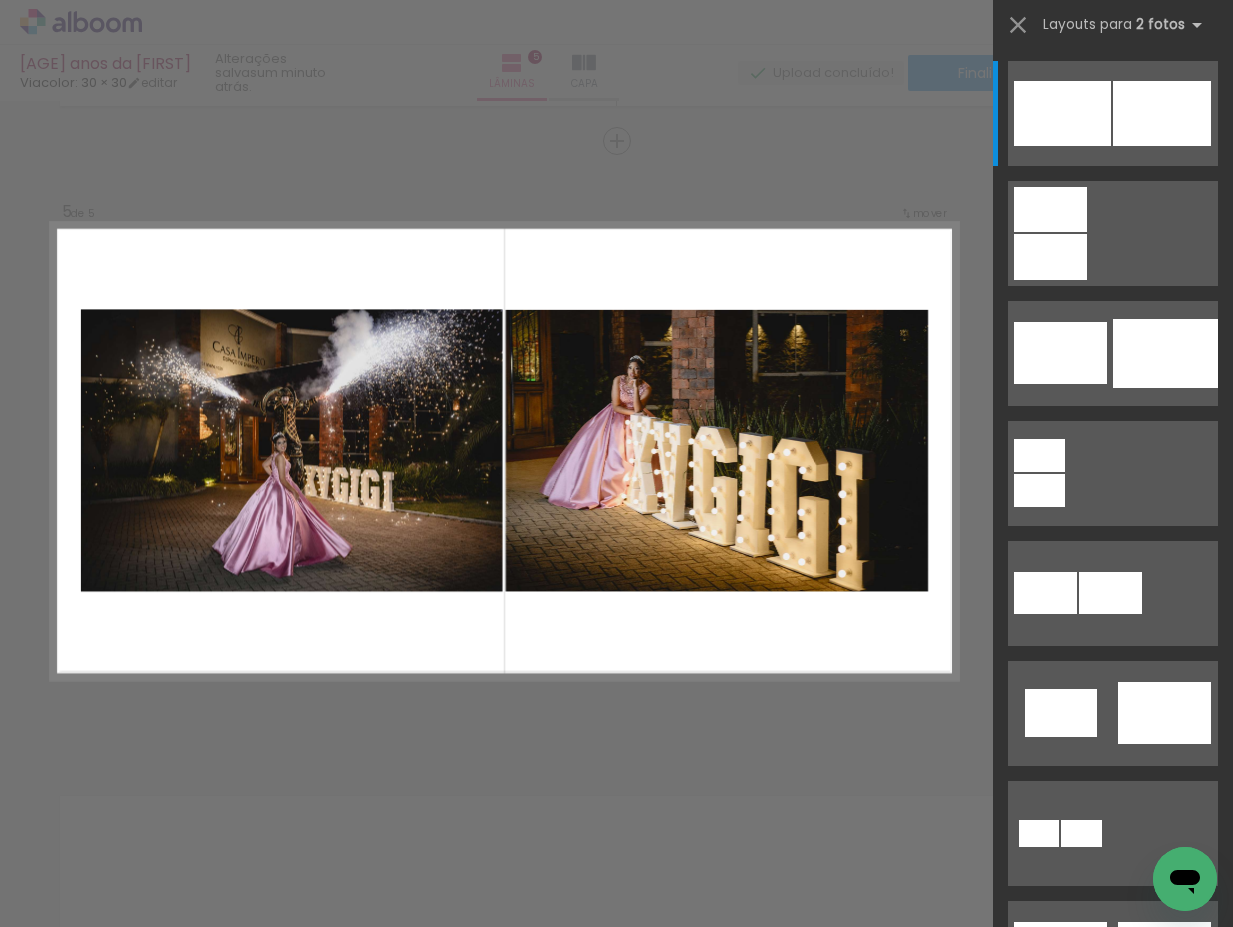 click on "Confirmar Cancelar" at bounding box center [616, -488] 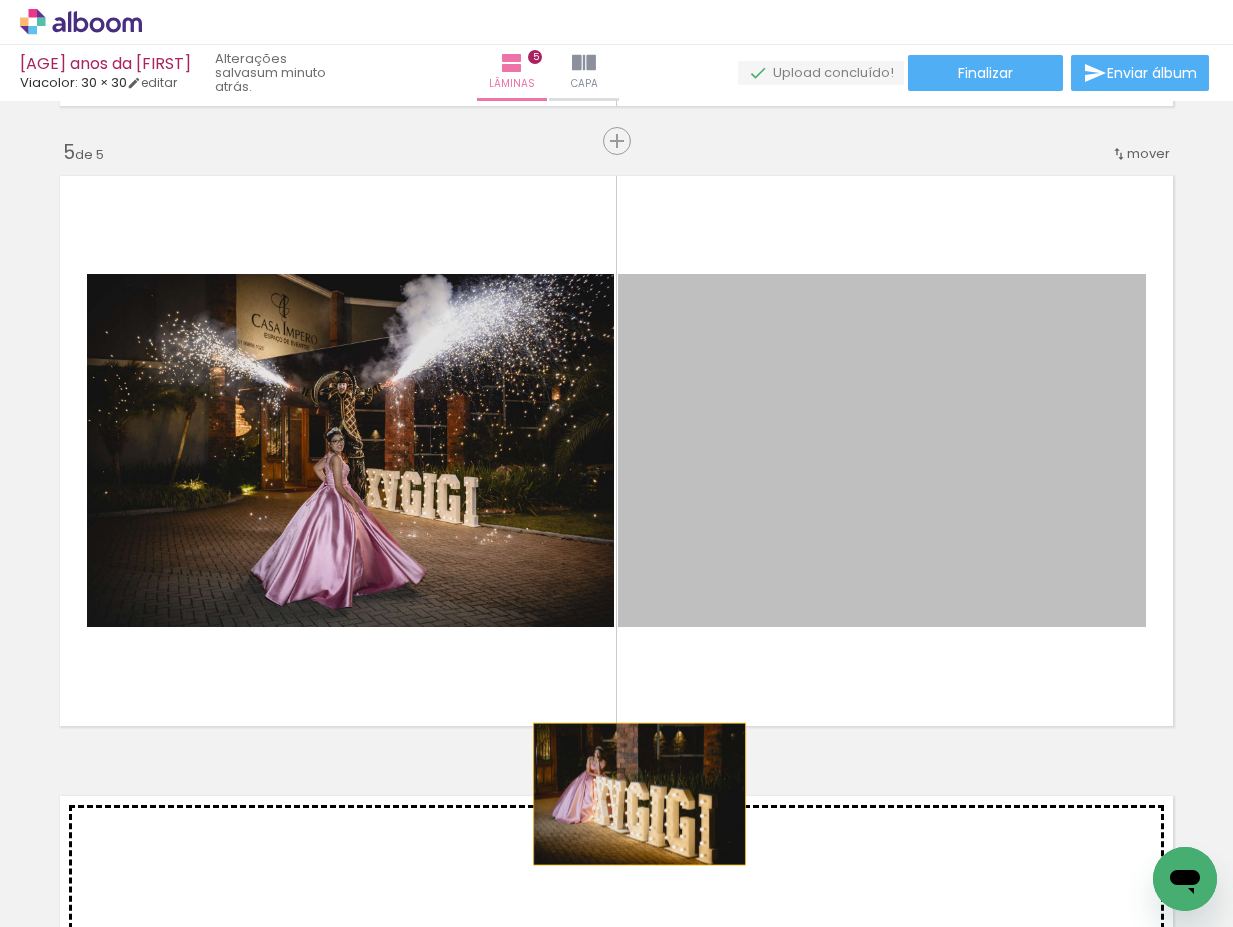 drag, startPoint x: 704, startPoint y: 496, endPoint x: 632, endPoint y: 794, distance: 306.57462 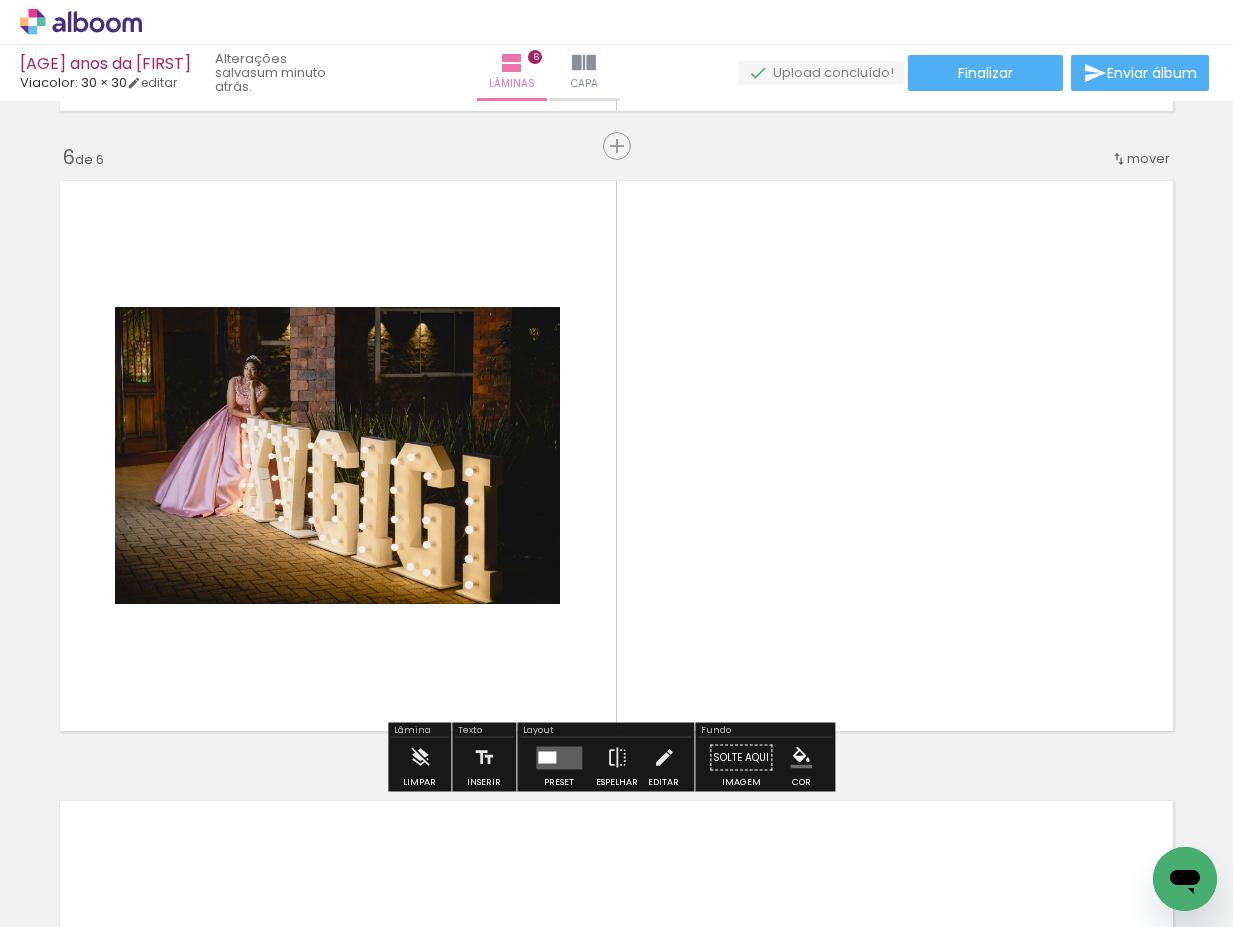 scroll, scrollTop: 3093, scrollLeft: 0, axis: vertical 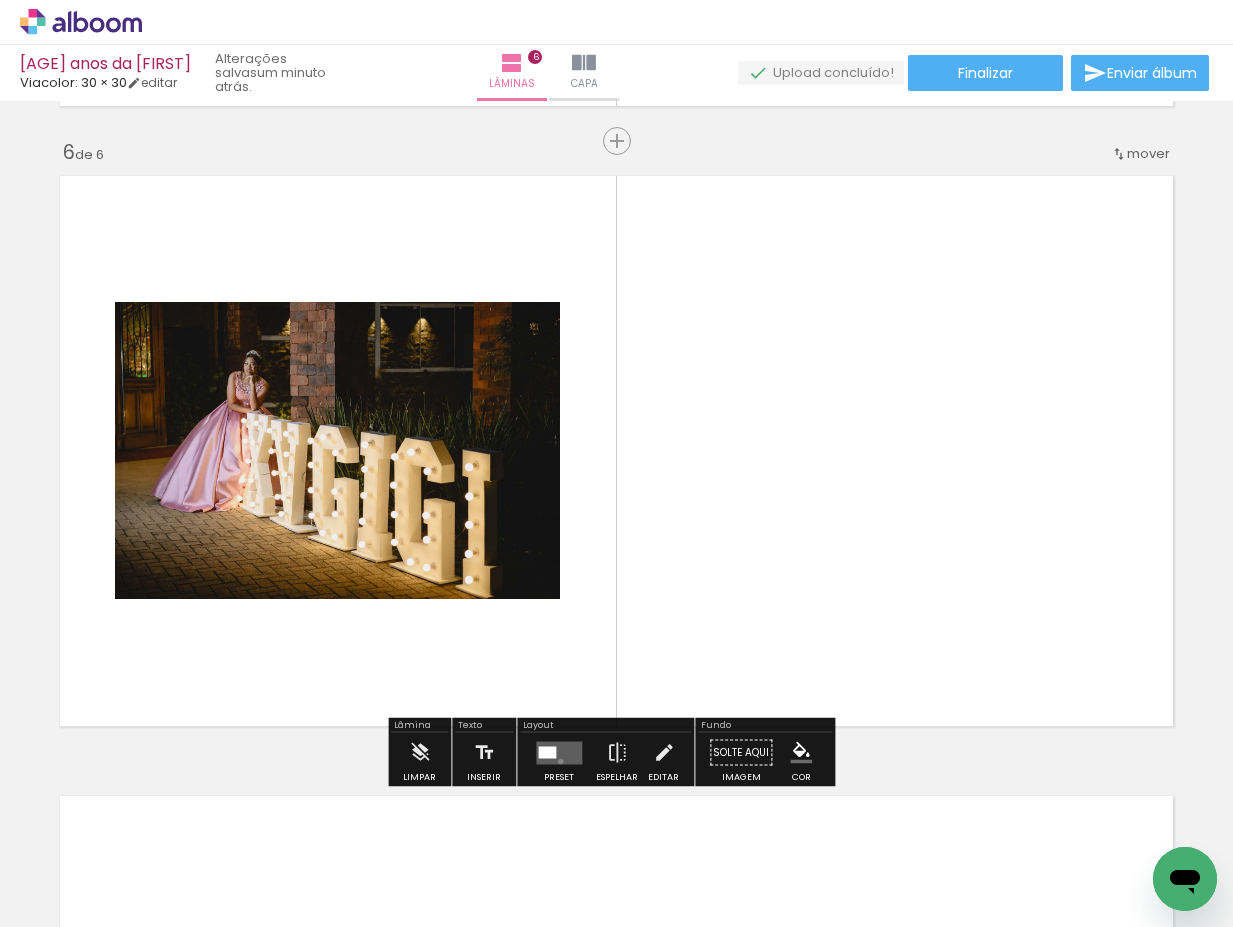 click at bounding box center (559, 752) 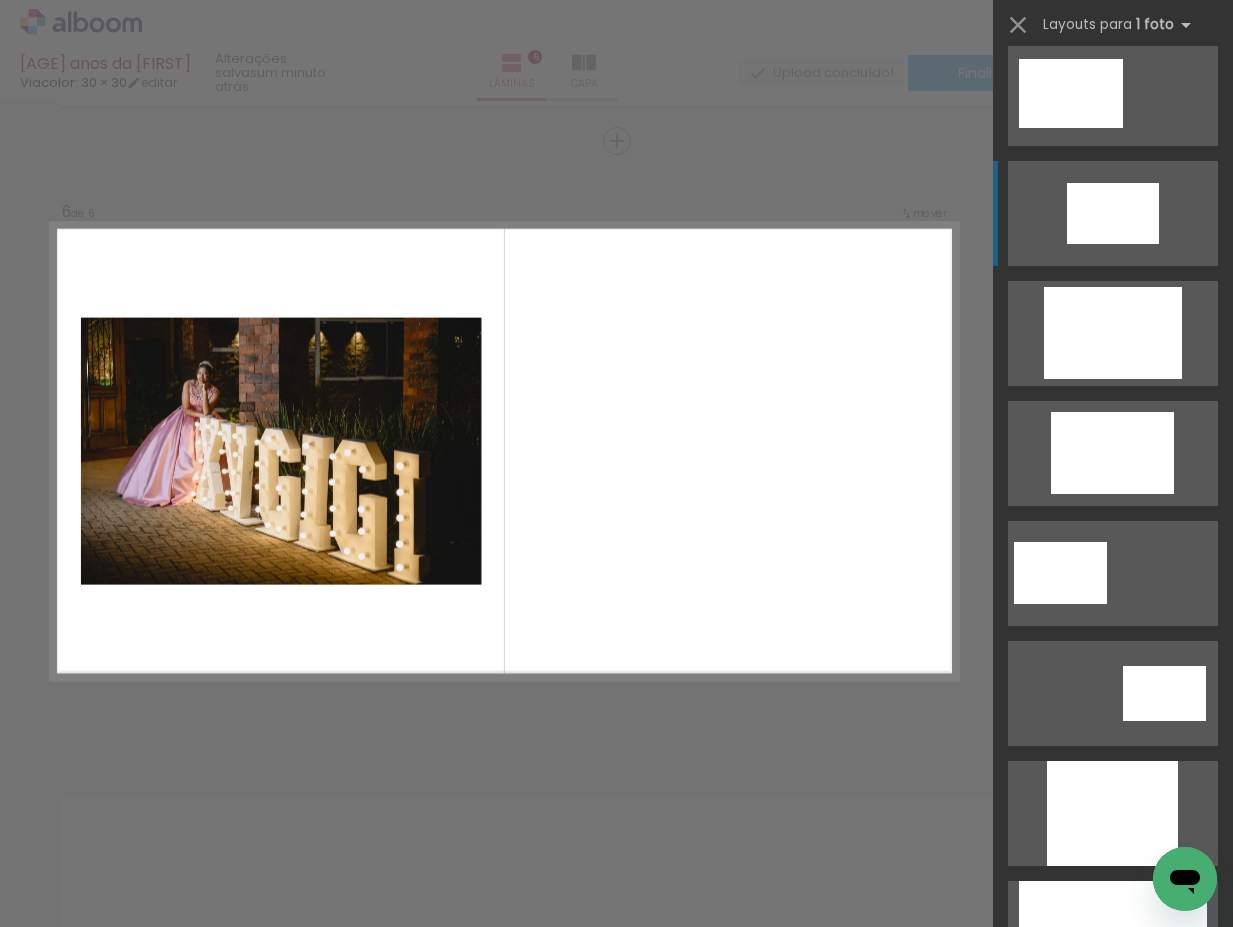scroll, scrollTop: 833, scrollLeft: 0, axis: vertical 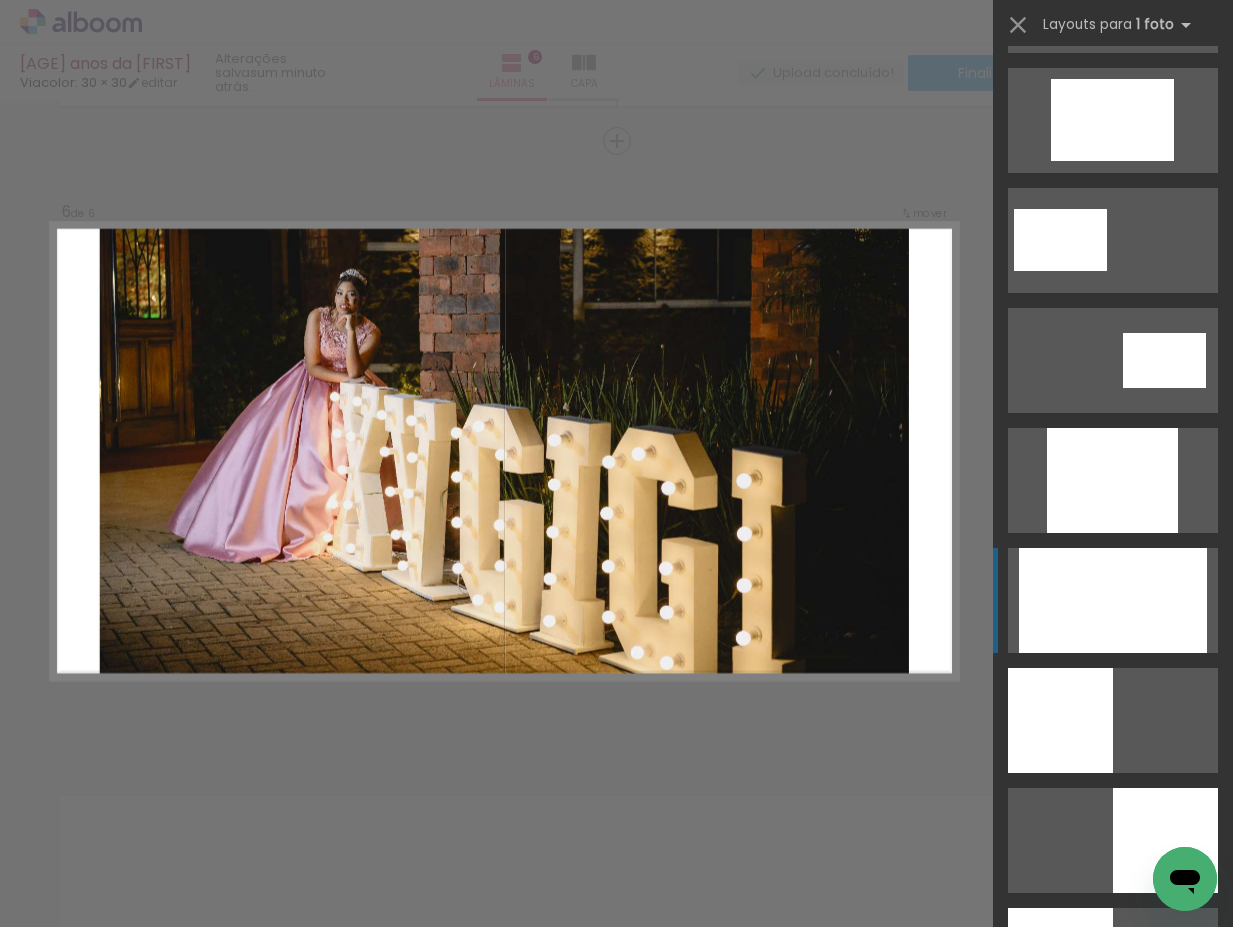 click at bounding box center (1113, -360) 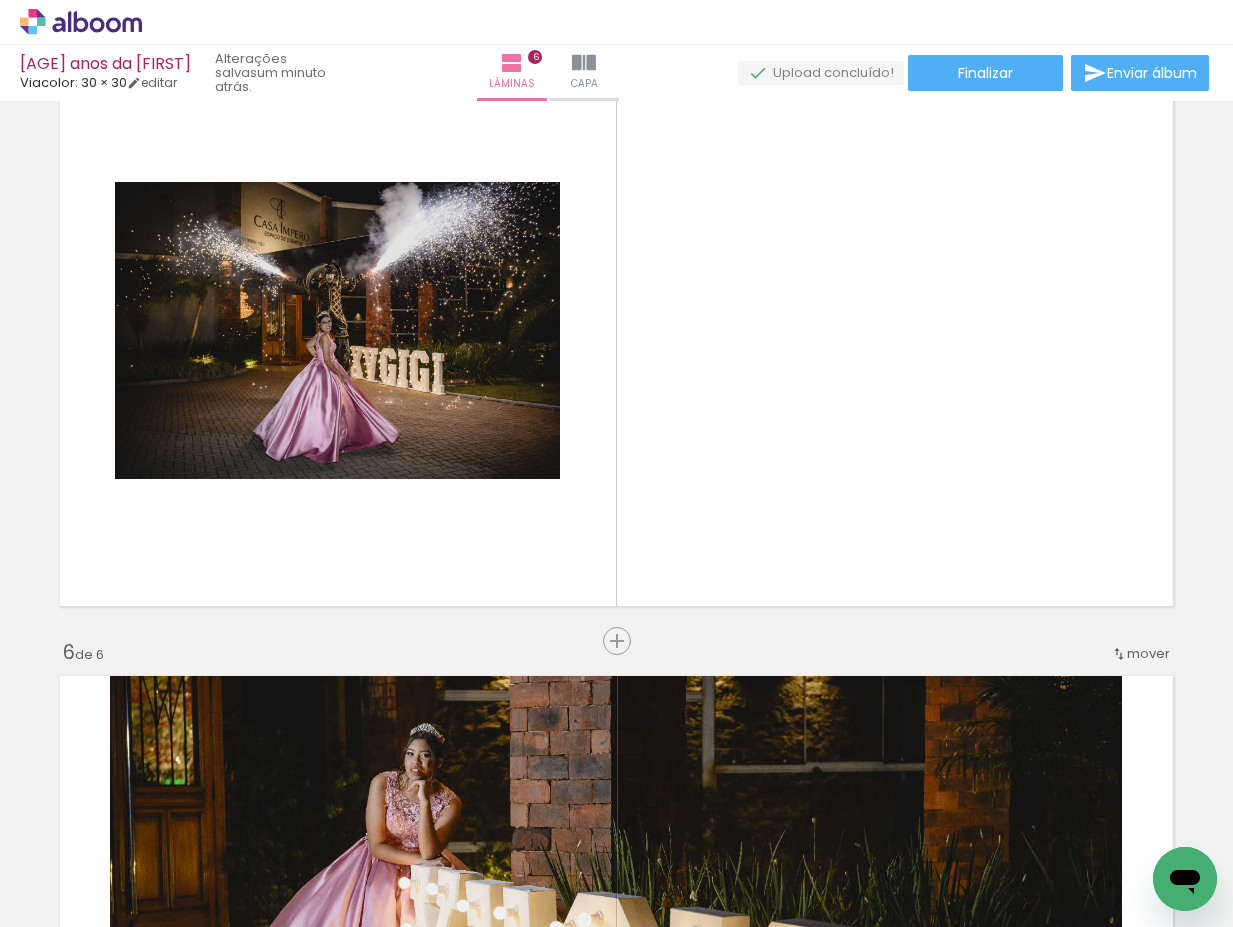 scroll, scrollTop: 2426, scrollLeft: 0, axis: vertical 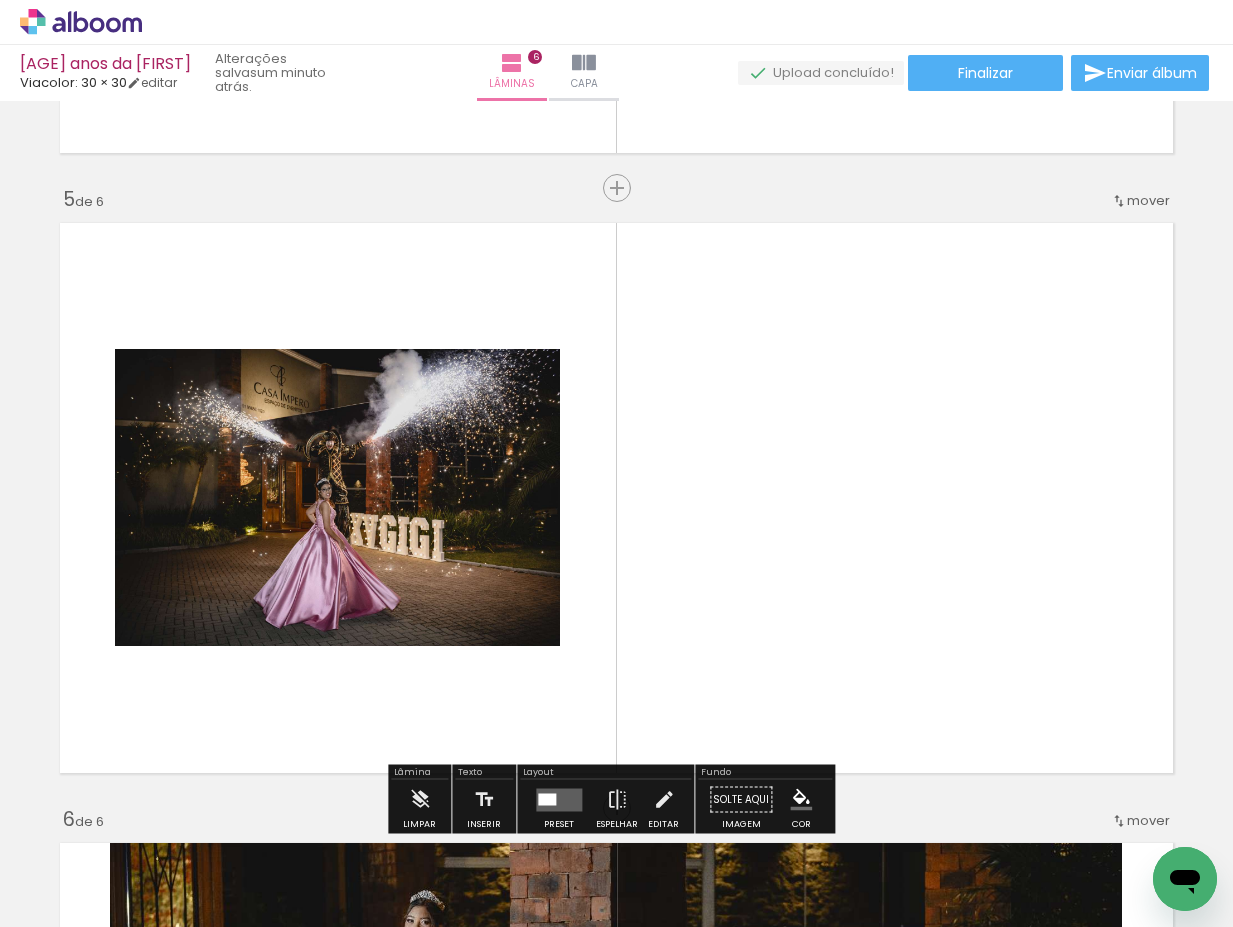 click at bounding box center [559, 800] 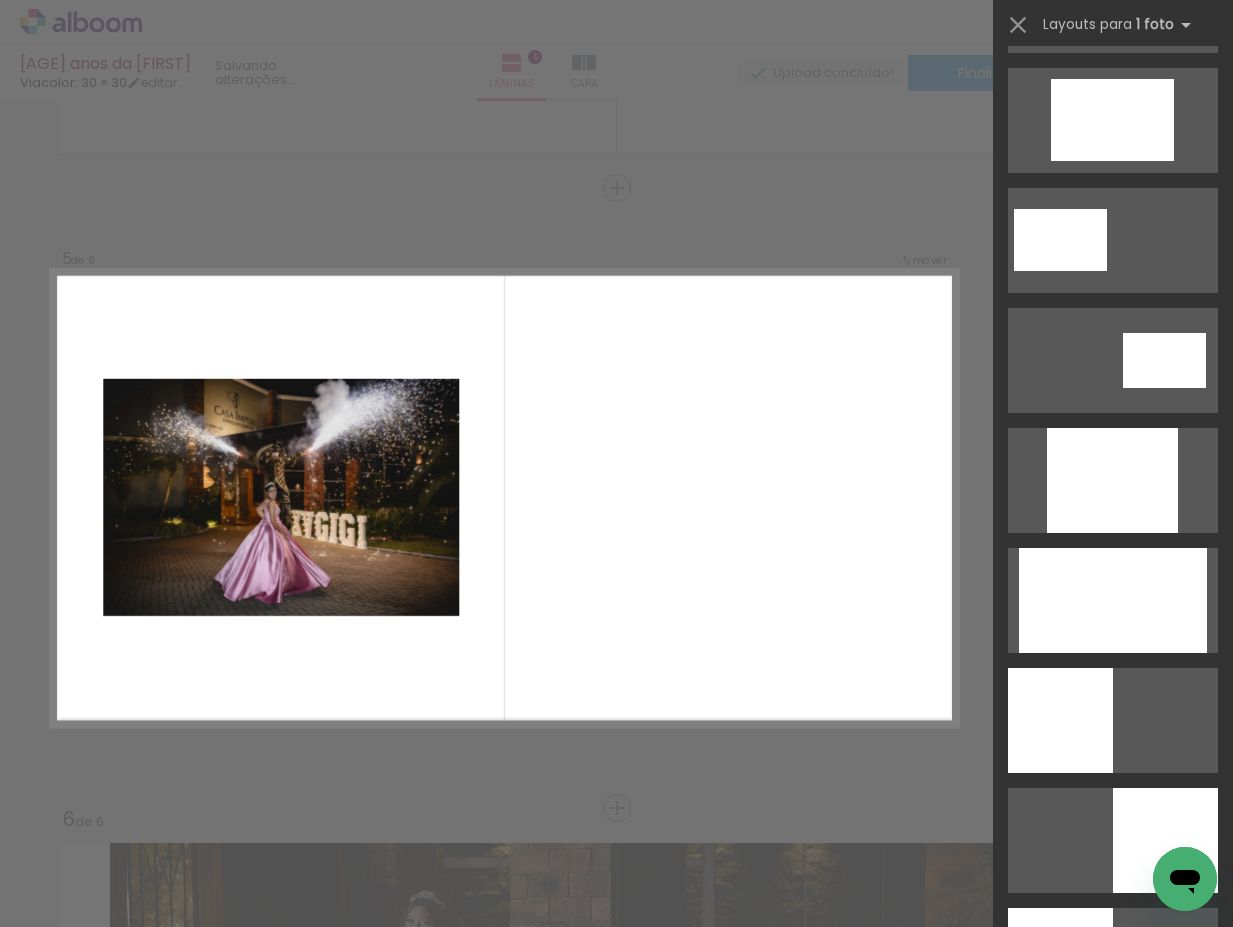 scroll, scrollTop: 0, scrollLeft: 0, axis: both 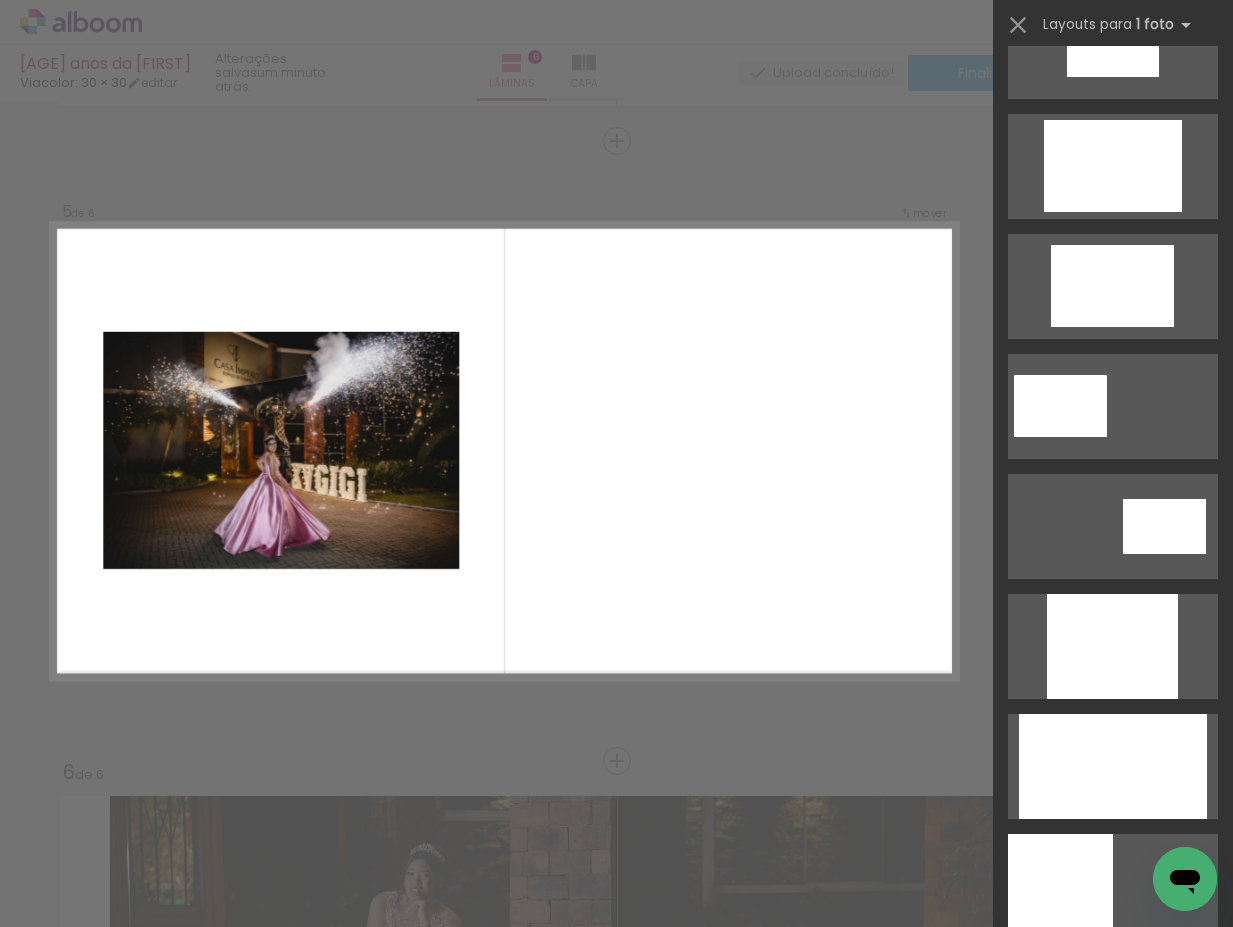 click on "Confirmar Cancelar" at bounding box center [616, -178] 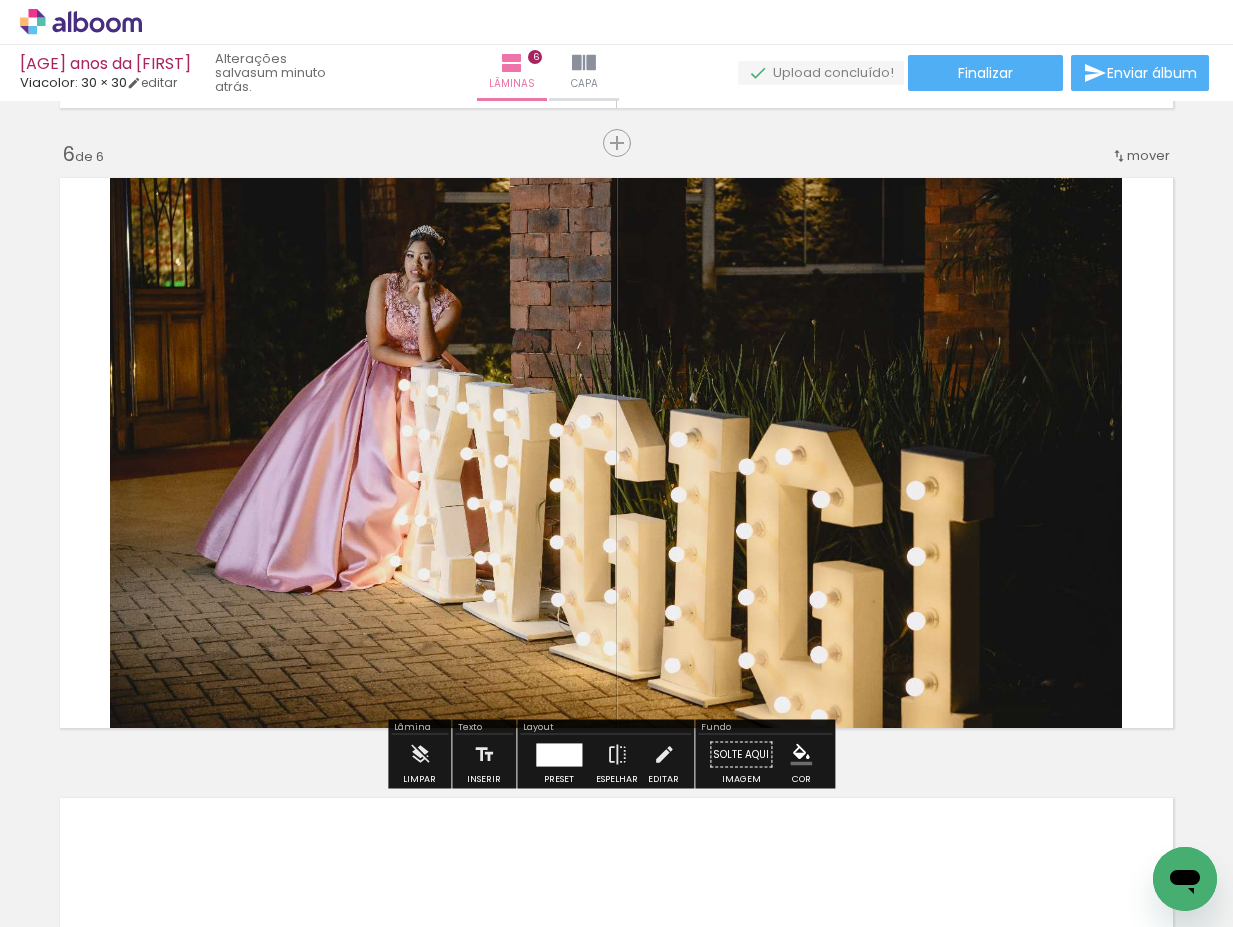 scroll, scrollTop: 3140, scrollLeft: 0, axis: vertical 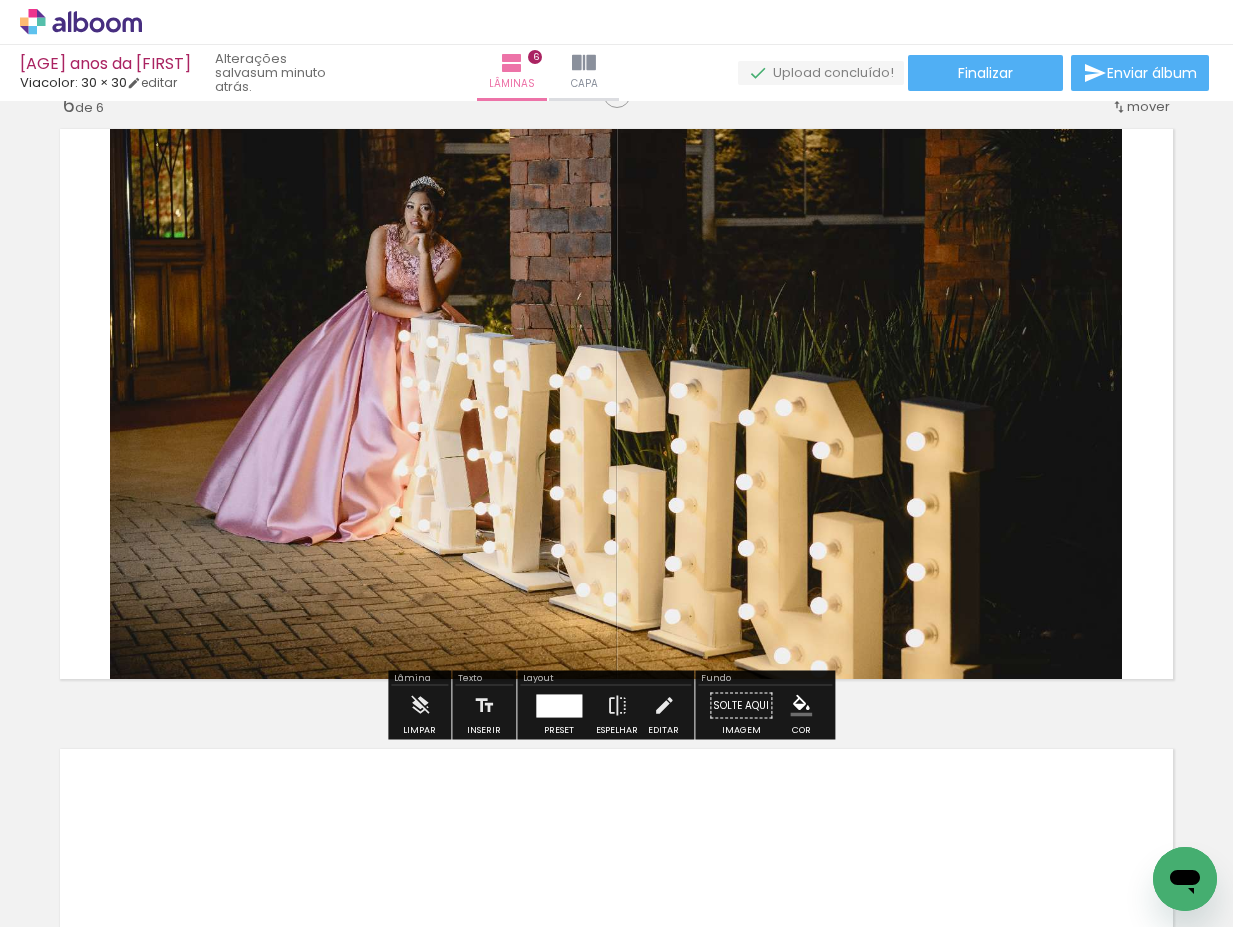 click 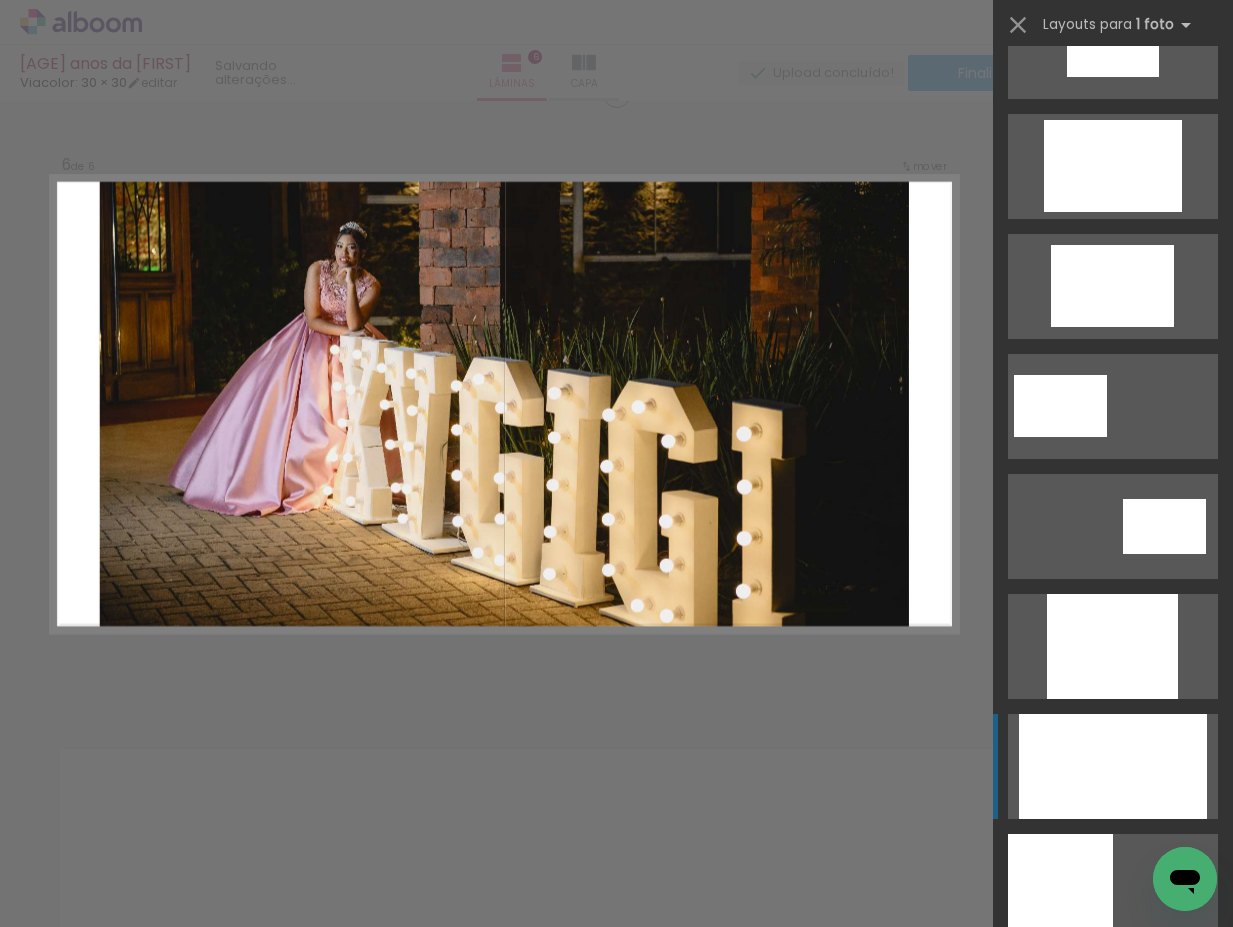 scroll, scrollTop: 1320, scrollLeft: 0, axis: vertical 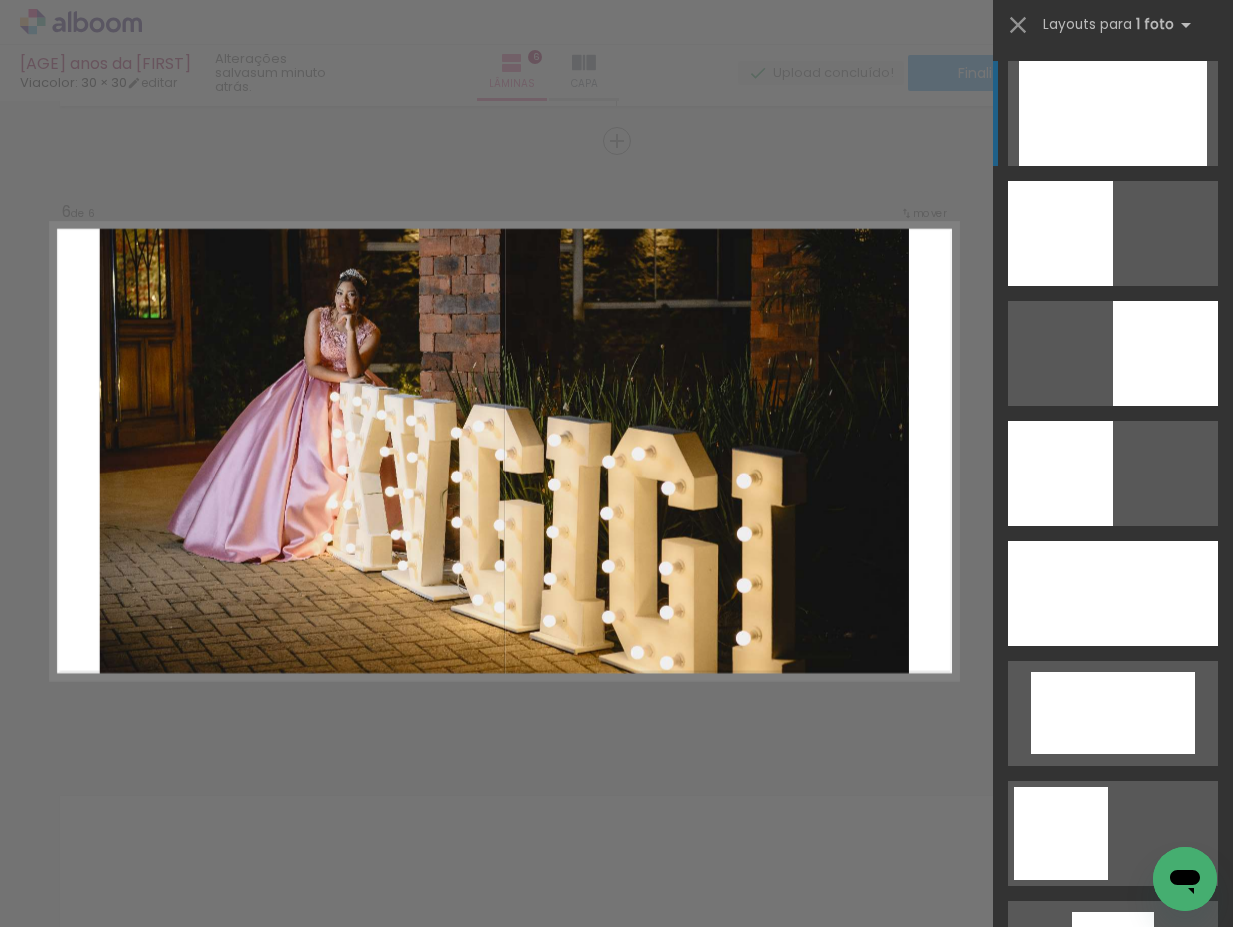 click at bounding box center (1113, -847) 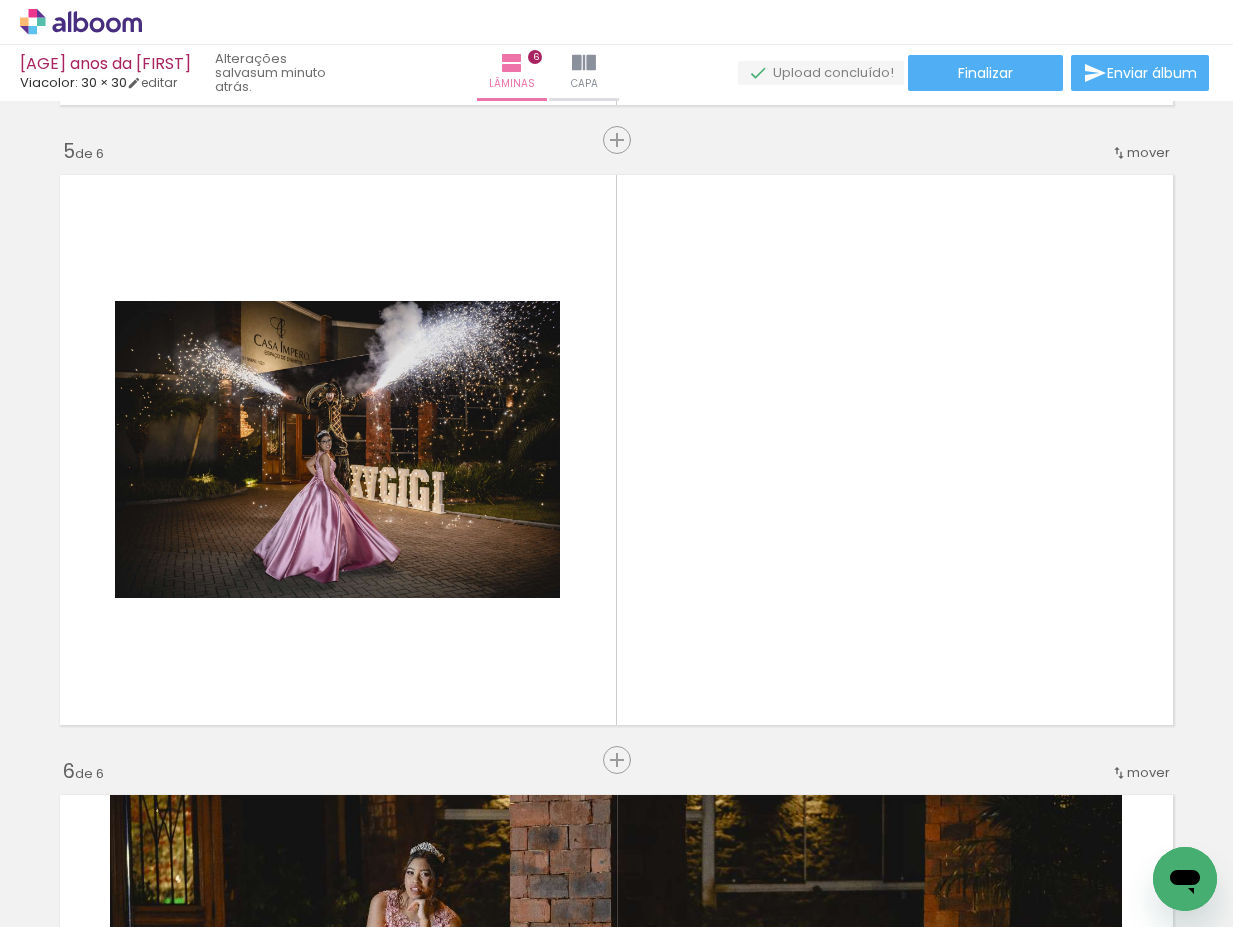 scroll, scrollTop: 2426, scrollLeft: 0, axis: vertical 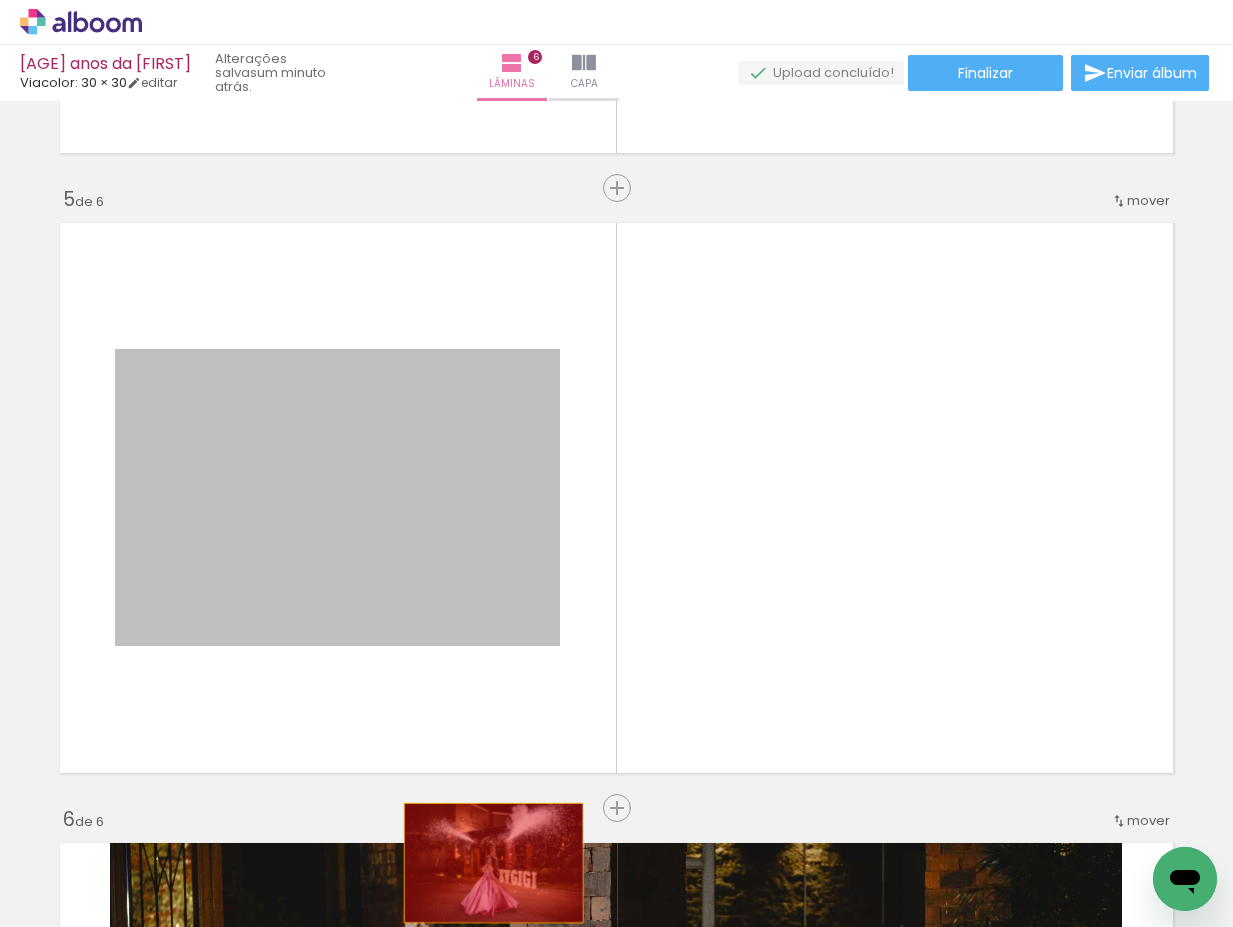 drag, startPoint x: 403, startPoint y: 466, endPoint x: 489, endPoint y: 859, distance: 402.29965 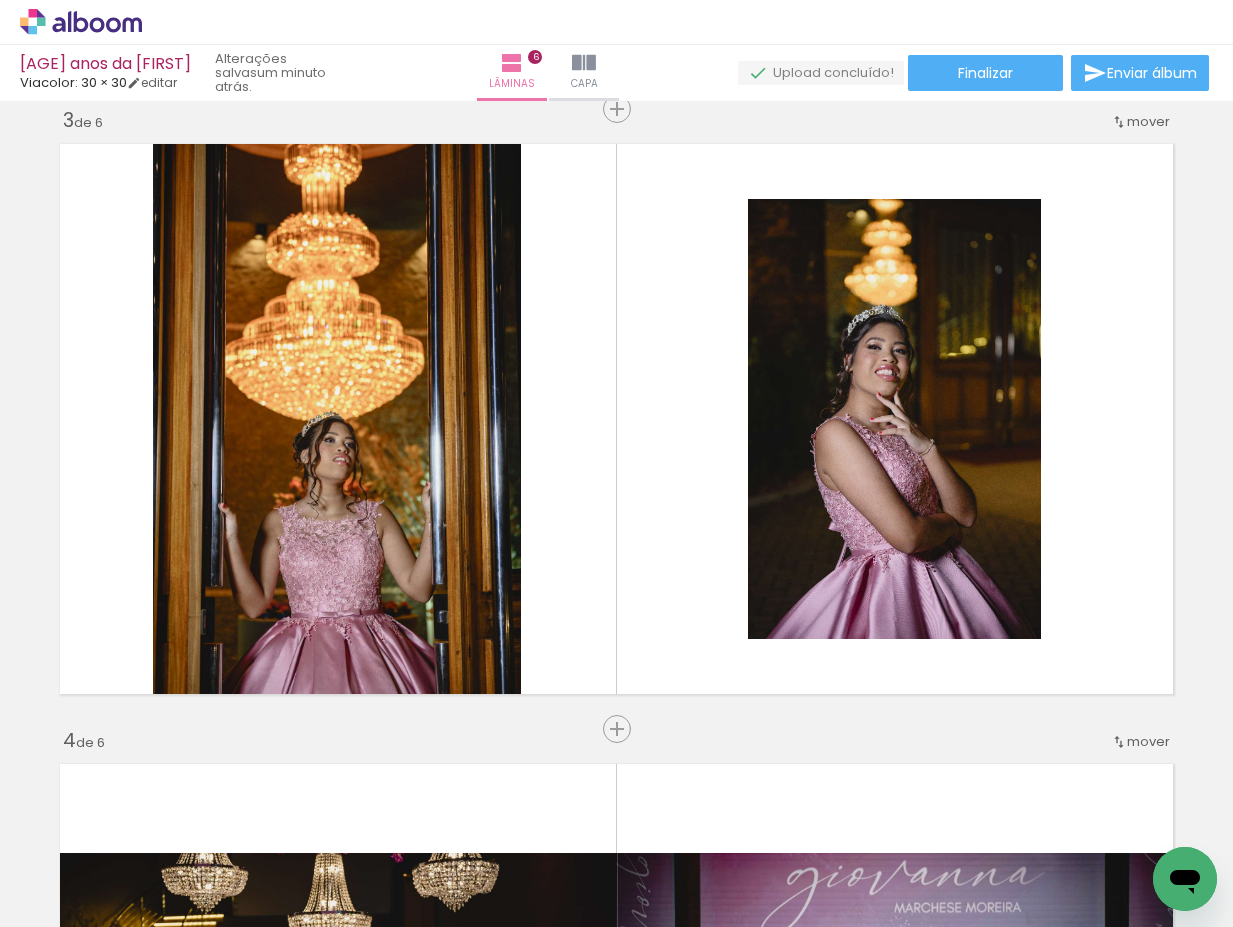 scroll, scrollTop: 1260, scrollLeft: 0, axis: vertical 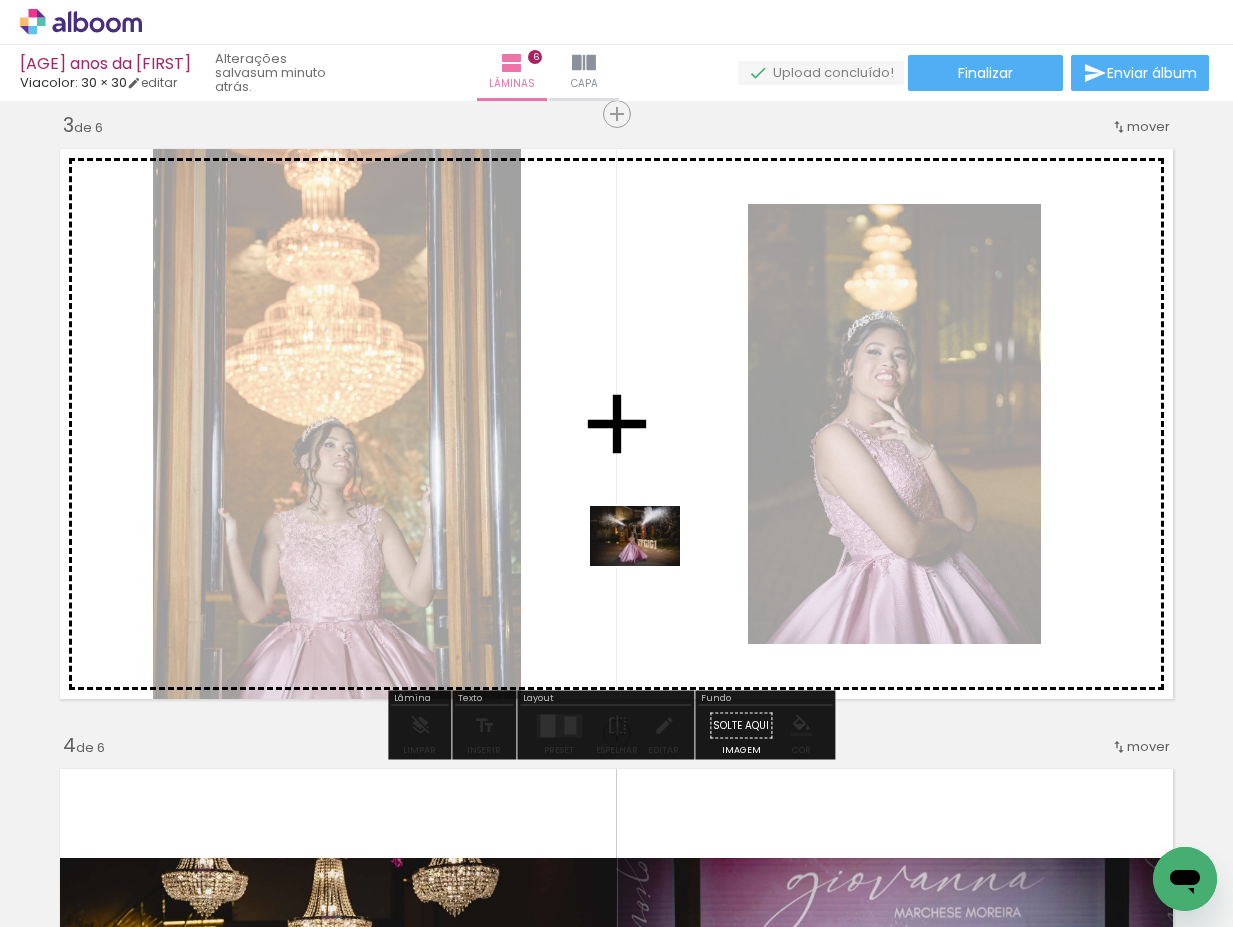 drag, startPoint x: 512, startPoint y: 856, endPoint x: 650, endPoint y: 558, distance: 328.4022 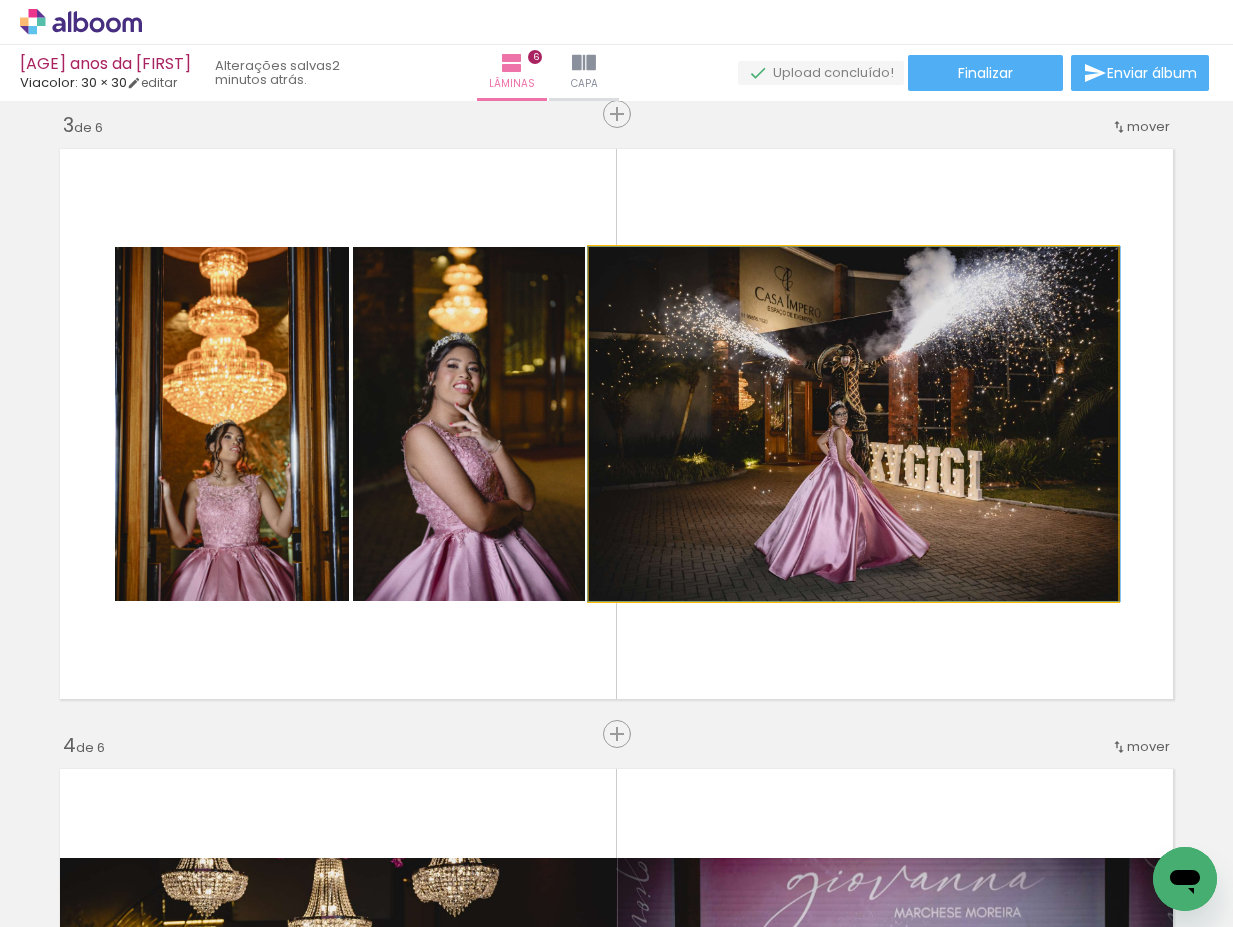 drag, startPoint x: 865, startPoint y: 417, endPoint x: 881, endPoint y: 396, distance: 26.400757 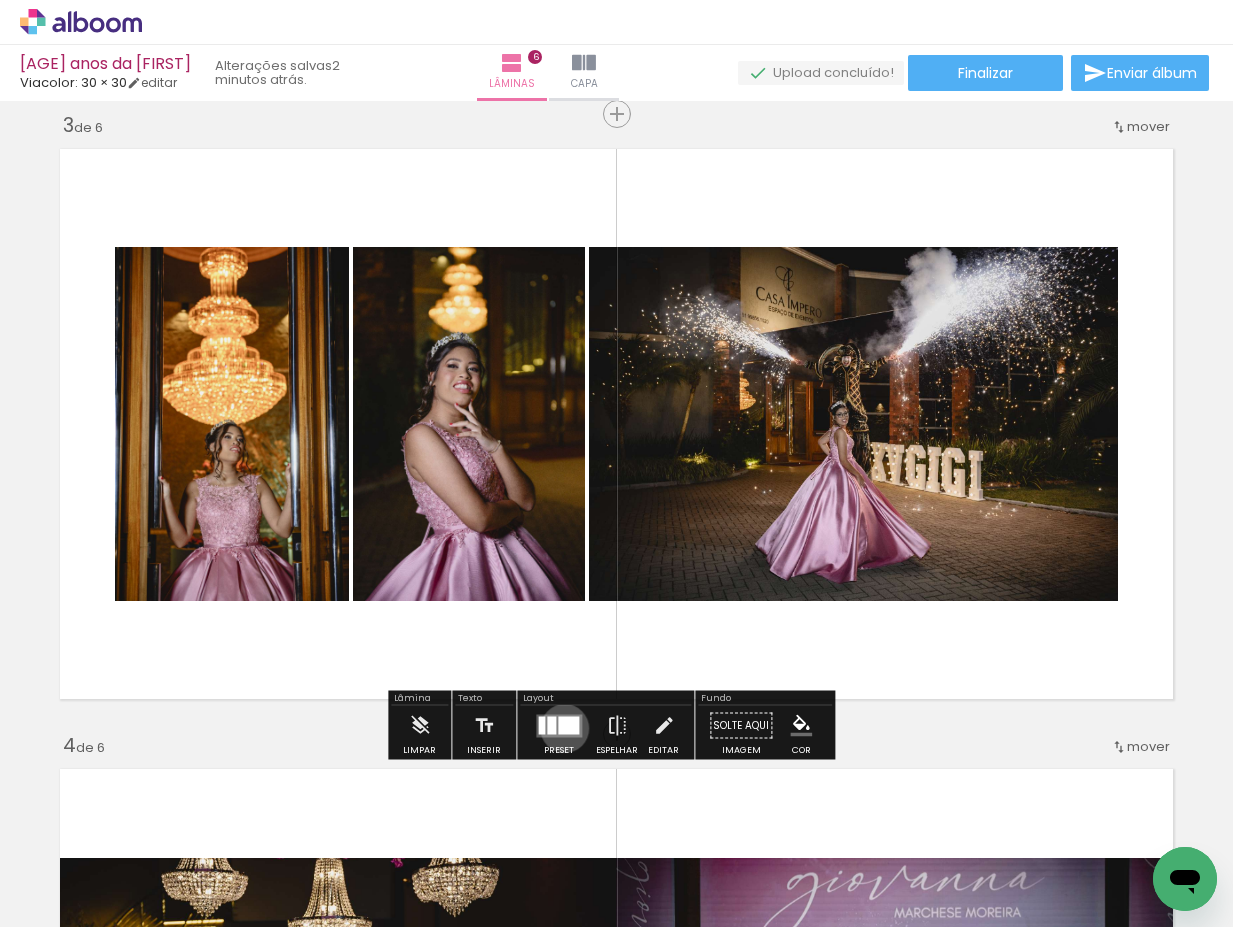click at bounding box center (568, 725) 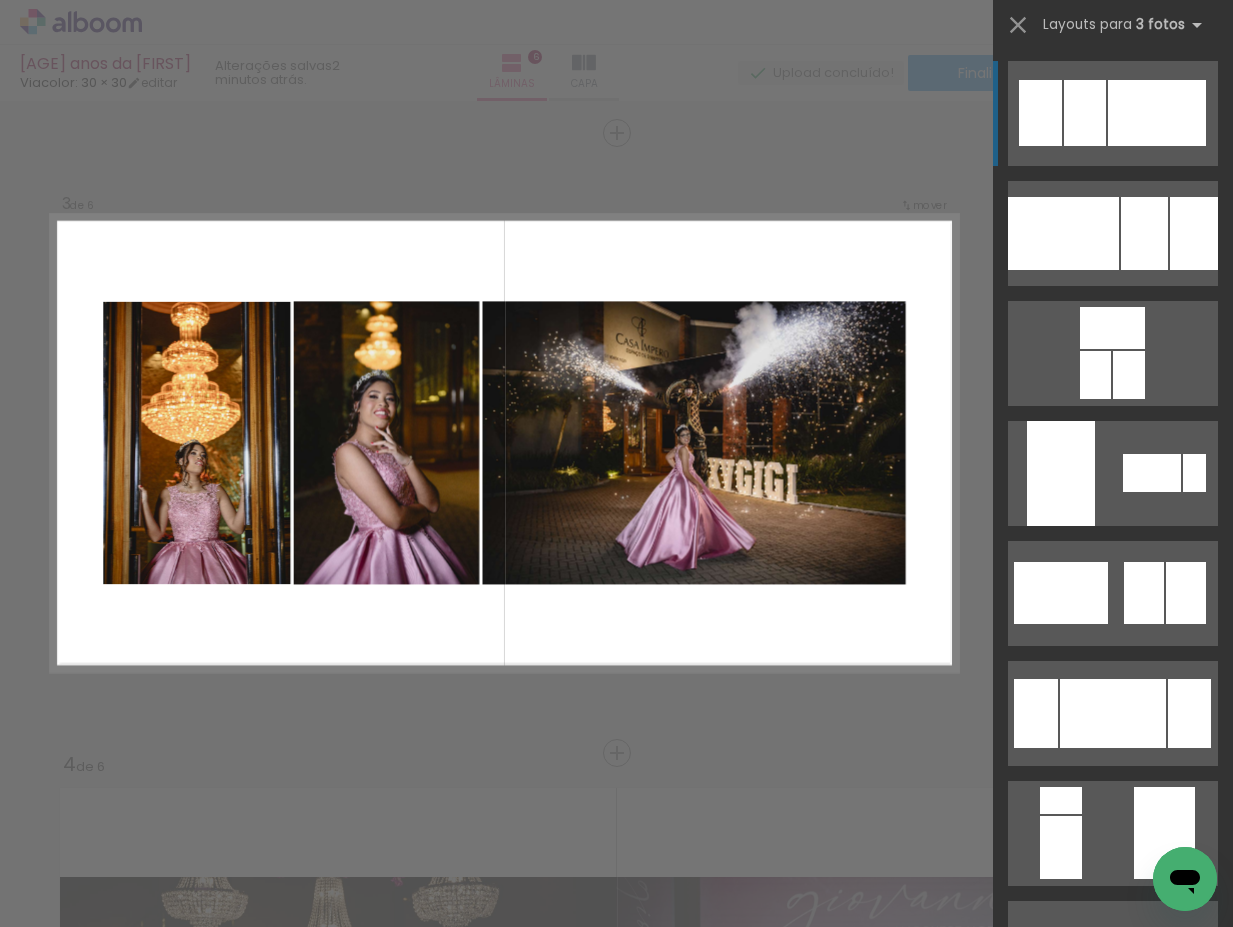 scroll, scrollTop: 1233, scrollLeft: 0, axis: vertical 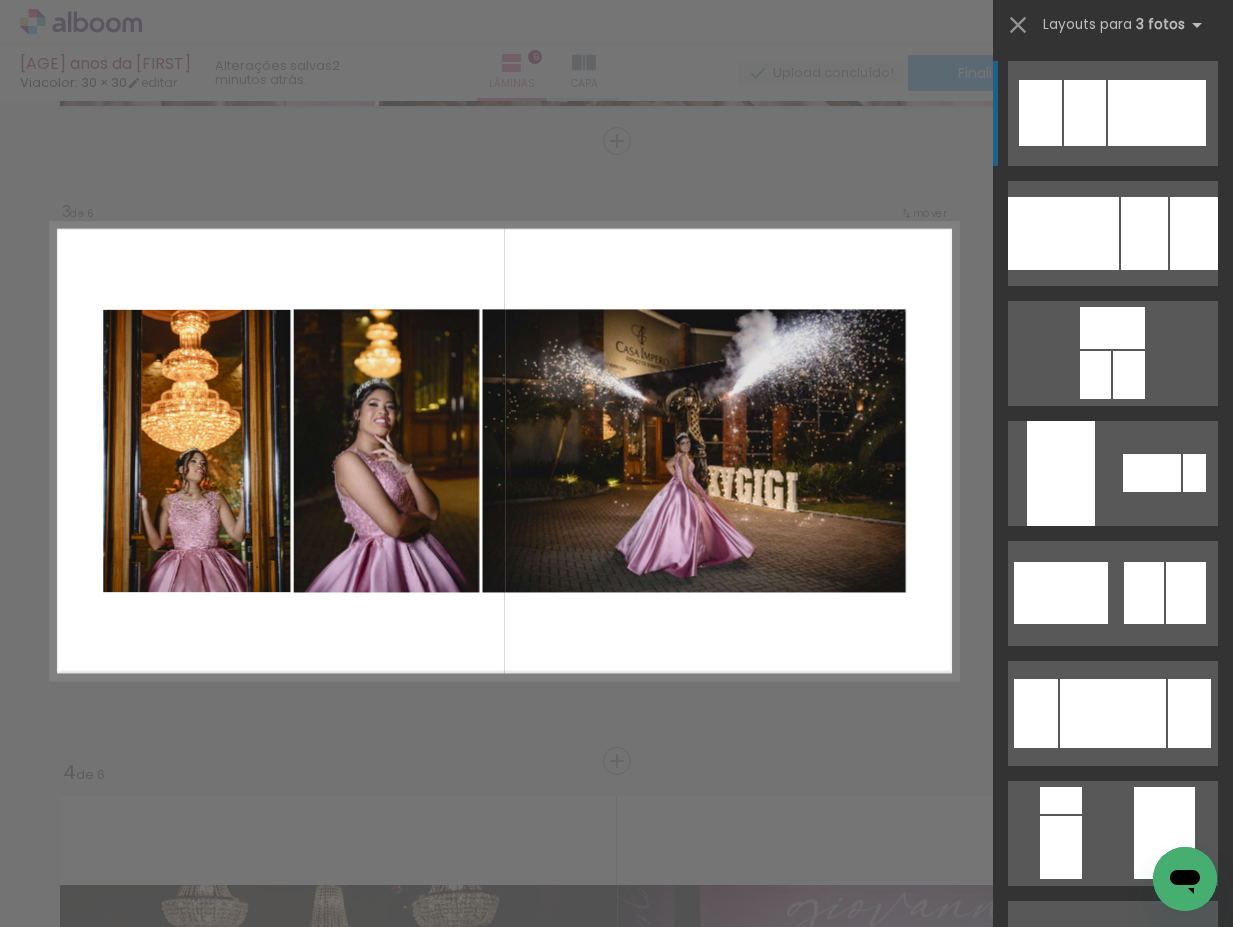 click at bounding box center [846, 456] 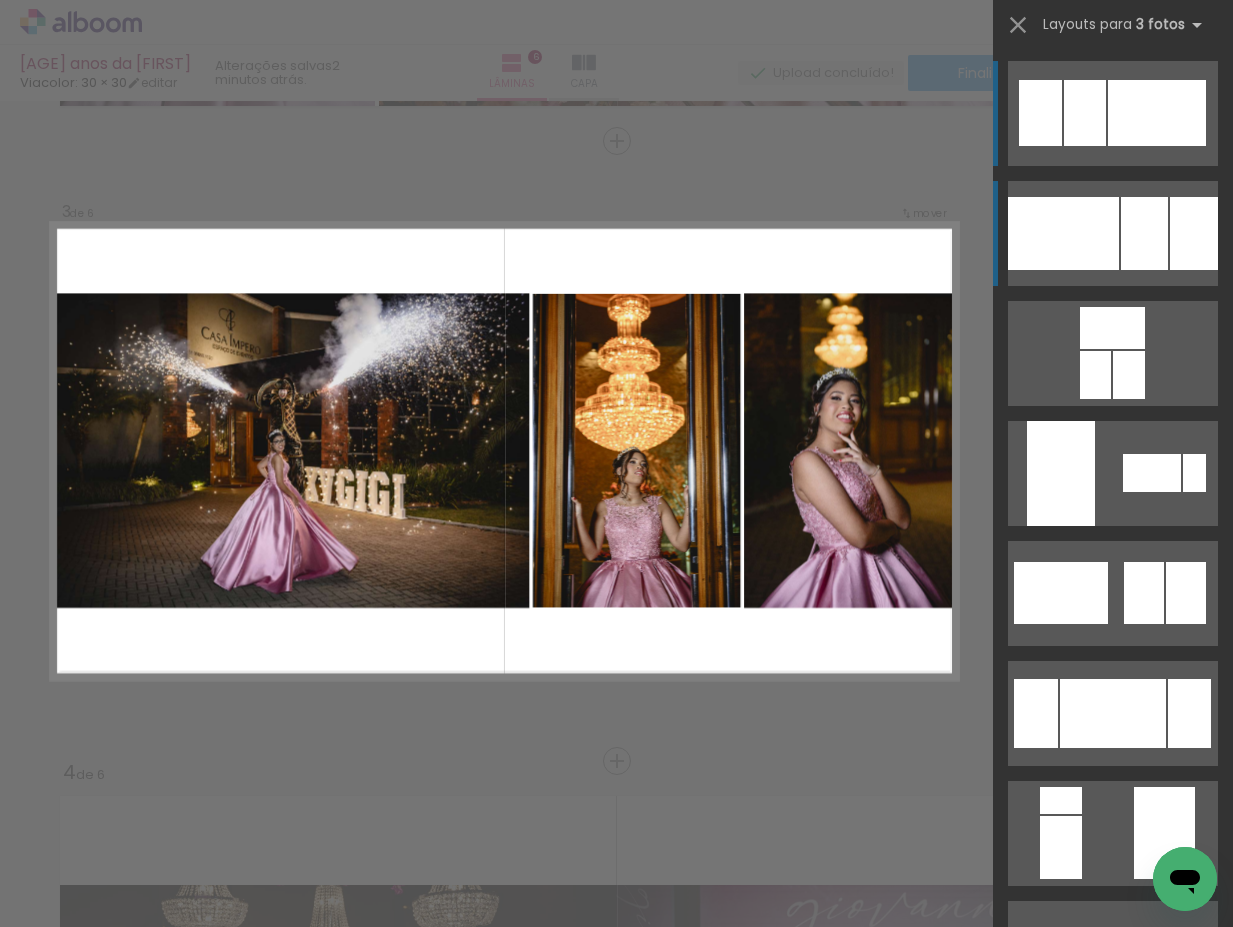 click at bounding box center (1063, 233) 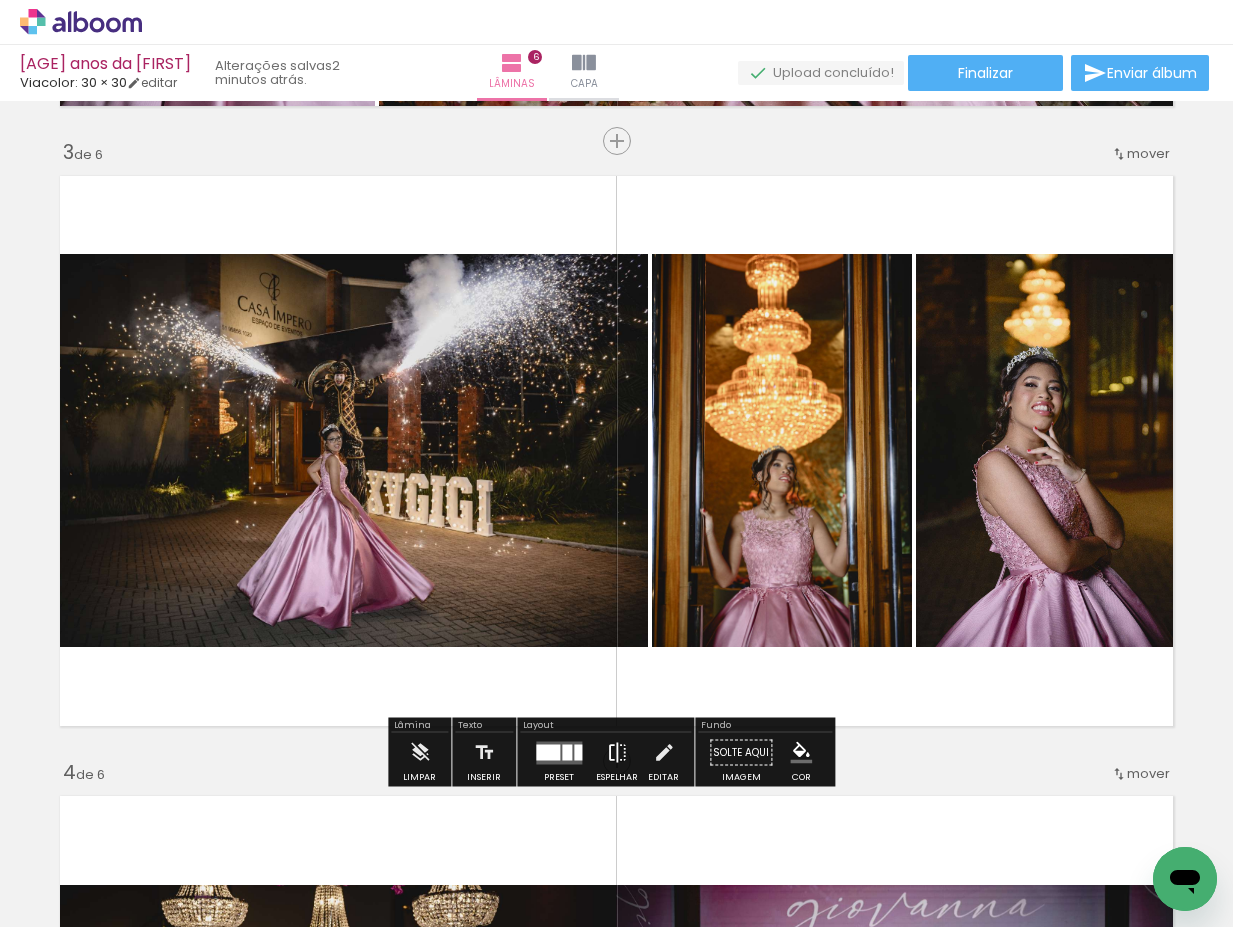 click at bounding box center (617, 753) 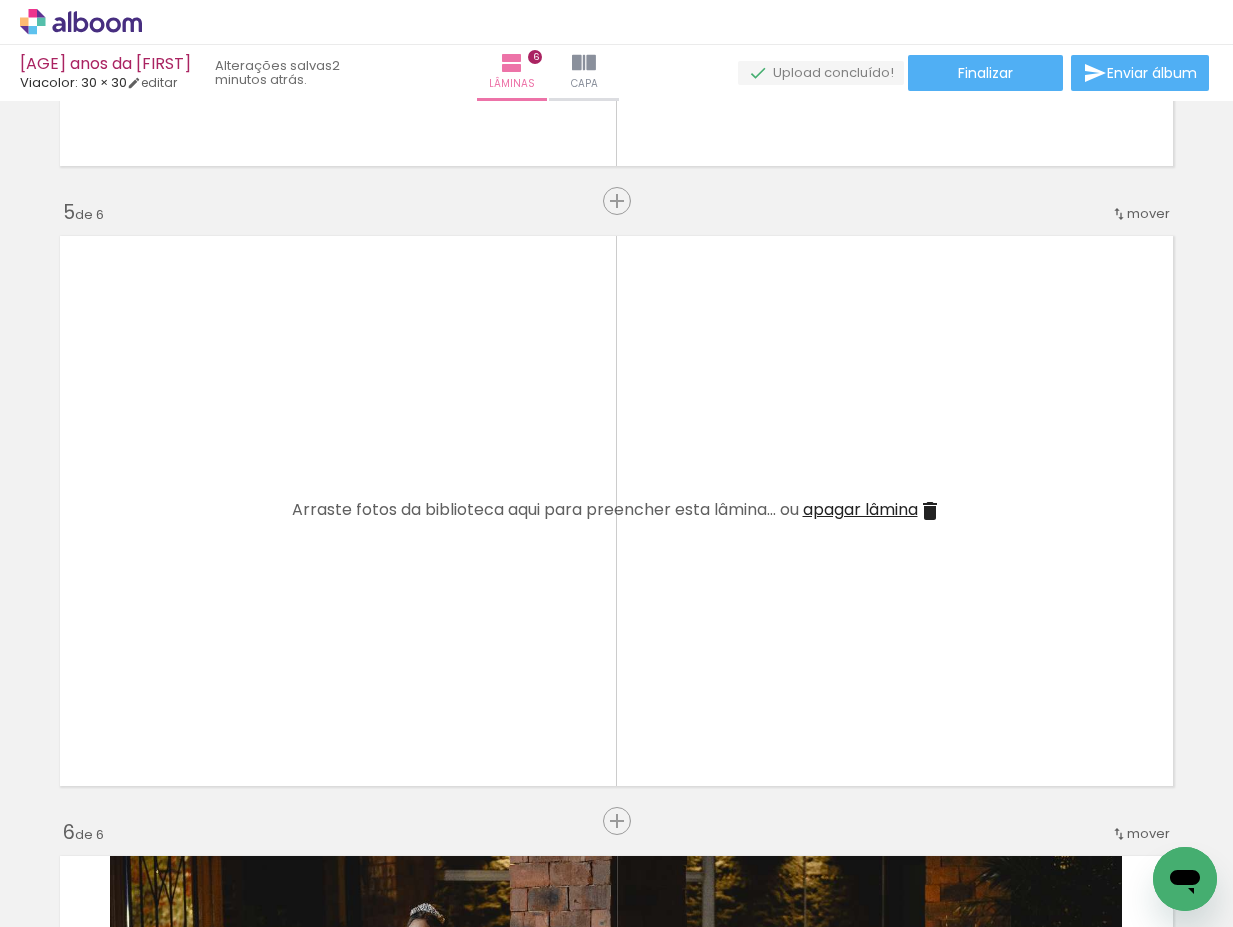 scroll, scrollTop: 2399, scrollLeft: 0, axis: vertical 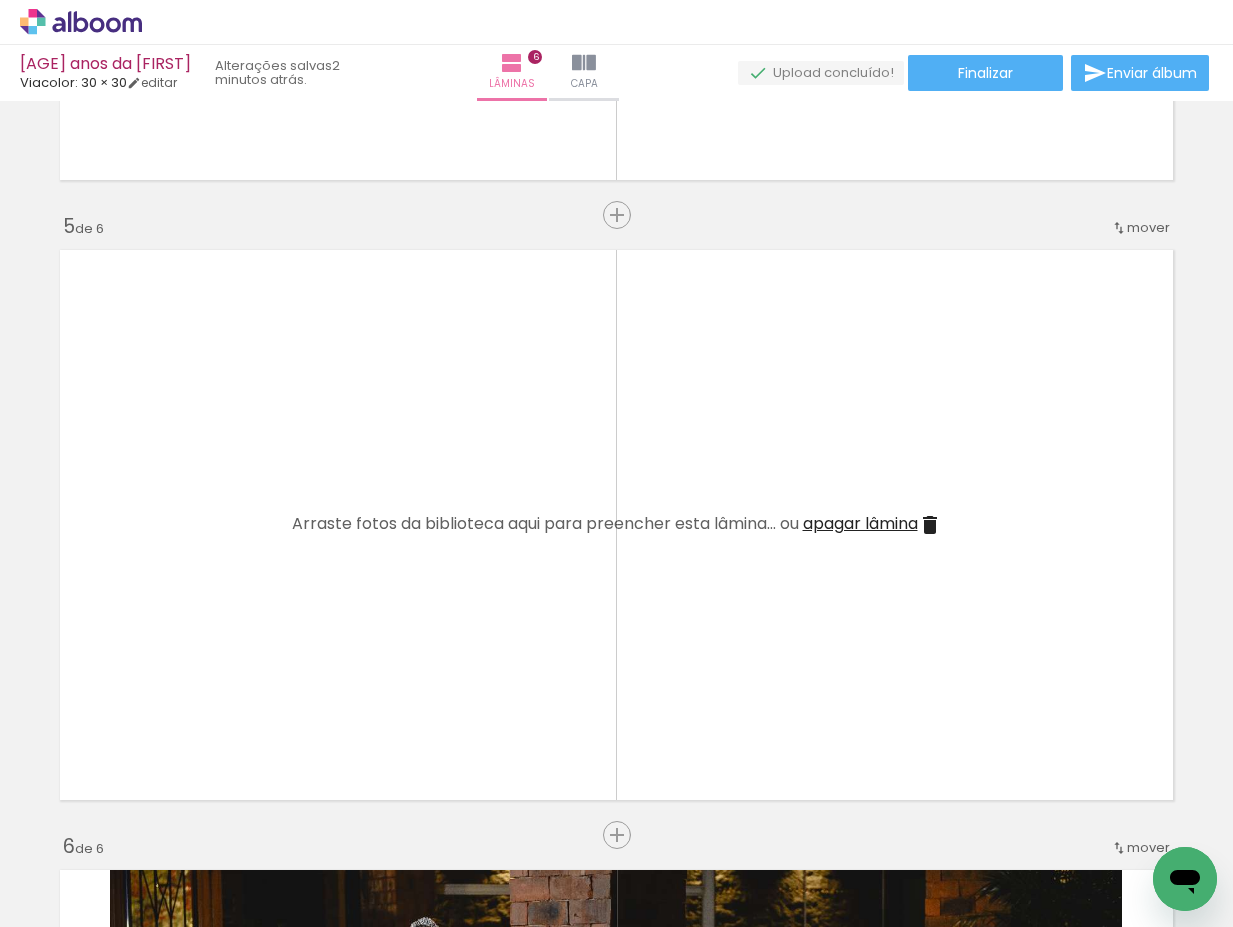 click on "apagar lâmina" at bounding box center (860, 523) 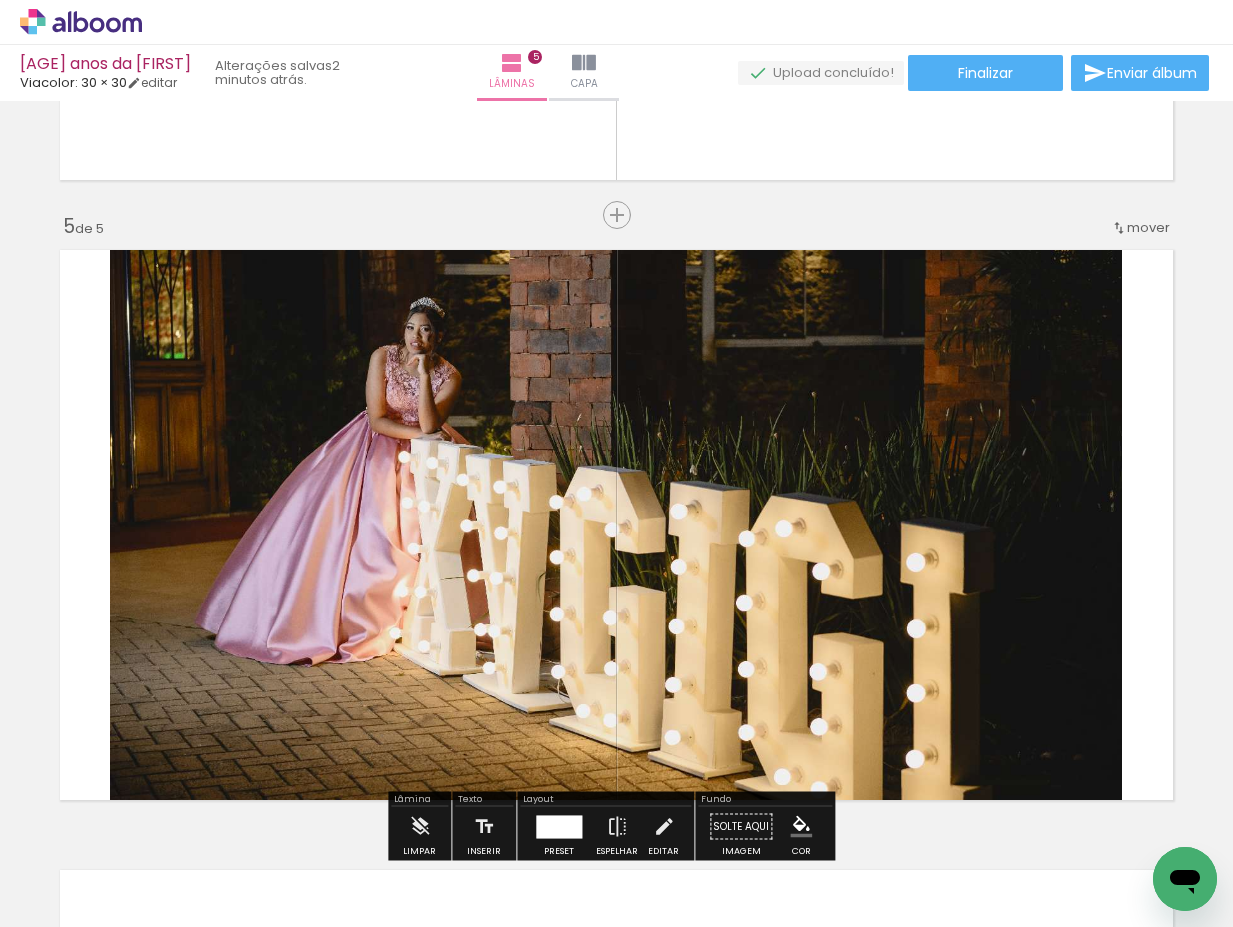 scroll, scrollTop: 2233, scrollLeft: 0, axis: vertical 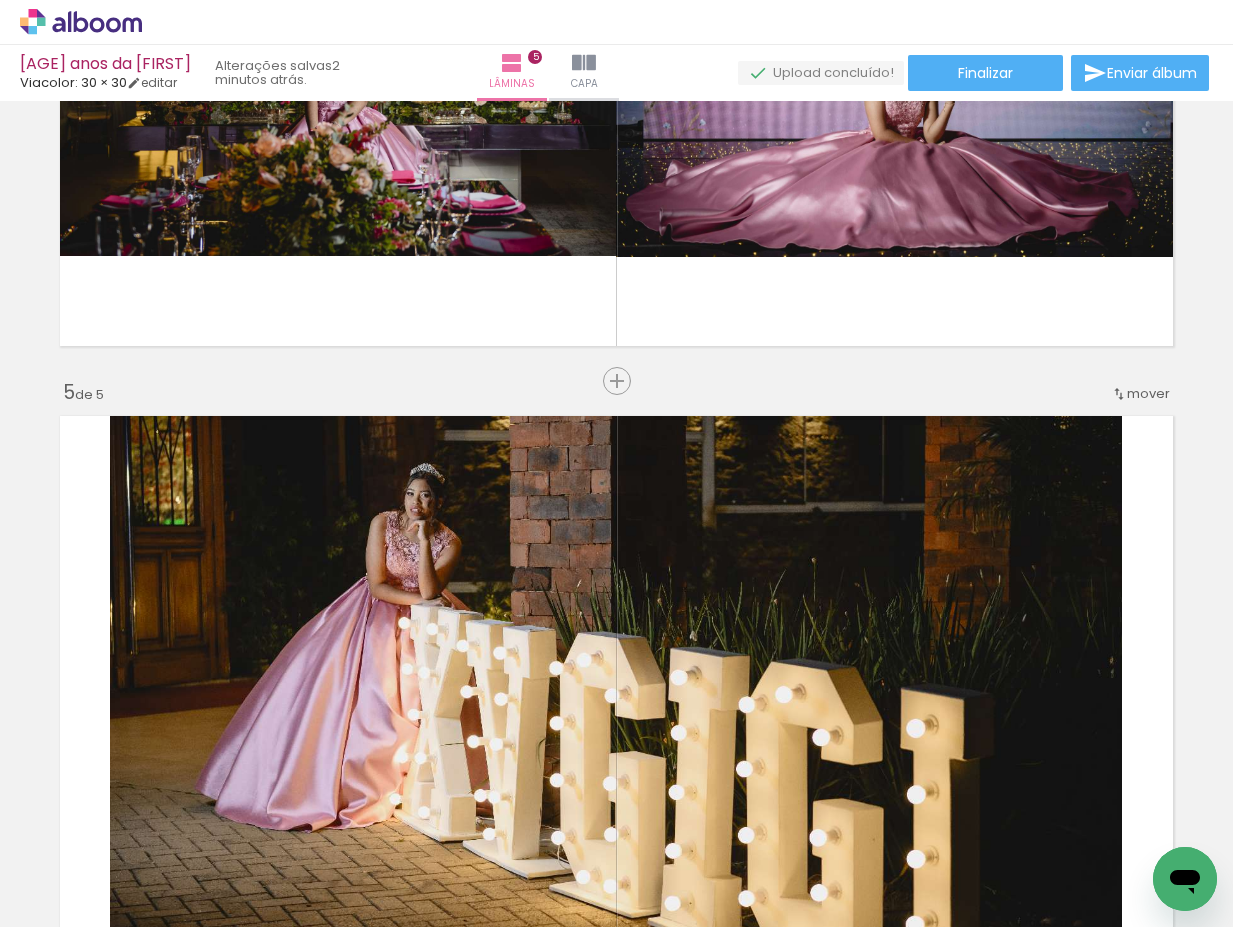 click at bounding box center (616, 691) 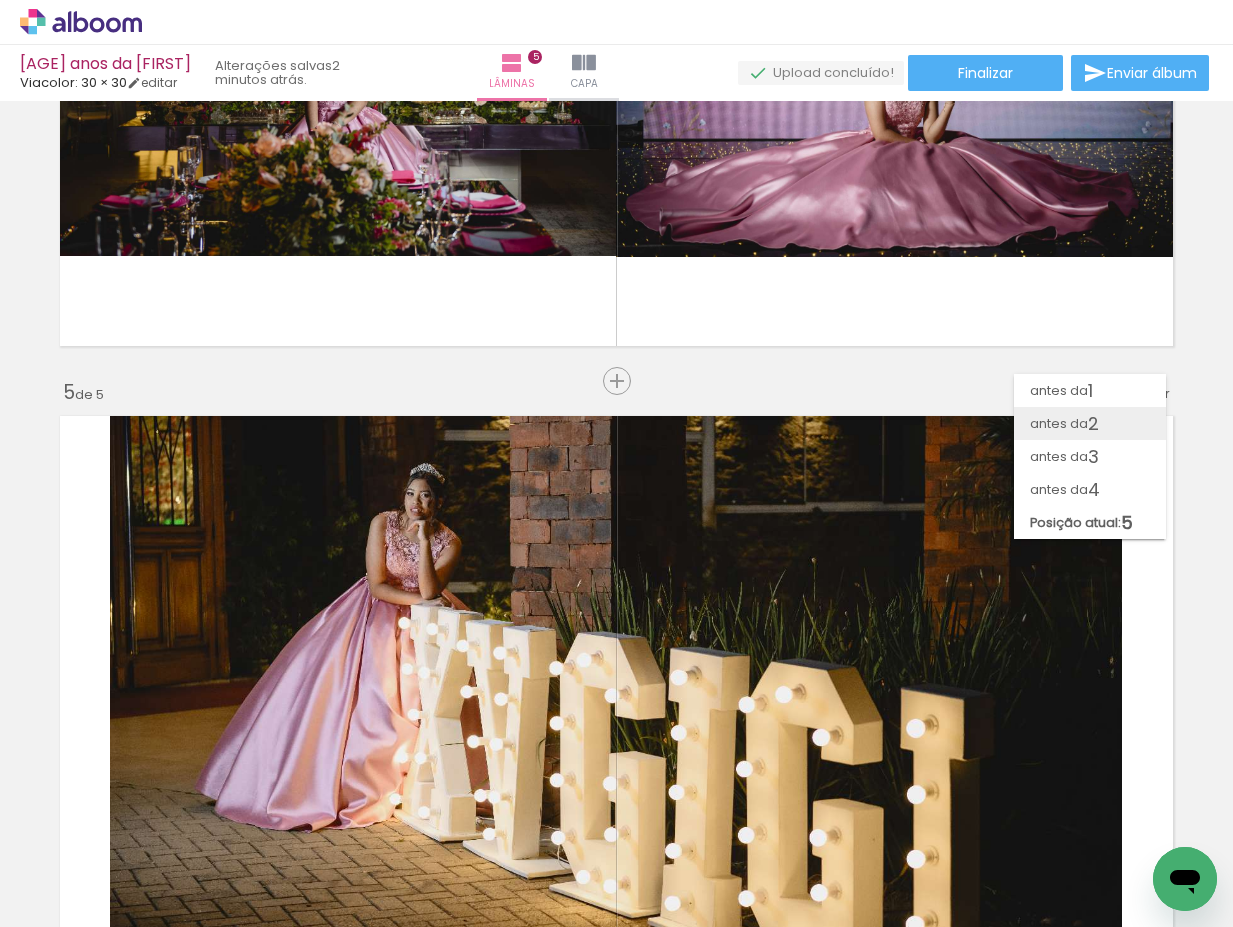 click on "antes da" at bounding box center [1059, 423] 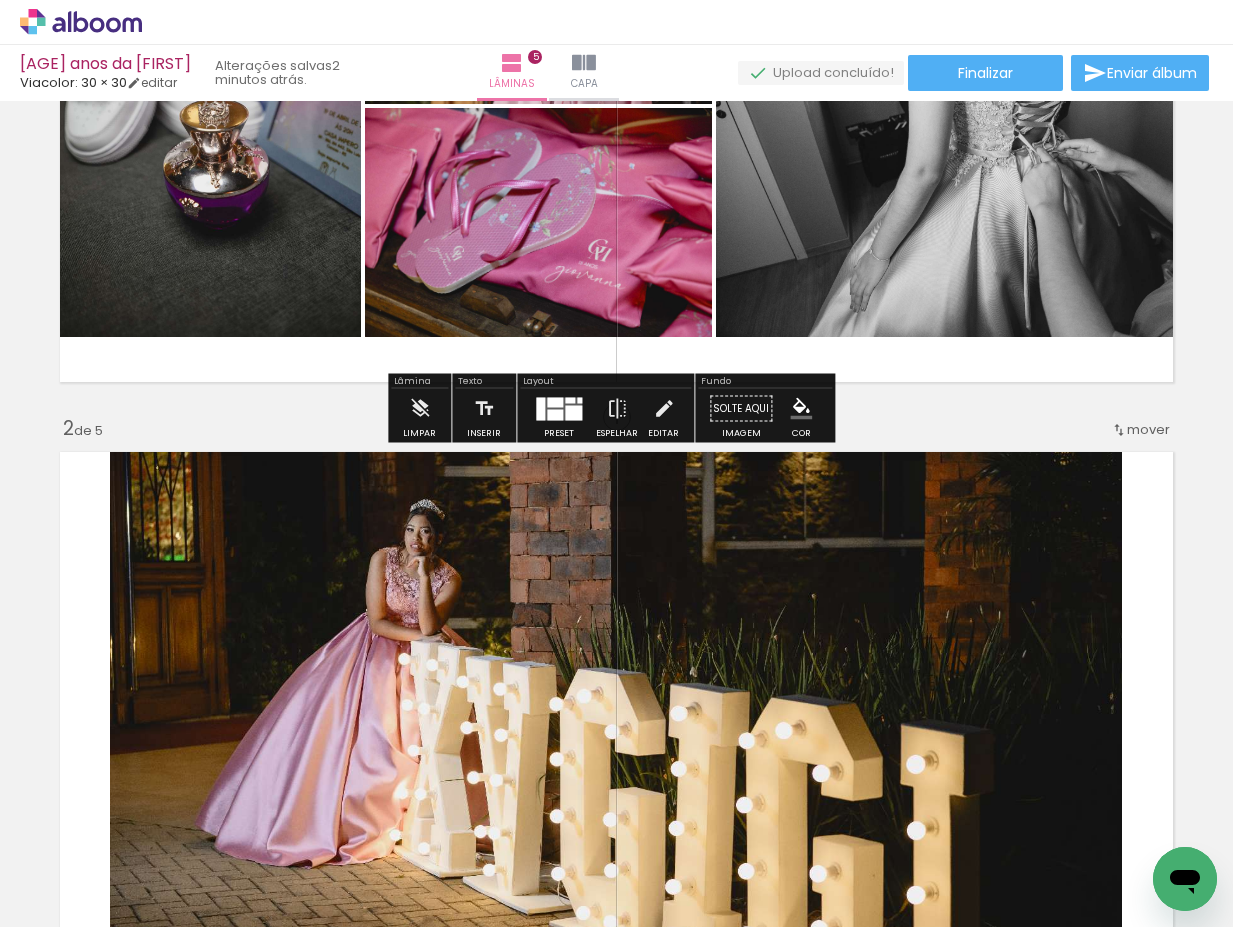 scroll, scrollTop: 333, scrollLeft: 0, axis: vertical 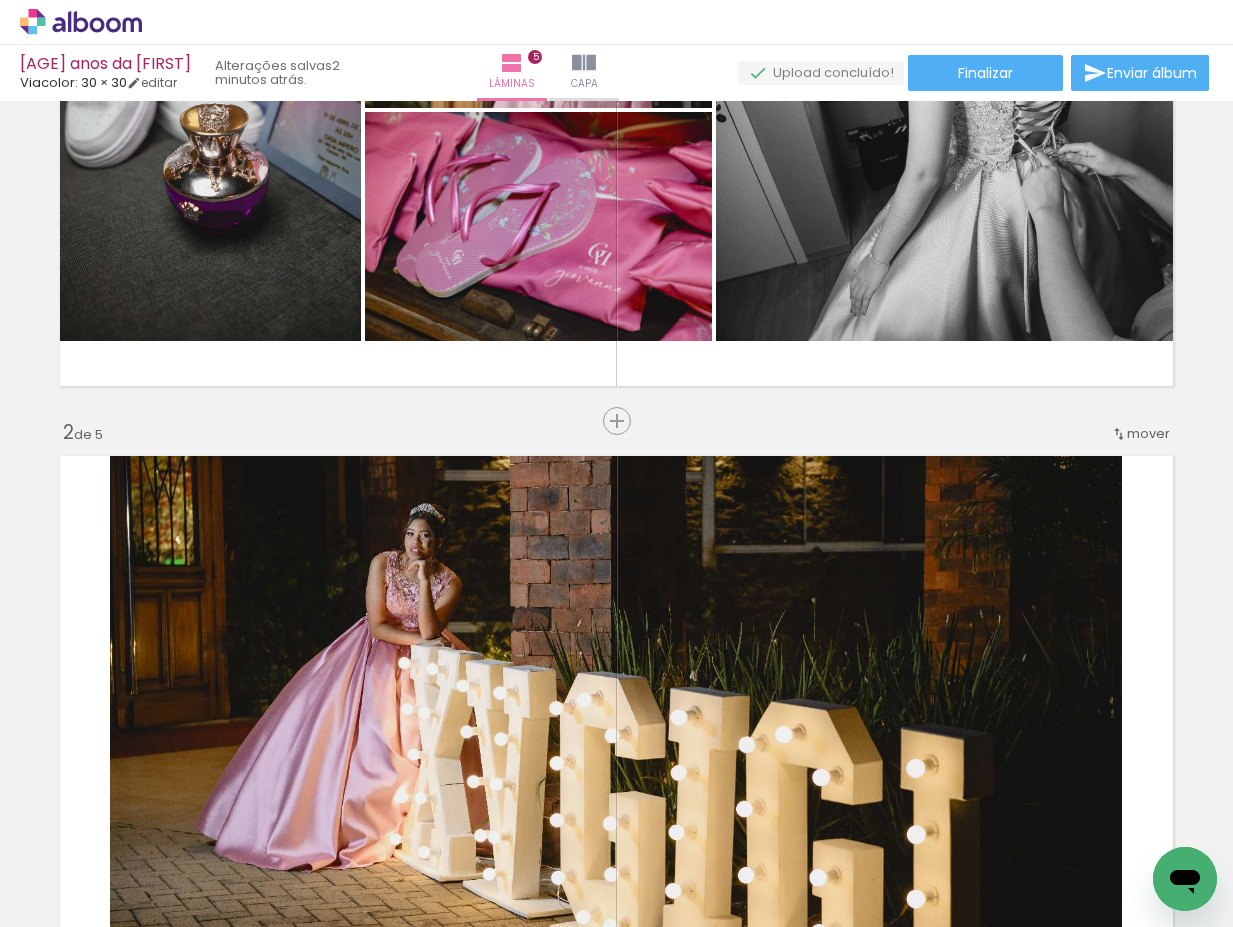 click on "mover" at bounding box center [1148, 433] 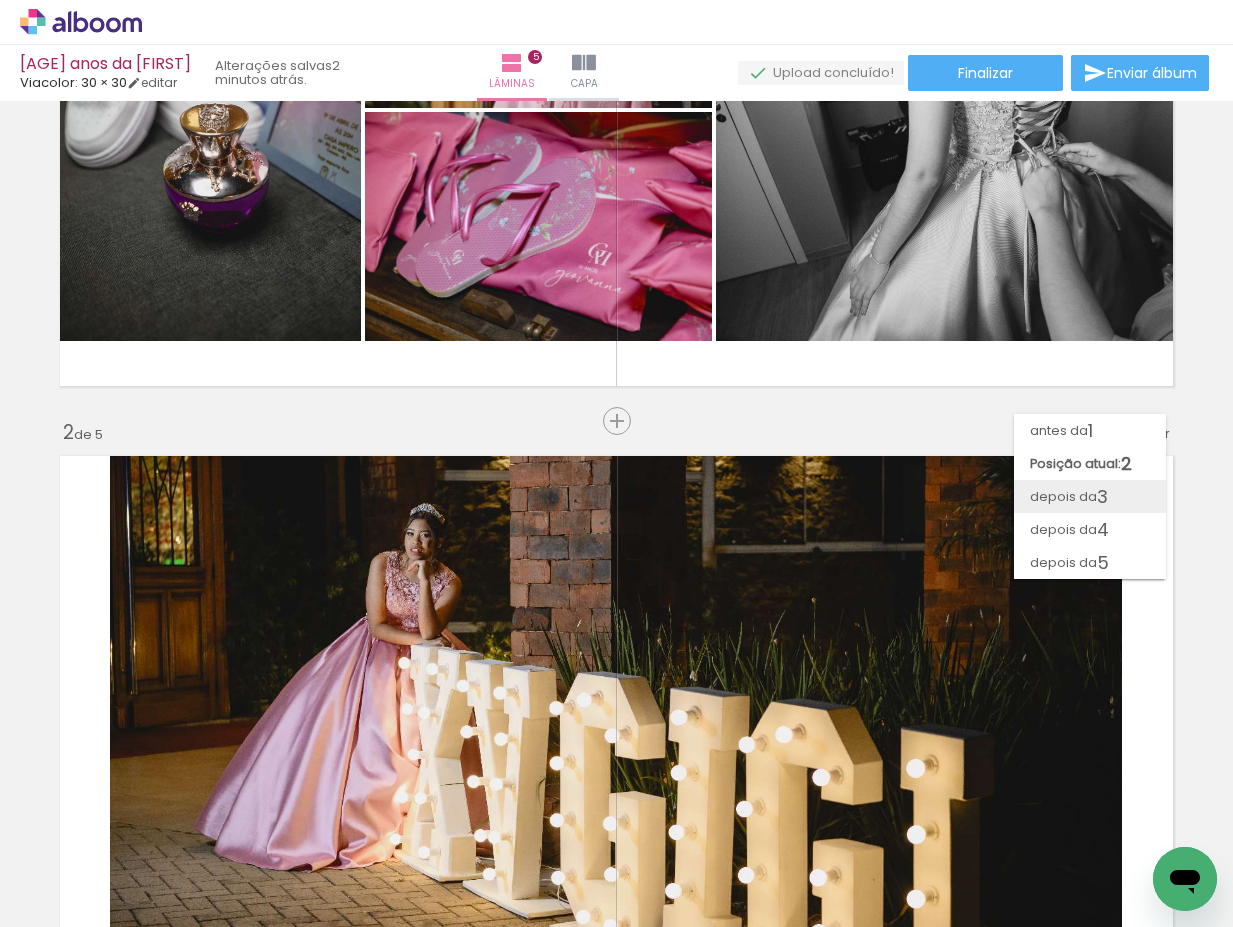 click on "depois da  3" at bounding box center [1090, 496] 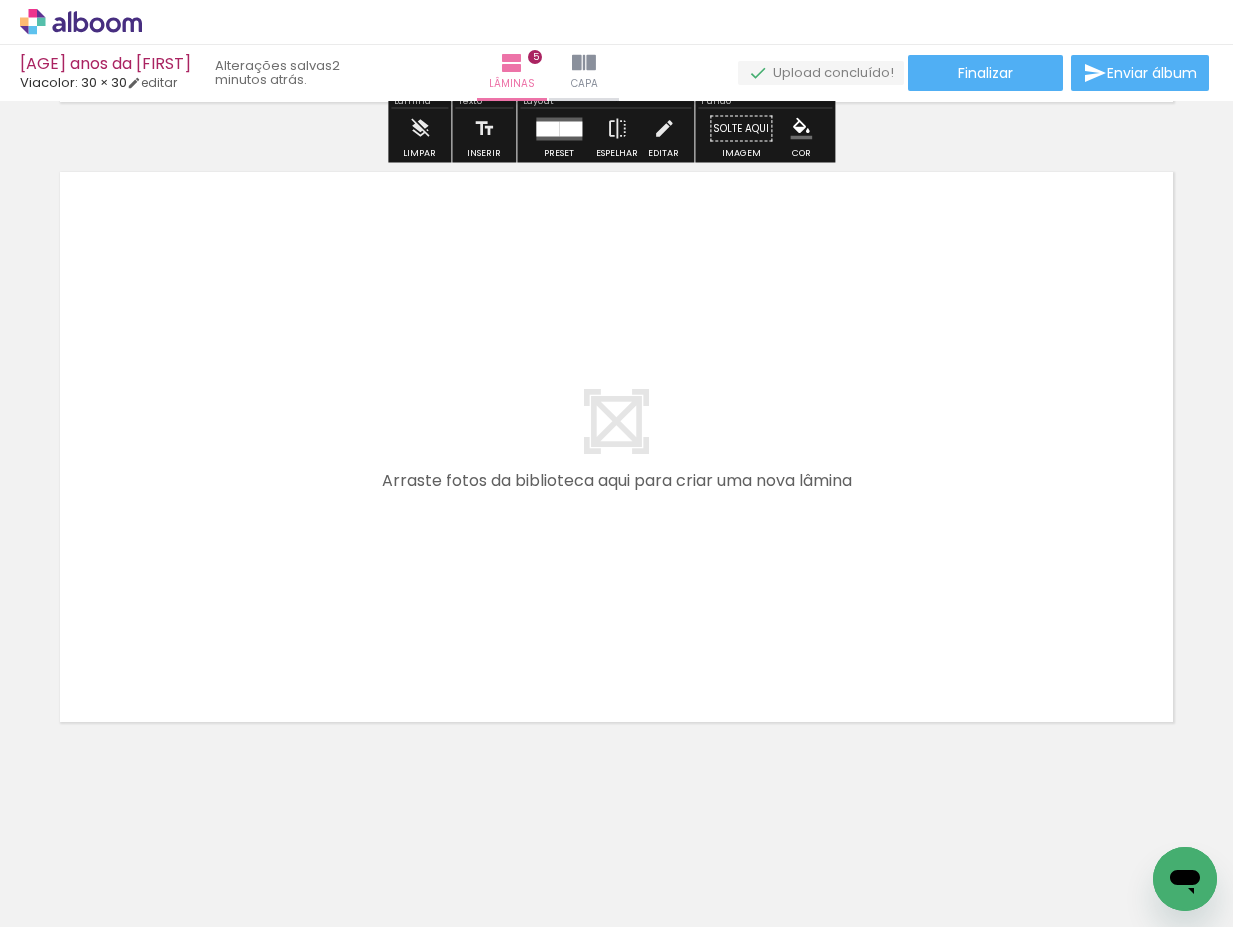 scroll, scrollTop: 3112, scrollLeft: 0, axis: vertical 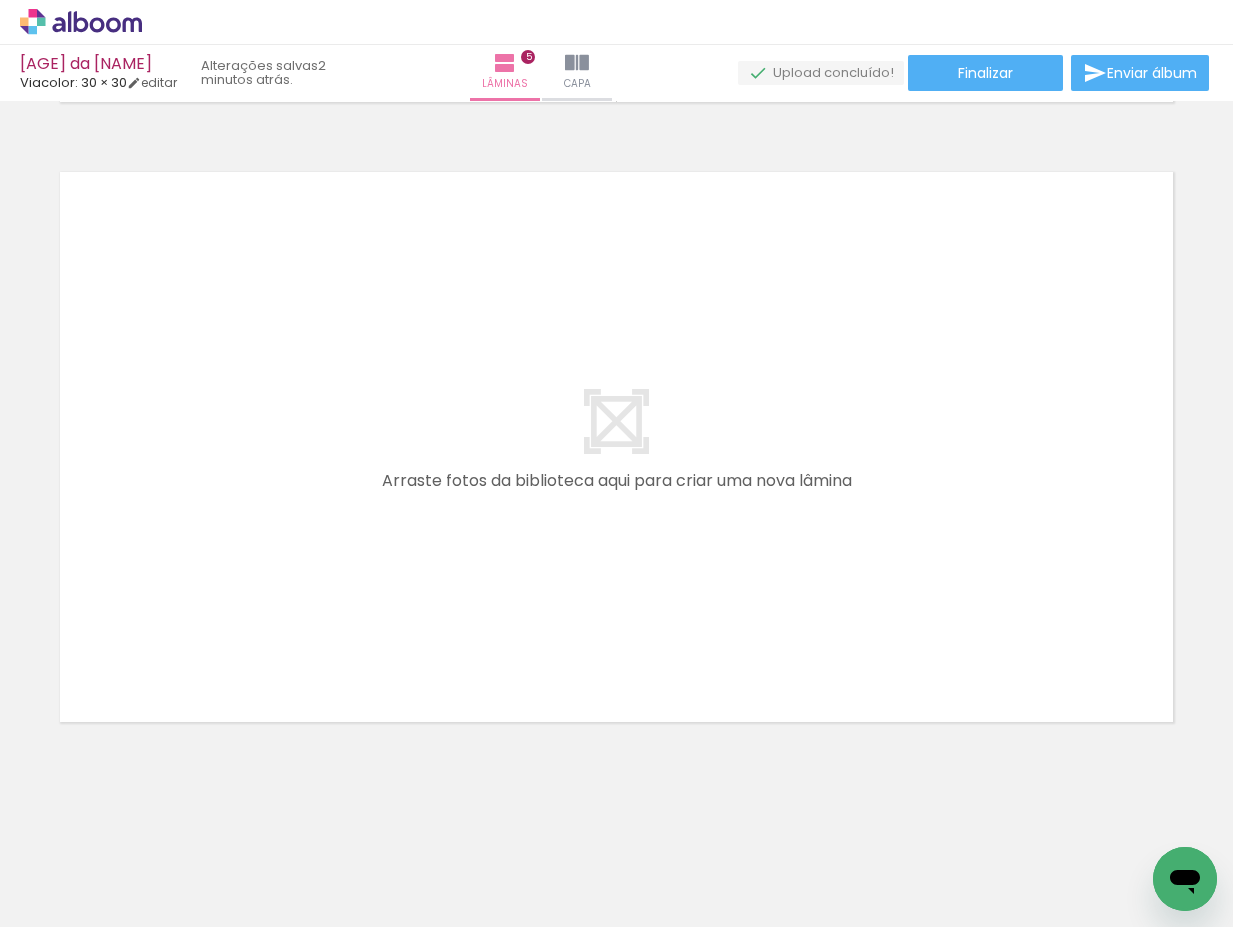 click on "Todas as fotos" at bounding box center (56, 866) 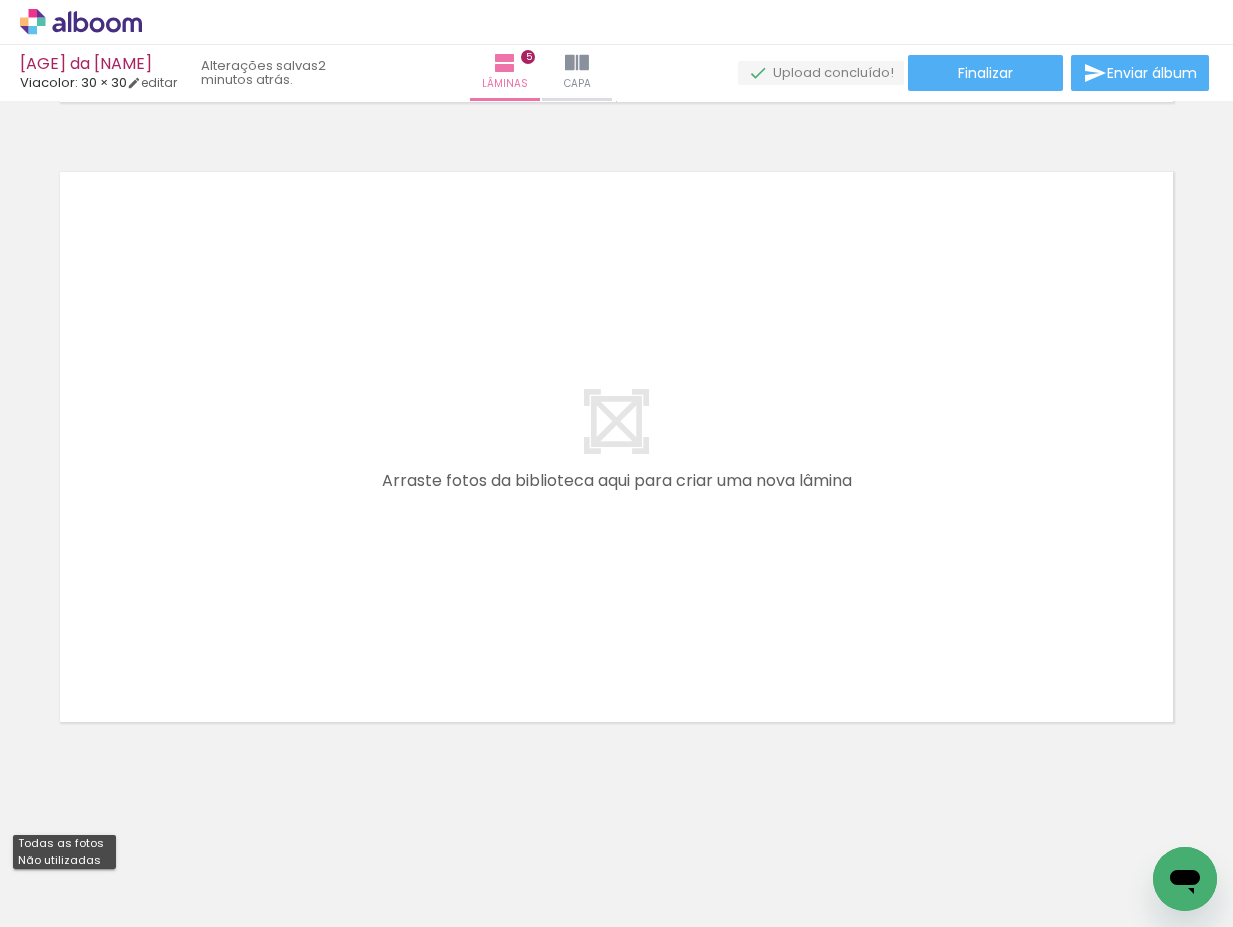 click on "Não utilizadas" at bounding box center (0, 0) 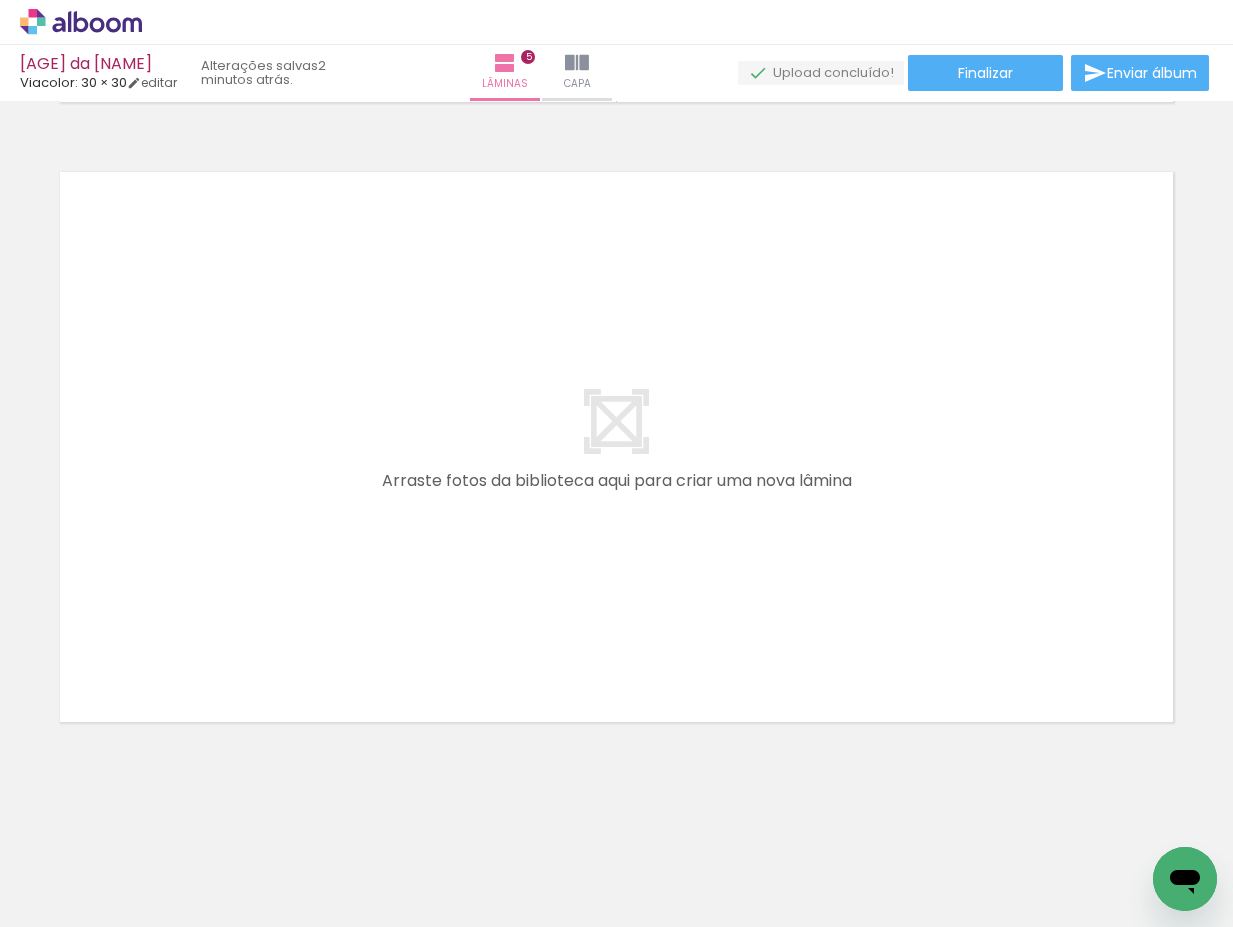 scroll, scrollTop: 0, scrollLeft: 0, axis: both 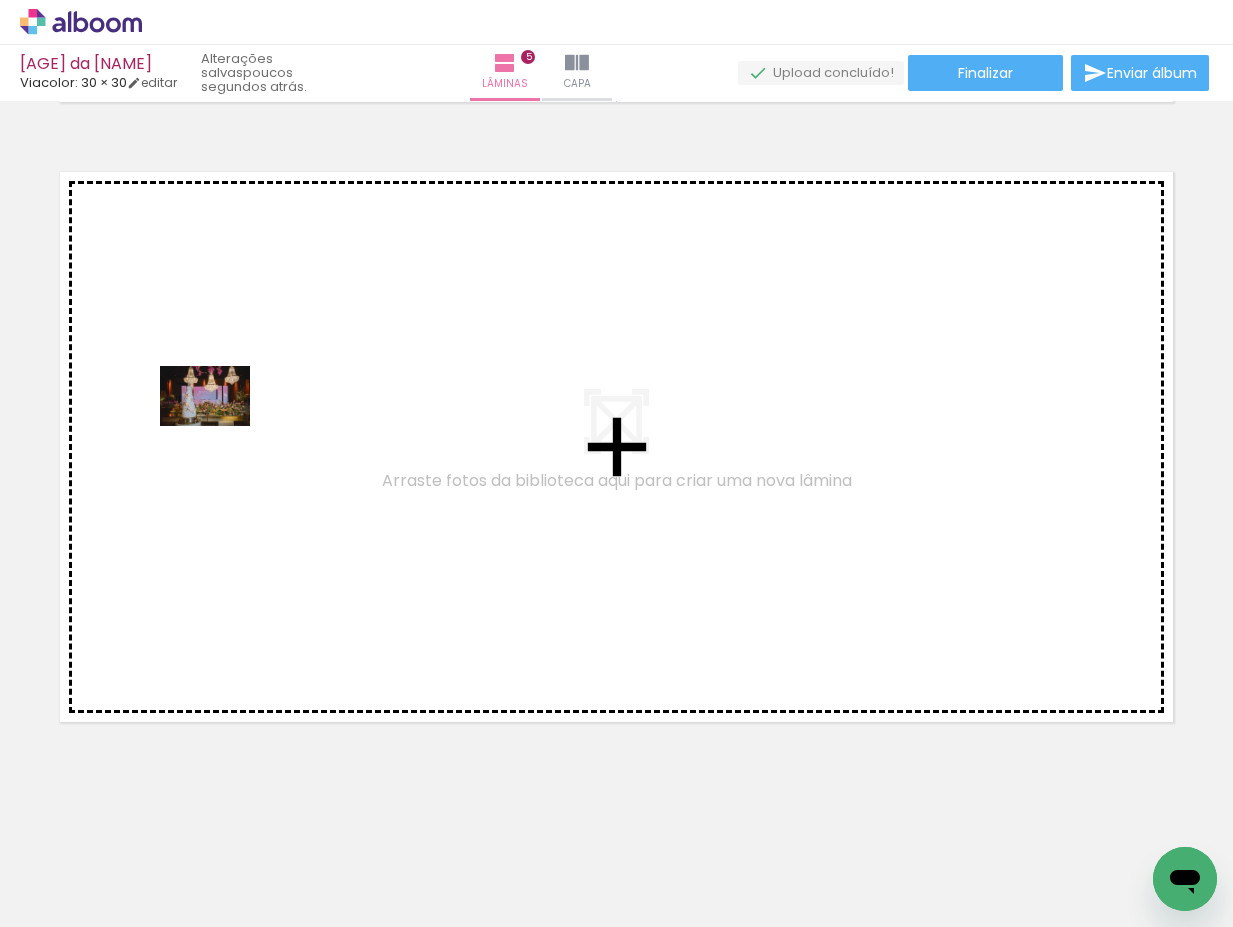 drag, startPoint x: 197, startPoint y: 871, endPoint x: 220, endPoint y: 426, distance: 445.594 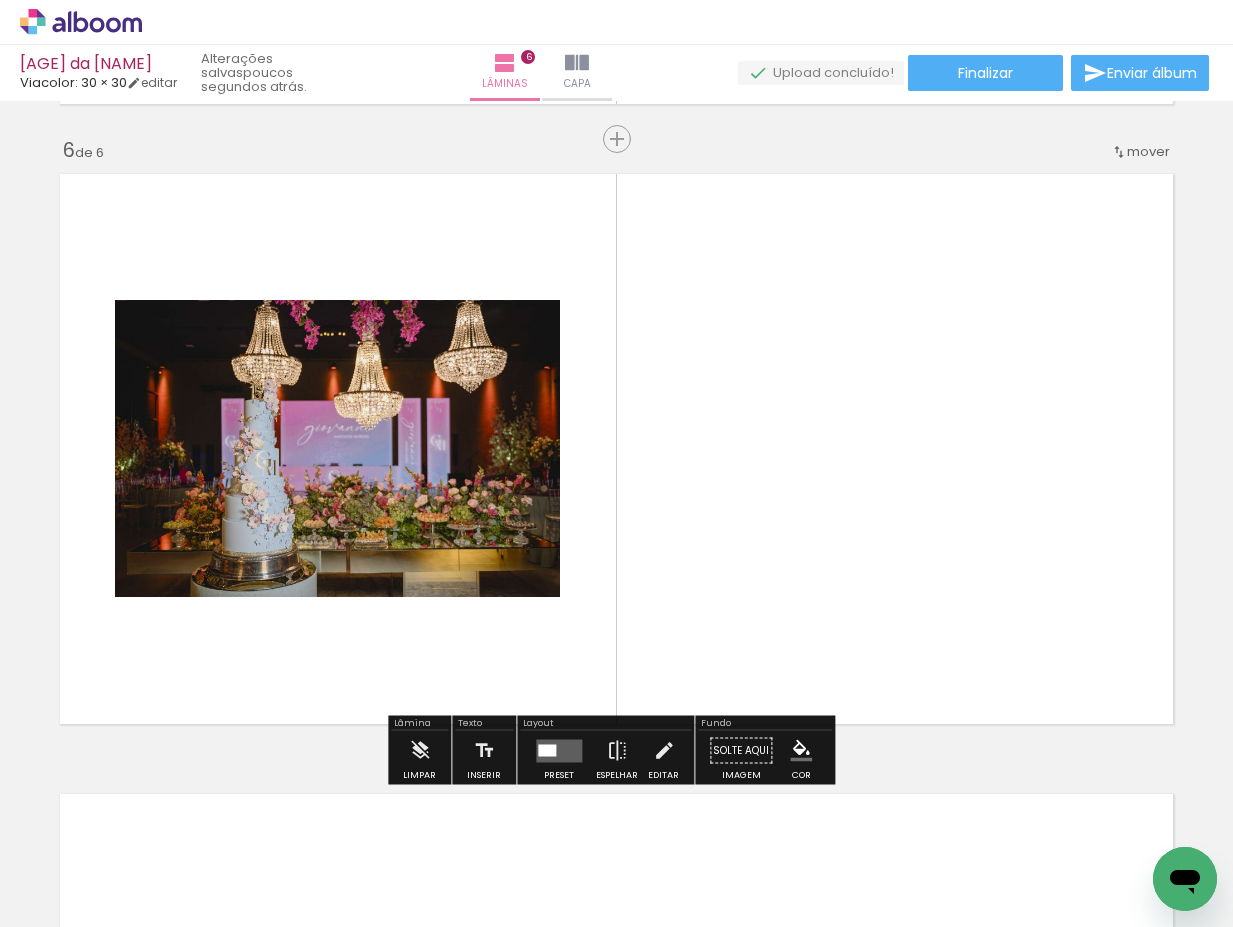 scroll, scrollTop: 3093, scrollLeft: 0, axis: vertical 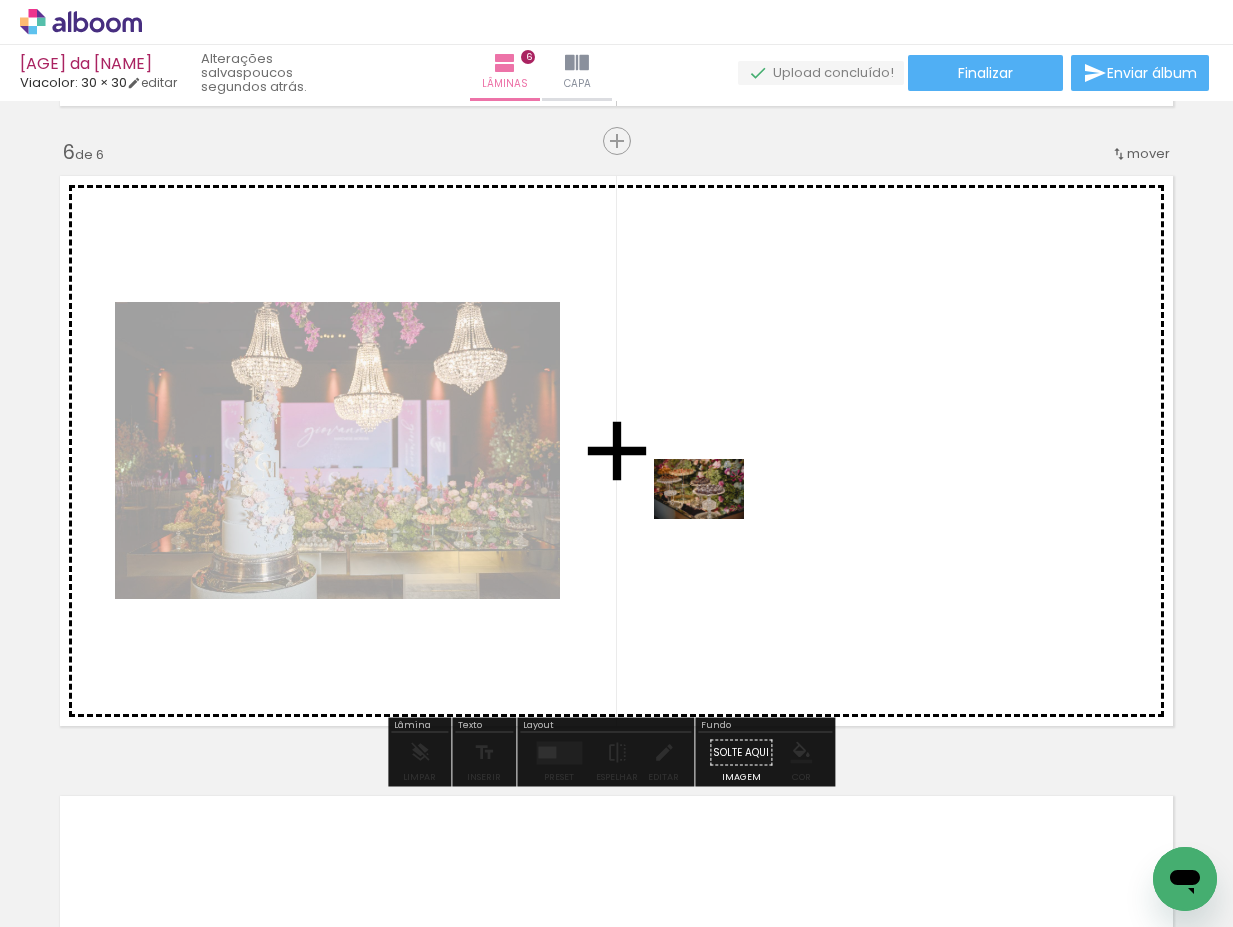 drag, startPoint x: 186, startPoint y: 866, endPoint x: 714, endPoint y: 519, distance: 631.8172 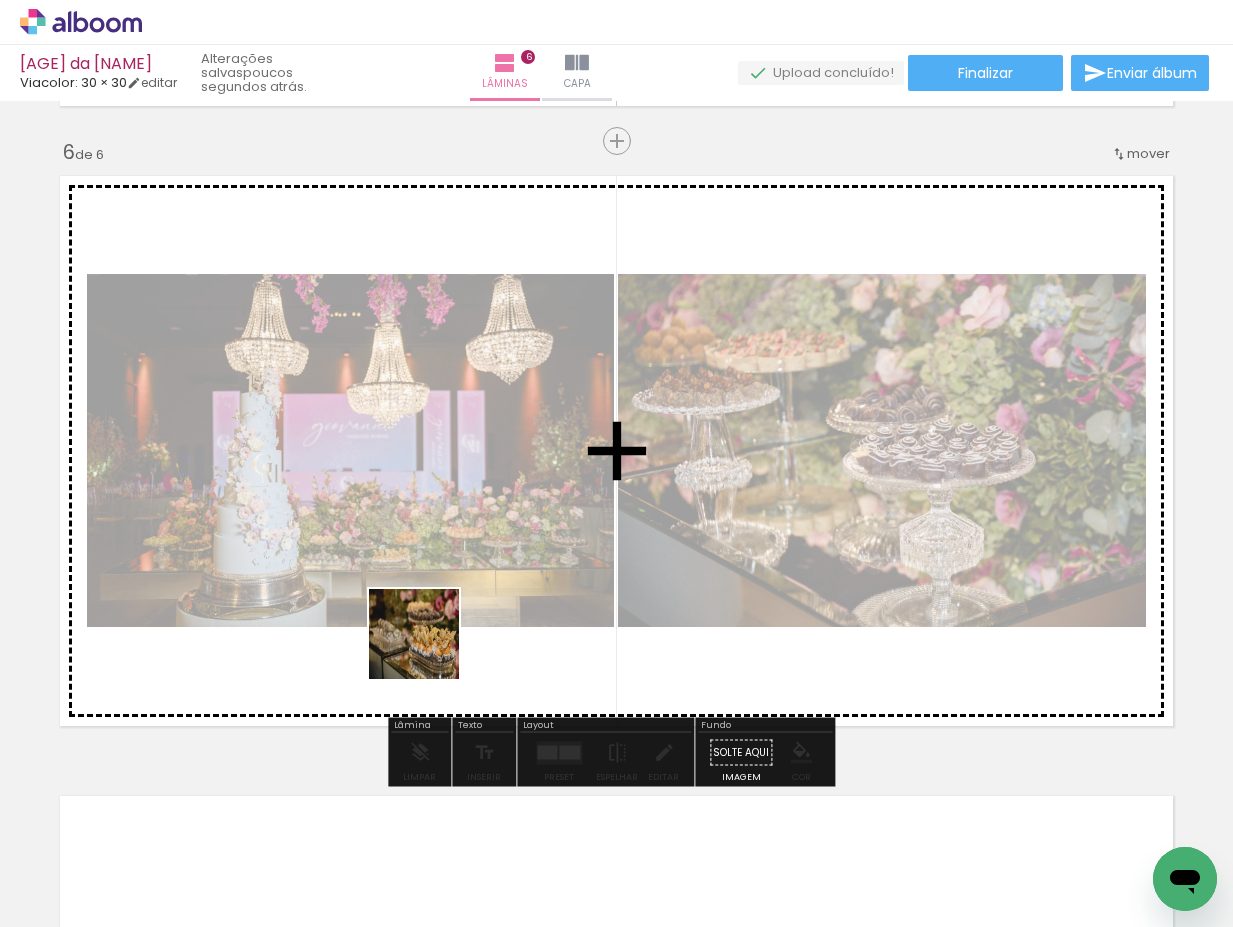 drag, startPoint x: 218, startPoint y: 874, endPoint x: 429, endPoint y: 649, distance: 308.45746 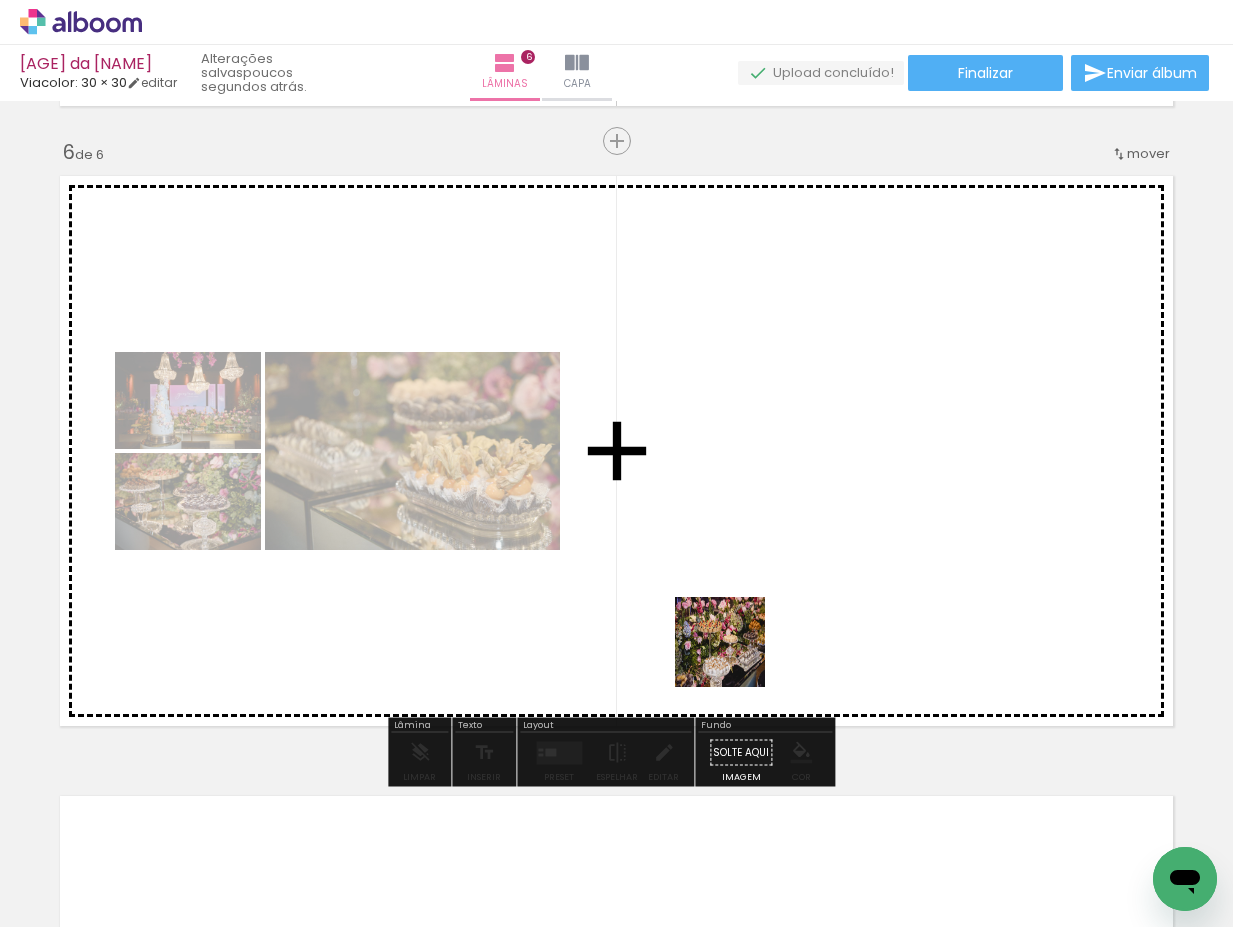 drag, startPoint x: 208, startPoint y: 872, endPoint x: 798, endPoint y: 620, distance: 641.5637 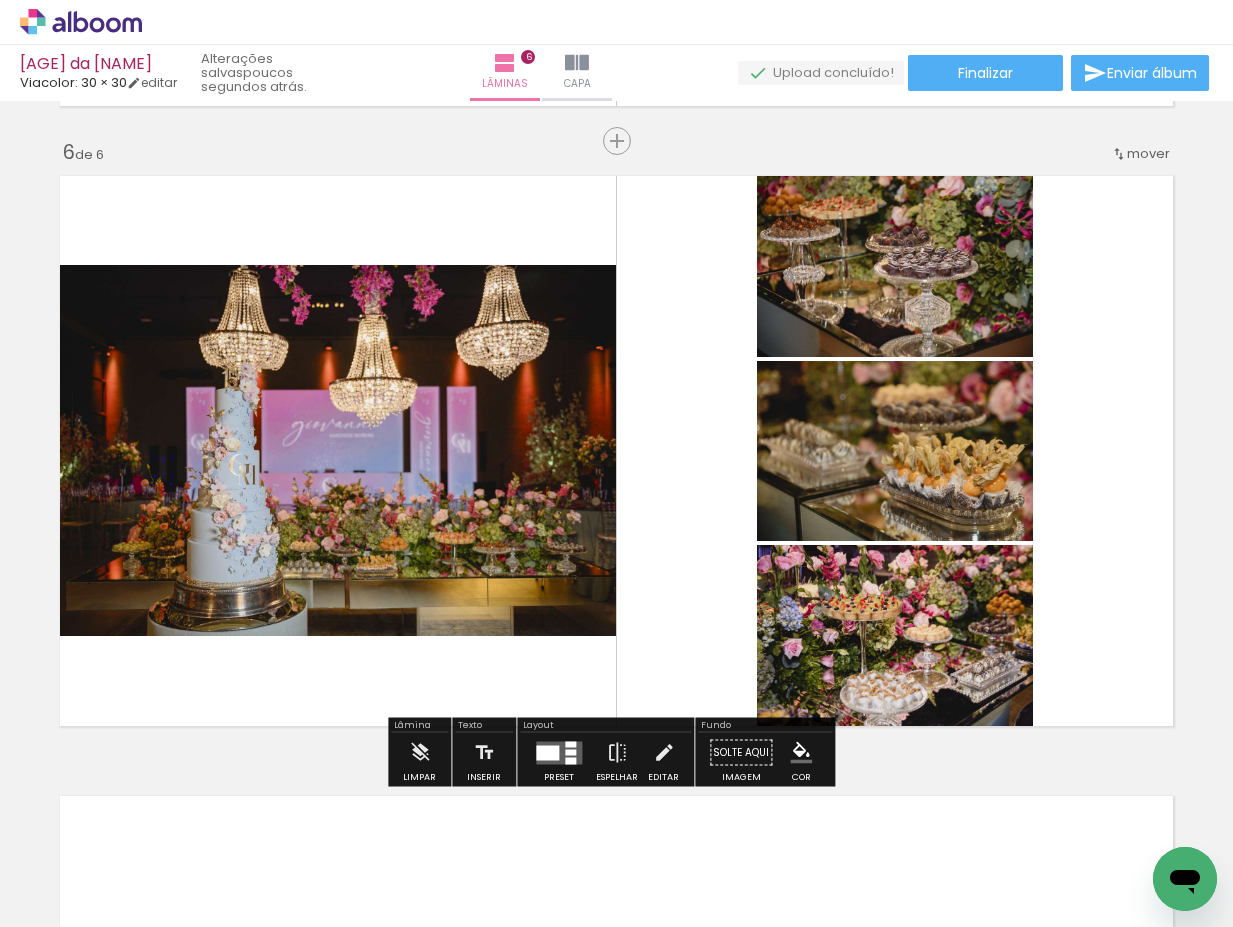 click at bounding box center [559, 752] 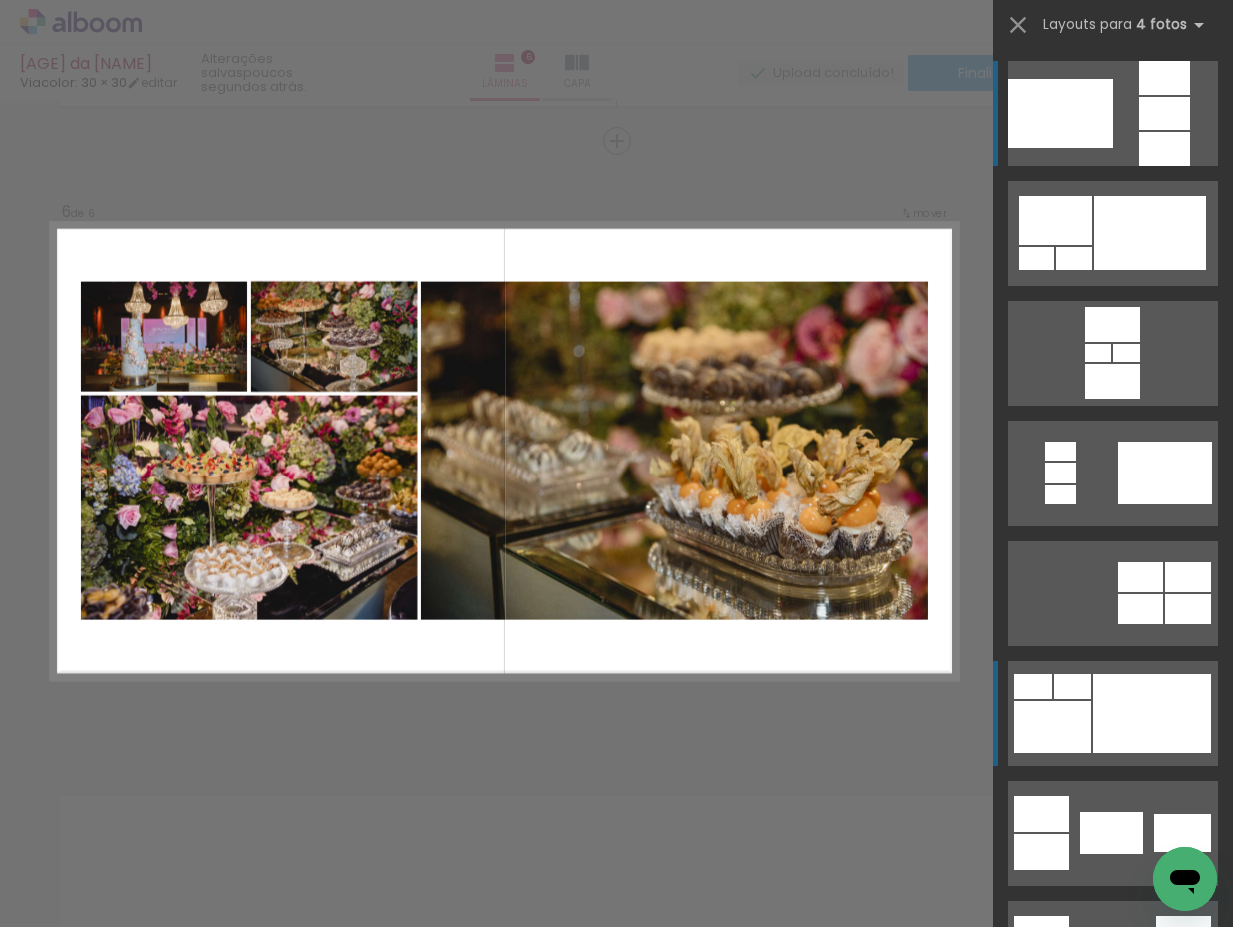 click at bounding box center [1152, 713] 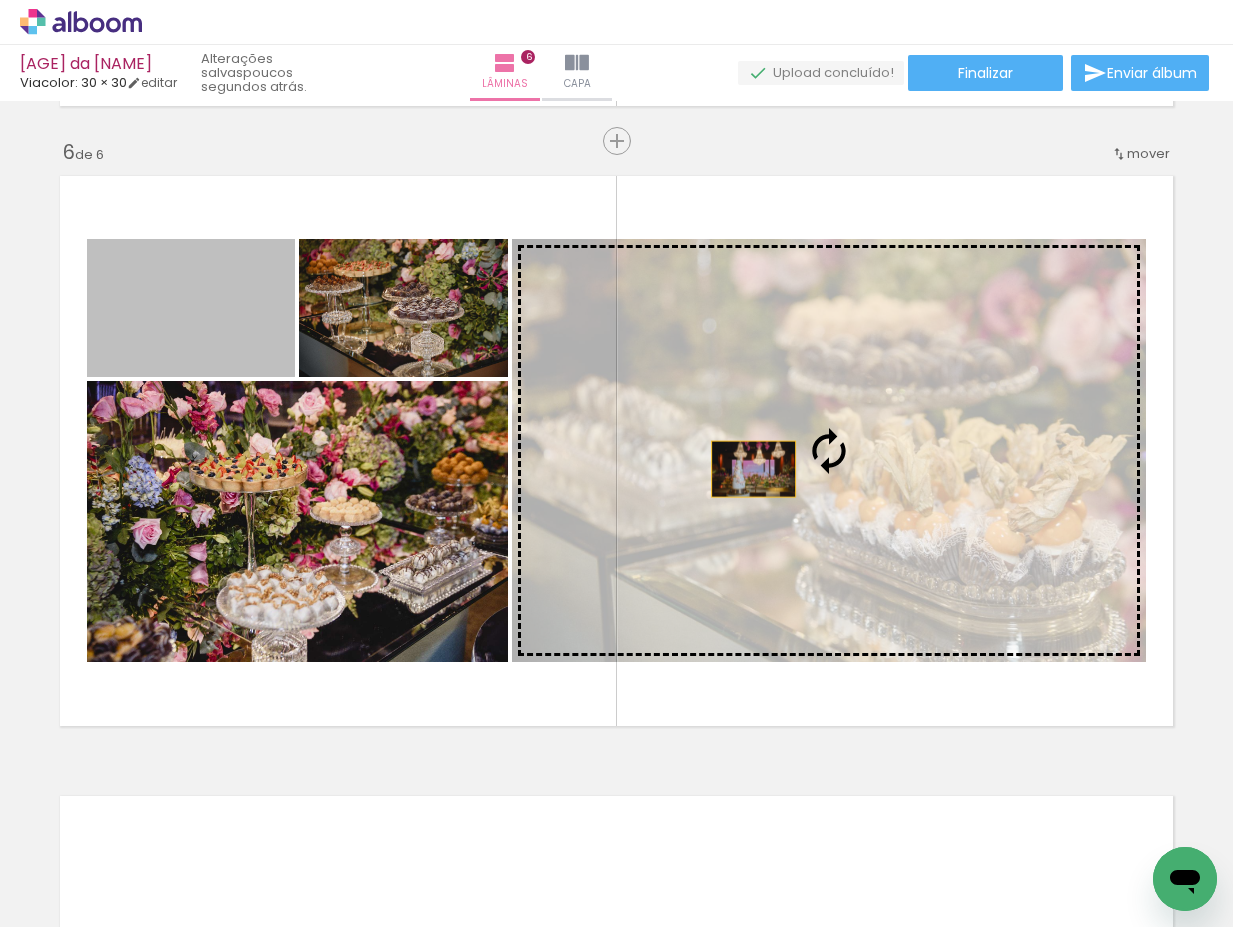drag, startPoint x: 228, startPoint y: 313, endPoint x: 746, endPoint y: 469, distance: 540.9806 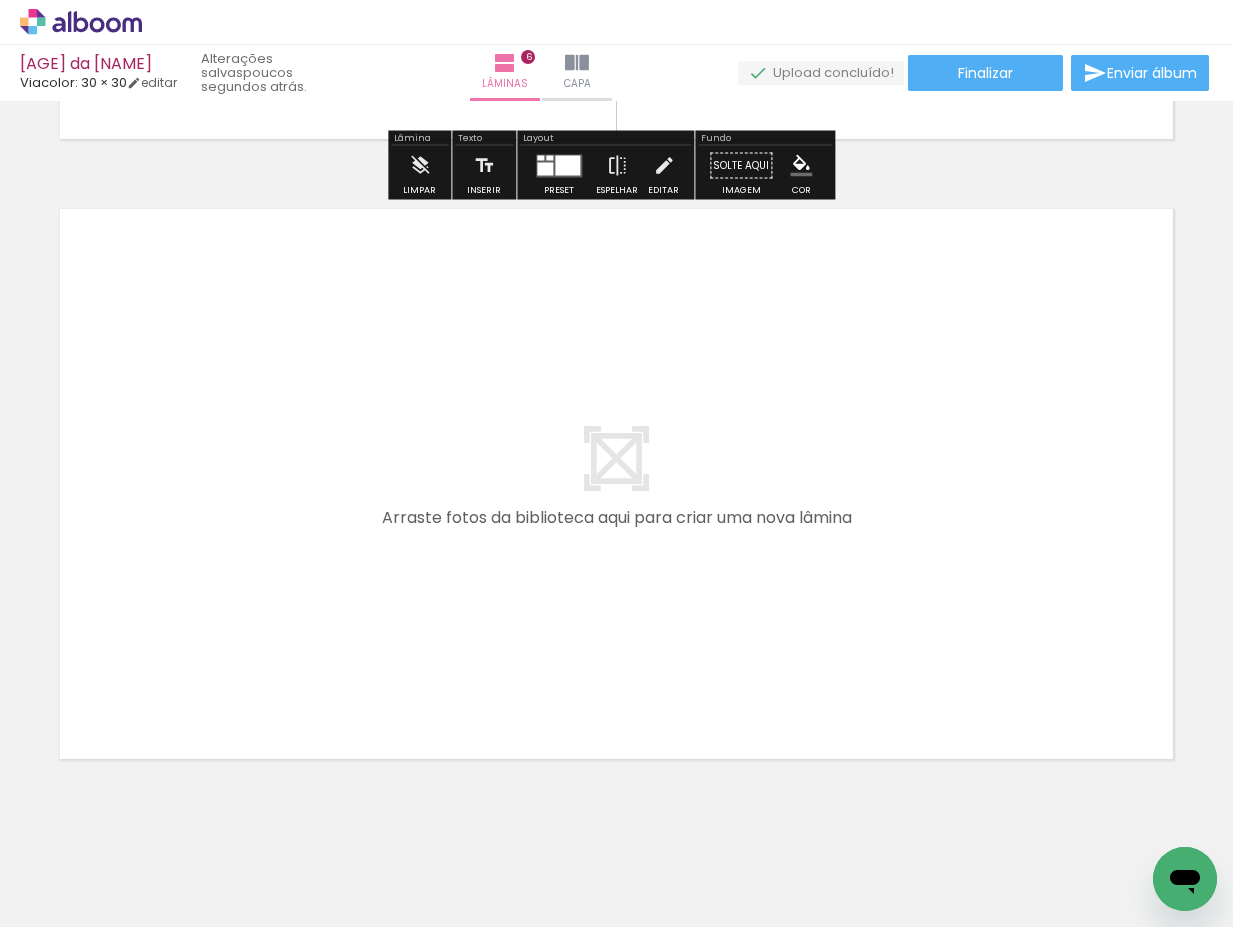 scroll, scrollTop: 3732, scrollLeft: 0, axis: vertical 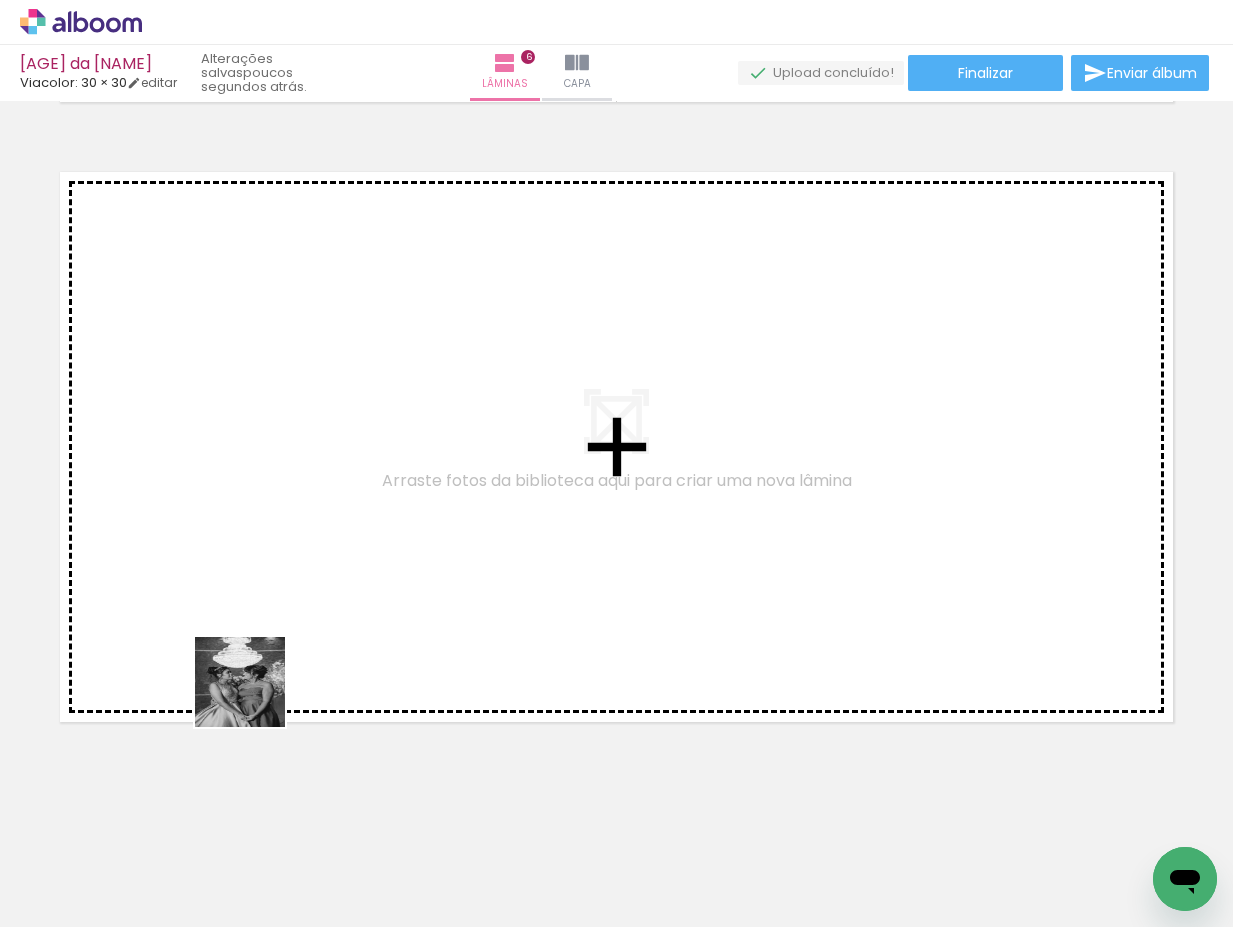 drag, startPoint x: 216, startPoint y: 873, endPoint x: 261, endPoint y: 636, distance: 241.23433 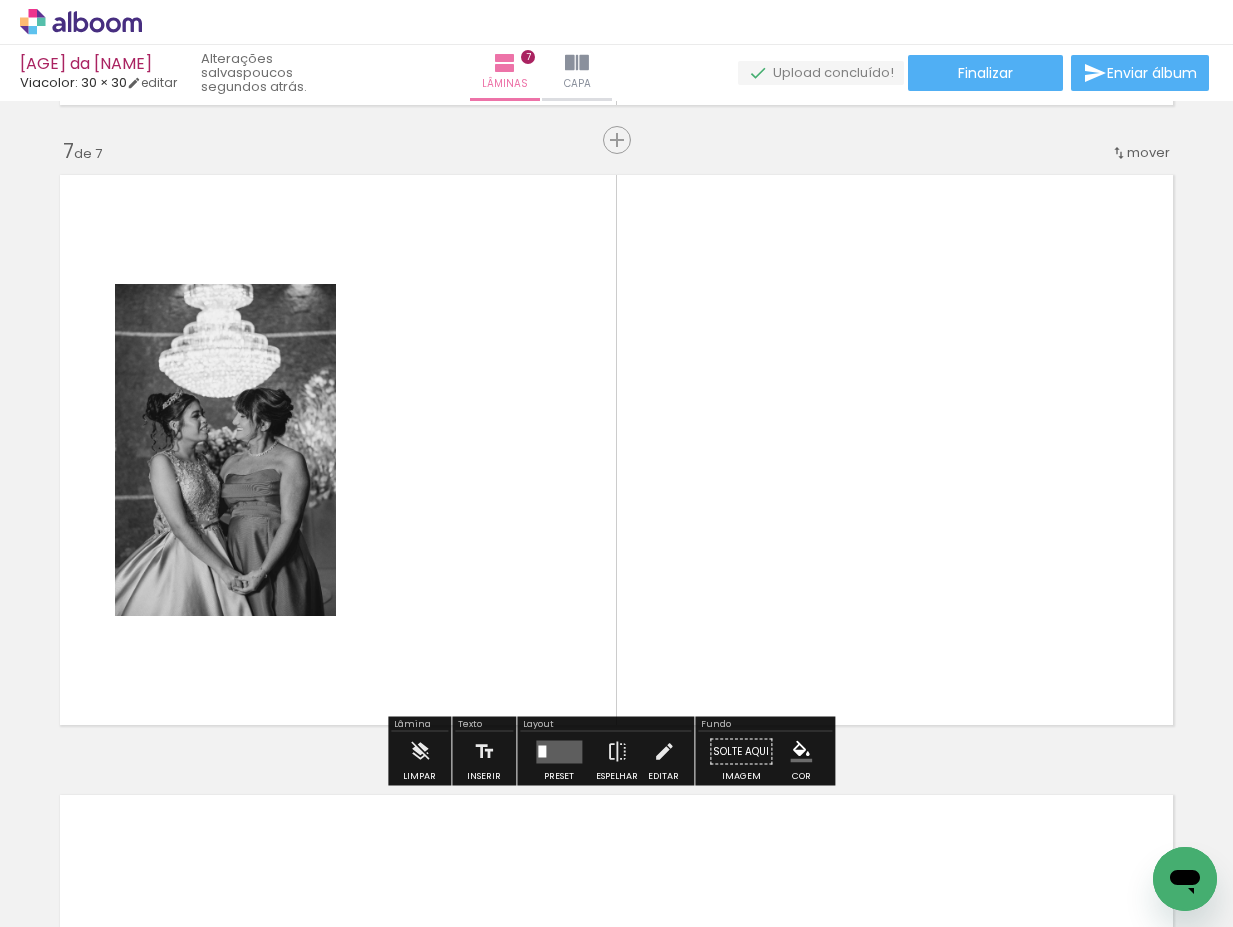 scroll, scrollTop: 3713, scrollLeft: 0, axis: vertical 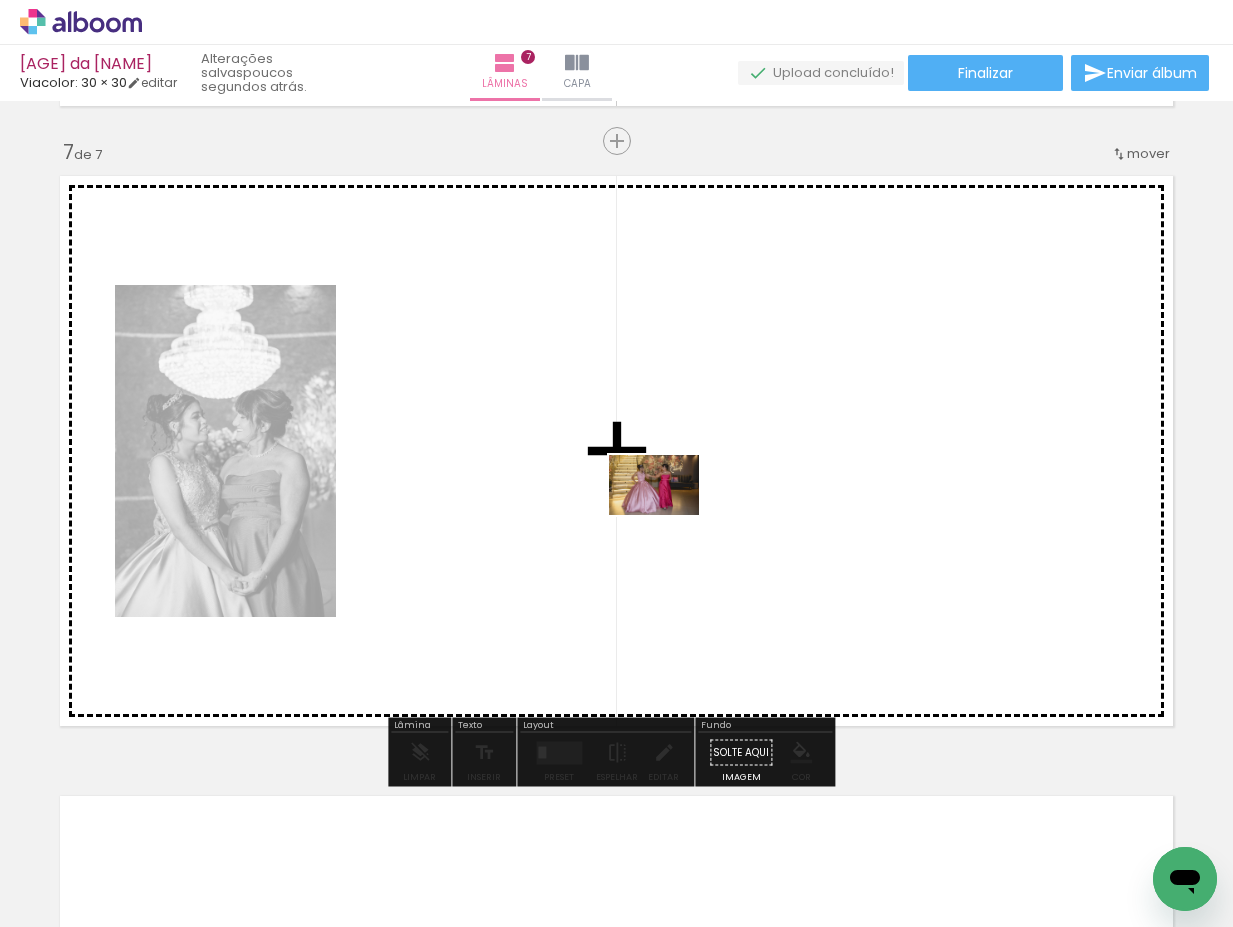 drag, startPoint x: 427, startPoint y: 862, endPoint x: 669, endPoint y: 515, distance: 423.052 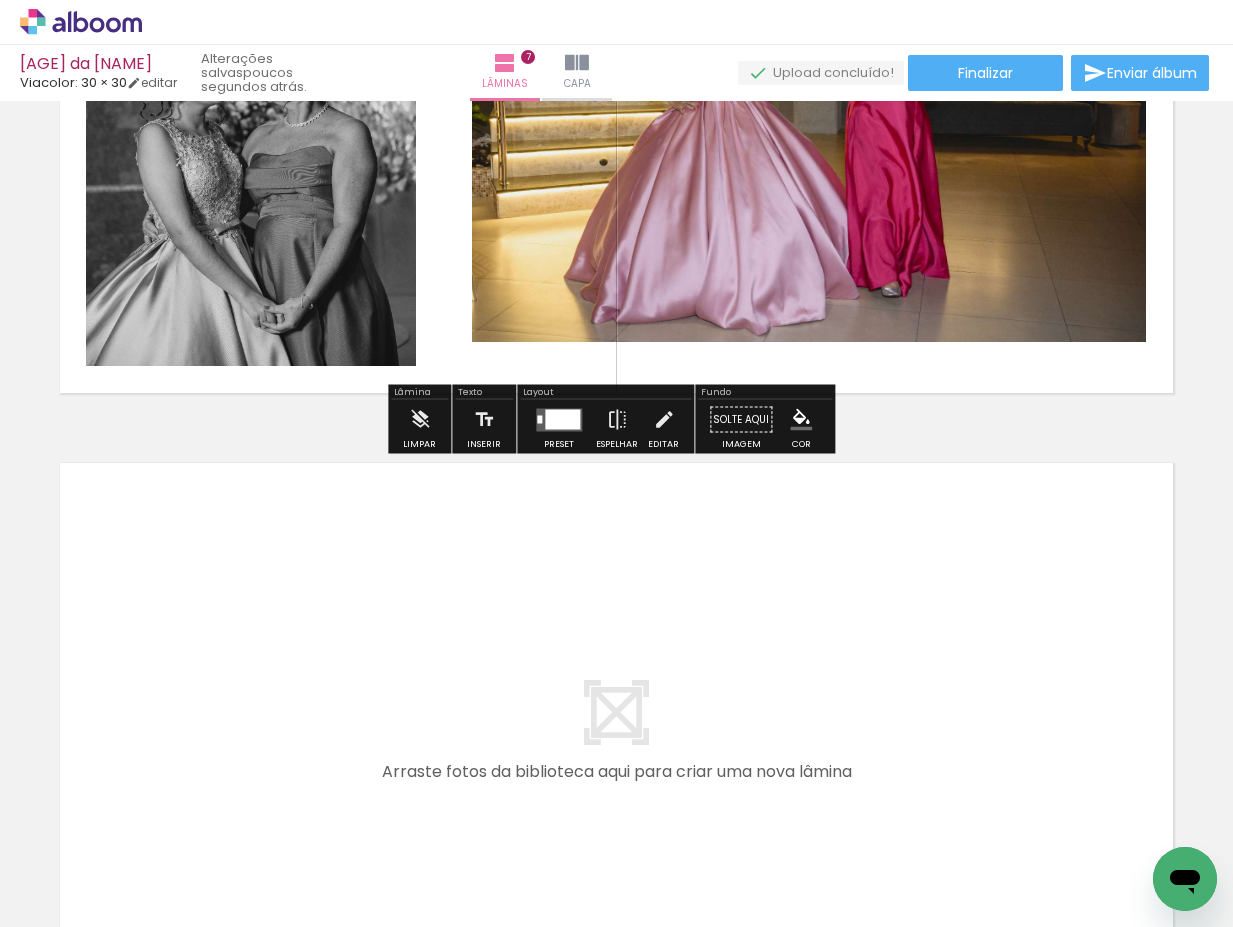 scroll, scrollTop: 4213, scrollLeft: 0, axis: vertical 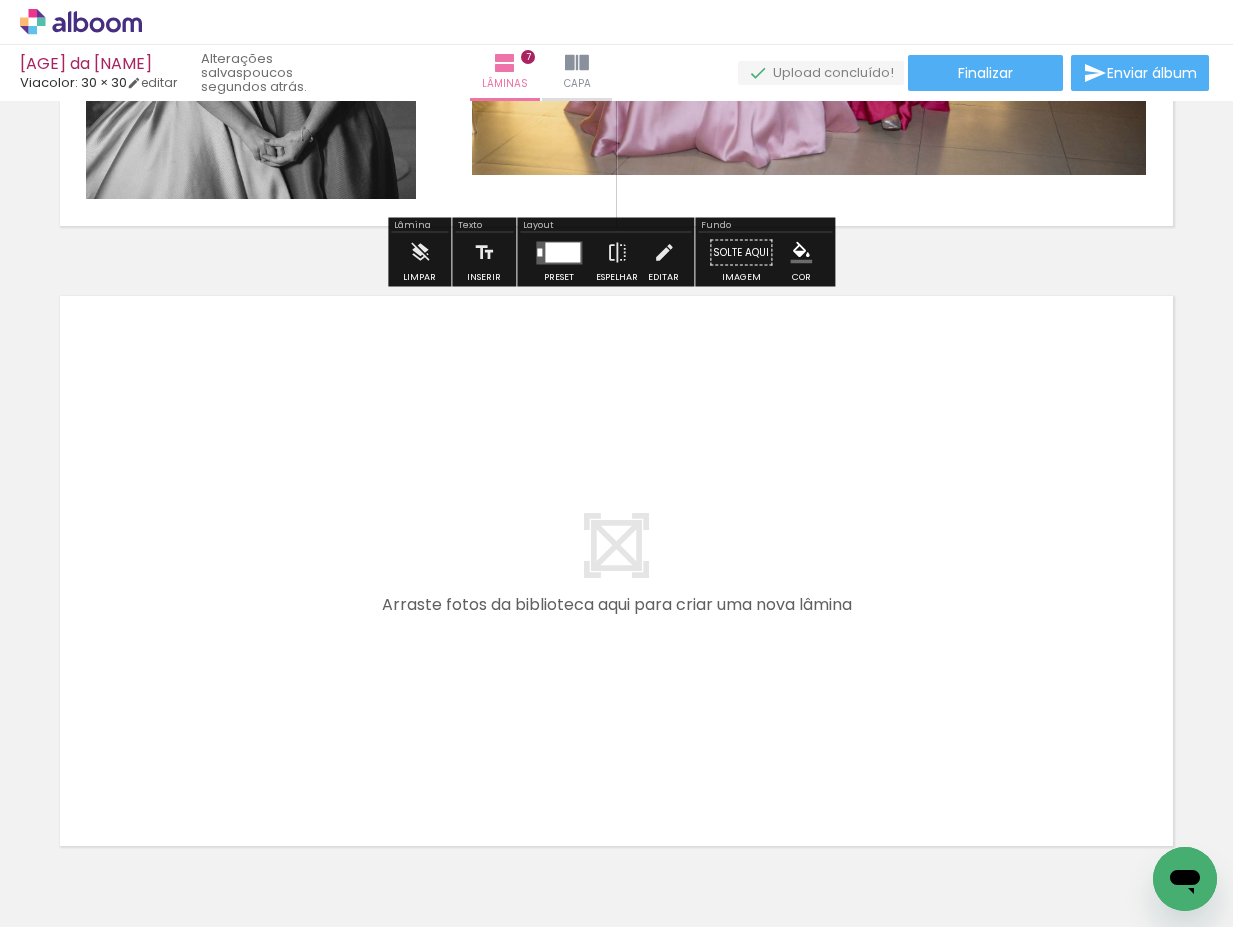 drag, startPoint x: 422, startPoint y: 871, endPoint x: 353, endPoint y: 632, distance: 248.76093 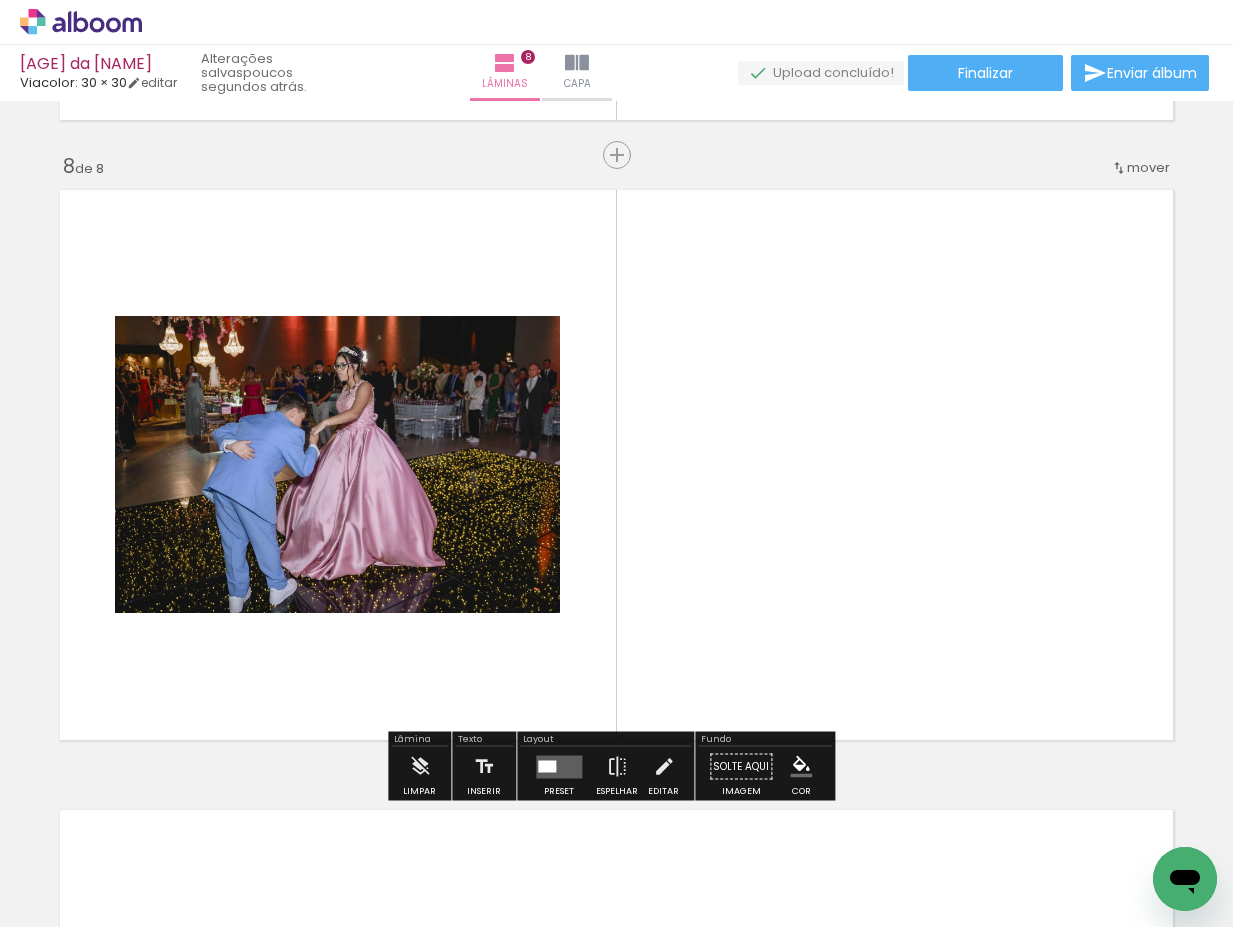 scroll, scrollTop: 4333, scrollLeft: 0, axis: vertical 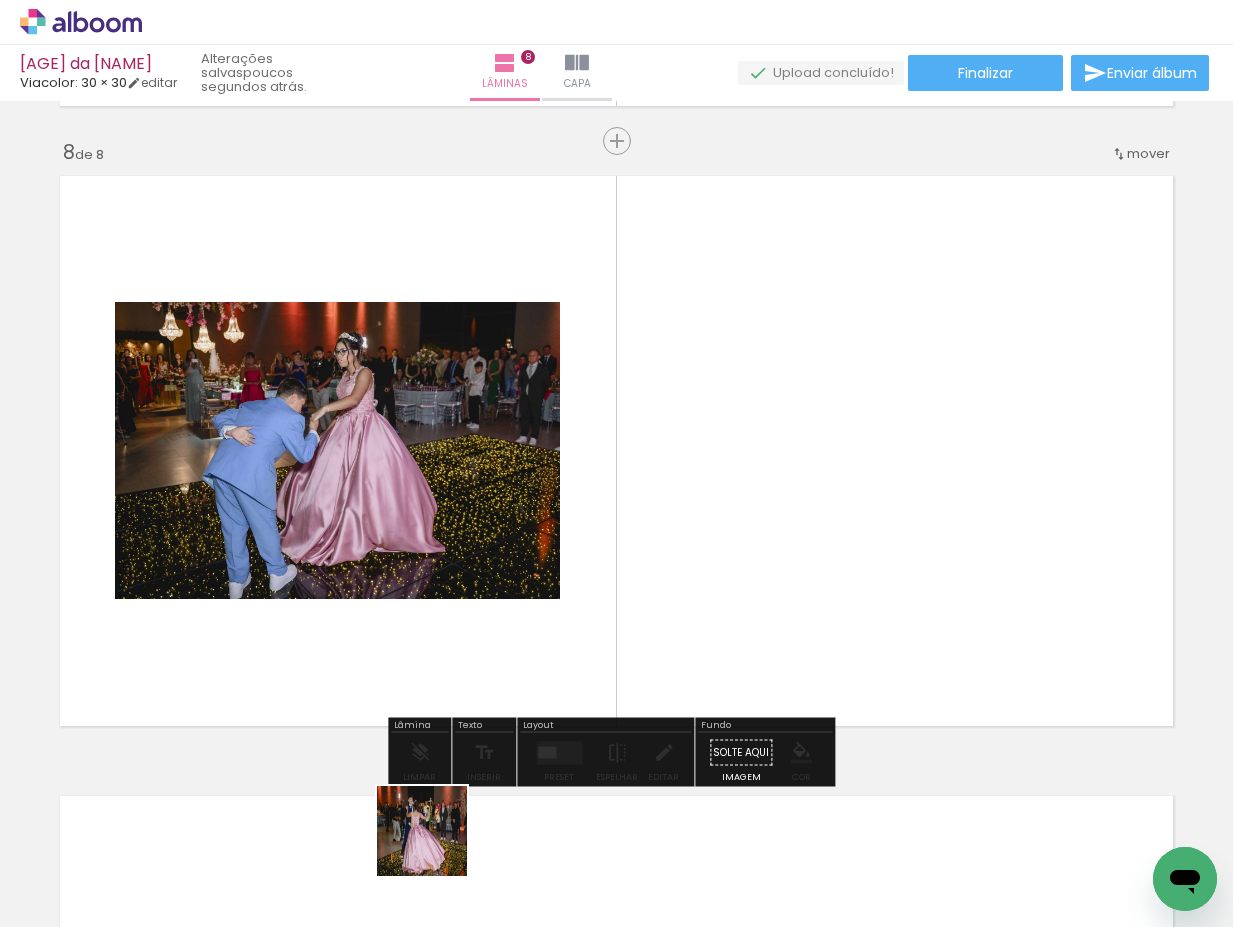 drag, startPoint x: 437, startPoint y: 861, endPoint x: 456, endPoint y: 640, distance: 221.81523 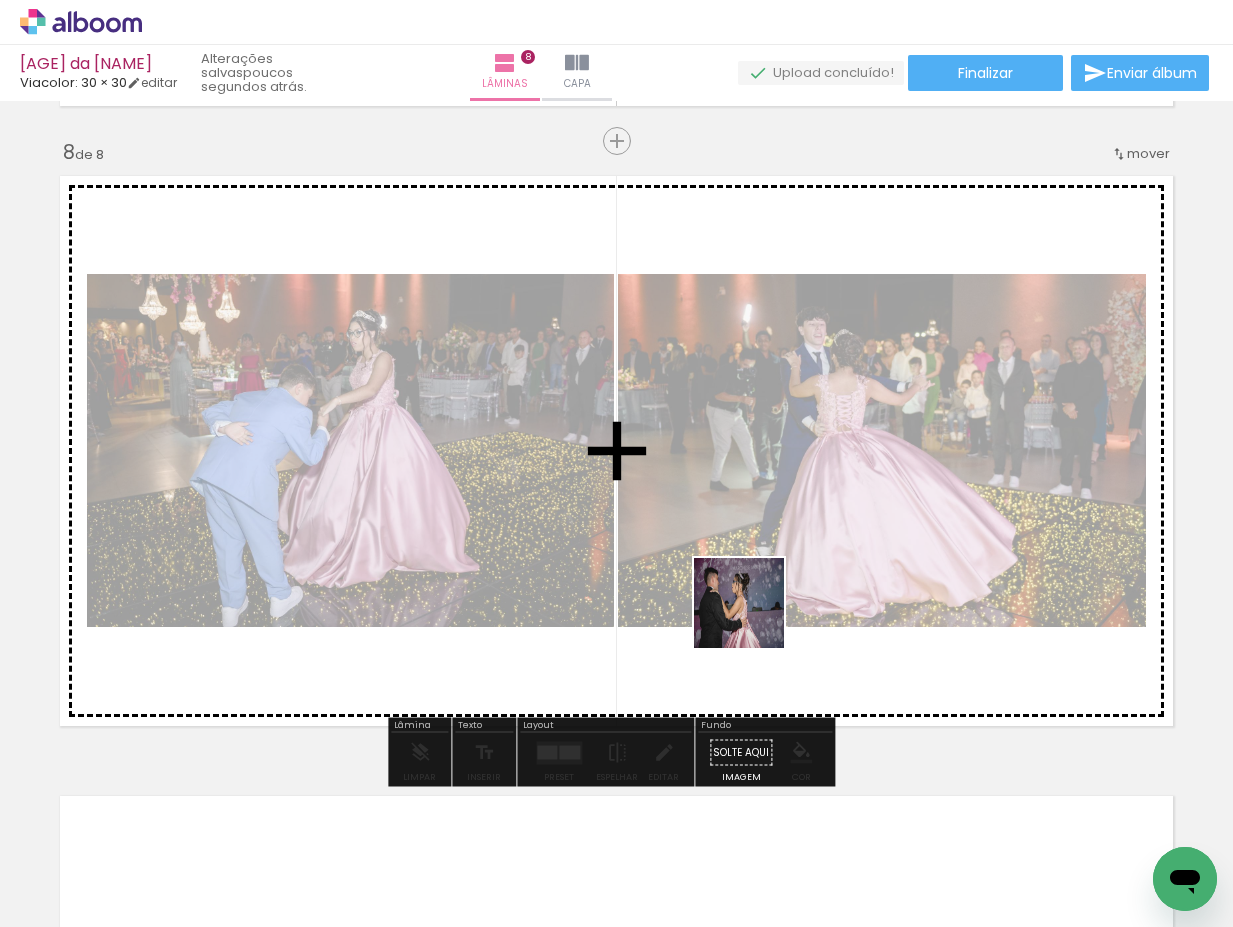 drag, startPoint x: 448, startPoint y: 869, endPoint x: 762, endPoint y: 628, distance: 395.82446 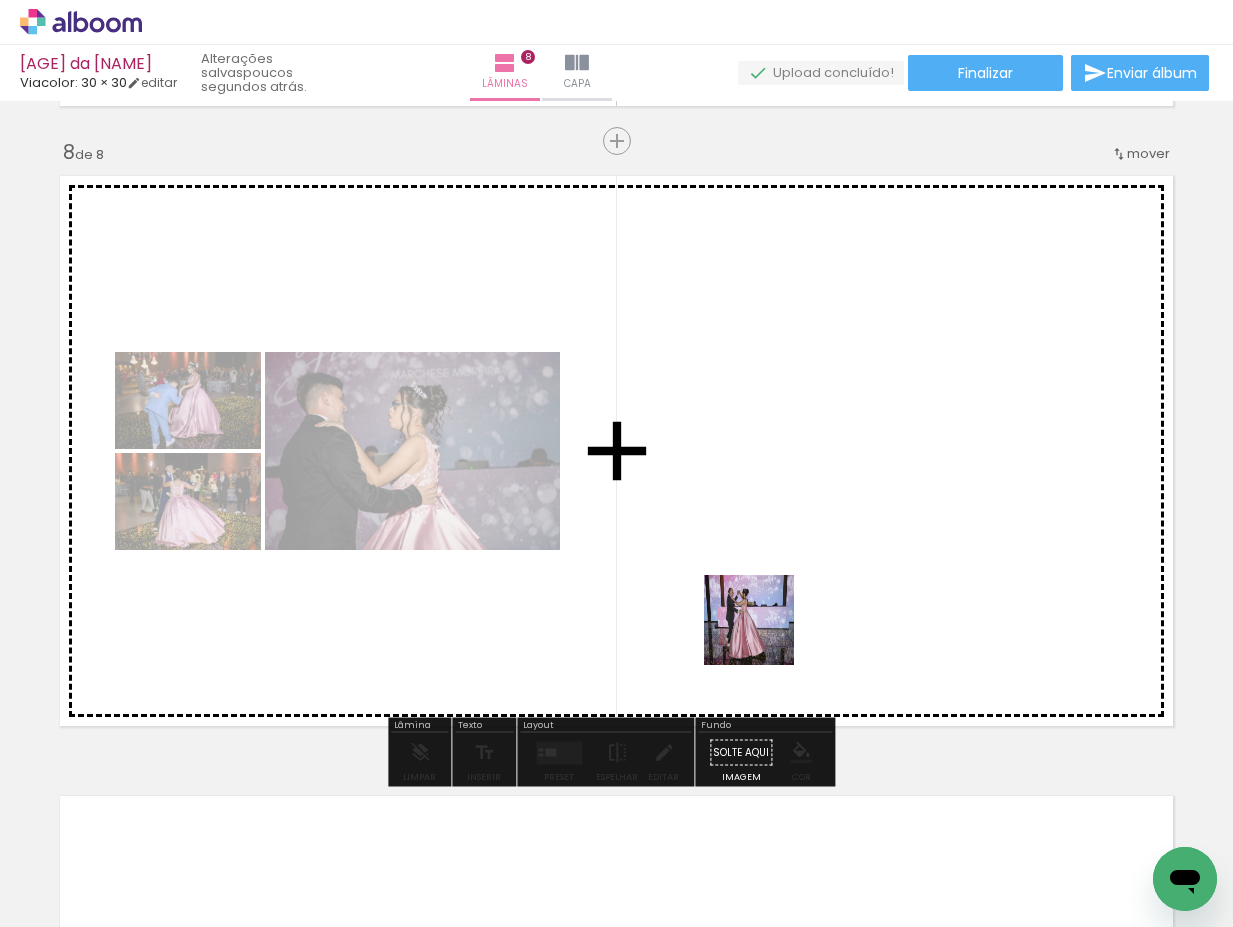 drag, startPoint x: 764, startPoint y: 635, endPoint x: 850, endPoint y: 534, distance: 132.65369 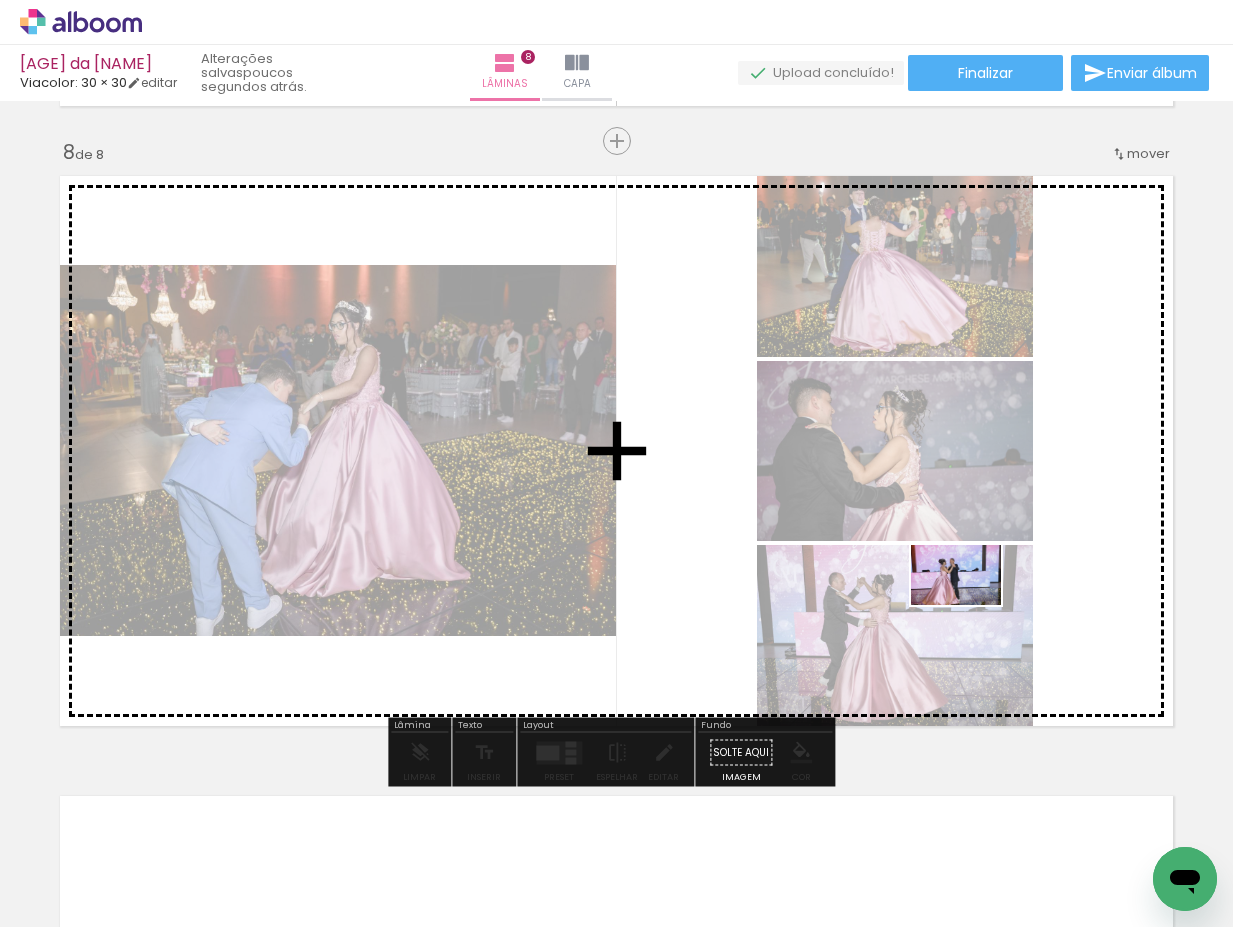drag, startPoint x: 410, startPoint y: 876, endPoint x: 1046, endPoint y: 589, distance: 697.75714 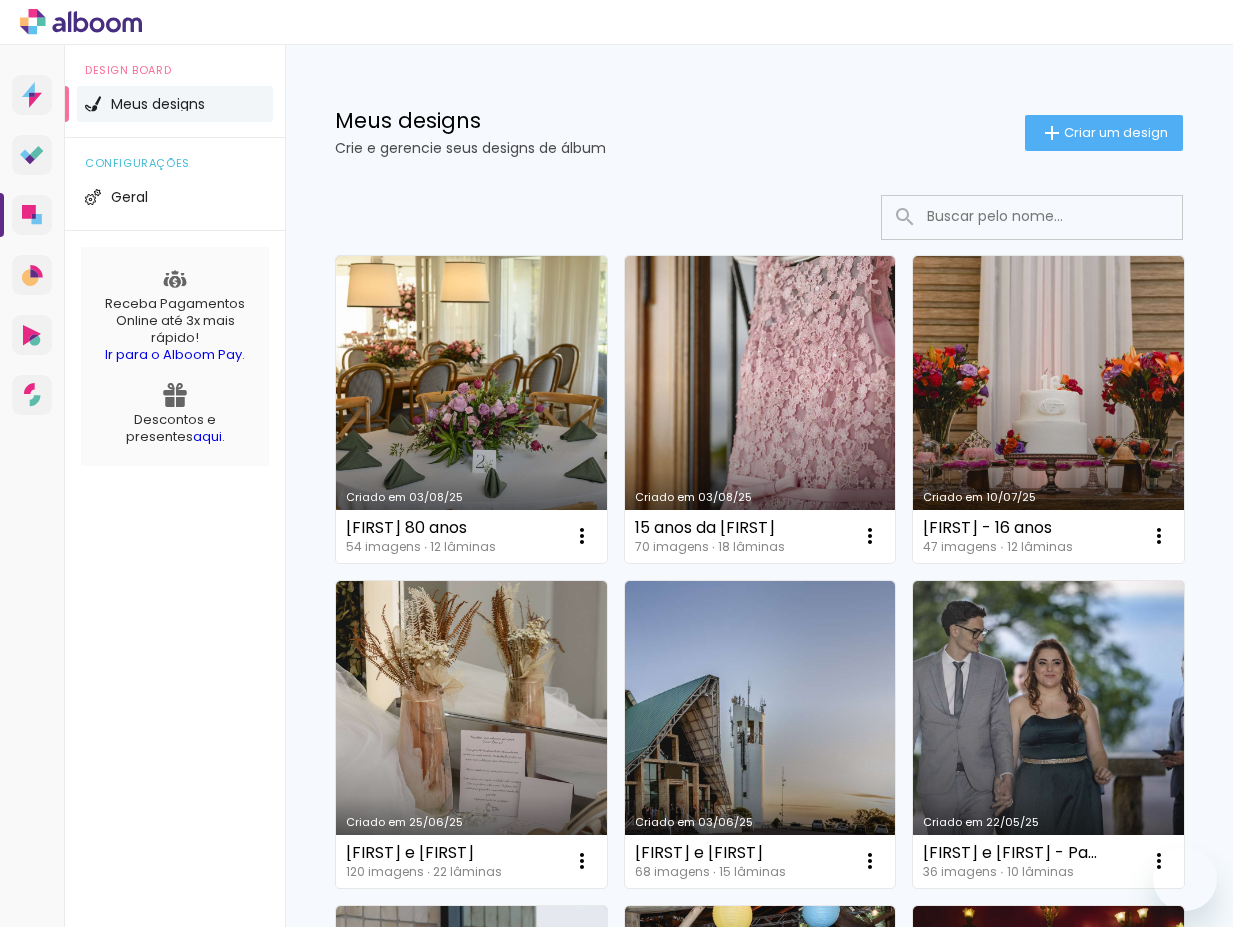 scroll, scrollTop: 0, scrollLeft: 0, axis: both 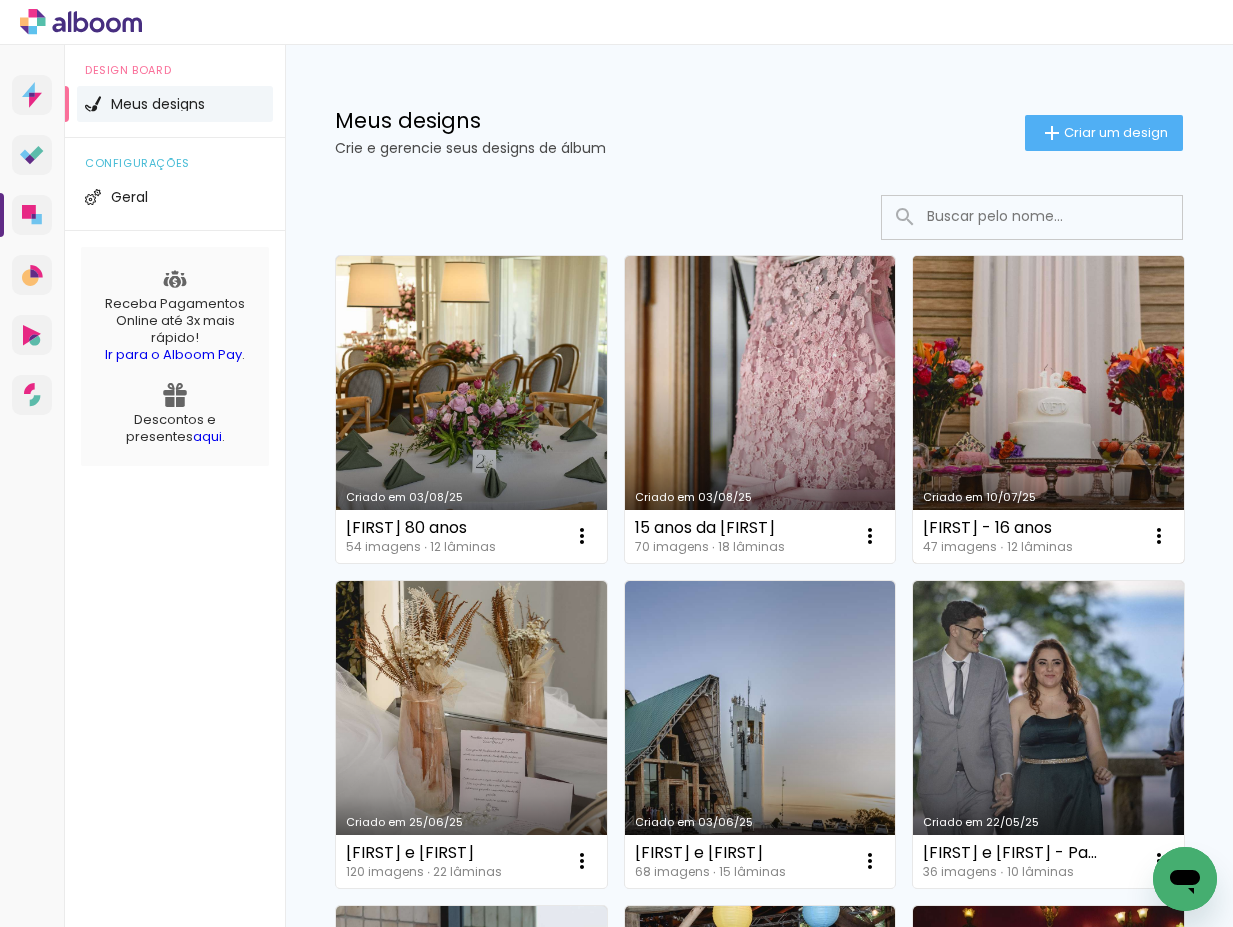 click on "Criado em 10/07/25" at bounding box center [1048, 409] 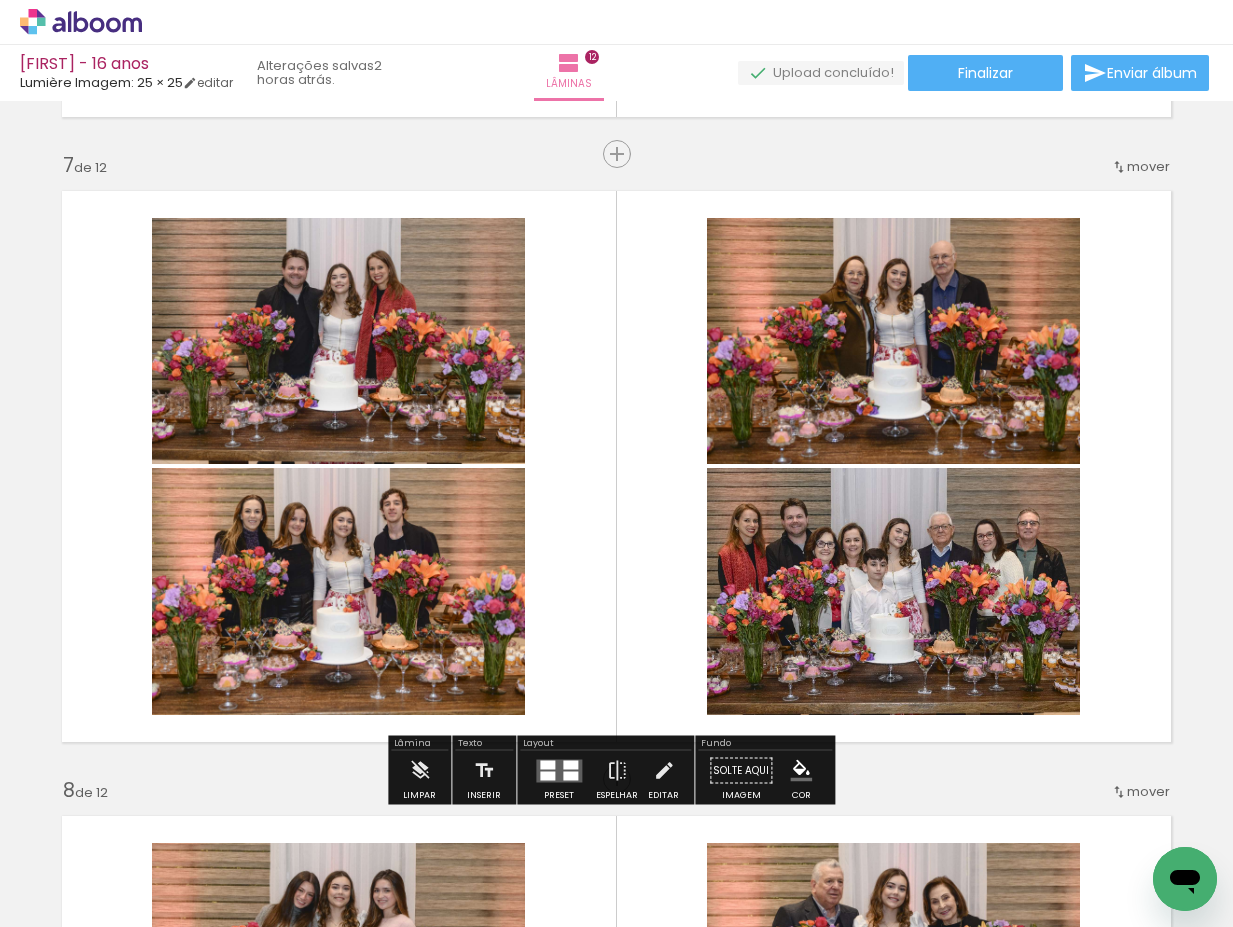 scroll, scrollTop: 3833, scrollLeft: 0, axis: vertical 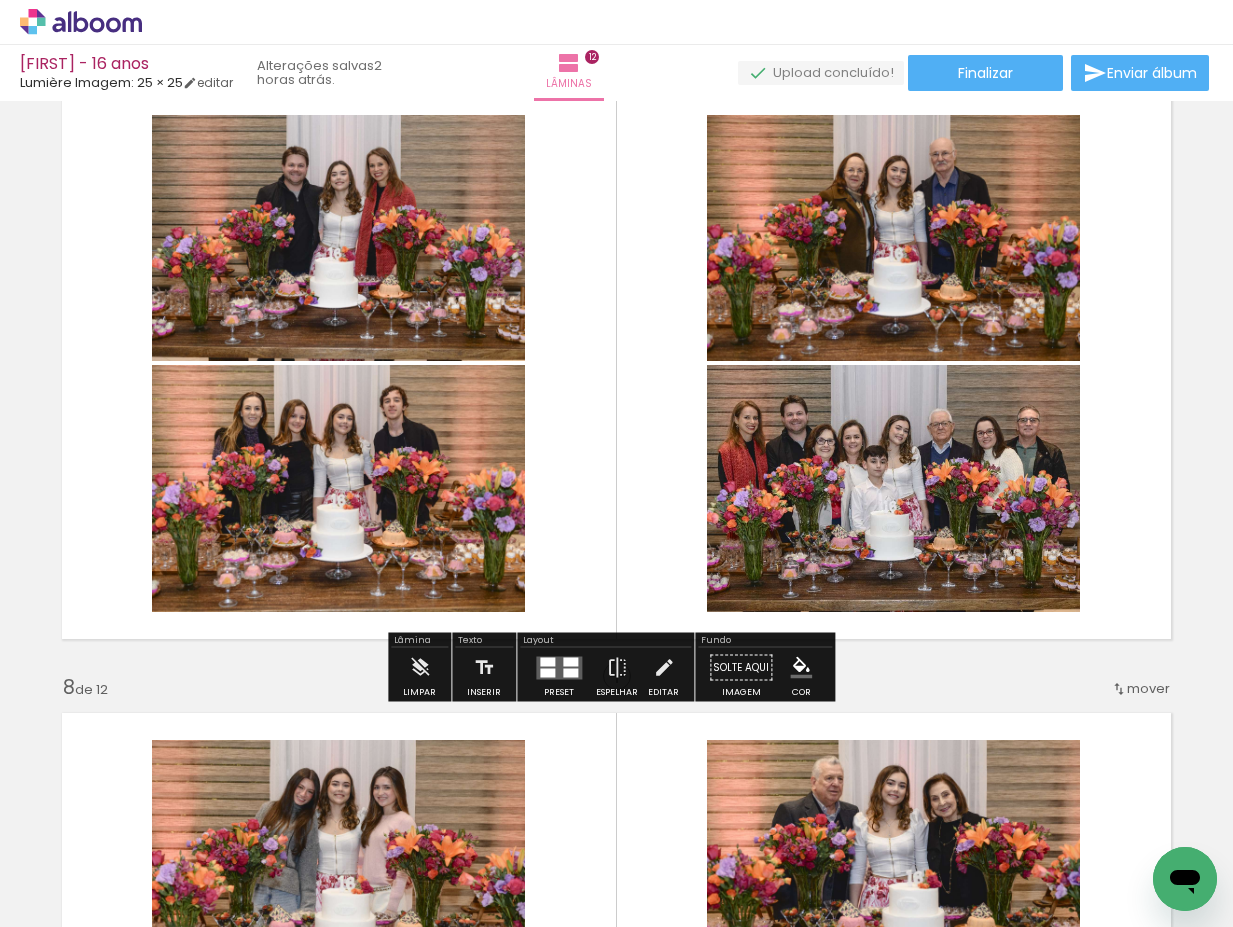 click 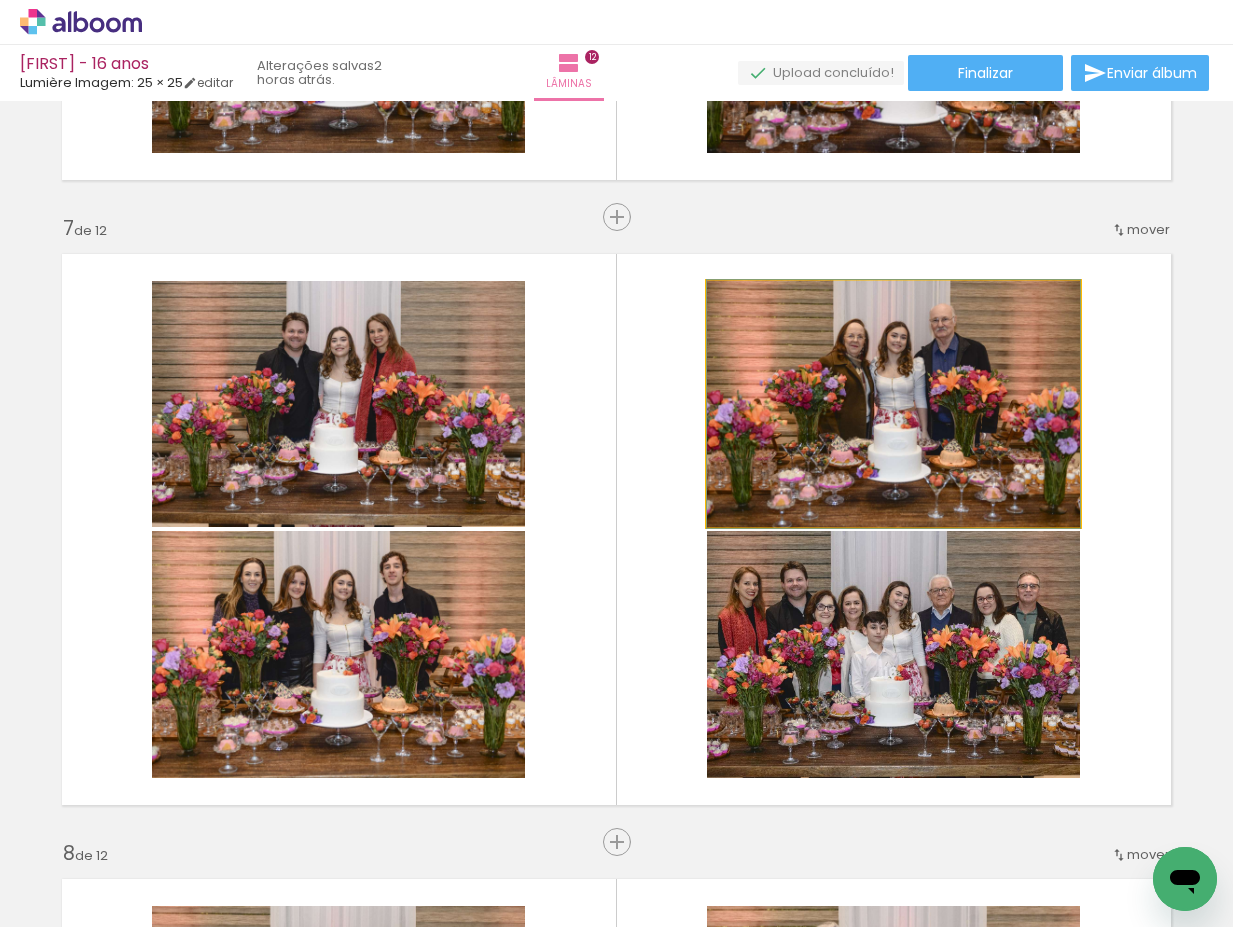 click 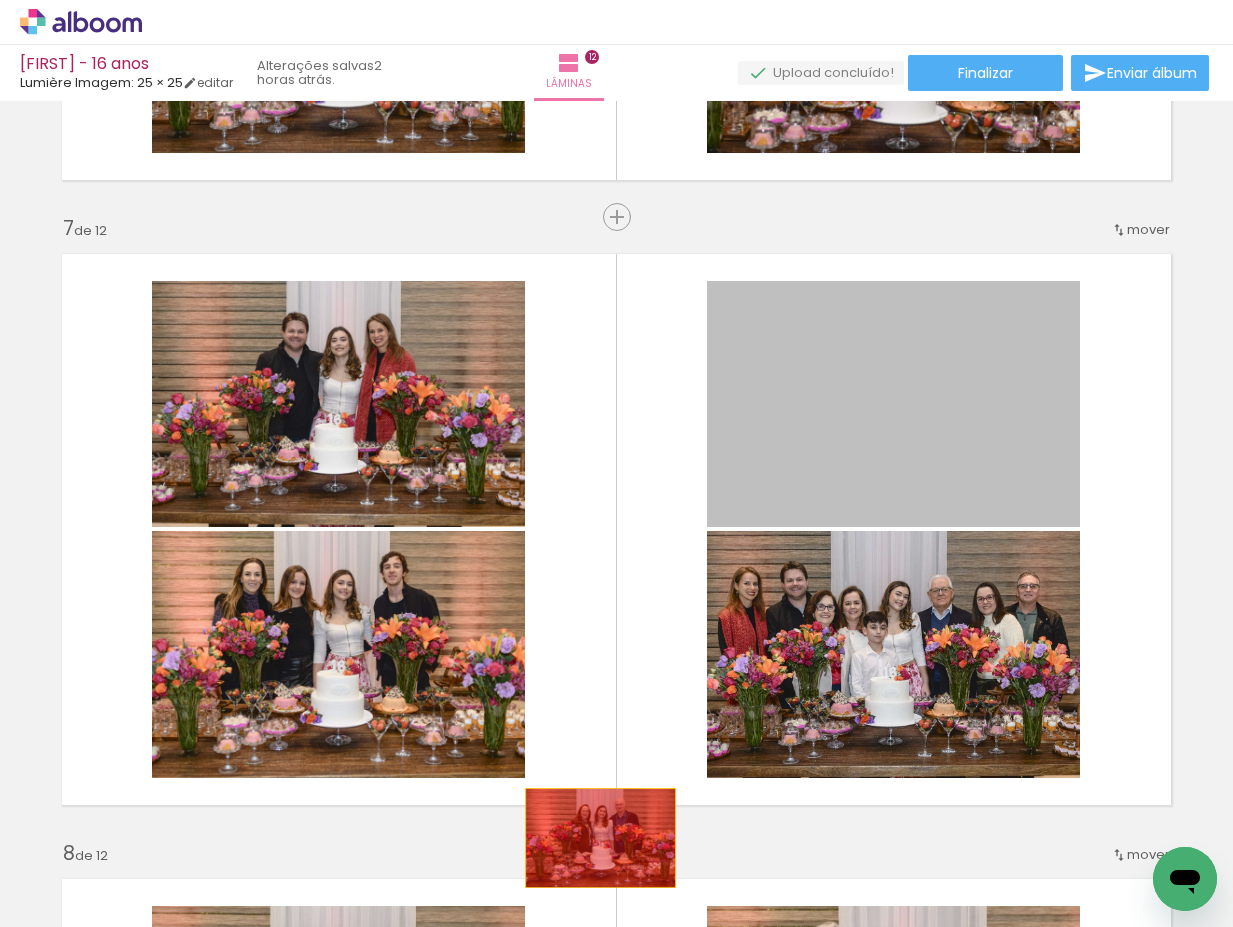 drag, startPoint x: 987, startPoint y: 346, endPoint x: 593, endPoint y: 838, distance: 630.3174 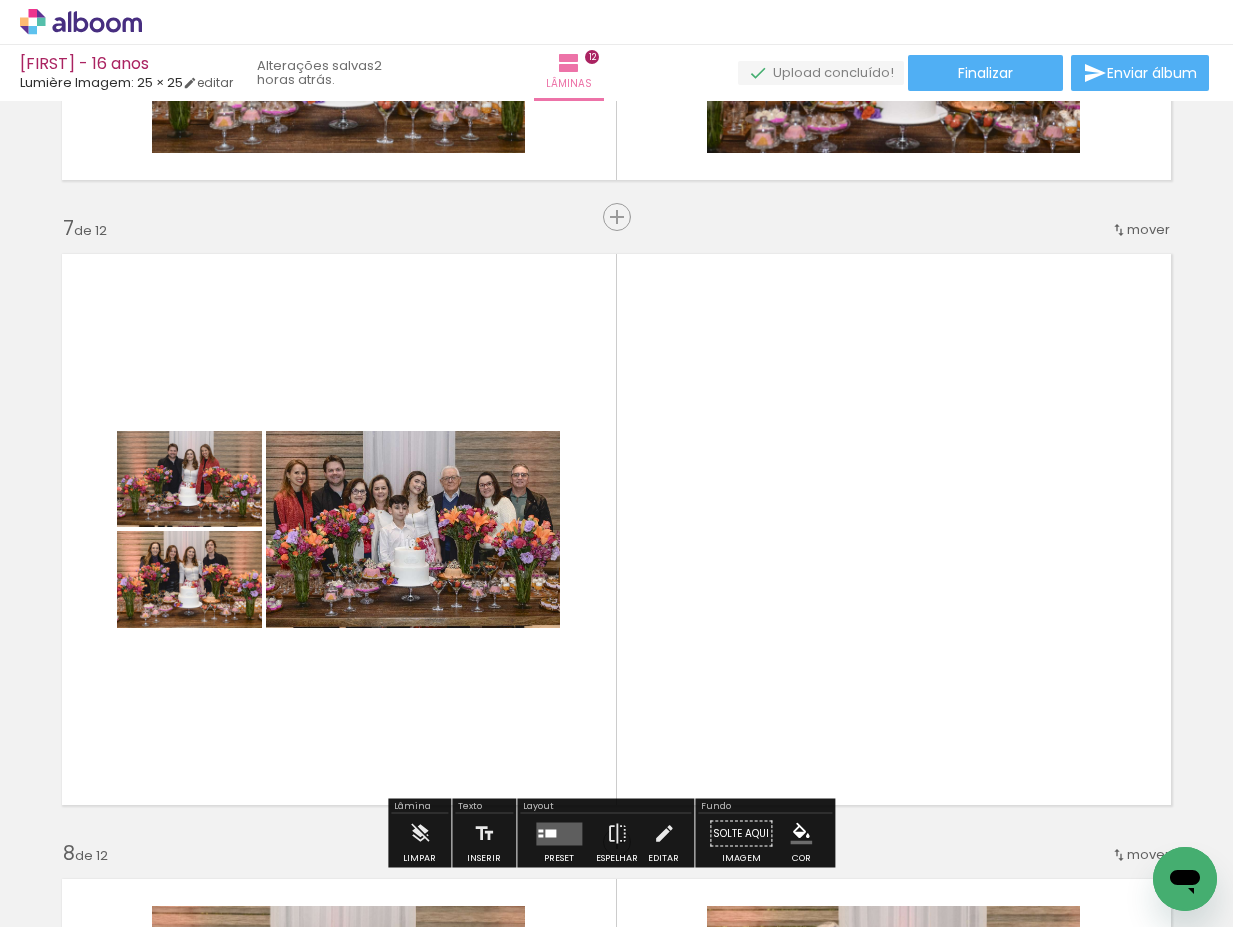 click at bounding box center [616, 529] 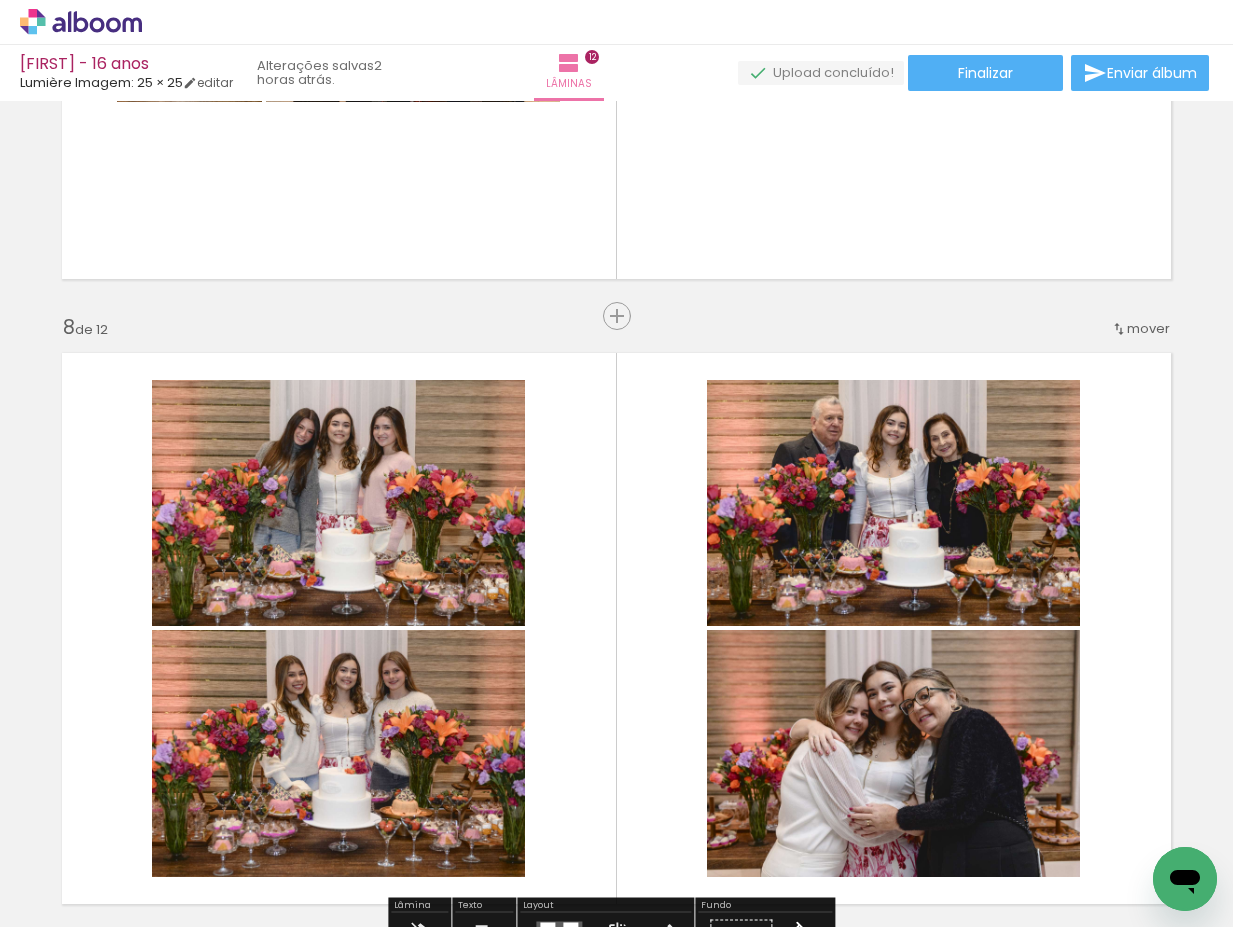scroll, scrollTop: 4333, scrollLeft: 0, axis: vertical 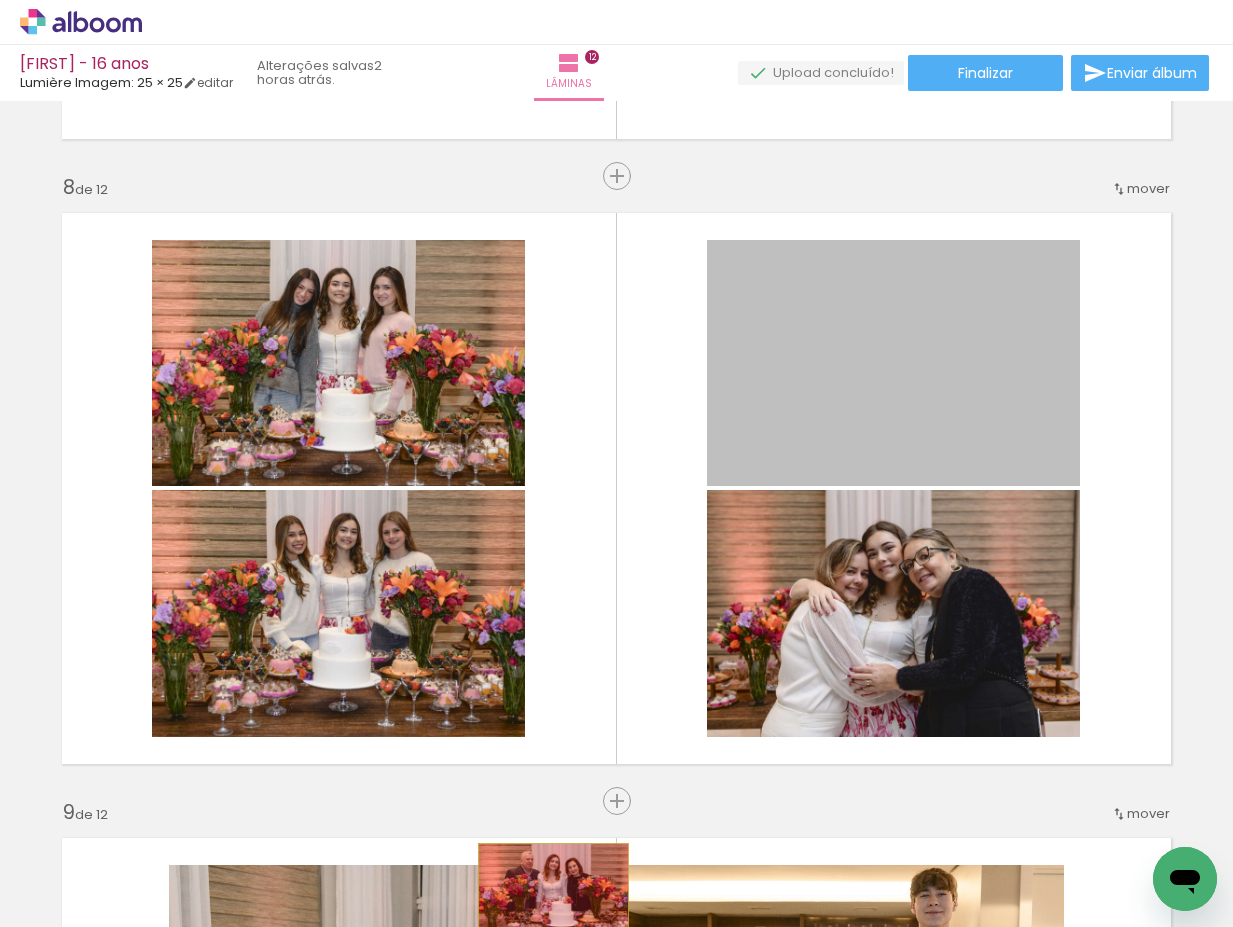drag, startPoint x: 965, startPoint y: 417, endPoint x: 546, endPoint y: 893, distance: 634.1427 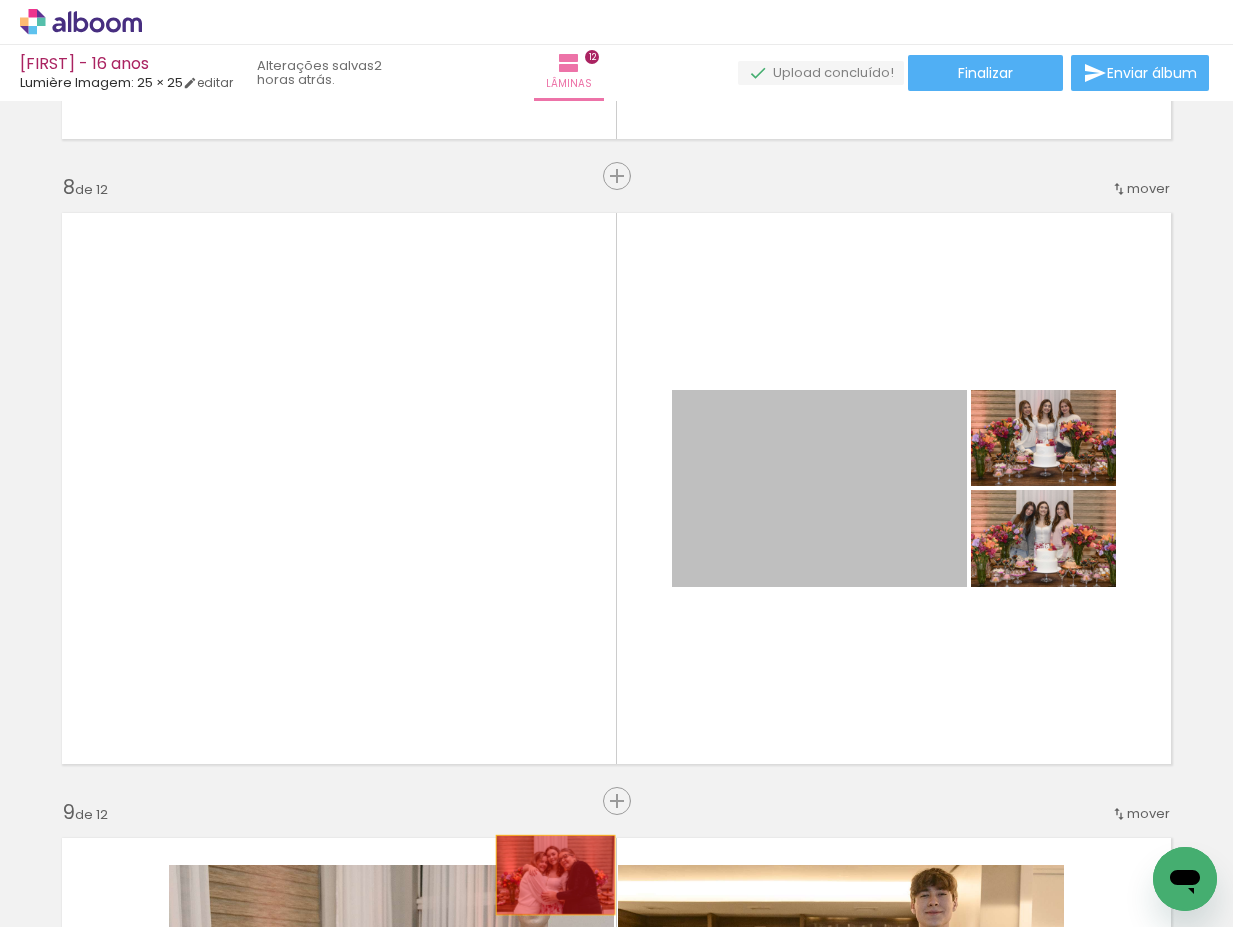 drag, startPoint x: 855, startPoint y: 492, endPoint x: 547, endPoint y: 875, distance: 491.4804 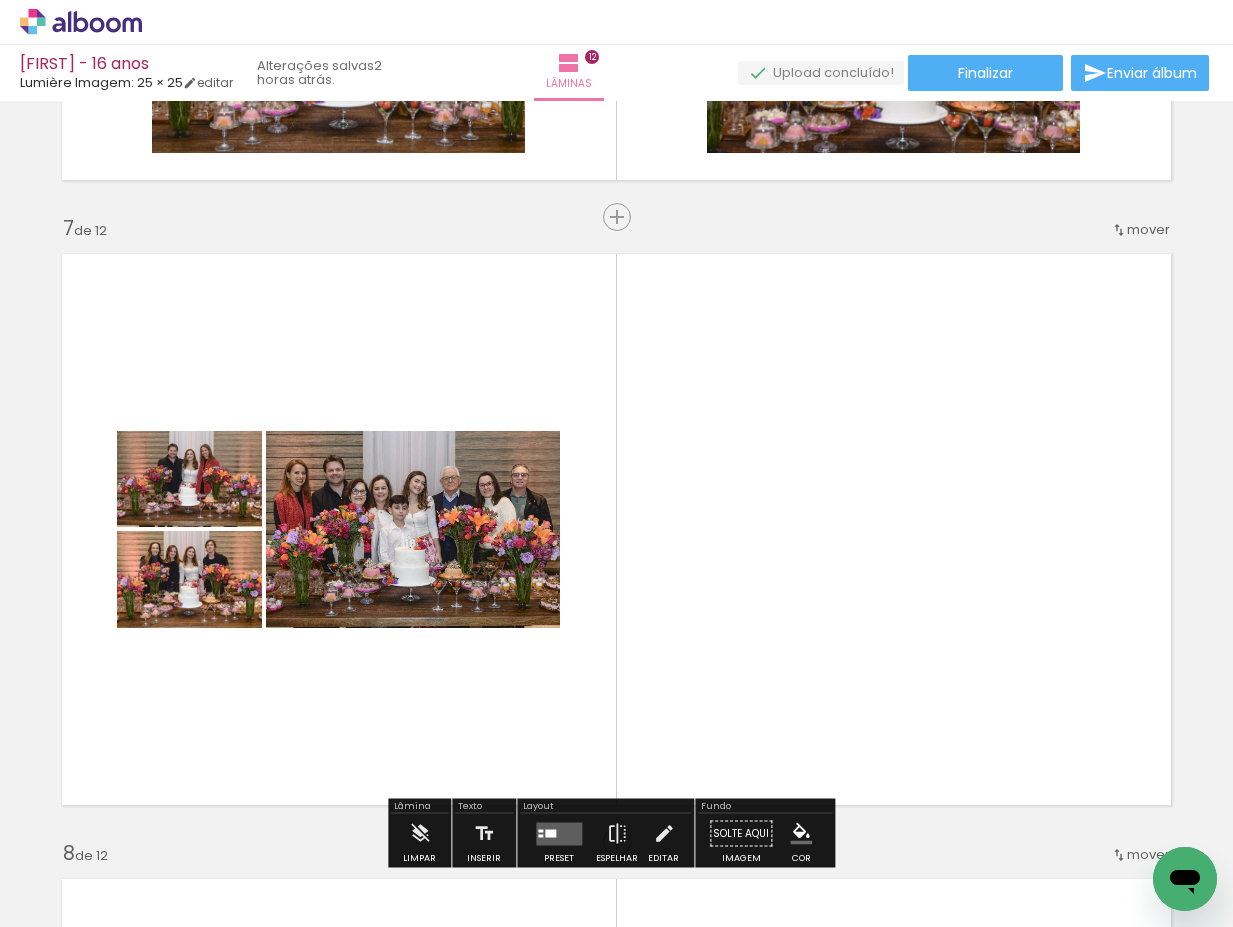 scroll, scrollTop: 4167, scrollLeft: 0, axis: vertical 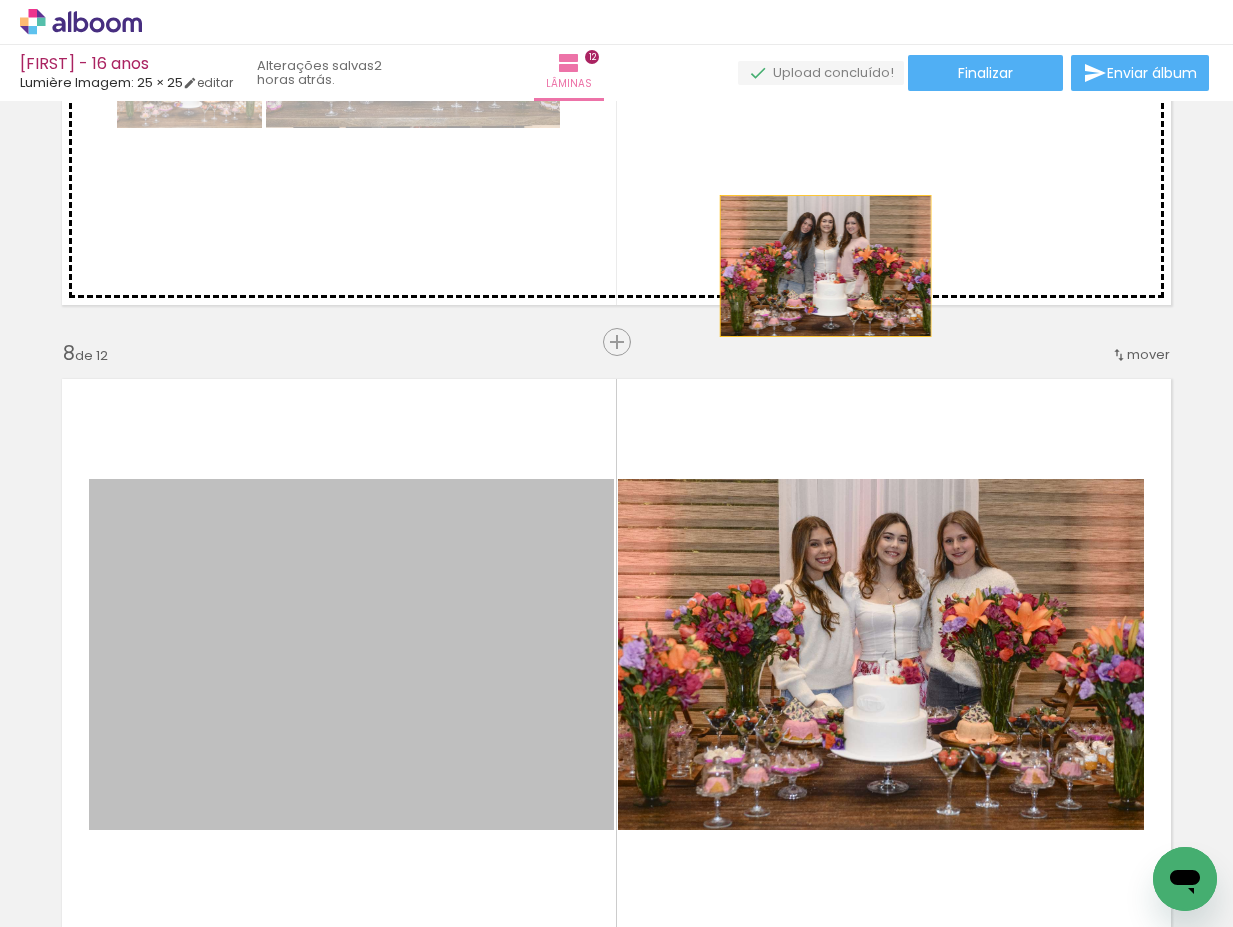 drag, startPoint x: 429, startPoint y: 630, endPoint x: 821, endPoint y: 252, distance: 544.5622 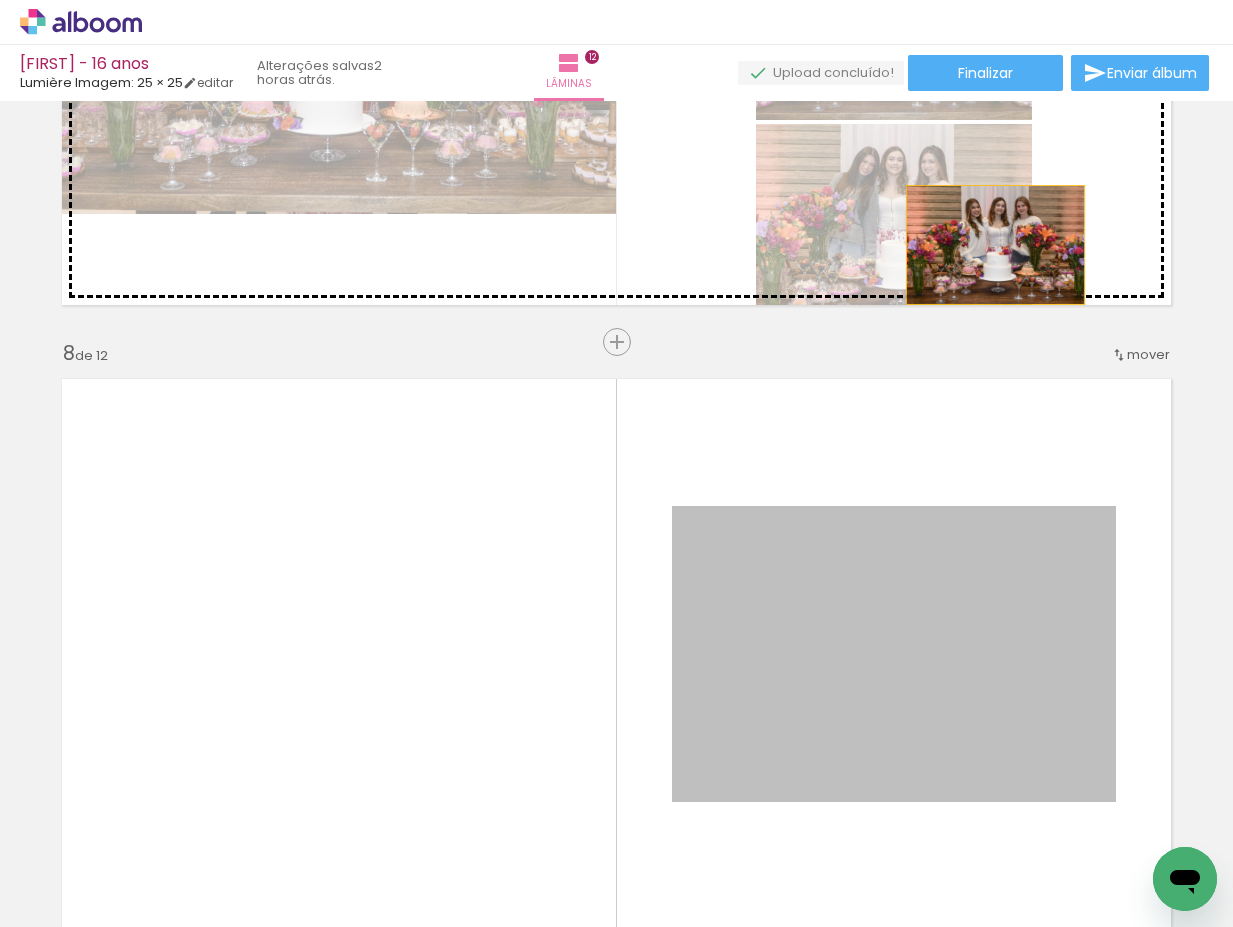 drag, startPoint x: 866, startPoint y: 606, endPoint x: 1024, endPoint y: 175, distance: 459.0479 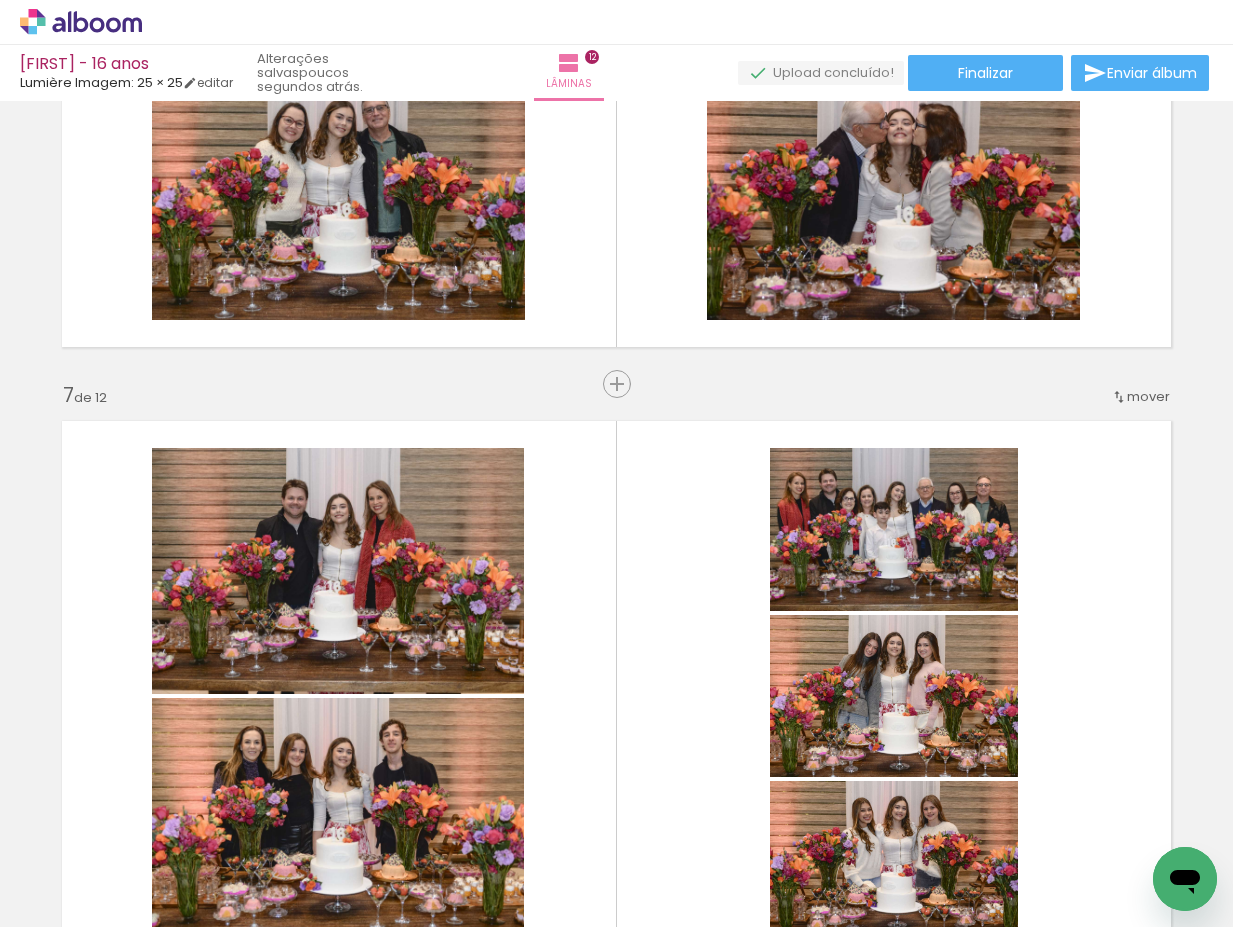 scroll, scrollTop: 3667, scrollLeft: 0, axis: vertical 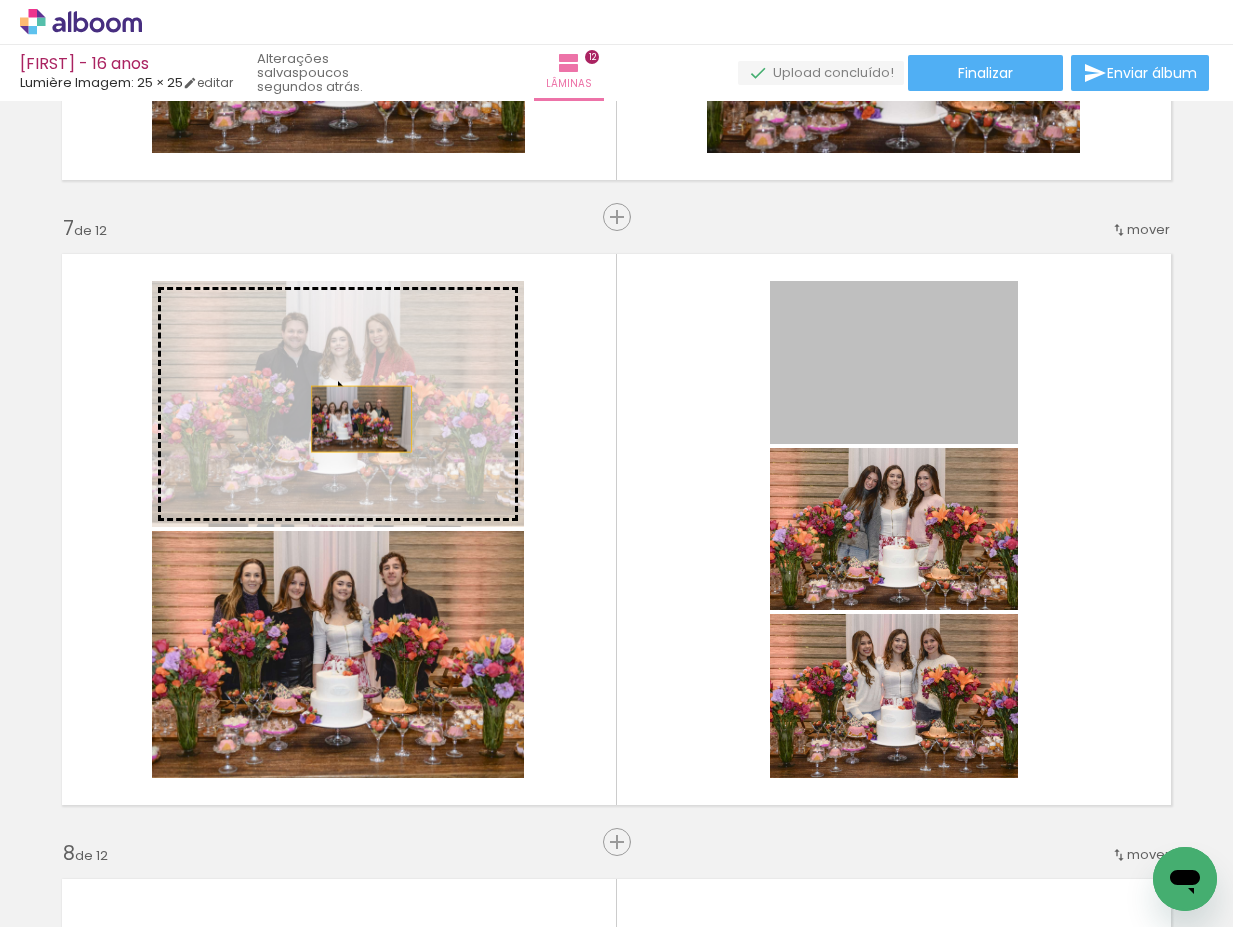 drag, startPoint x: 854, startPoint y: 400, endPoint x: 354, endPoint y: 419, distance: 500.36087 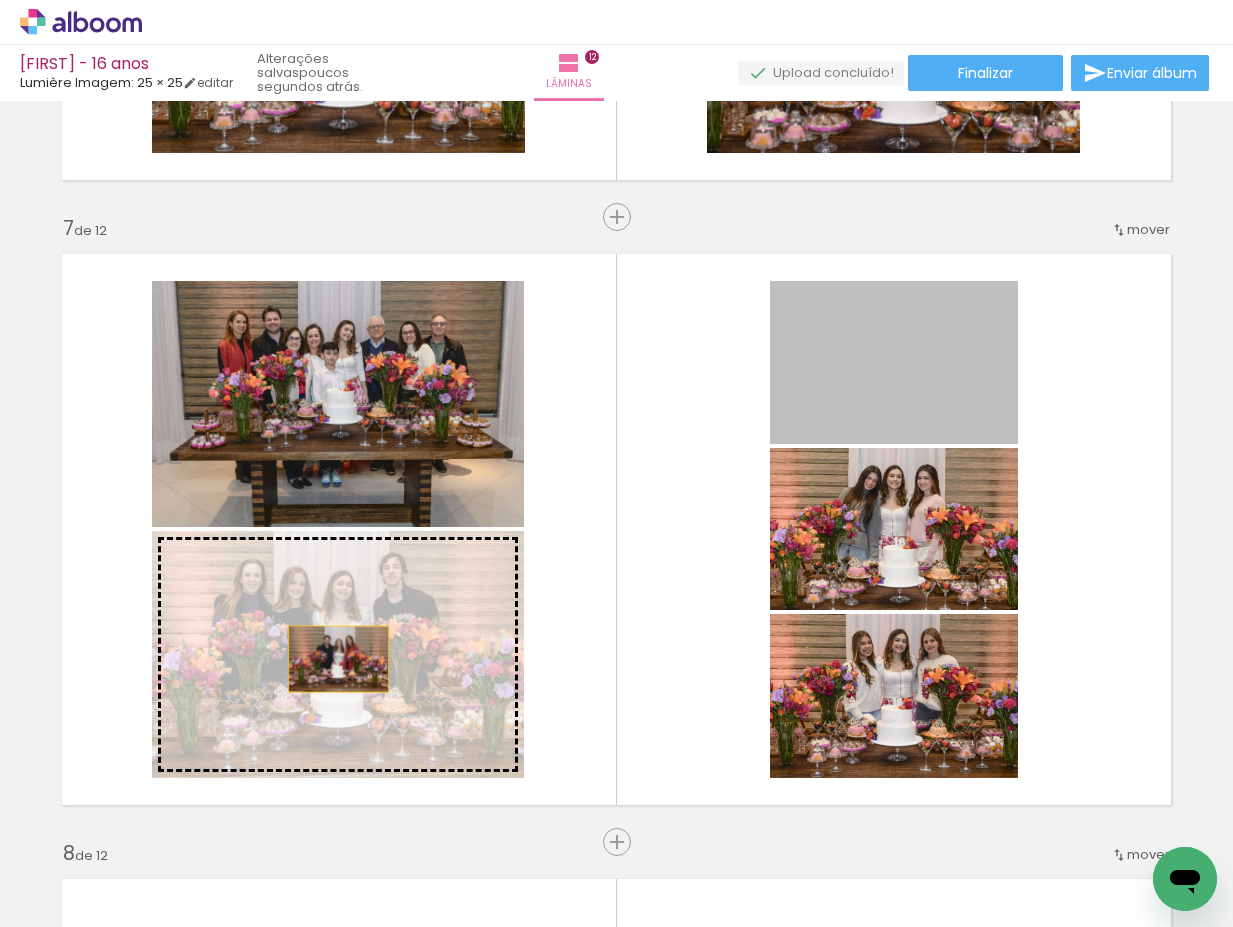 drag, startPoint x: 866, startPoint y: 401, endPoint x: 331, endPoint y: 654, distance: 591.8057 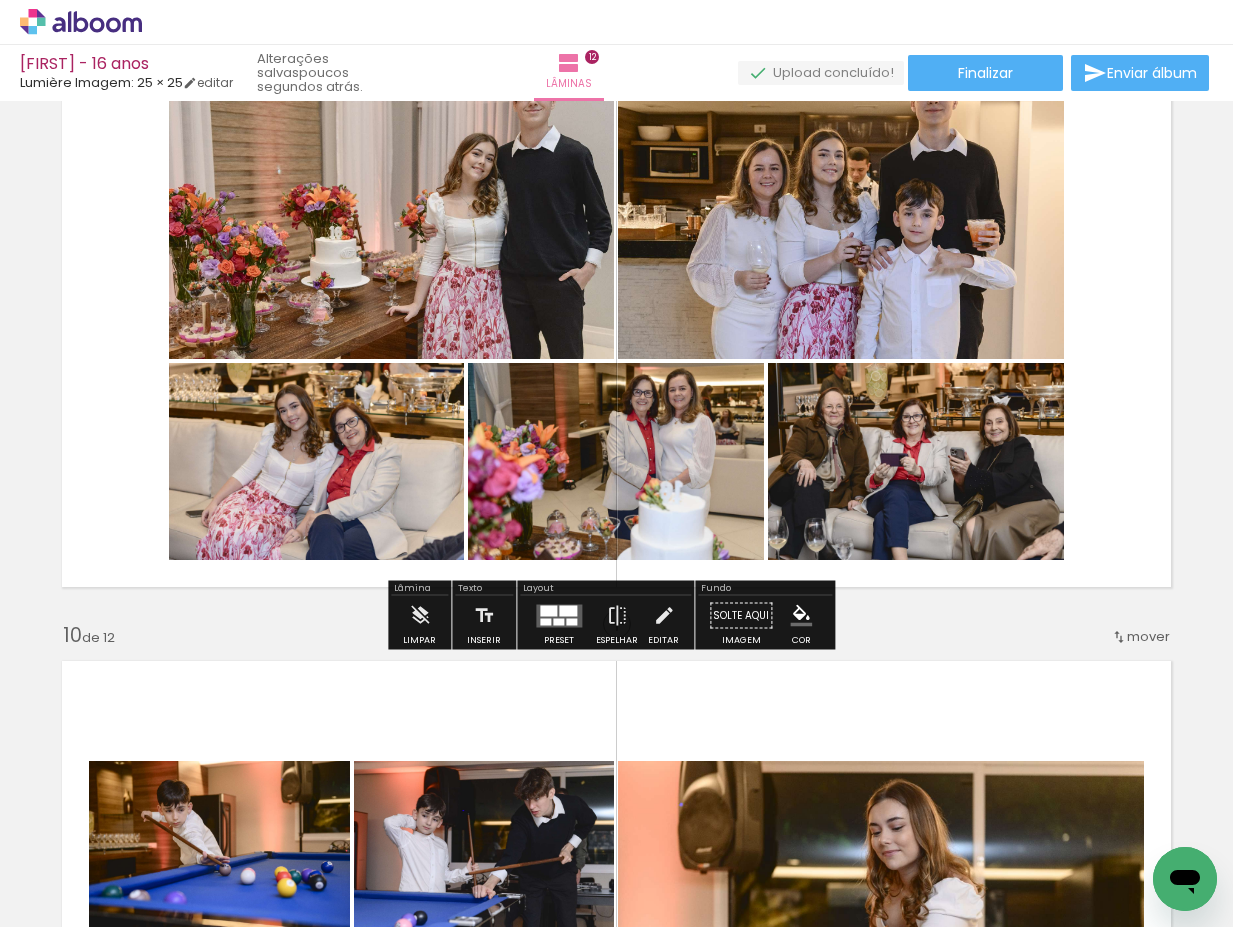 scroll, scrollTop: 5333, scrollLeft: 0, axis: vertical 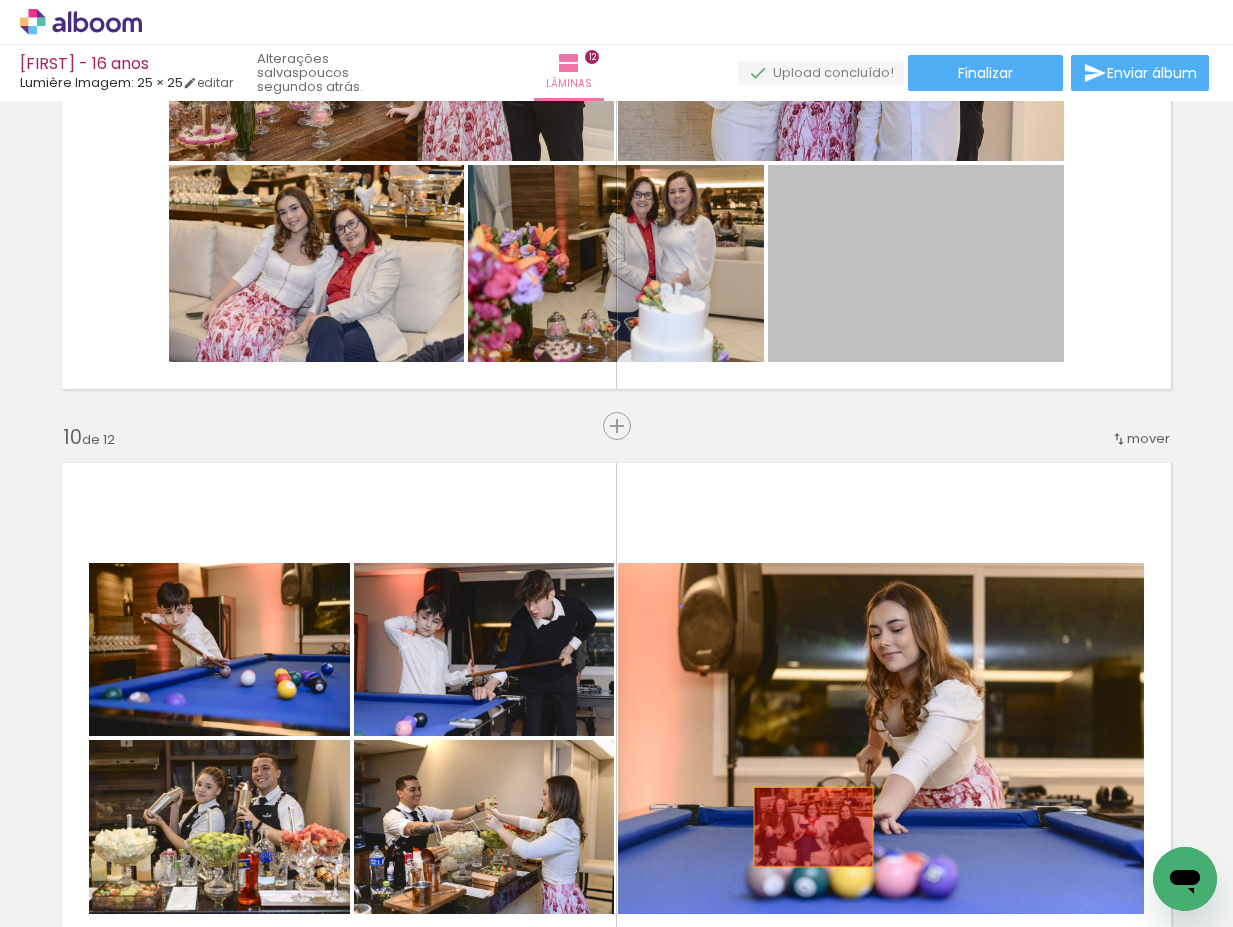 drag, startPoint x: 993, startPoint y: 300, endPoint x: 808, endPoint y: 840, distance: 570.81085 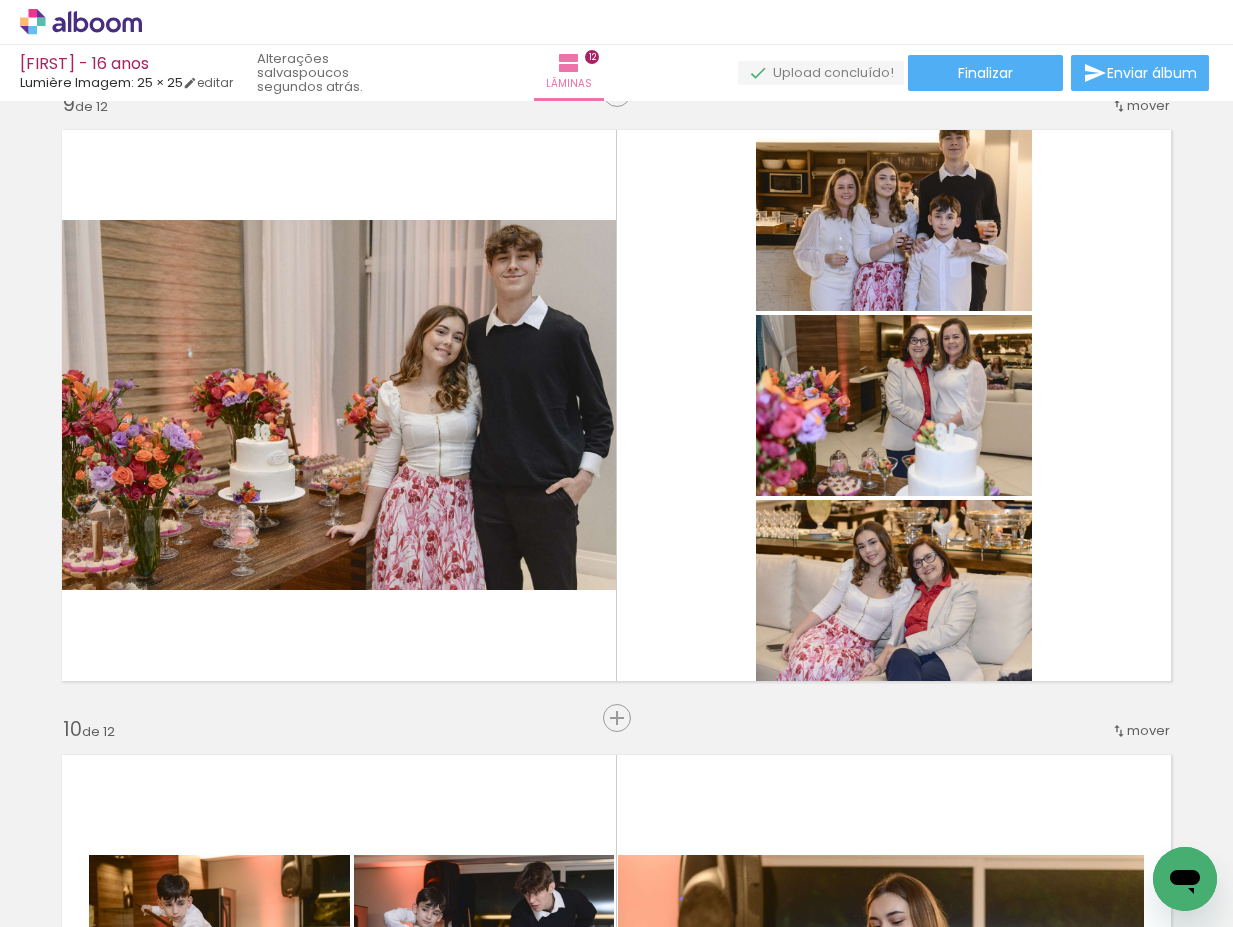 scroll, scrollTop: 5000, scrollLeft: 0, axis: vertical 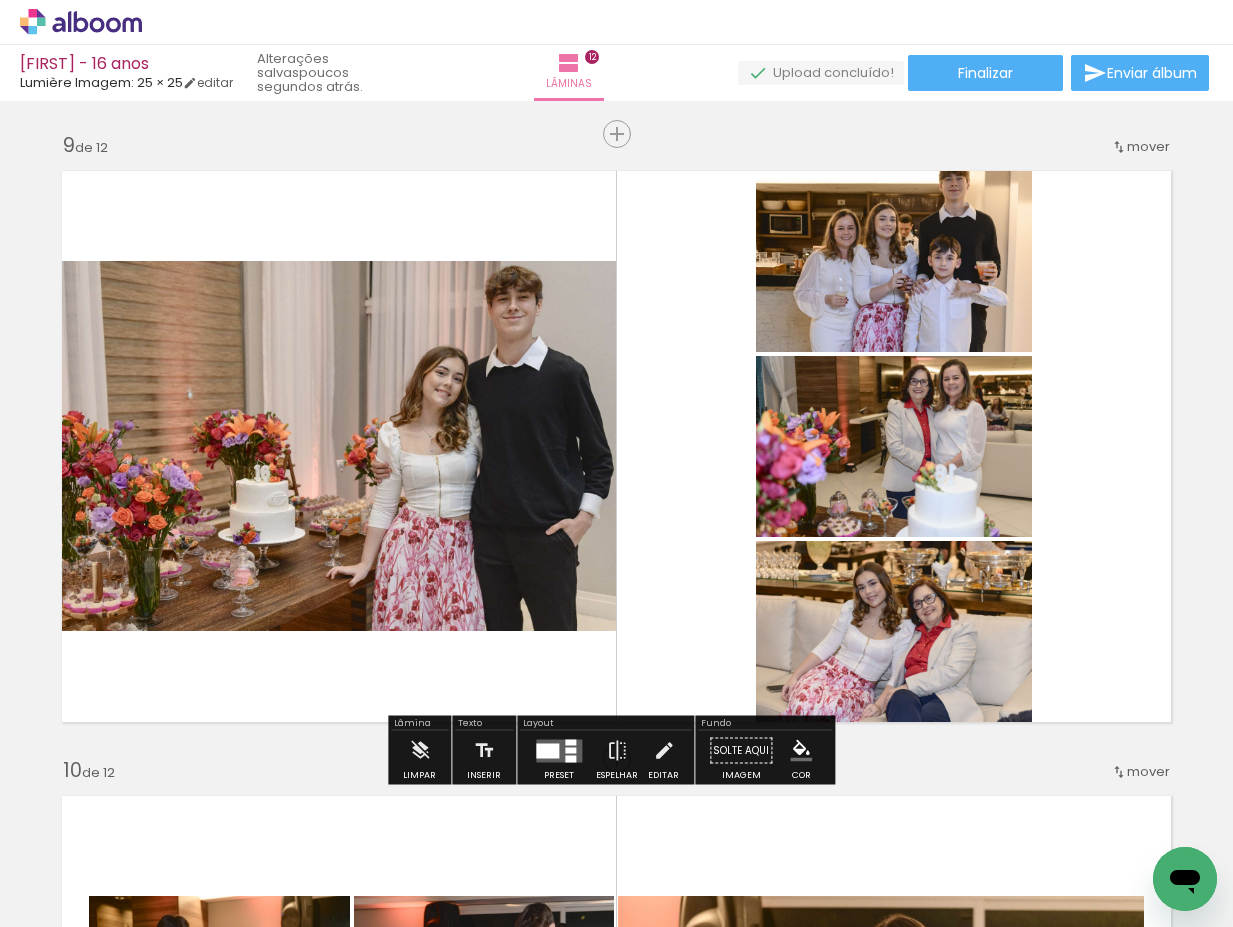 click at bounding box center (570, 758) 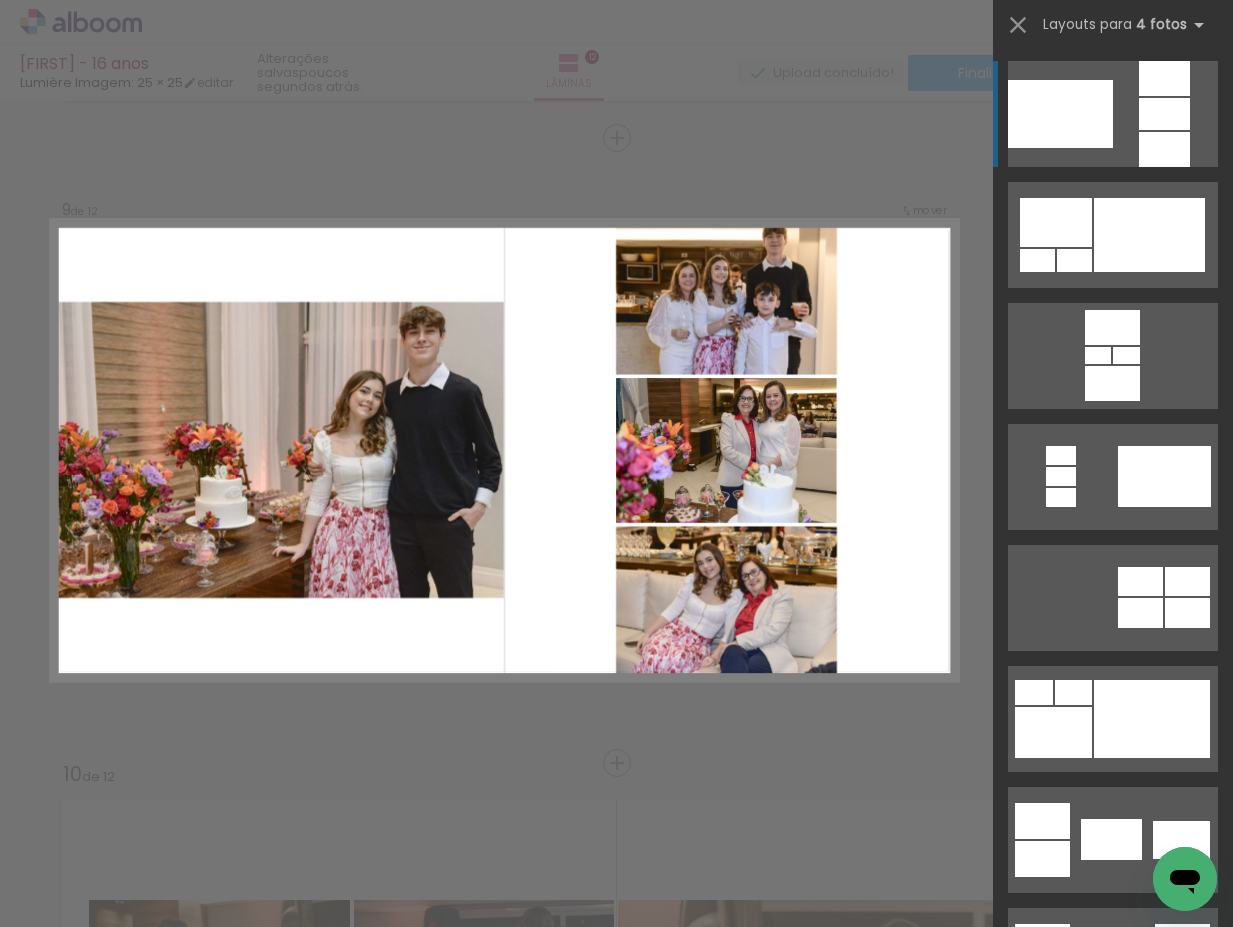 scroll, scrollTop: 4995, scrollLeft: 0, axis: vertical 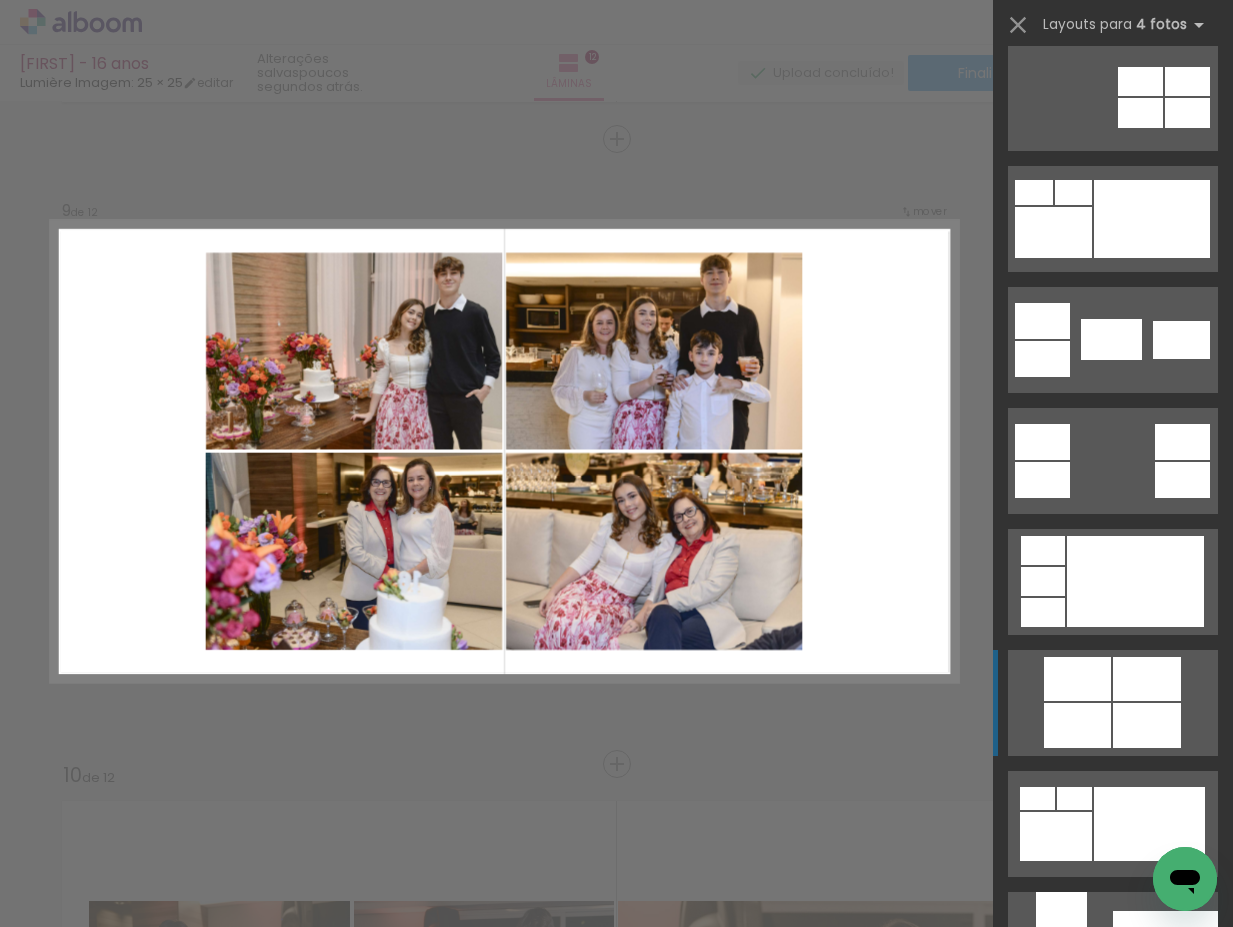 click at bounding box center (1164, -422) 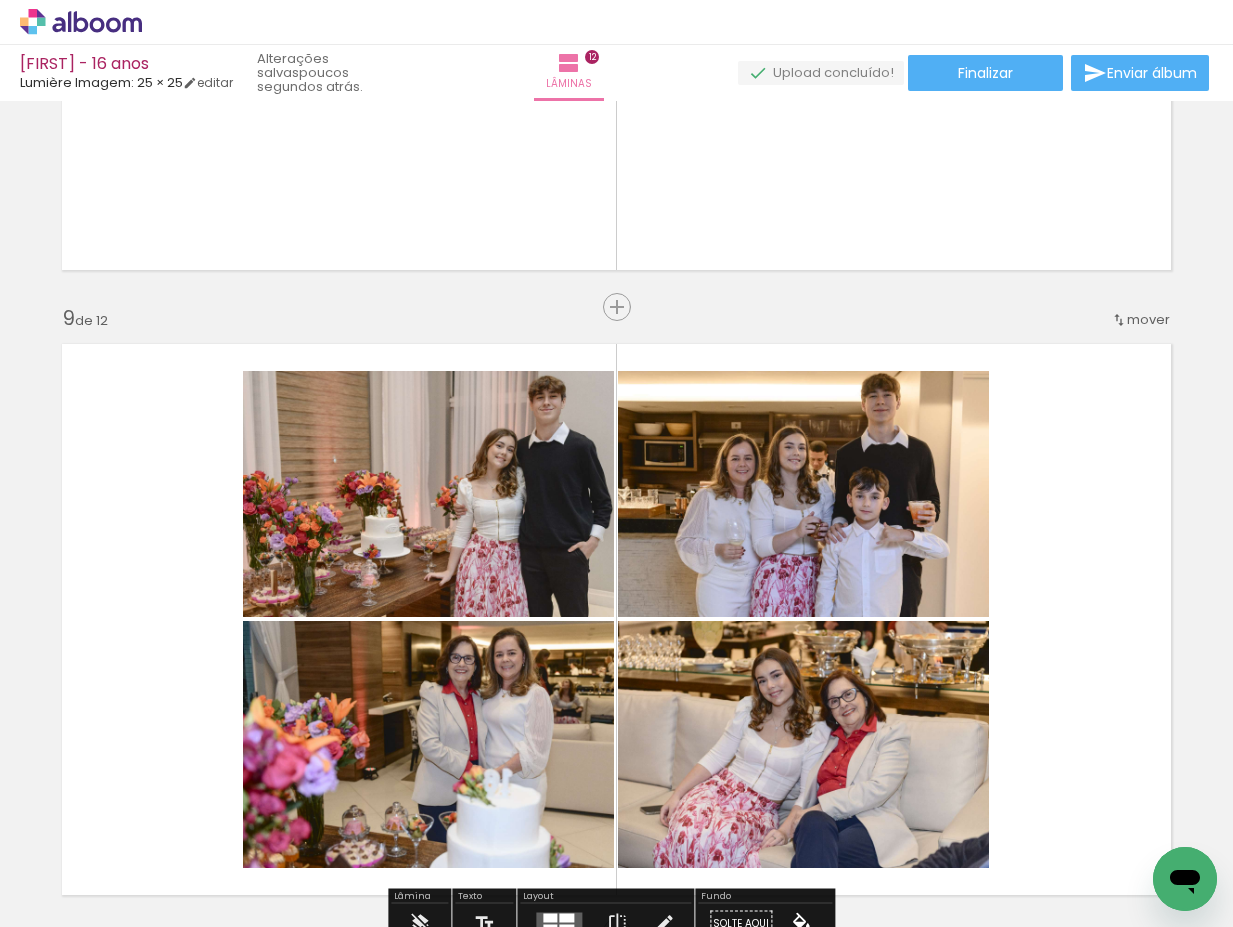 scroll, scrollTop: 4995, scrollLeft: 0, axis: vertical 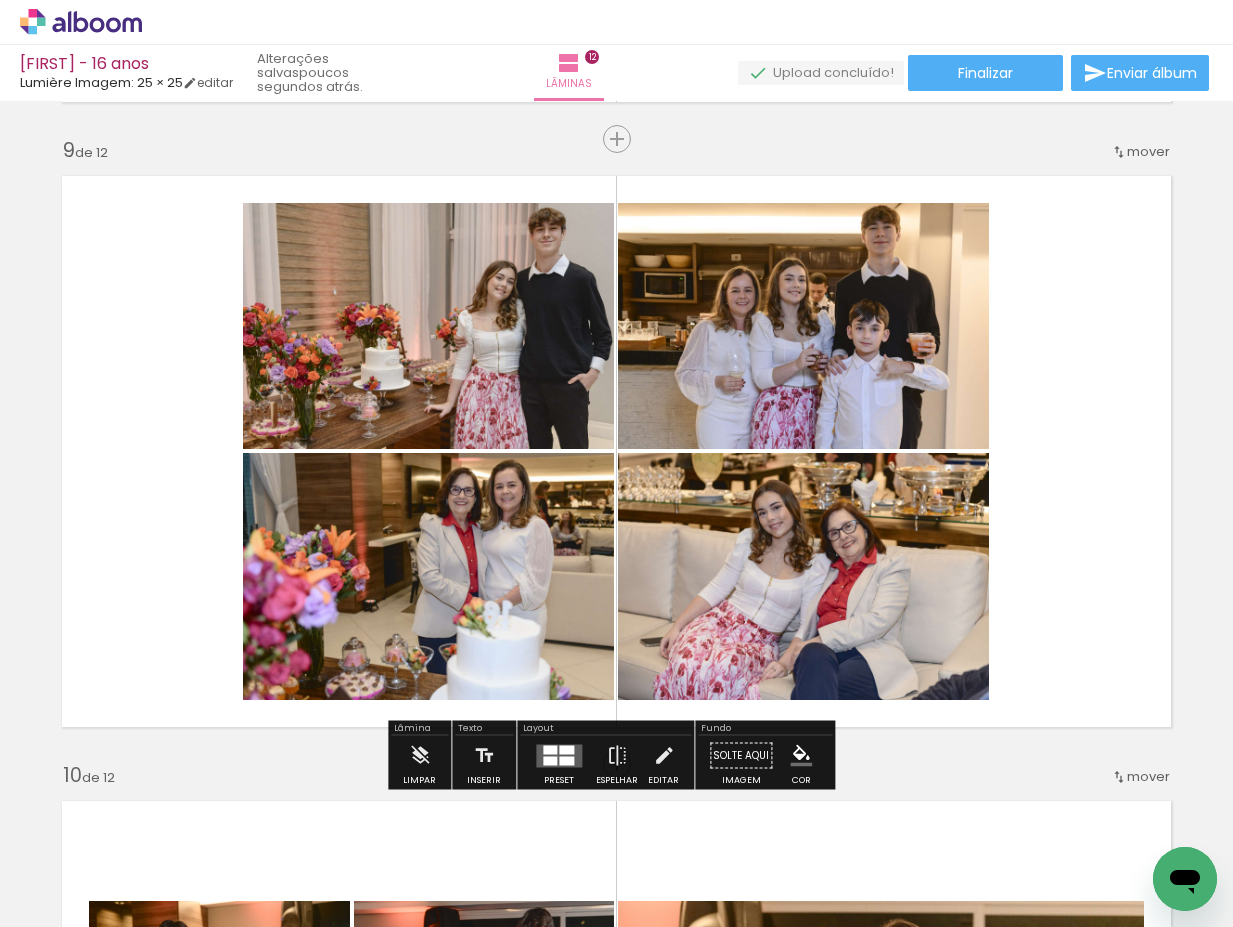 click at bounding box center [566, 760] 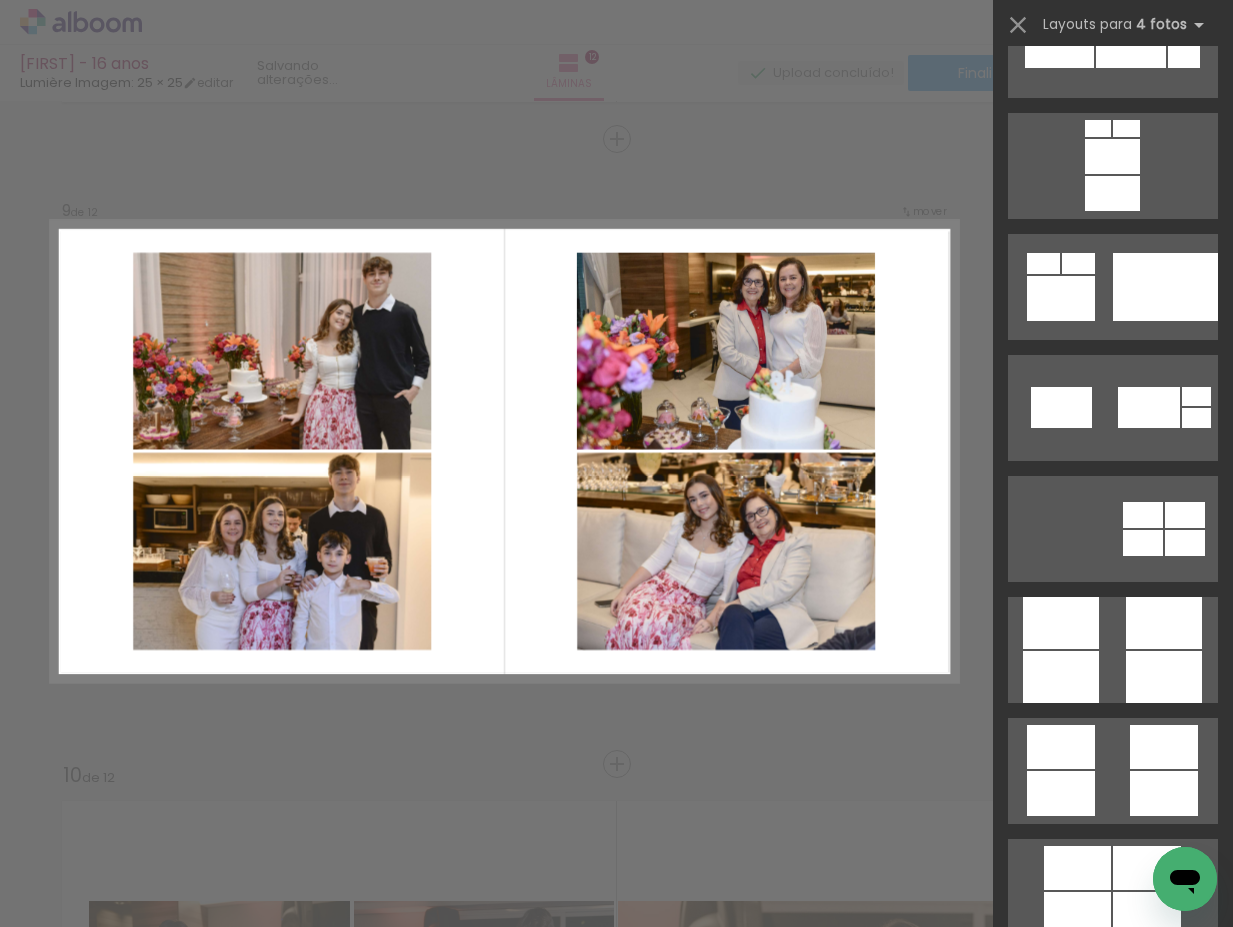 scroll, scrollTop: 5256, scrollLeft: 0, axis: vertical 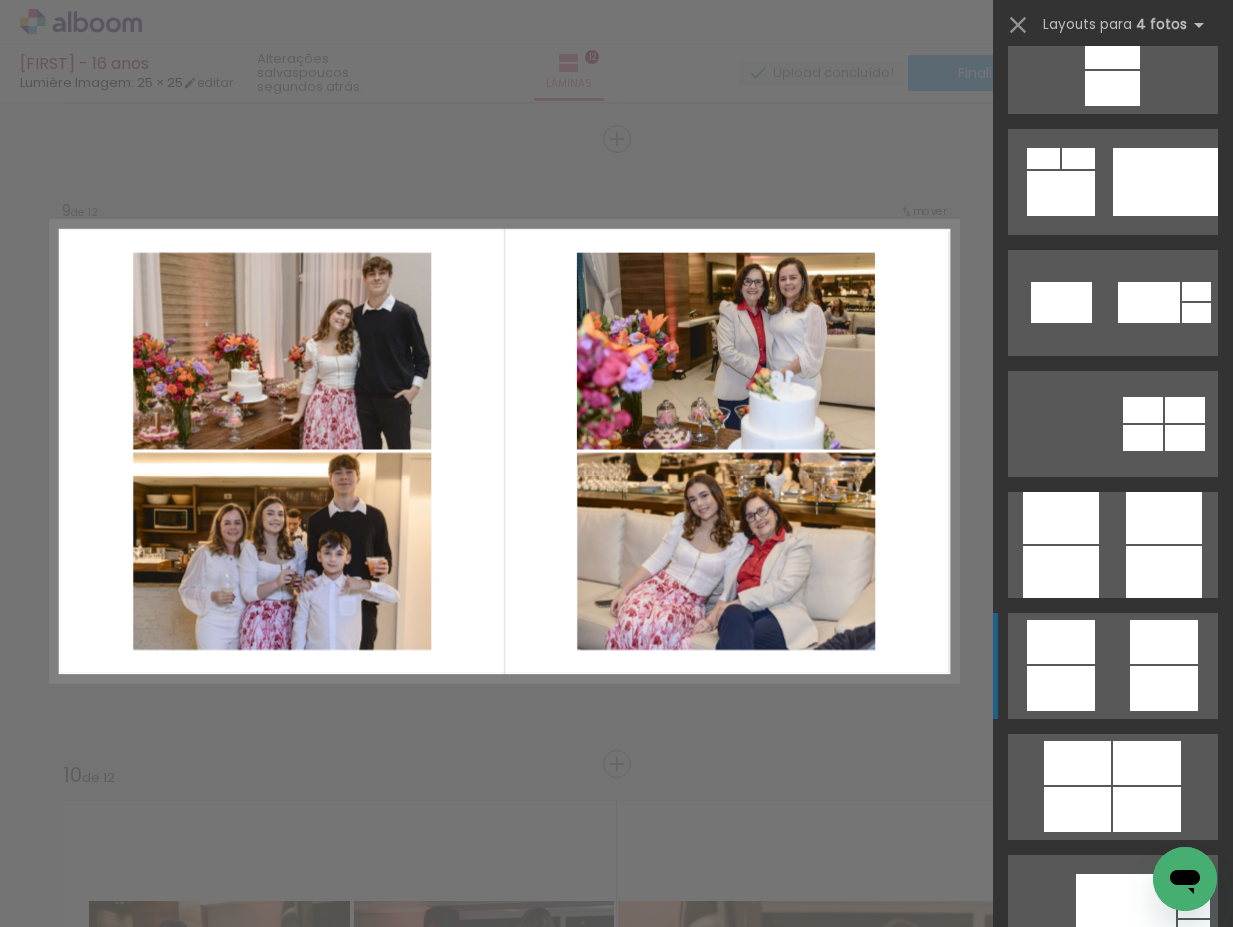 click at bounding box center [1178, 1410] 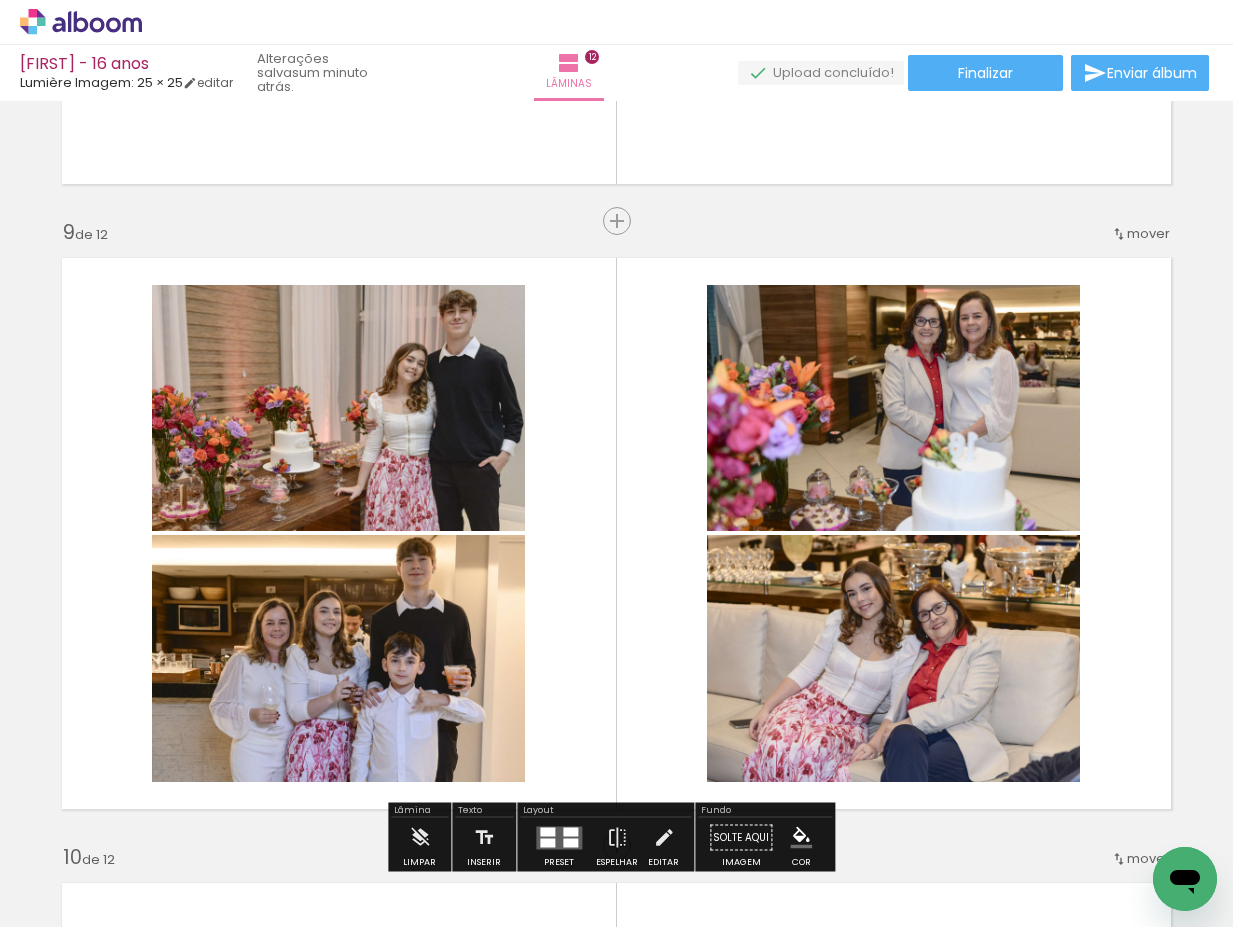 scroll, scrollTop: 4995, scrollLeft: 0, axis: vertical 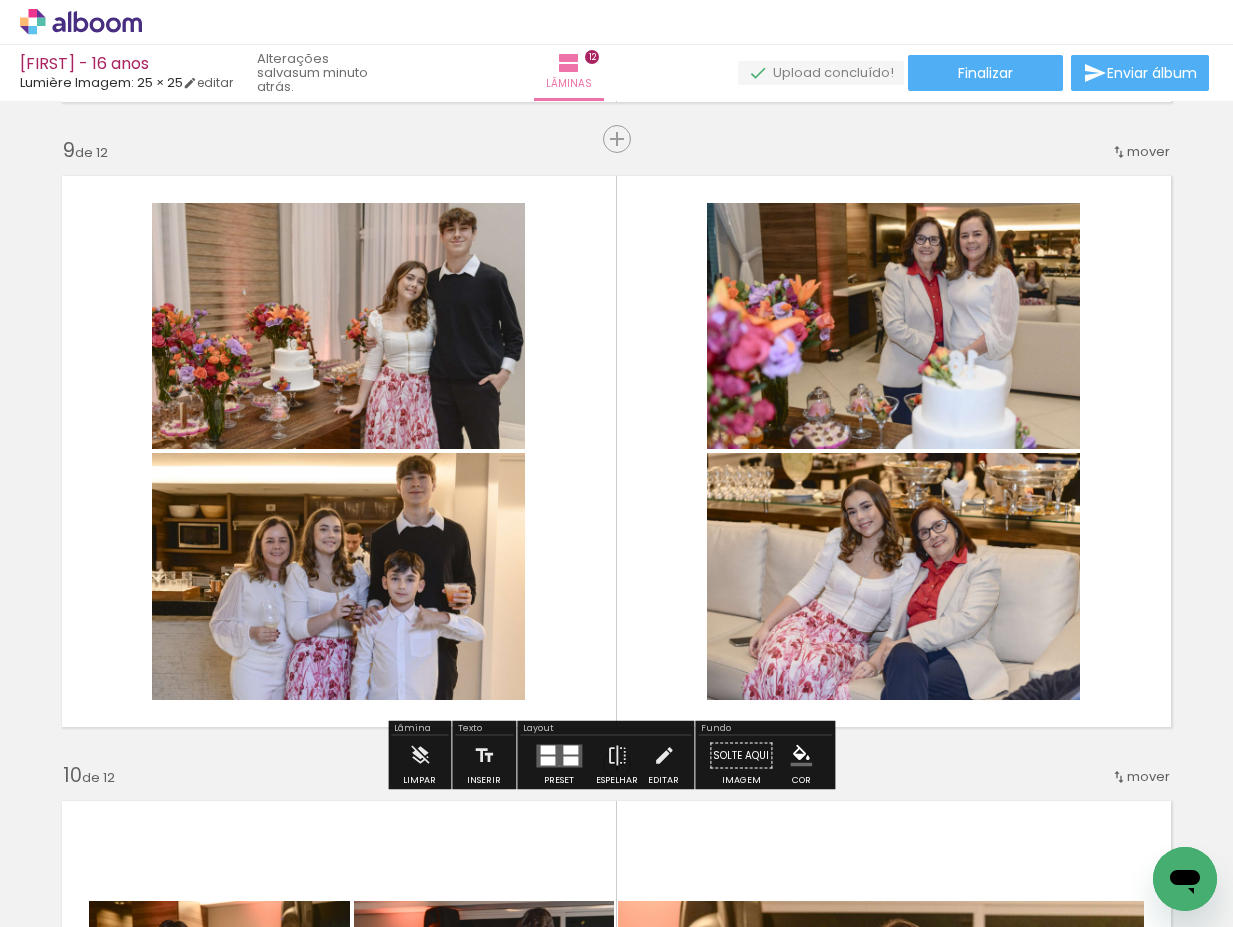click at bounding box center (559, 755) 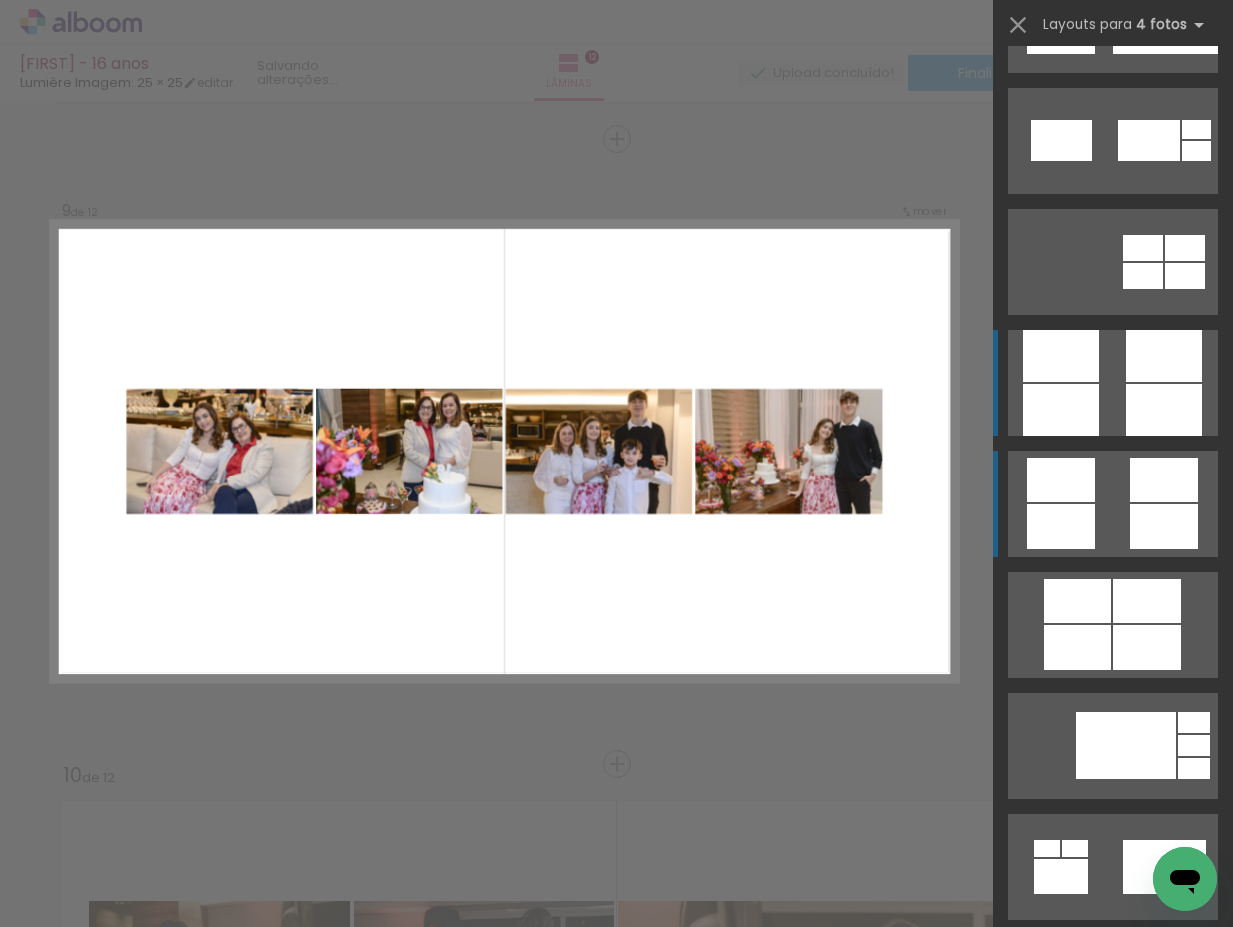 scroll, scrollTop: 5308, scrollLeft: 0, axis: vertical 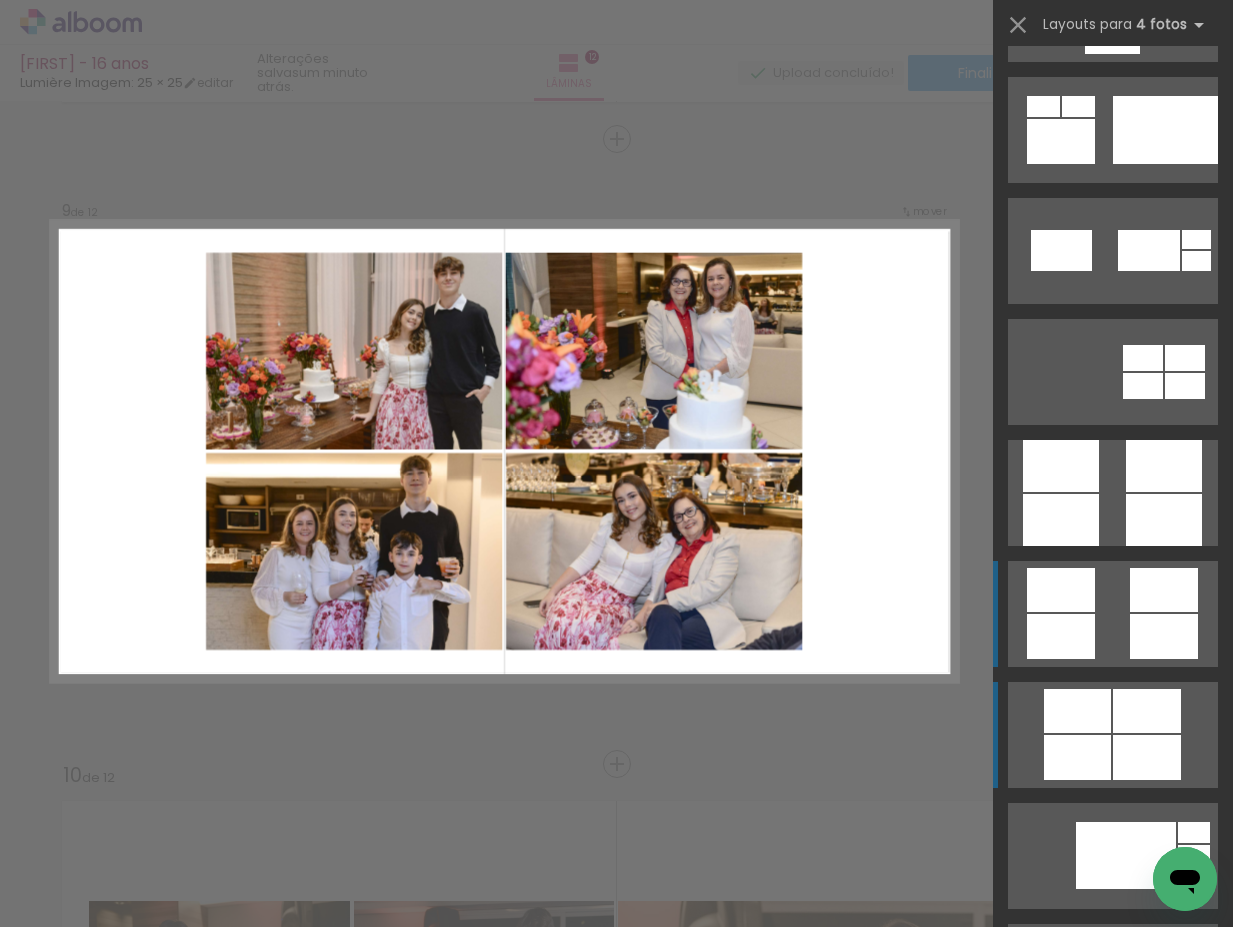 click at bounding box center [1178, 1358] 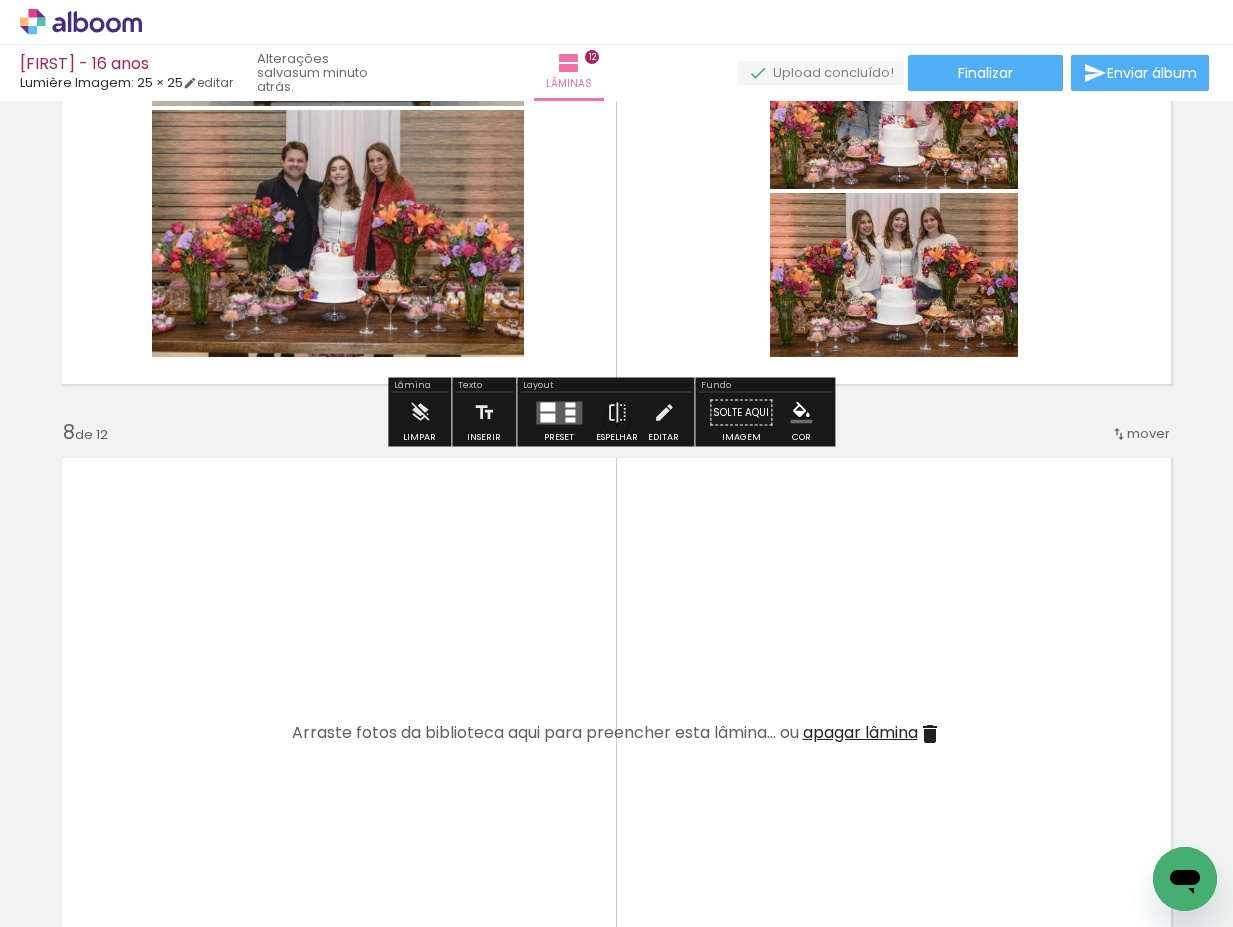 scroll, scrollTop: 4162, scrollLeft: 0, axis: vertical 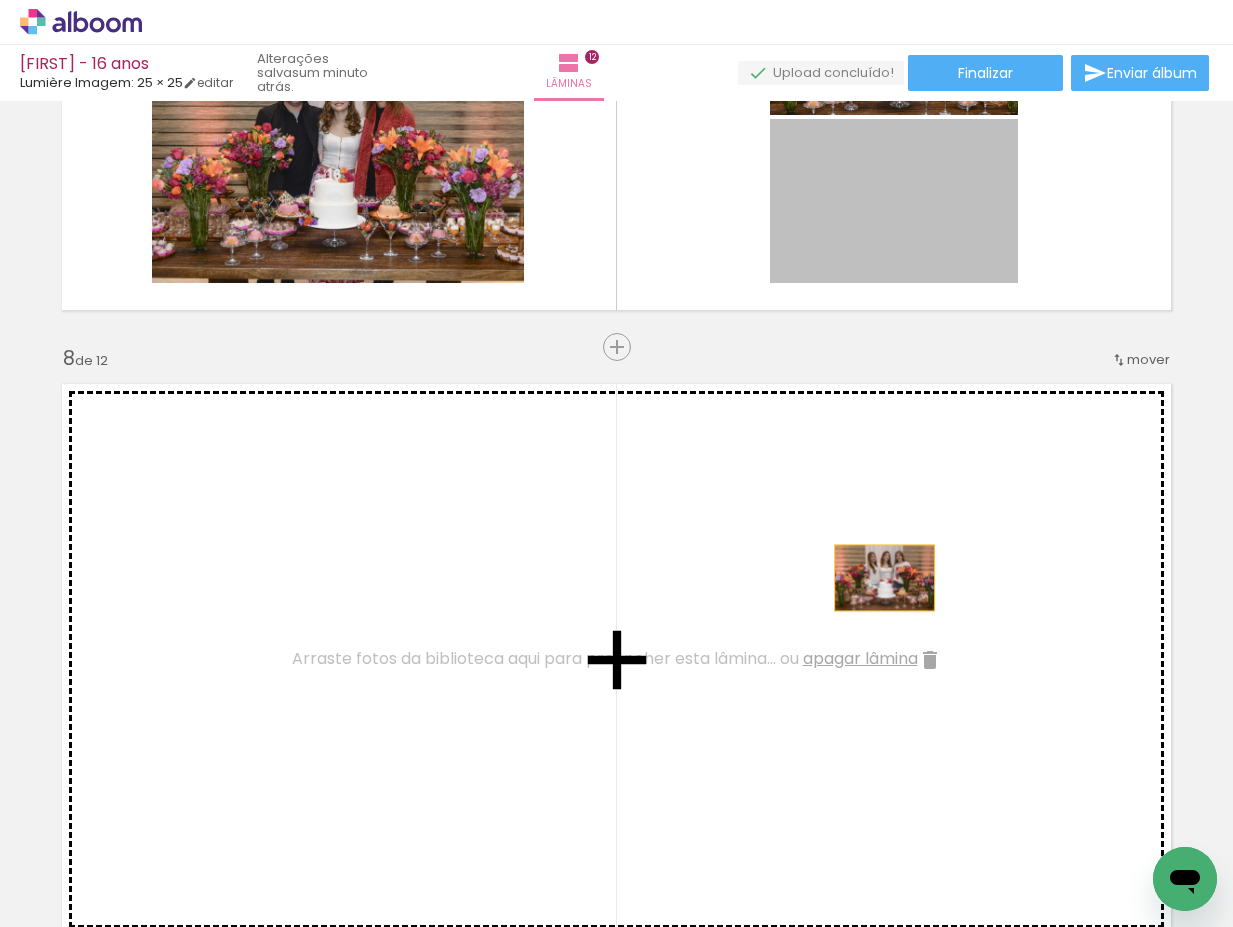 drag, startPoint x: 963, startPoint y: 223, endPoint x: 870, endPoint y: 595, distance: 383.44882 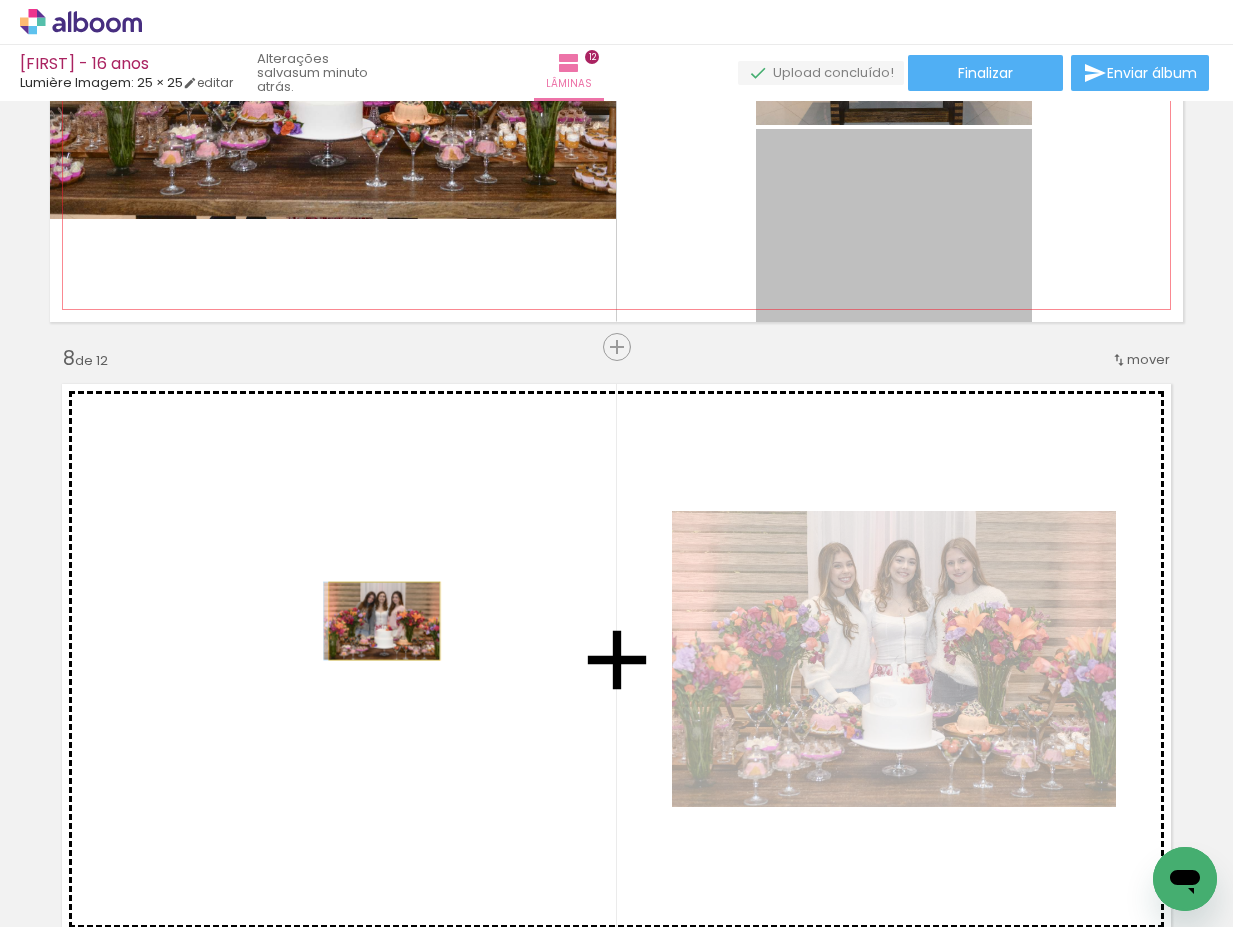 drag, startPoint x: 954, startPoint y: 235, endPoint x: 381, endPoint y: 617, distance: 688.6603 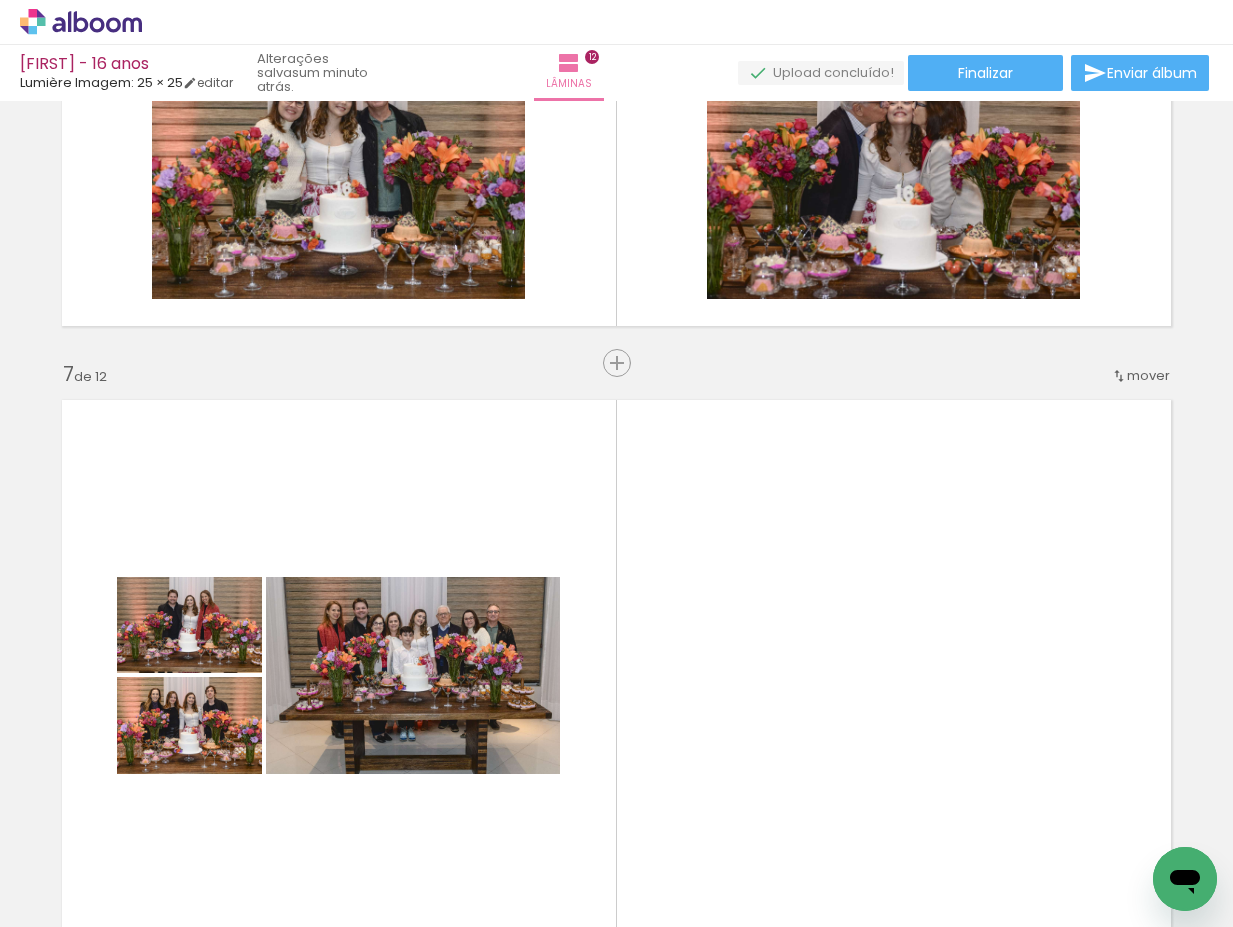 scroll, scrollTop: 3662, scrollLeft: 0, axis: vertical 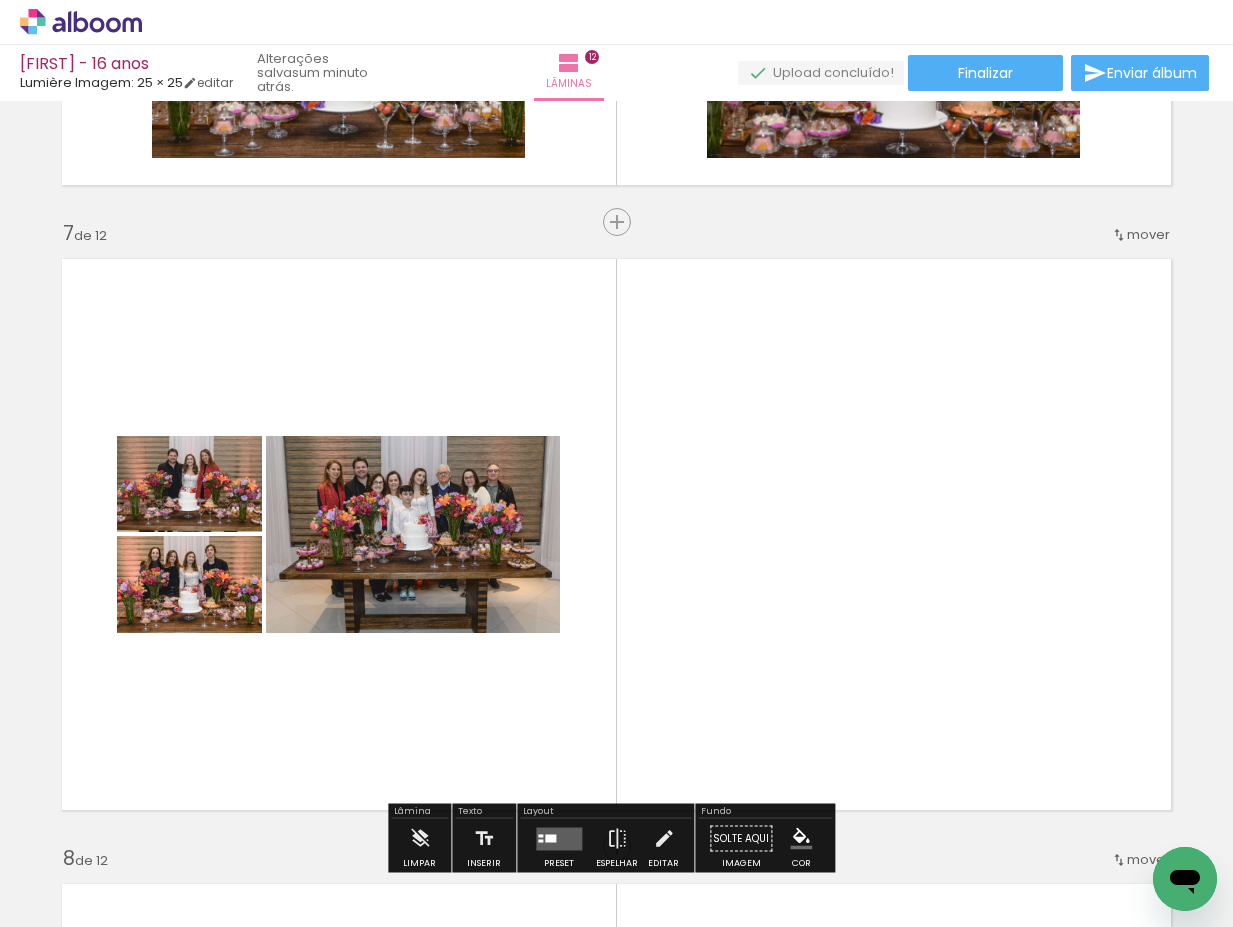 click at bounding box center (616, 534) 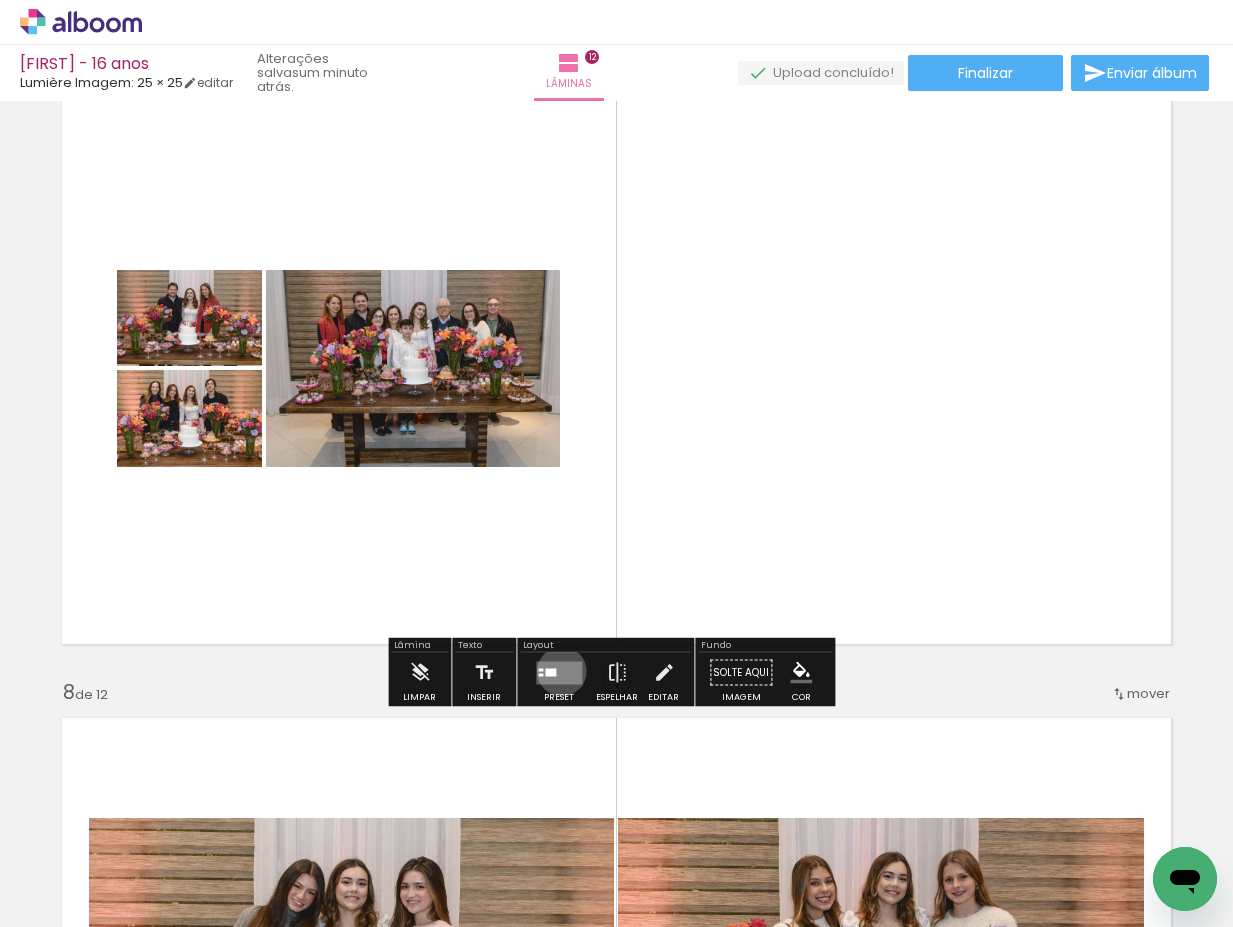 click at bounding box center [559, 672] 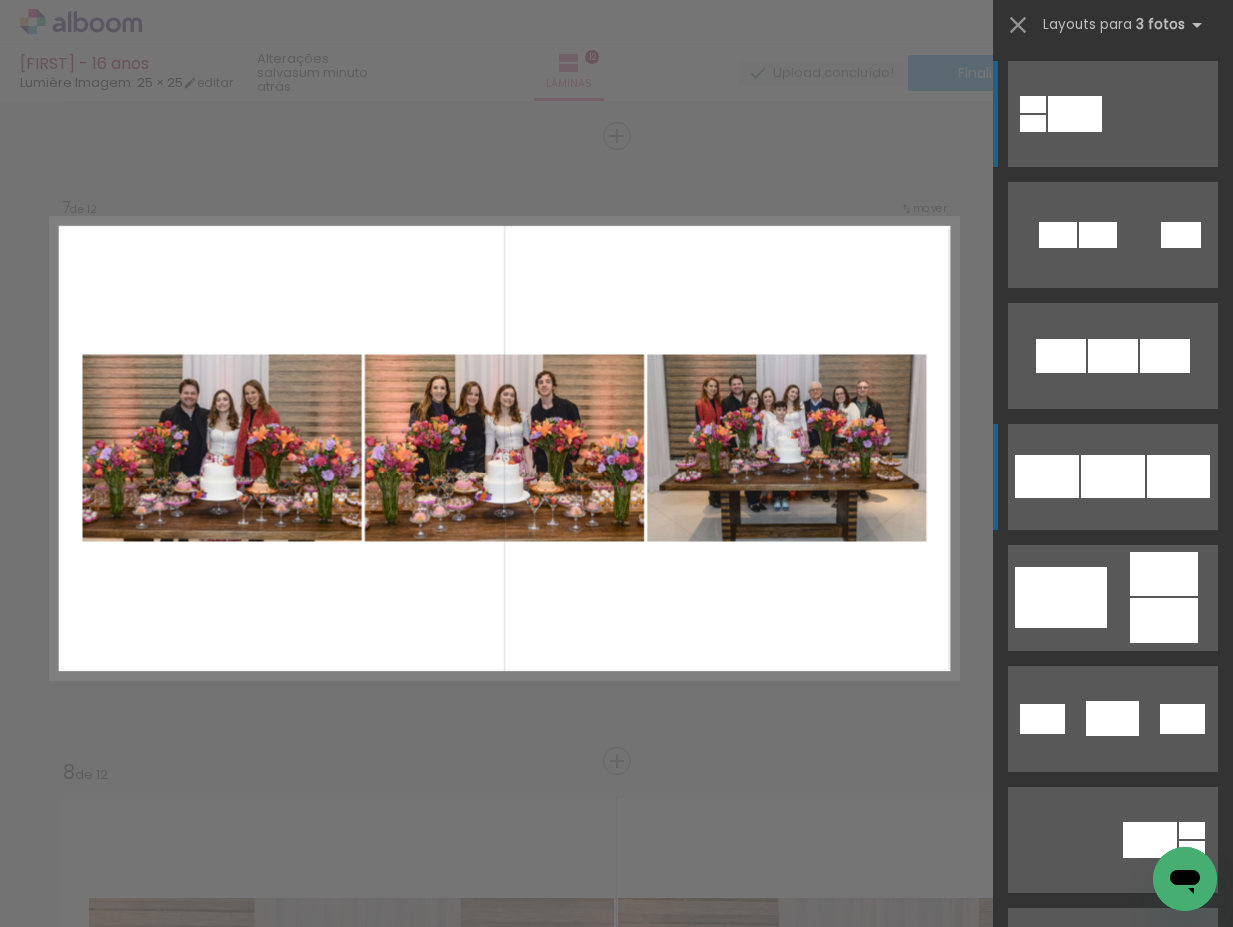 scroll, scrollTop: 3745, scrollLeft: 0, axis: vertical 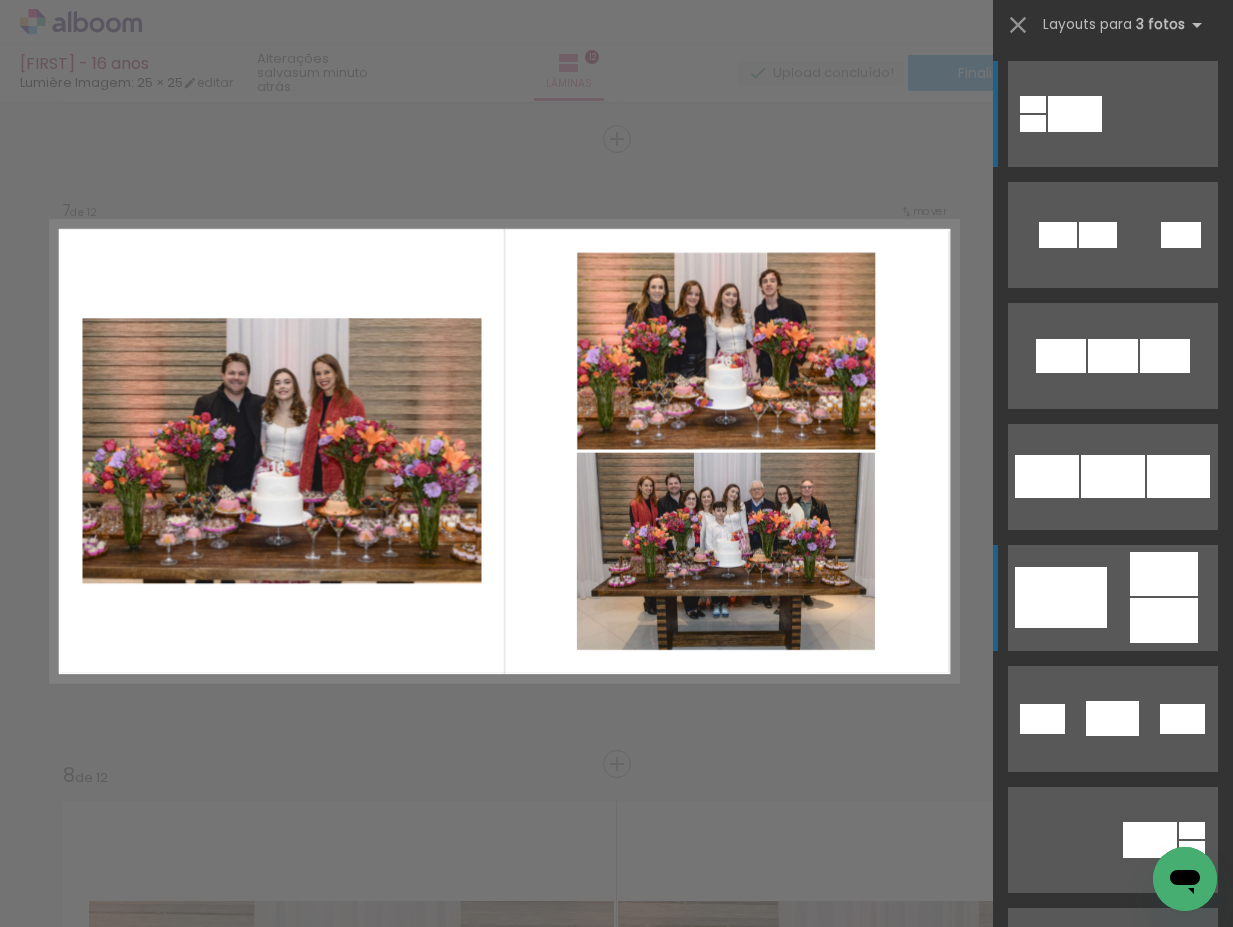 click at bounding box center [1033, 123] 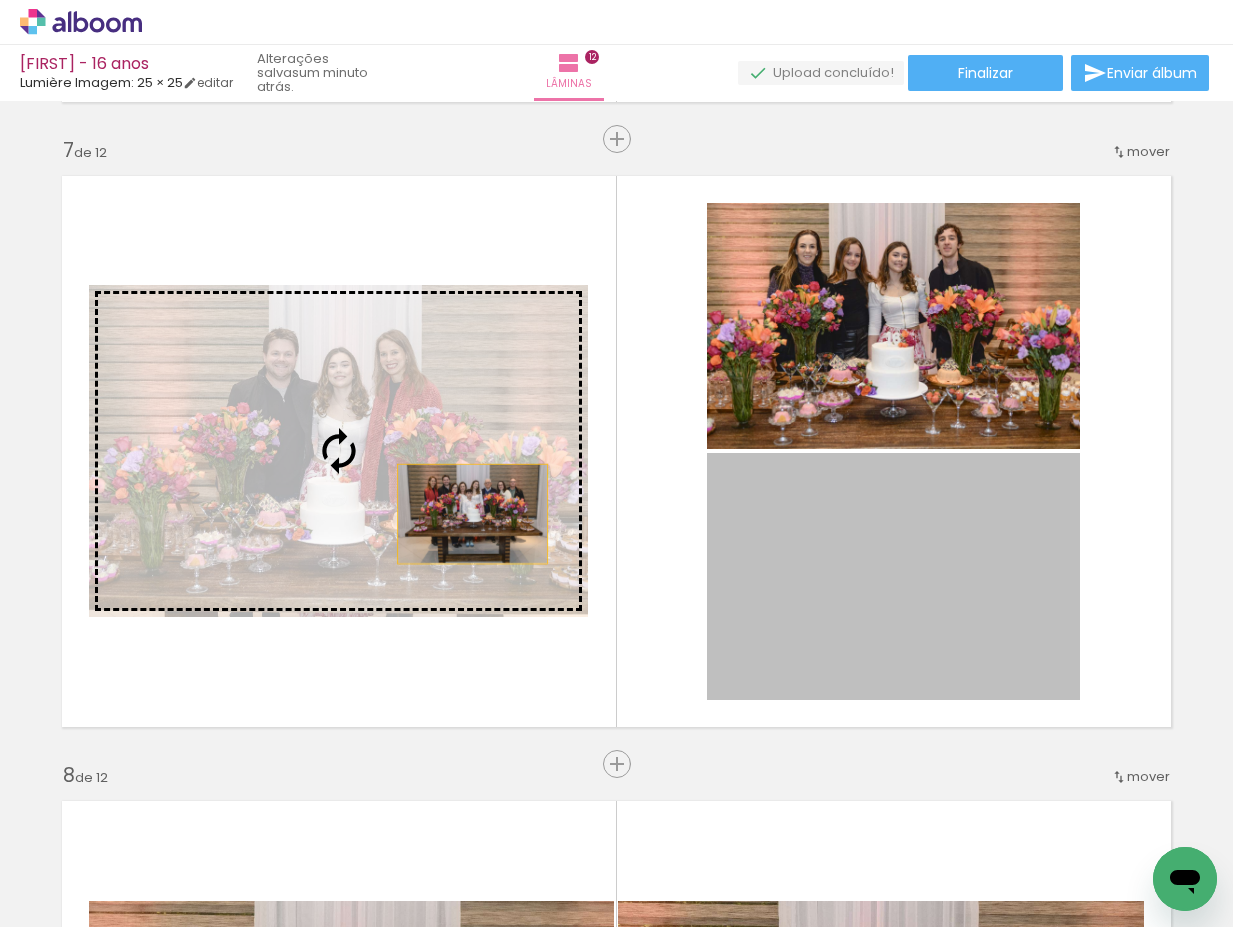 drag, startPoint x: 966, startPoint y: 602, endPoint x: 422, endPoint y: 505, distance: 552.5803 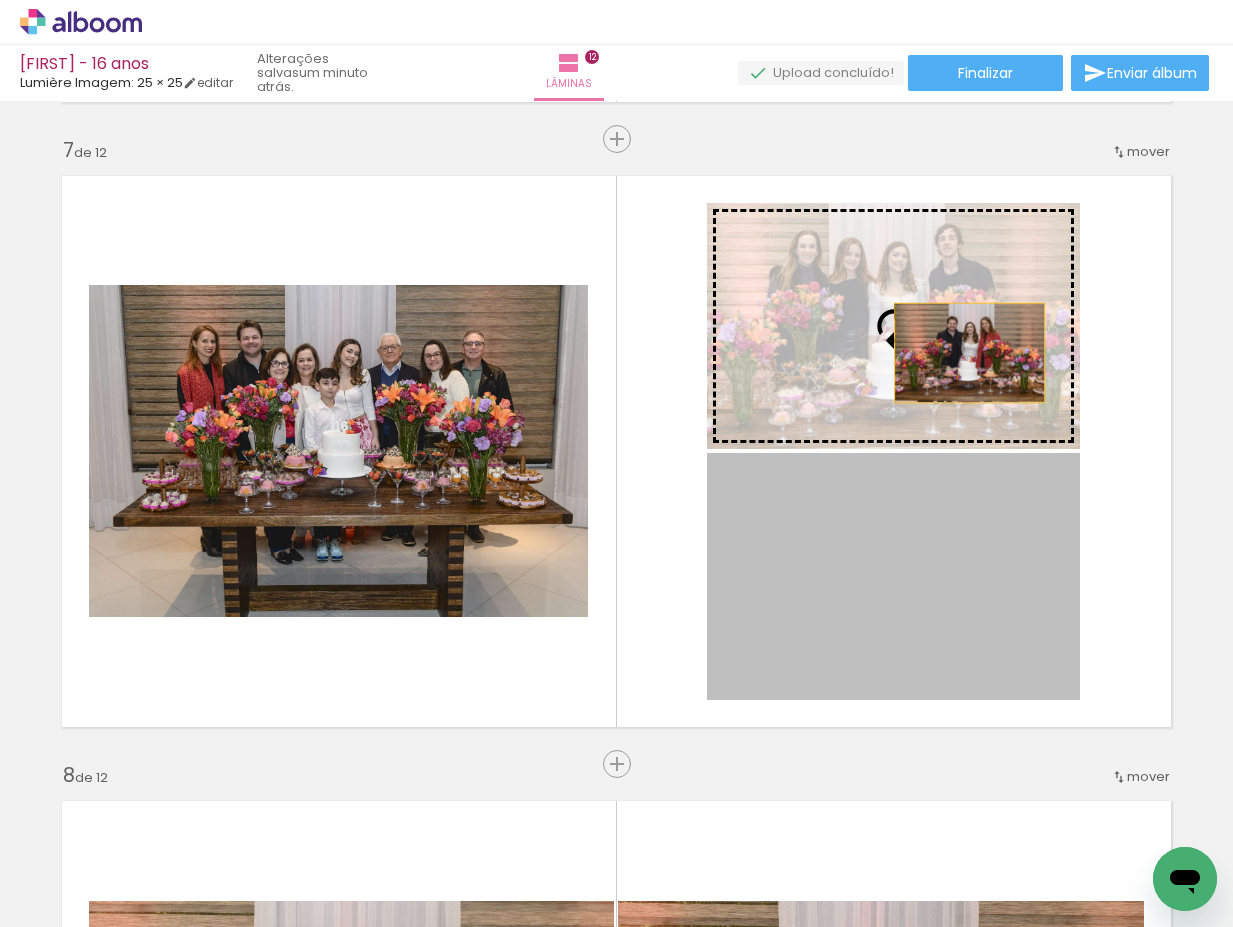 drag, startPoint x: 963, startPoint y: 605, endPoint x: 964, endPoint y: 340, distance: 265.0019 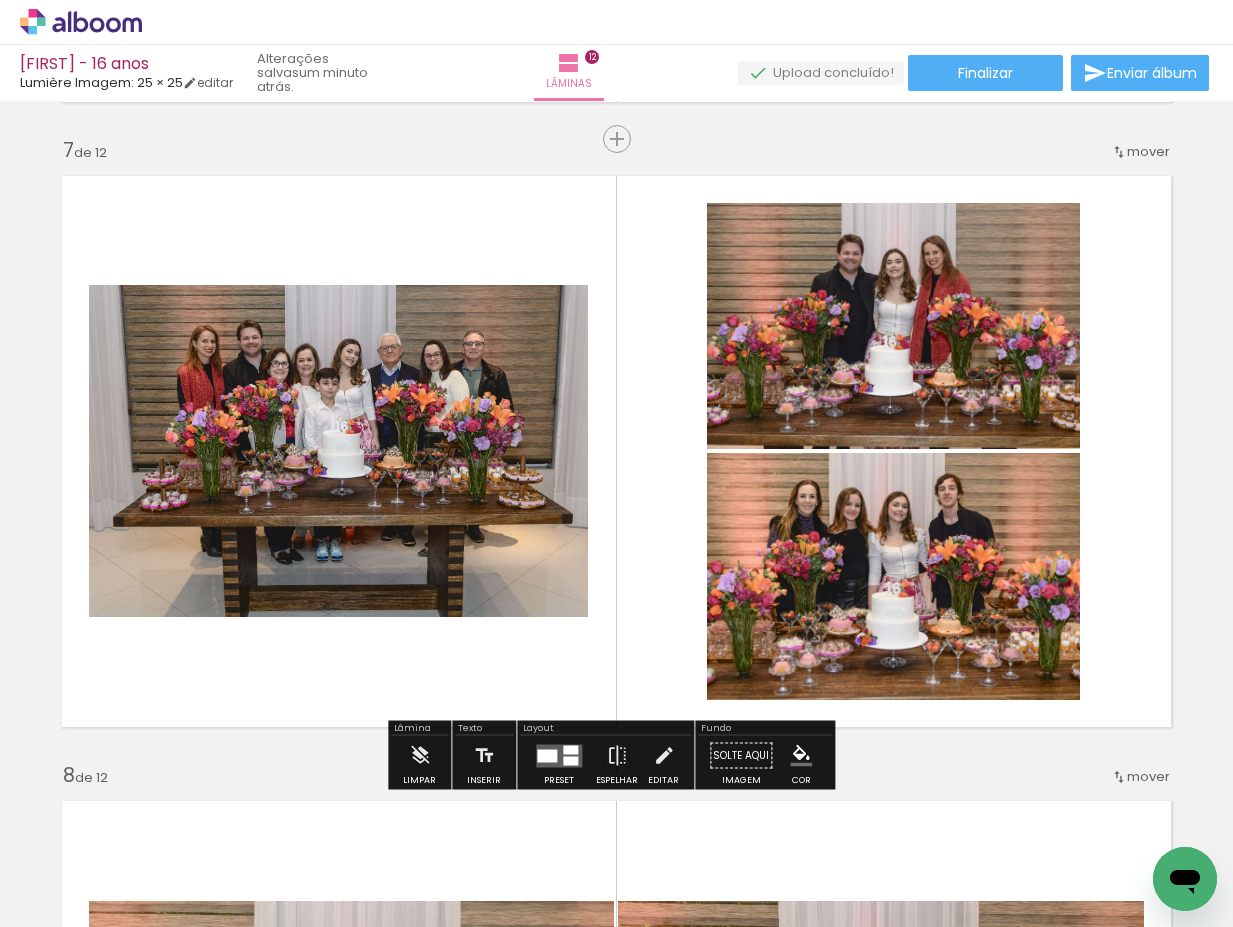 click at bounding box center [616, 451] 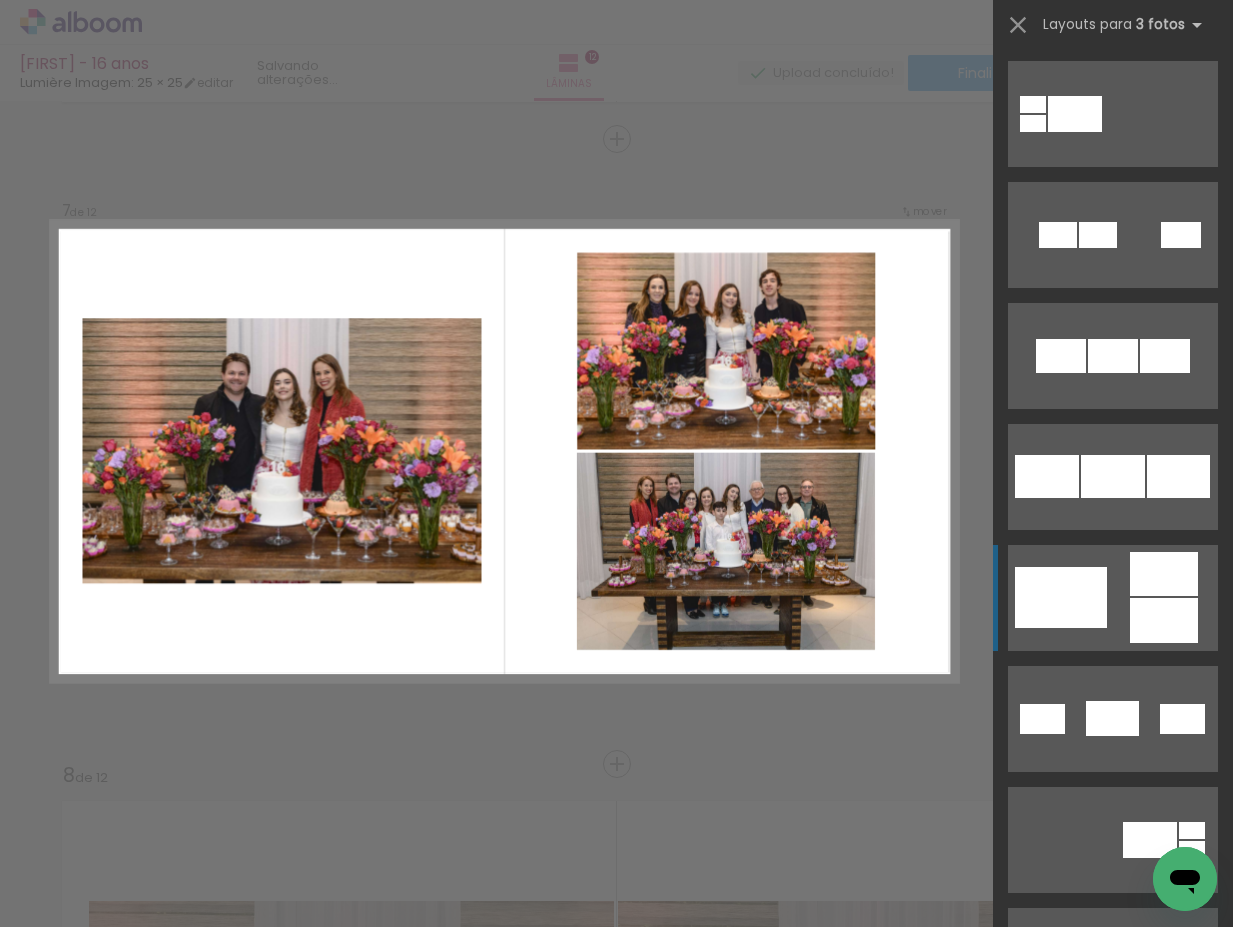 scroll, scrollTop: 484, scrollLeft: 0, axis: vertical 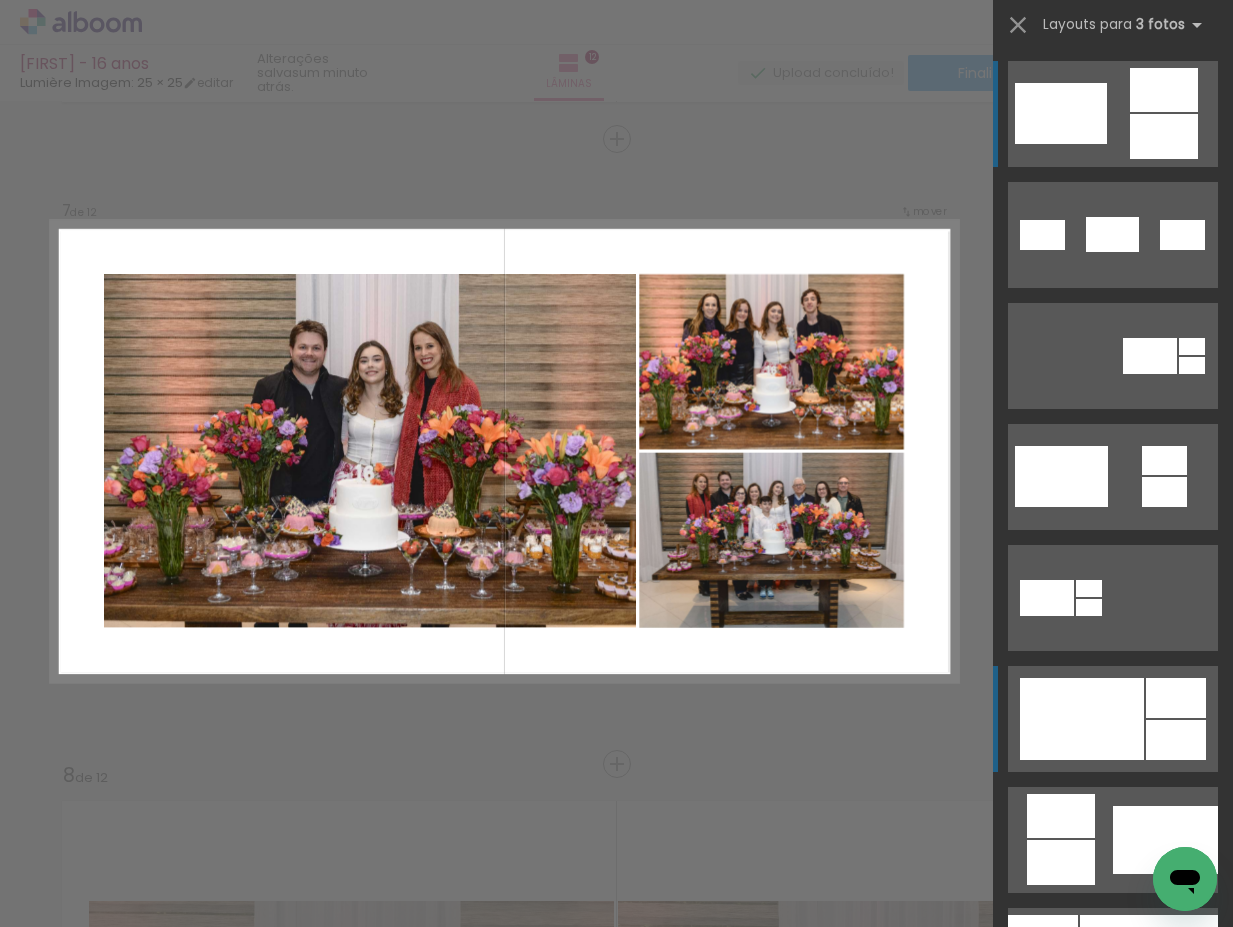 click at bounding box center (1098, -249) 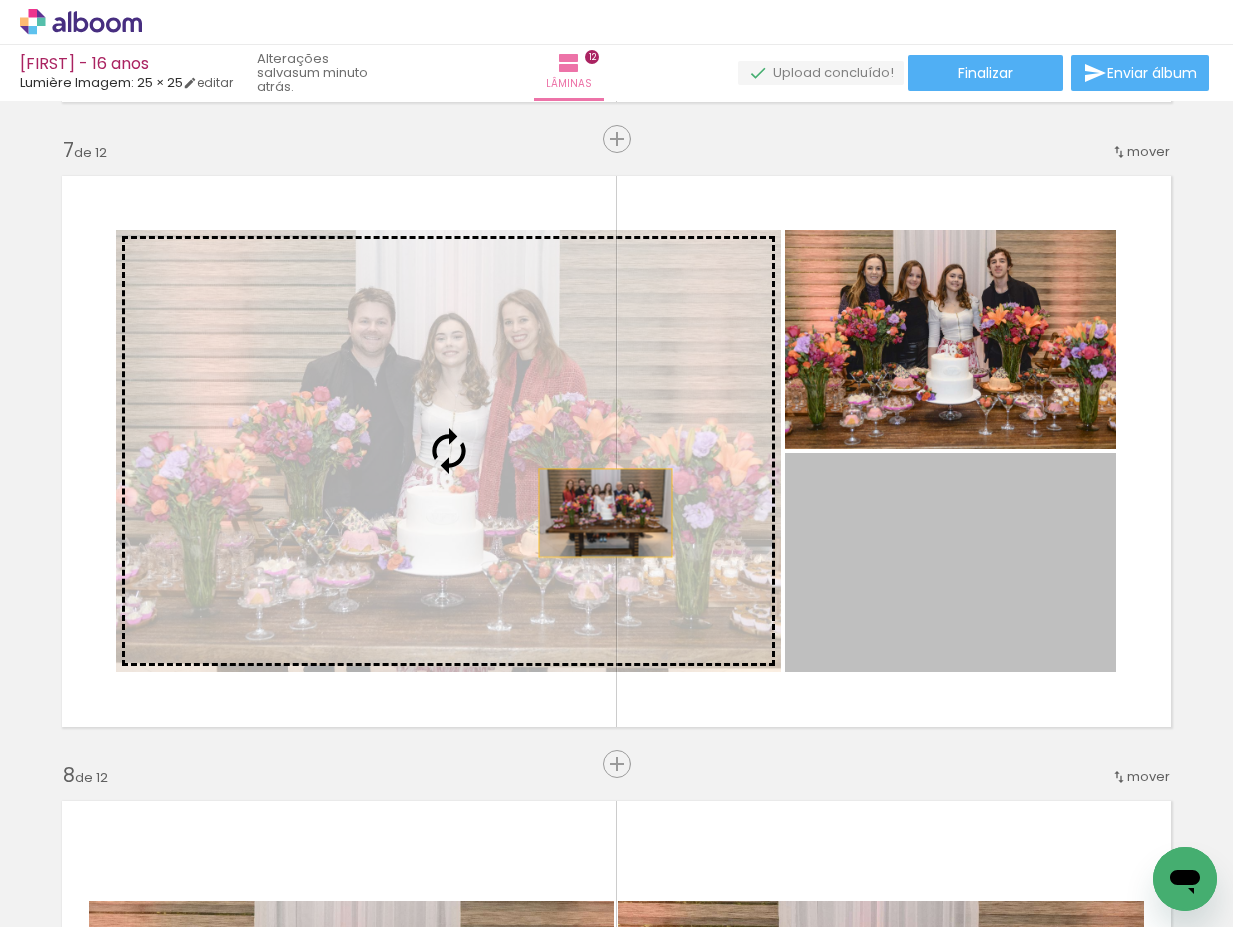 drag, startPoint x: 989, startPoint y: 579, endPoint x: 598, endPoint y: 513, distance: 396.53122 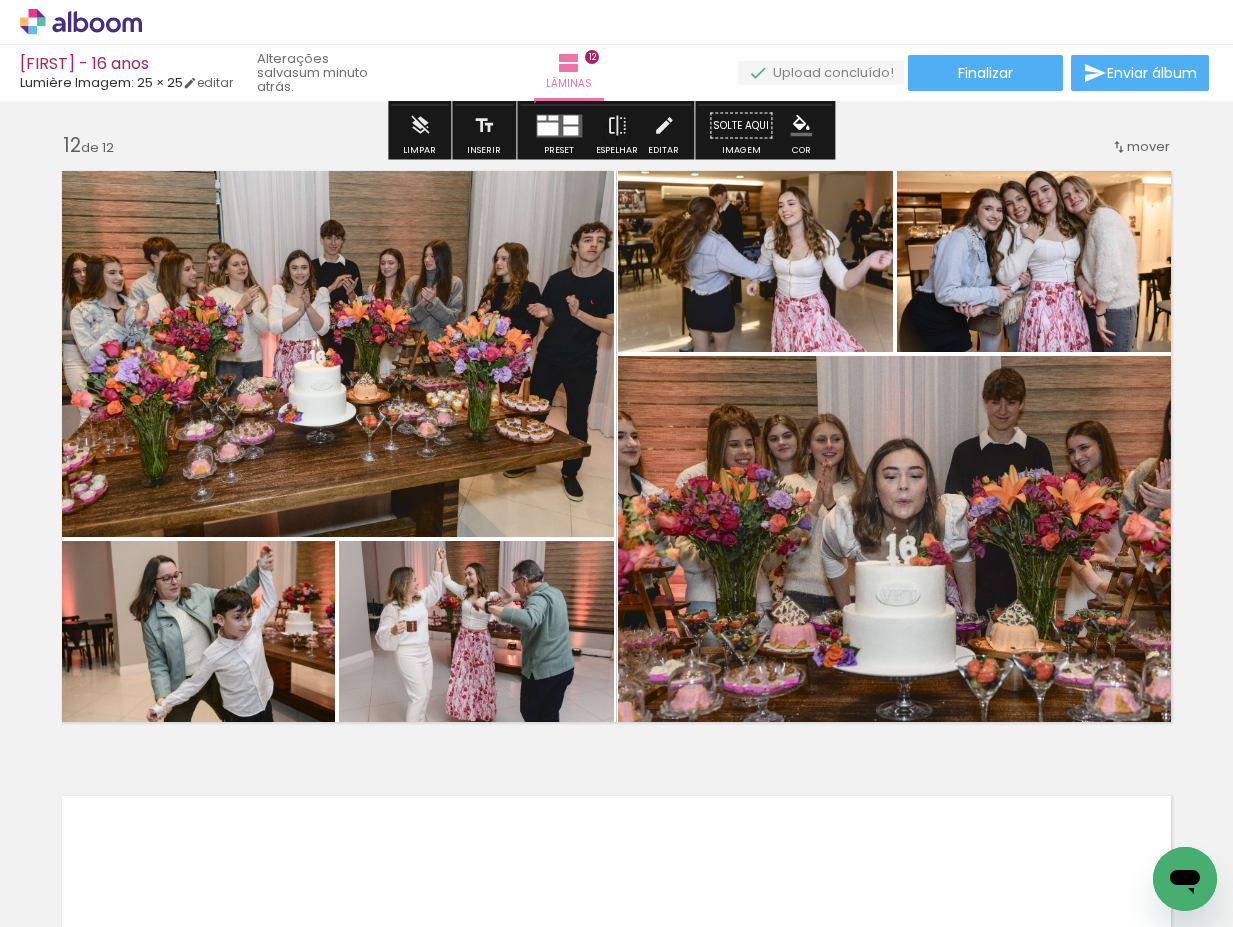 scroll, scrollTop: 6835, scrollLeft: 0, axis: vertical 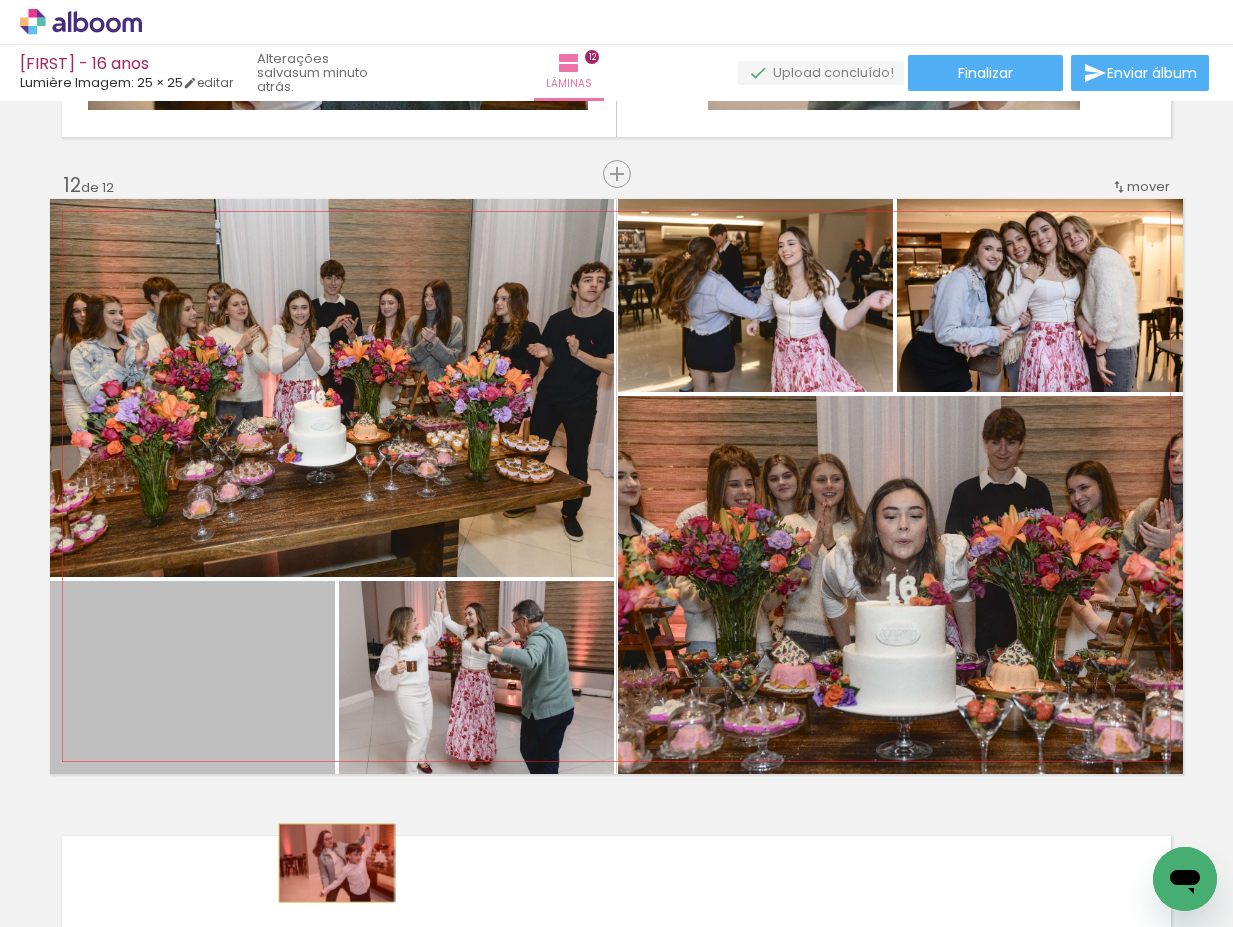 drag, startPoint x: 229, startPoint y: 695, endPoint x: 329, endPoint y: 863, distance: 195.5096 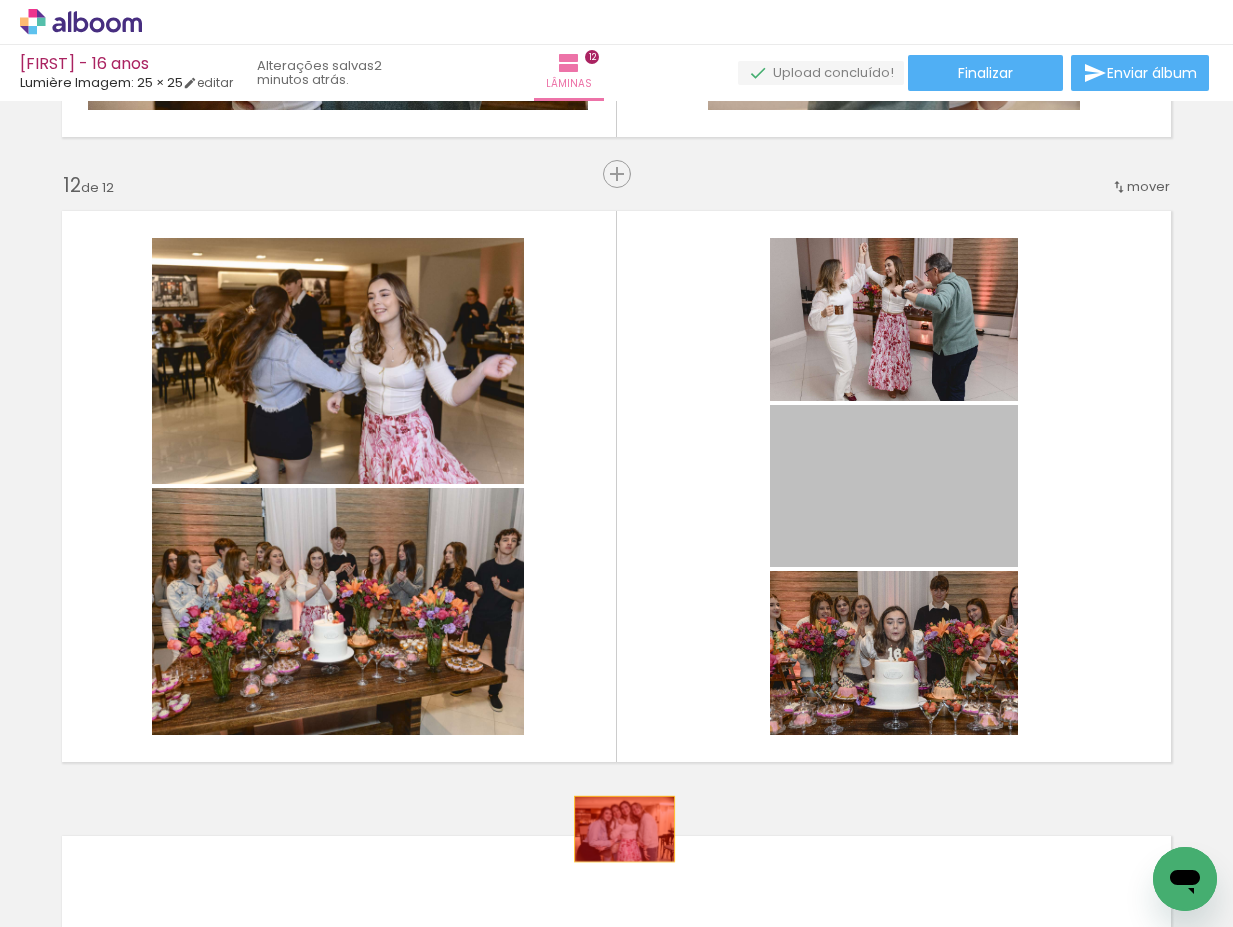 drag, startPoint x: 919, startPoint y: 475, endPoint x: 820, endPoint y: 513, distance: 106.04244 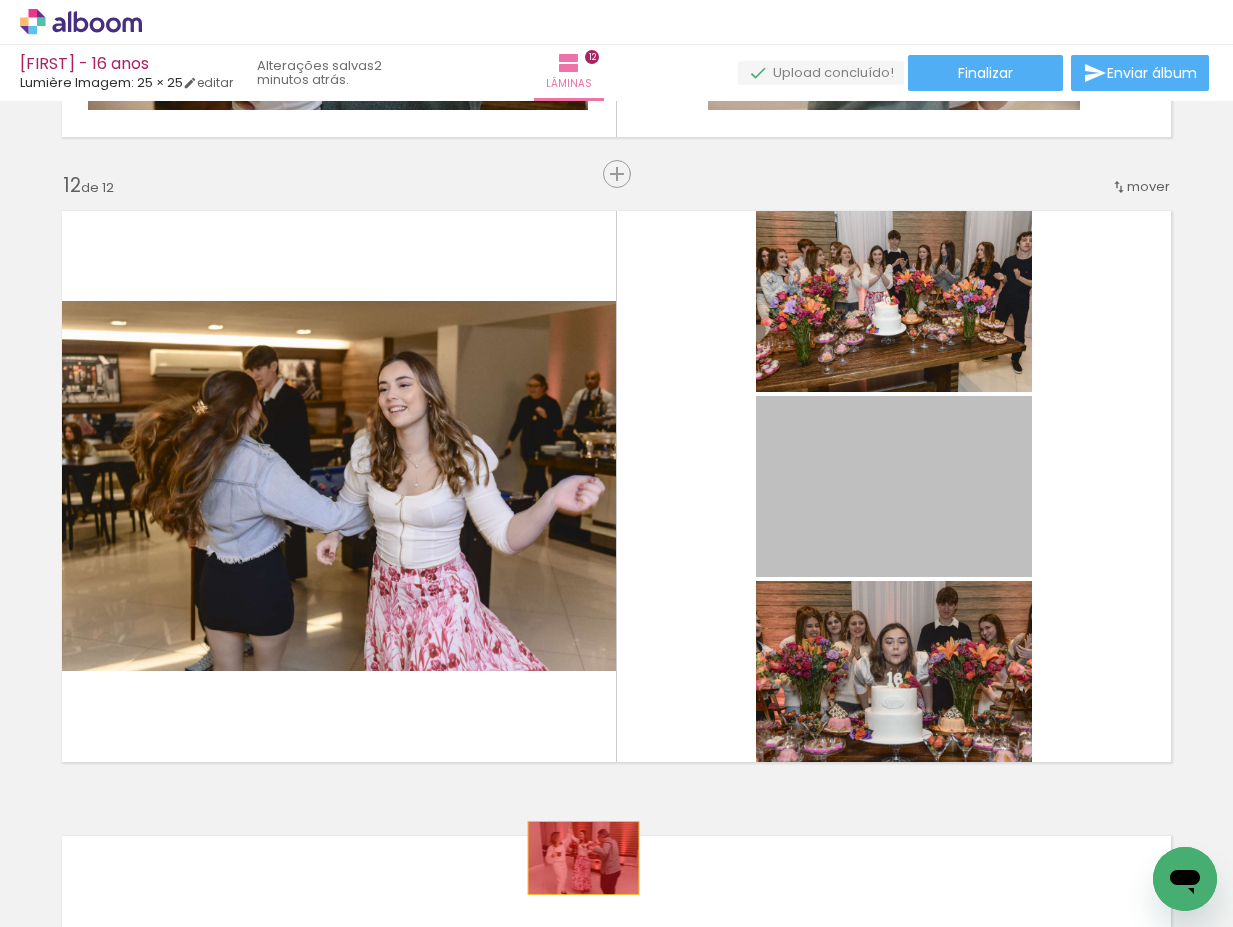 drag, startPoint x: 902, startPoint y: 441, endPoint x: 576, endPoint y: 868, distance: 537.21967 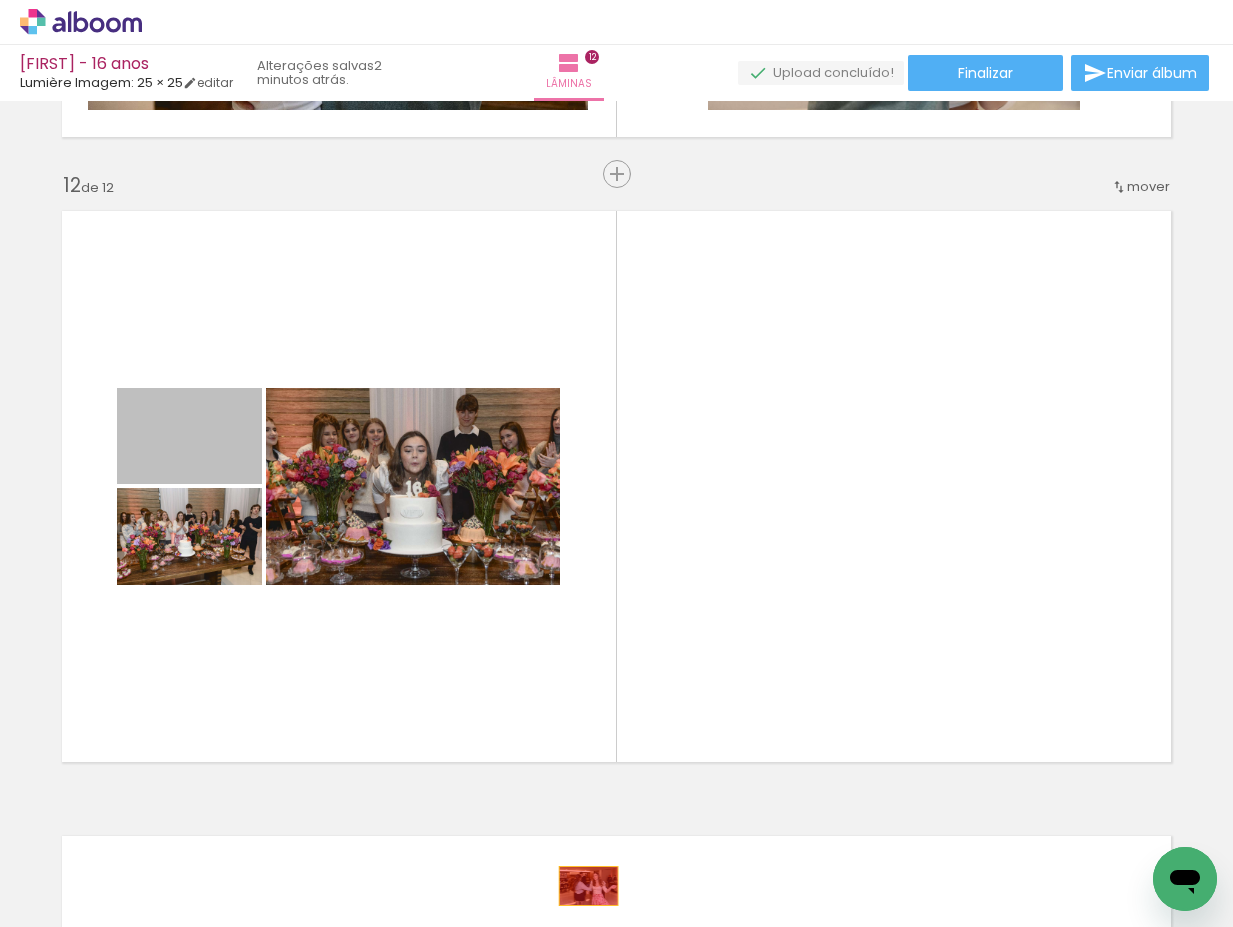 drag, startPoint x: 218, startPoint y: 444, endPoint x: 615, endPoint y: 884, distance: 592.6289 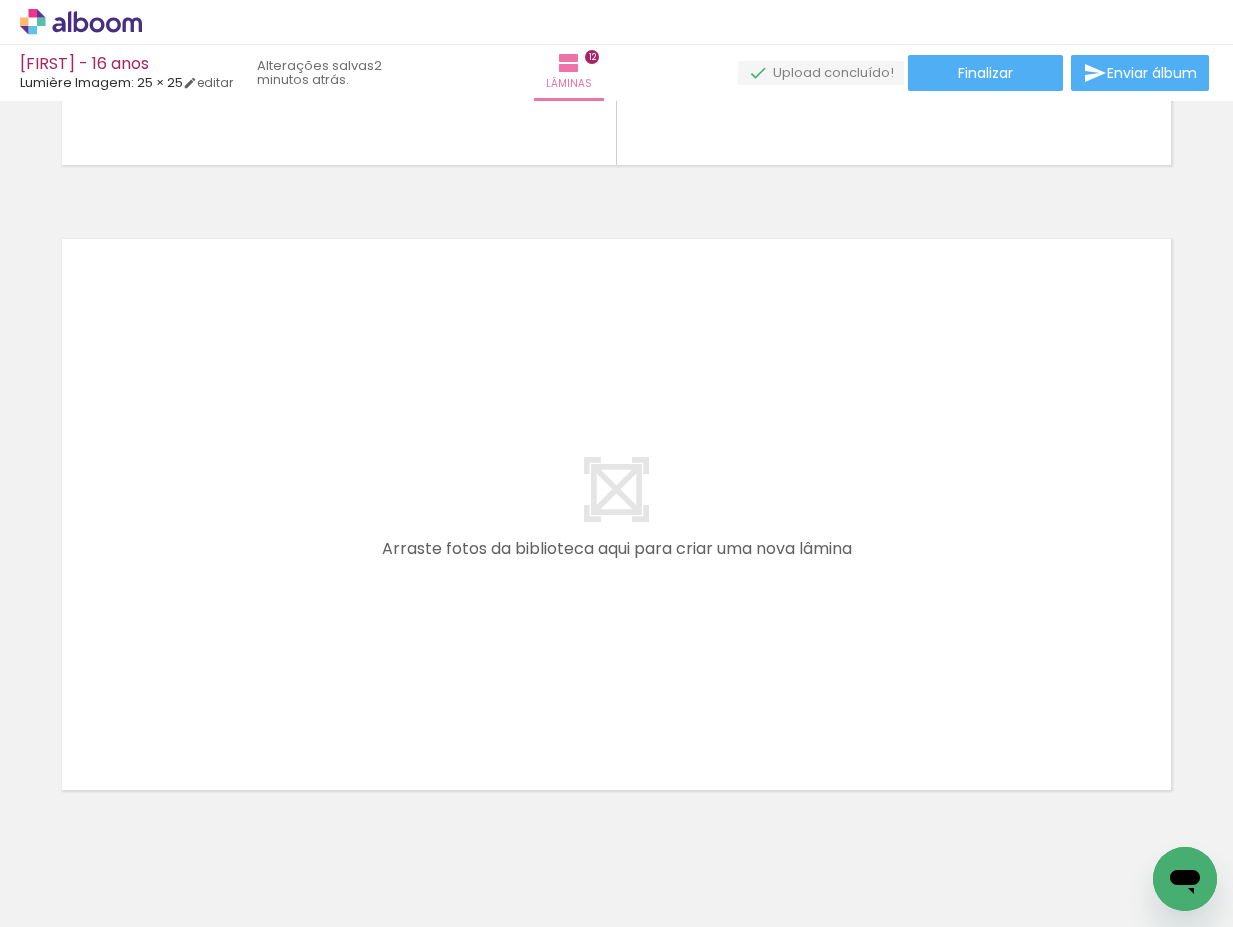 scroll, scrollTop: 7502, scrollLeft: 0, axis: vertical 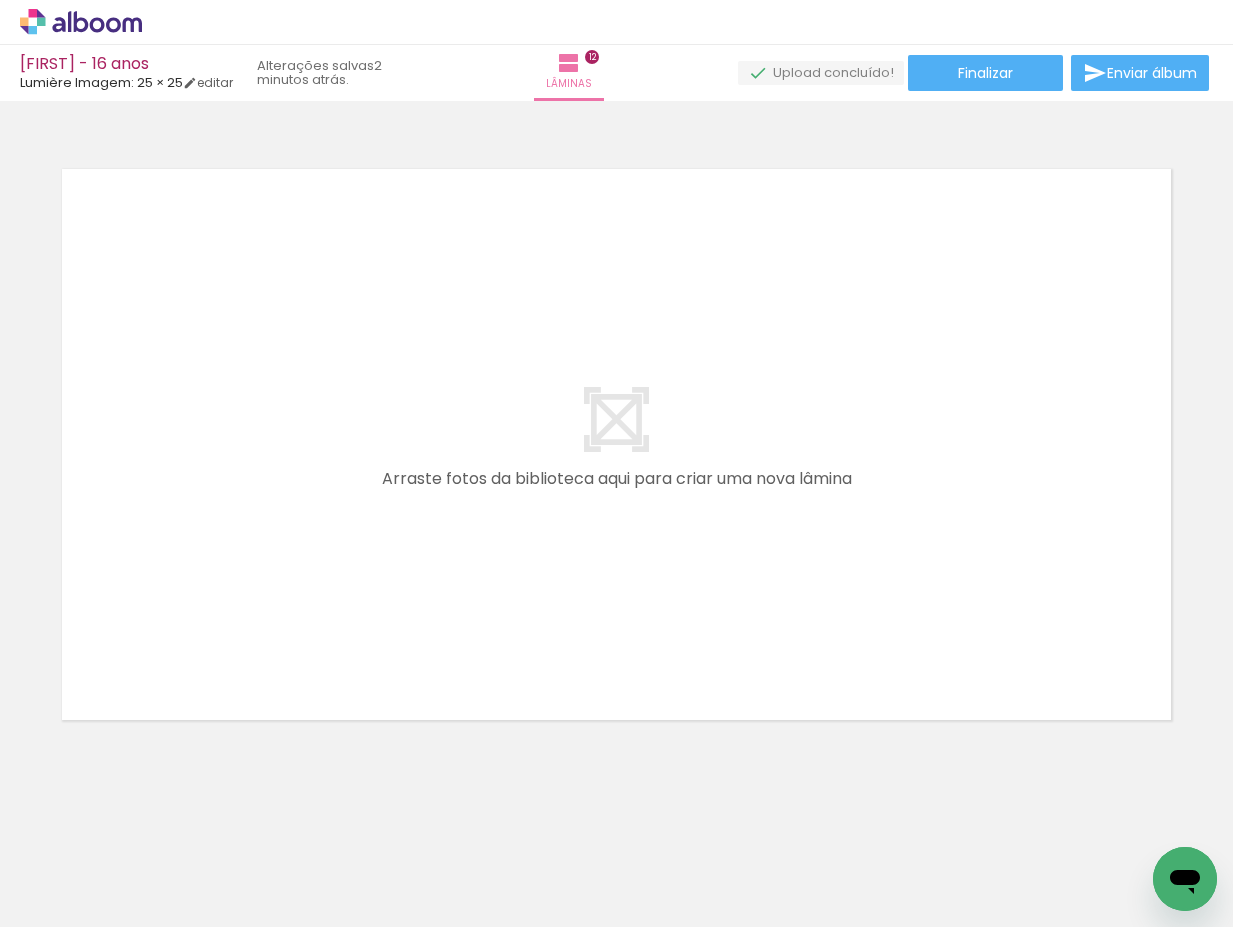click 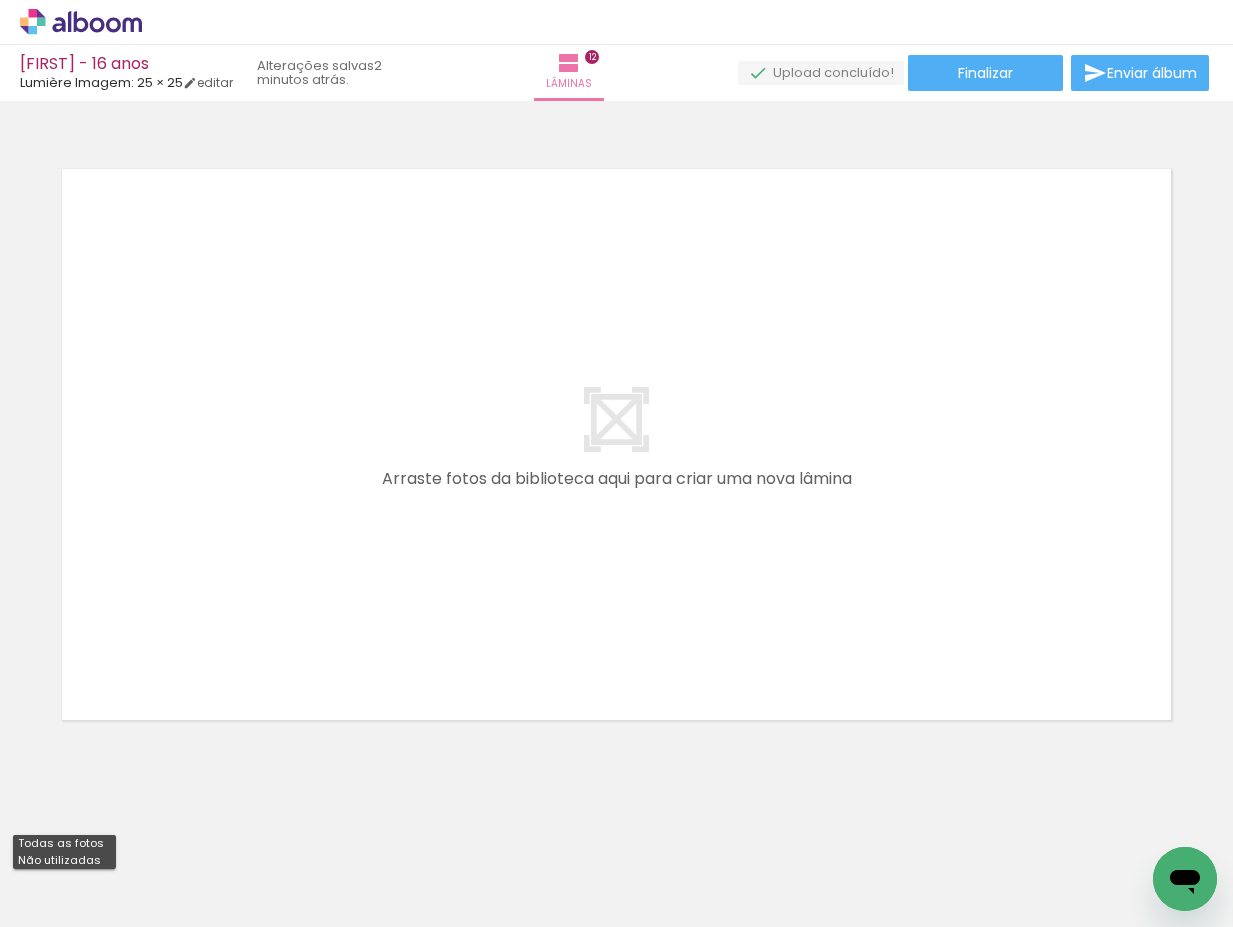 click on "Não utilizadas" at bounding box center [0, 0] 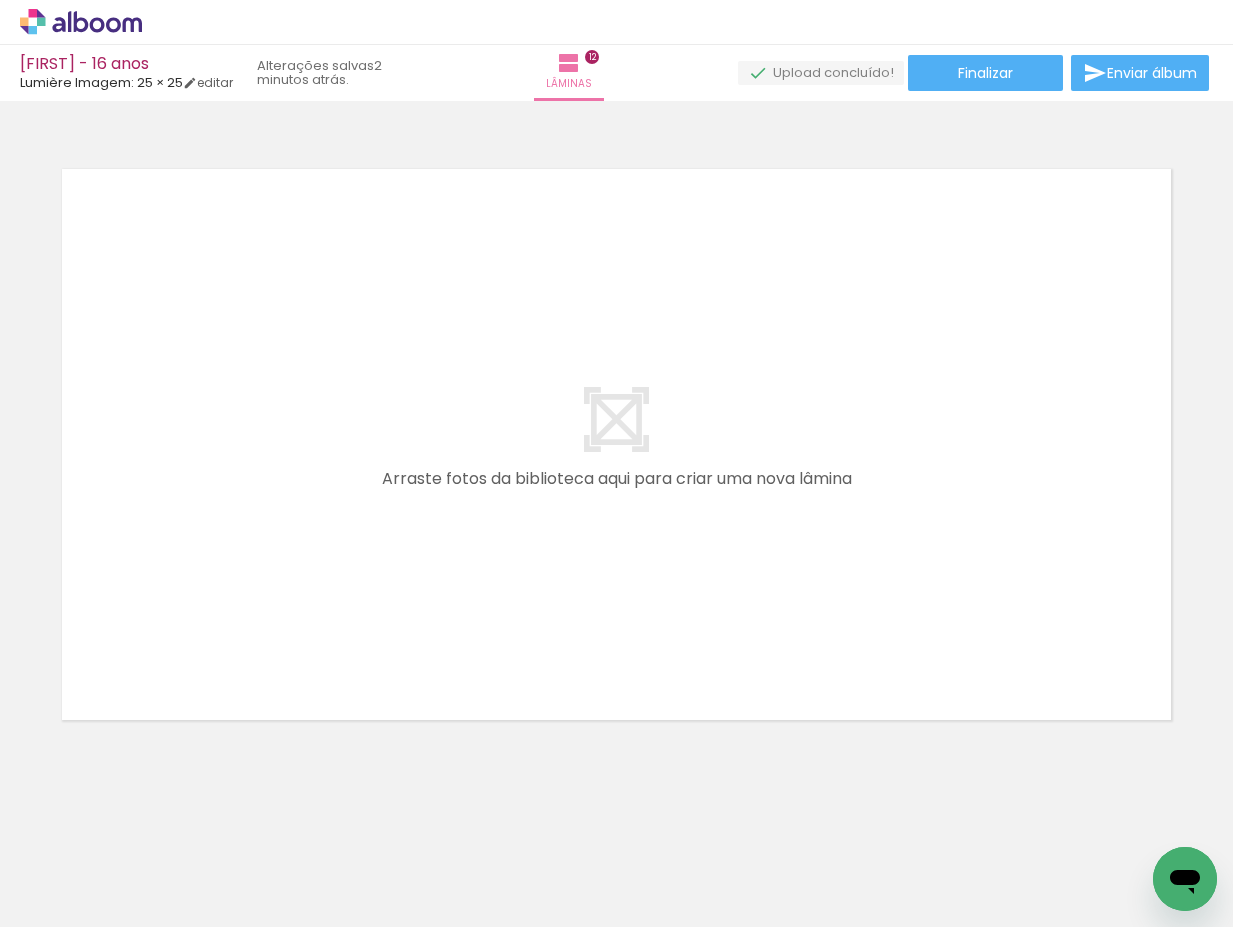 drag, startPoint x: 659, startPoint y: 872, endPoint x: 554, endPoint y: 586, distance: 304.6654 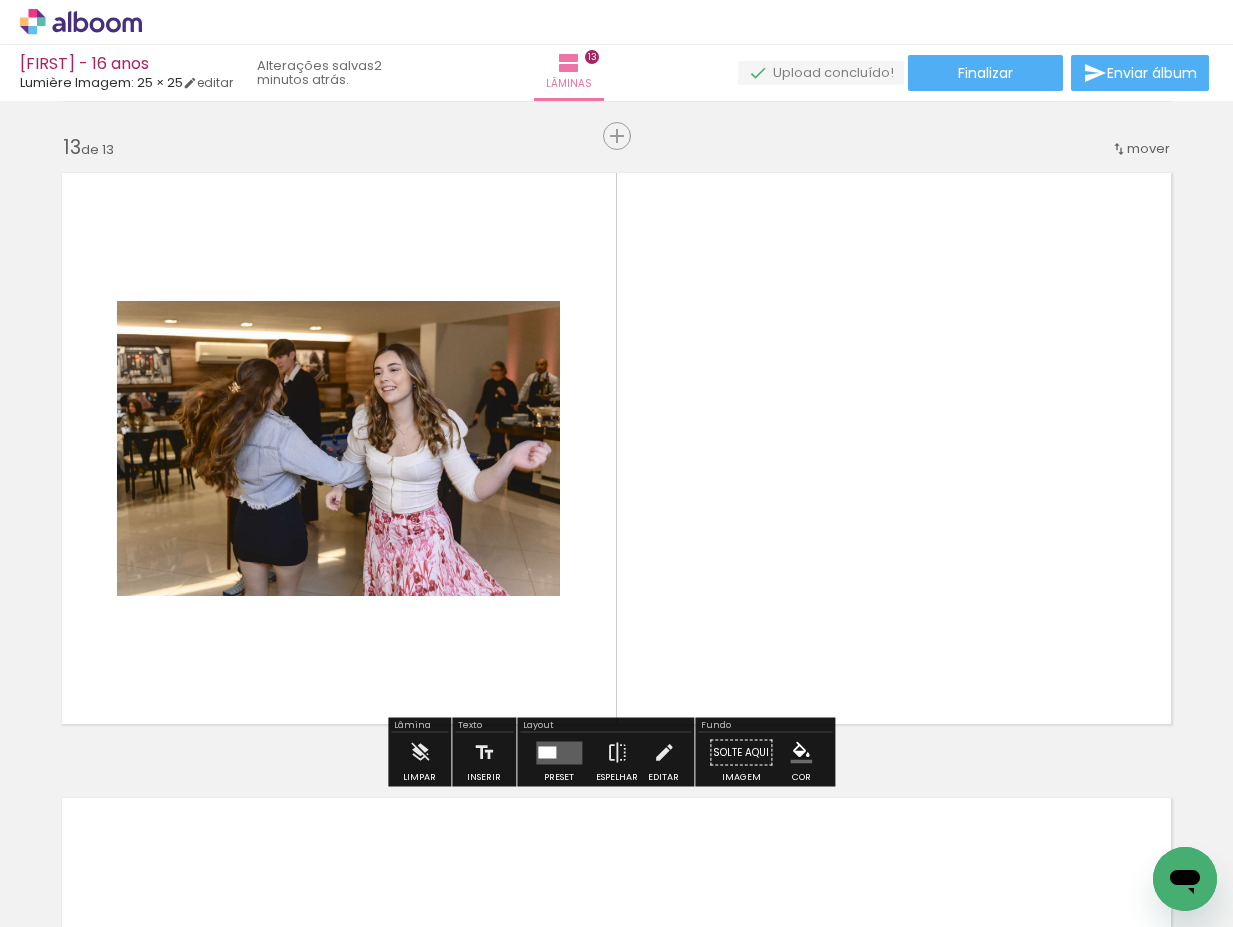 scroll, scrollTop: 7495, scrollLeft: 0, axis: vertical 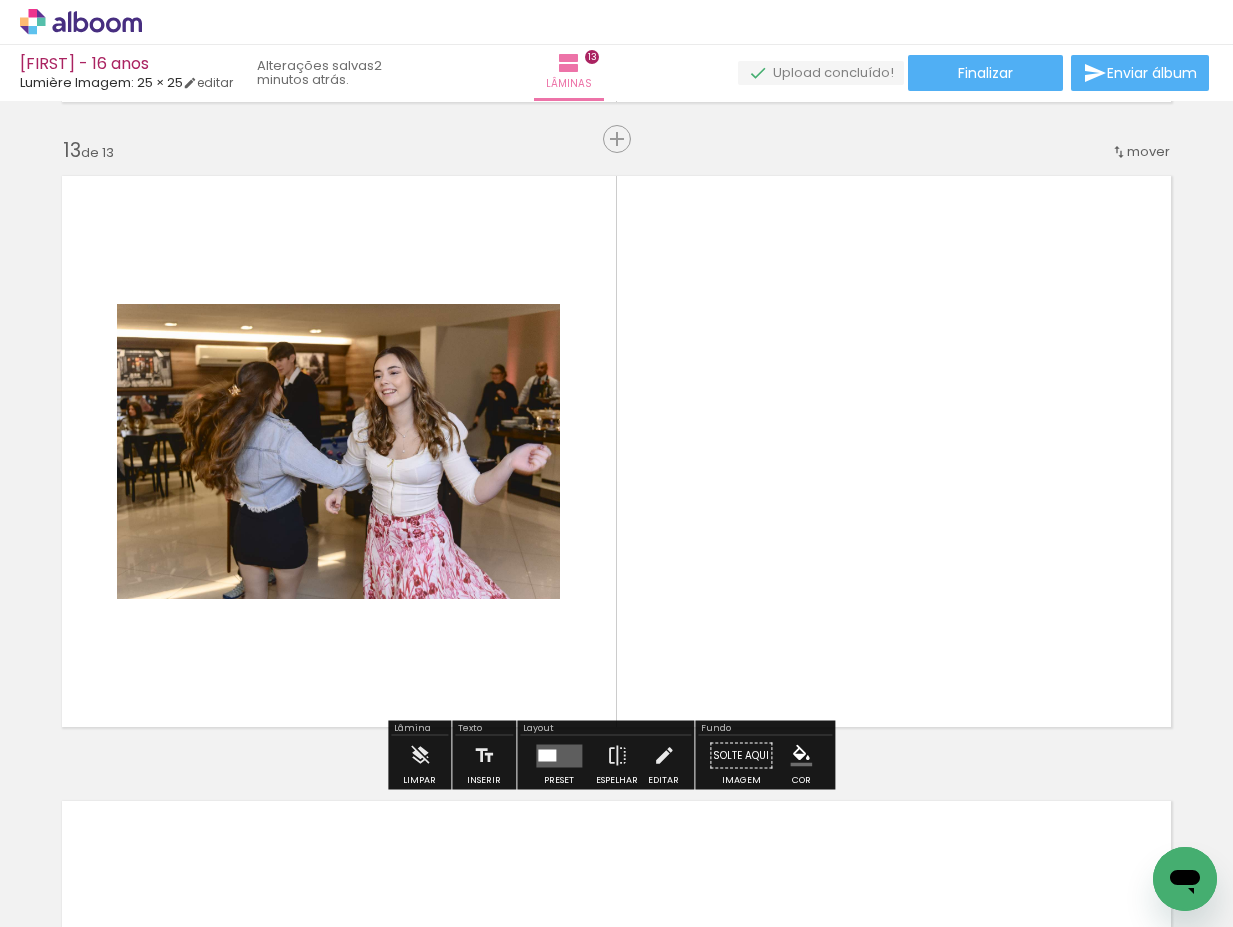 drag, startPoint x: 652, startPoint y: 873, endPoint x: 769, endPoint y: 559, distance: 335.08954 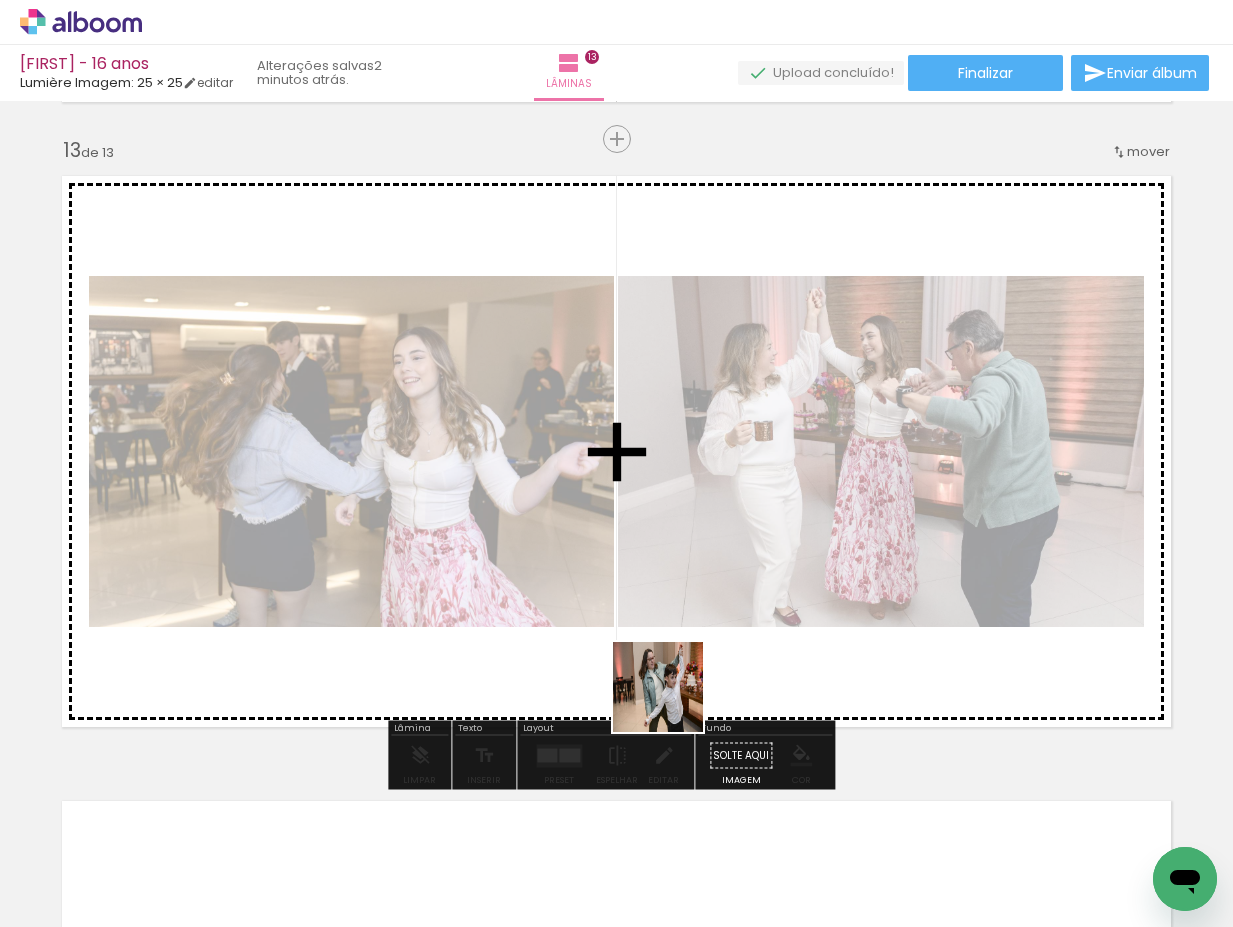 drag, startPoint x: 673, startPoint y: 702, endPoint x: 822, endPoint y: 615, distance: 172.53986 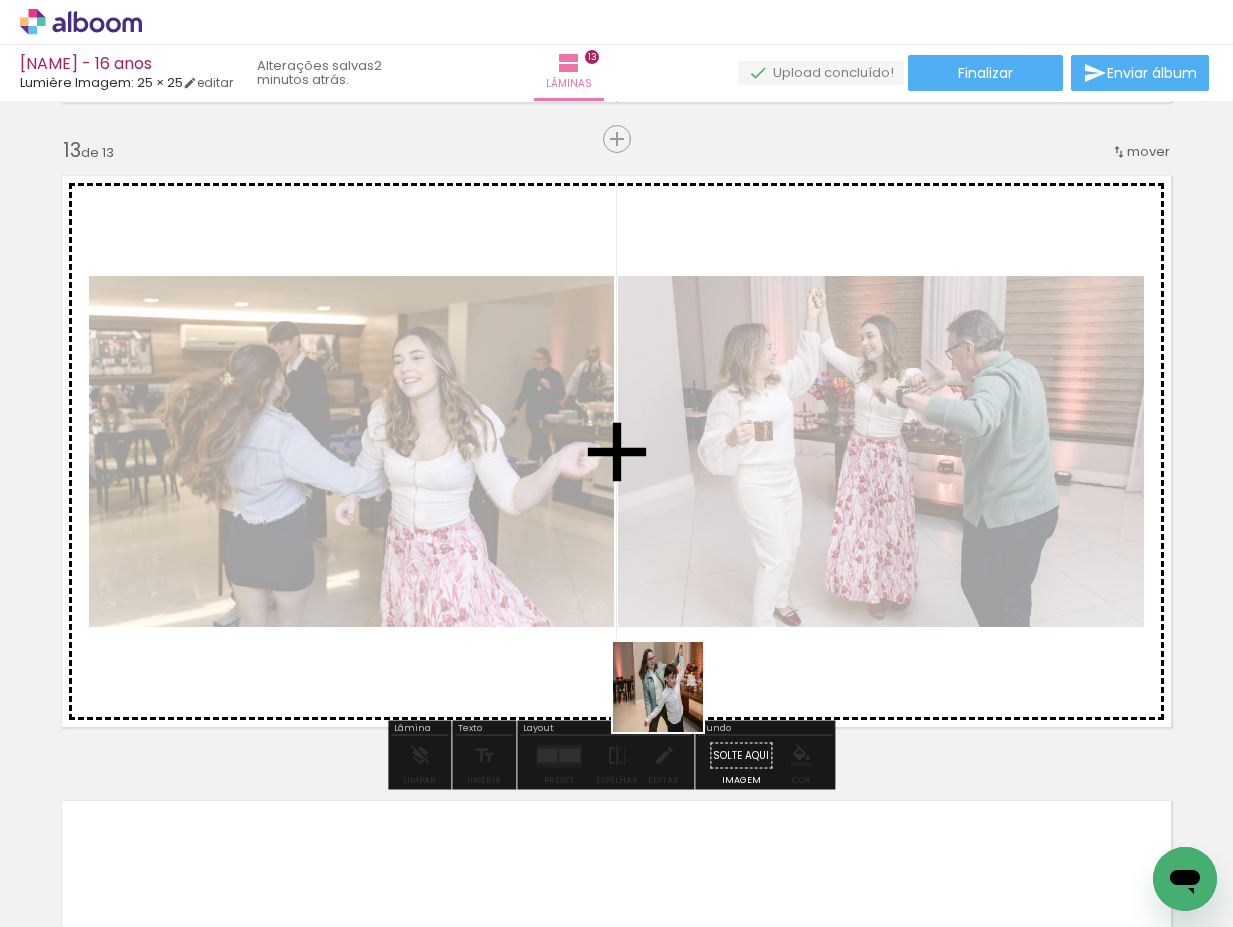 click 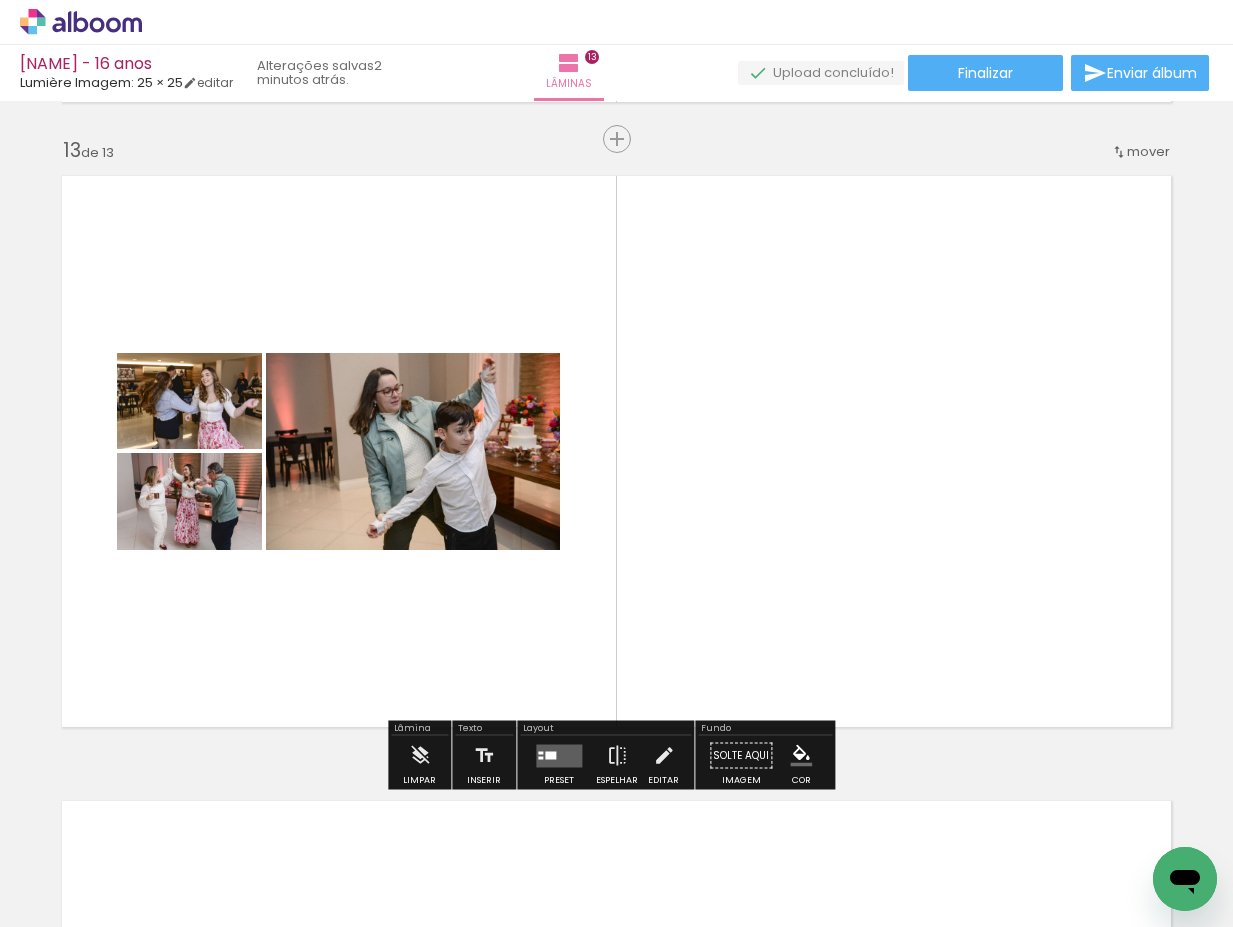 drag, startPoint x: 657, startPoint y: 877, endPoint x: 975, endPoint y: 458, distance: 526.00854 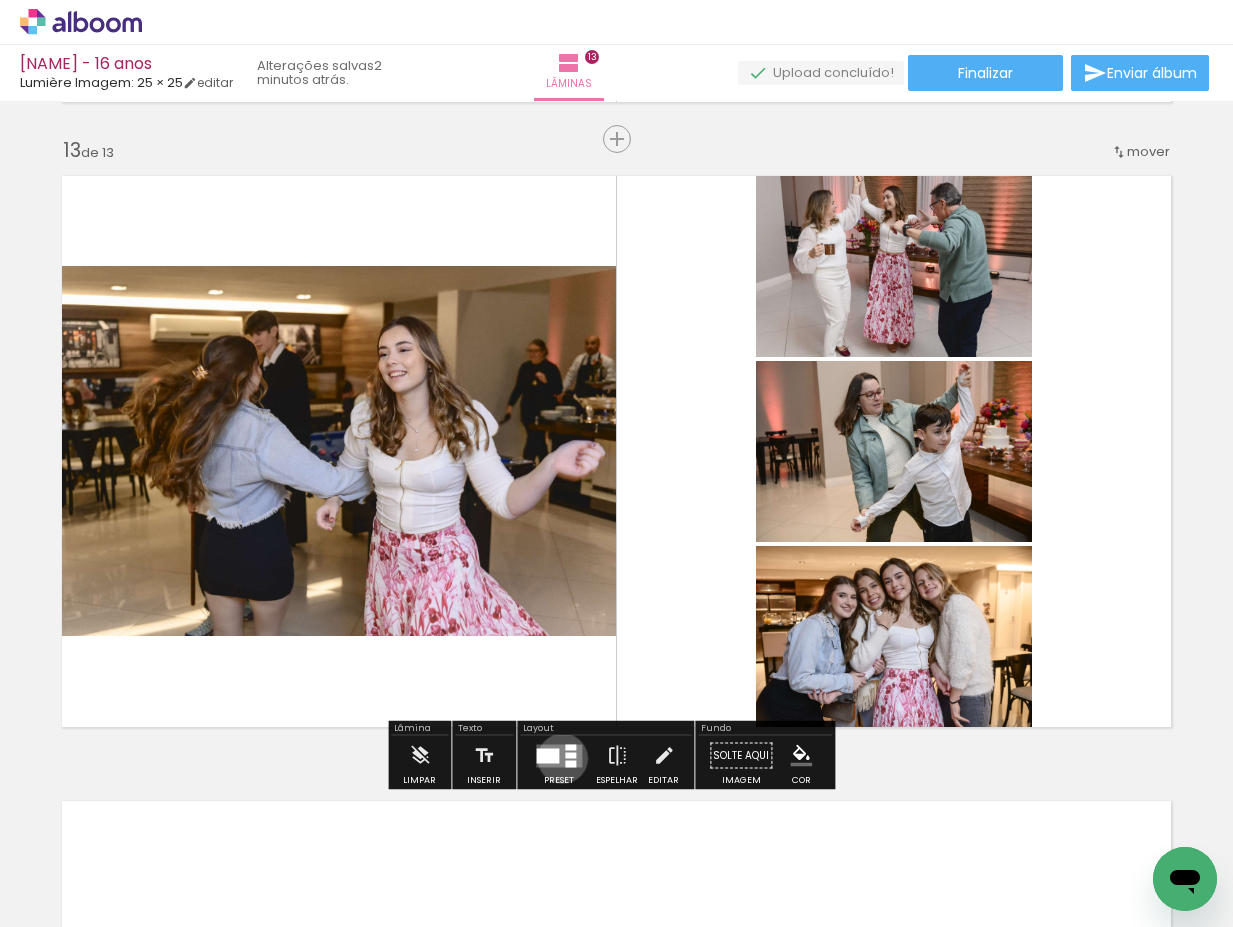 click 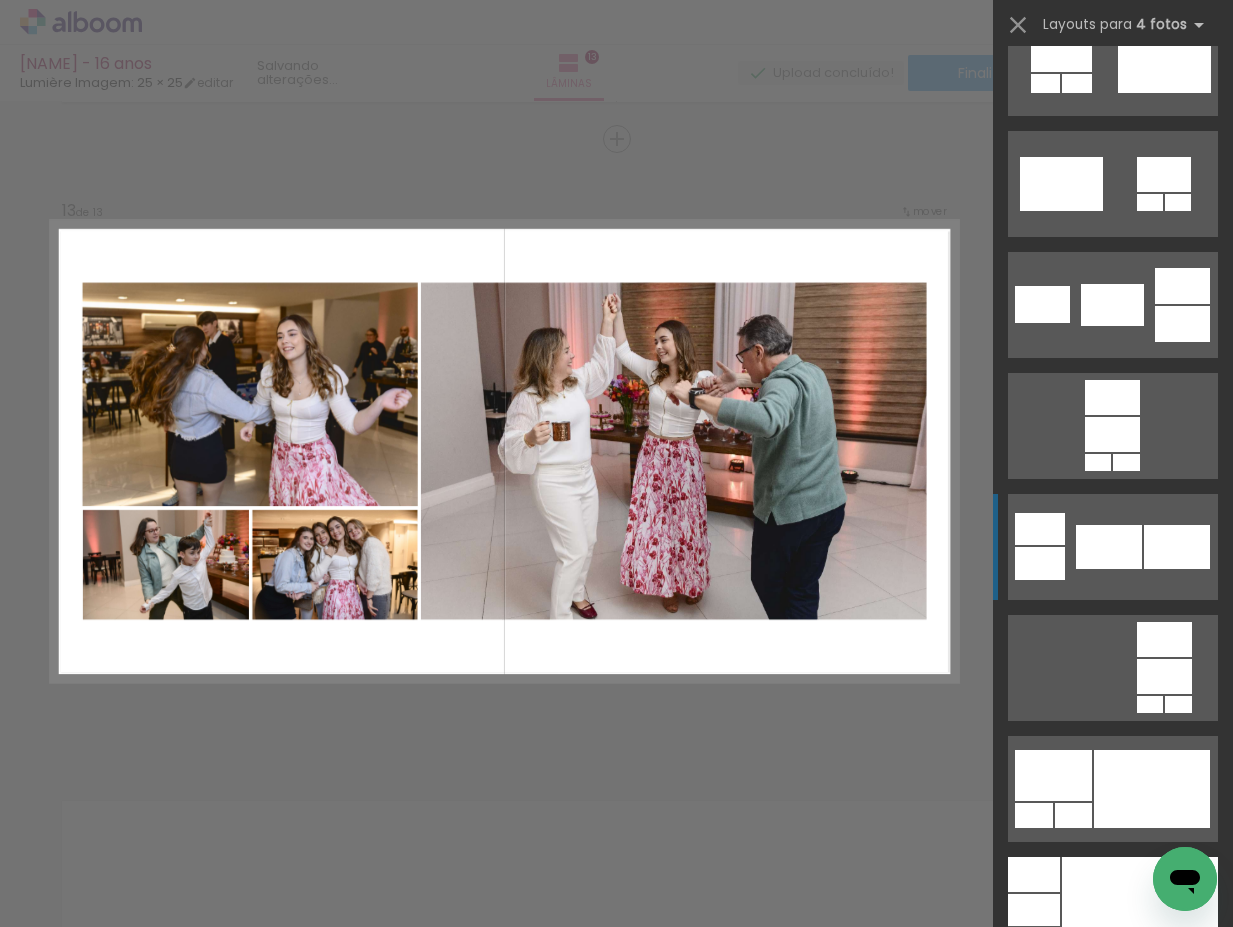 scroll, scrollTop: 6500, scrollLeft: 0, axis: vertical 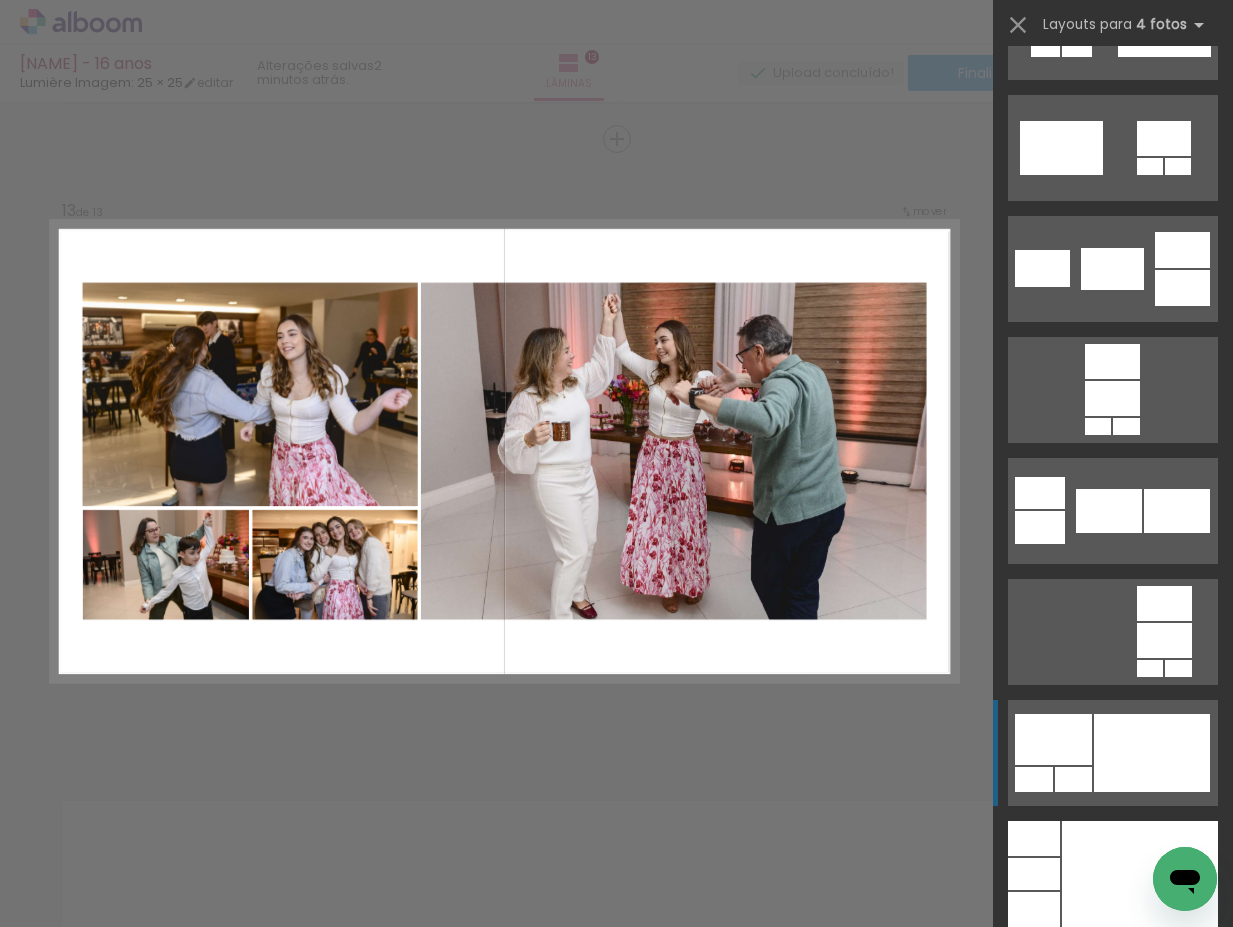 click 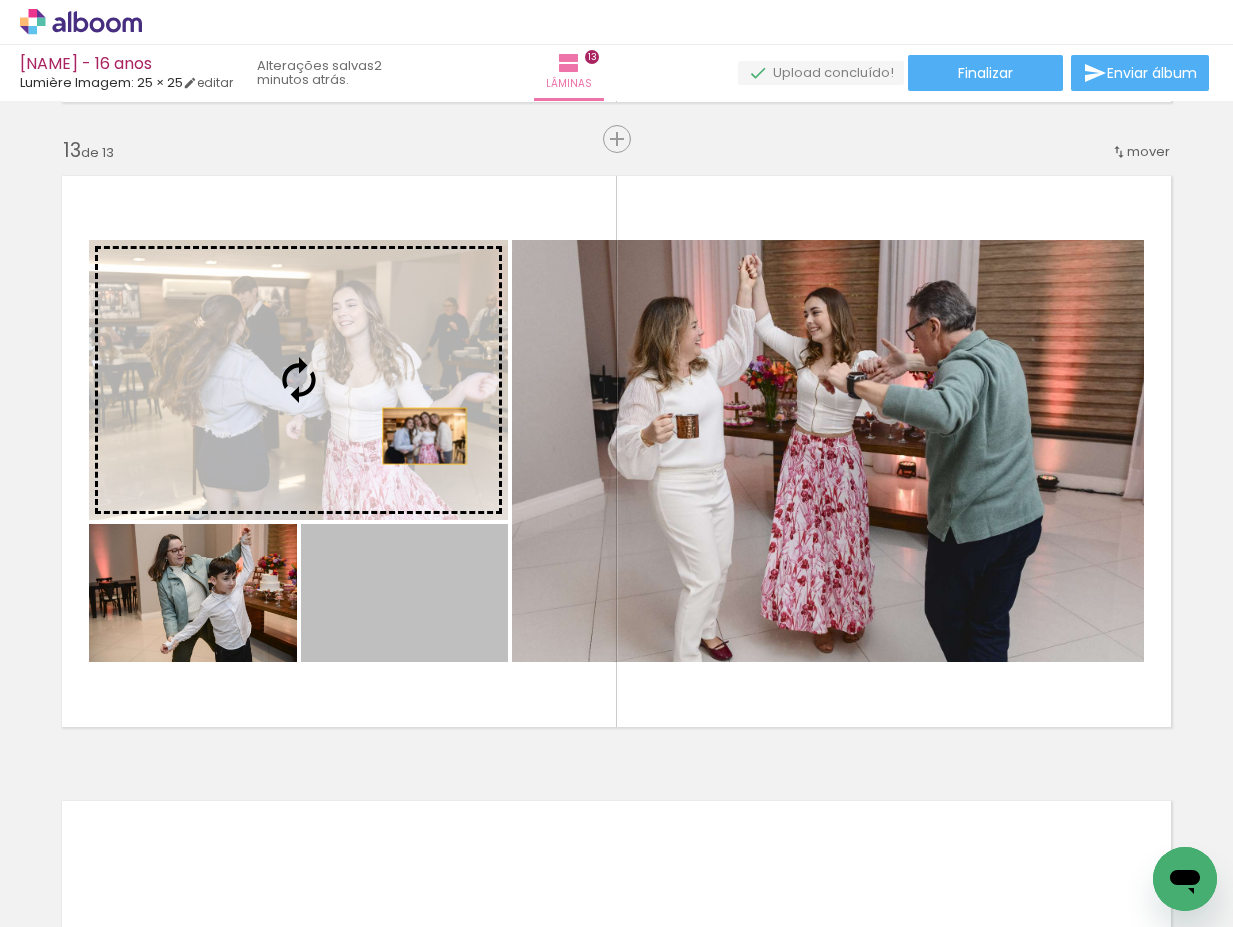 drag, startPoint x: 430, startPoint y: 612, endPoint x: 417, endPoint y: 433, distance: 179.47145 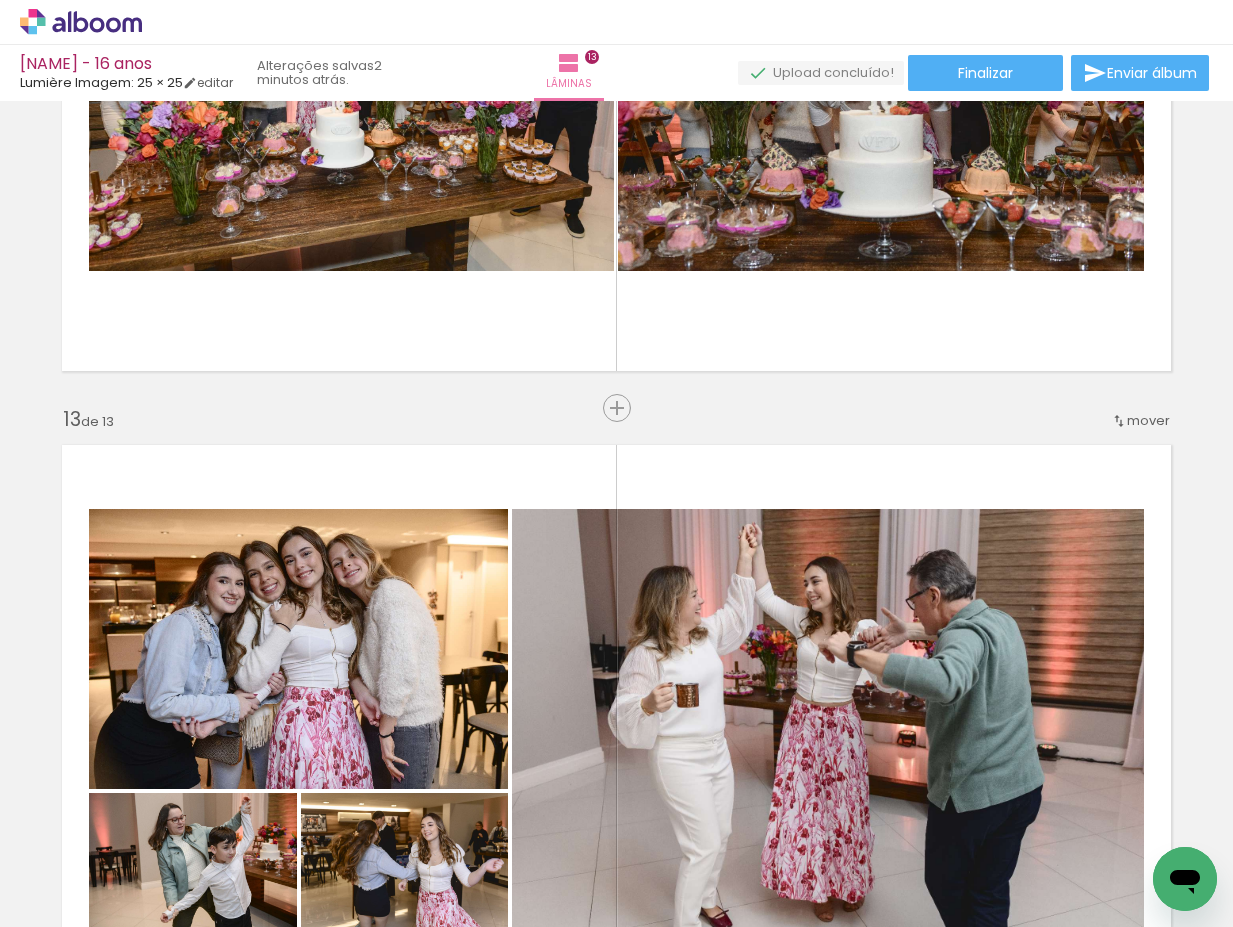 scroll, scrollTop: 7495, scrollLeft: 0, axis: vertical 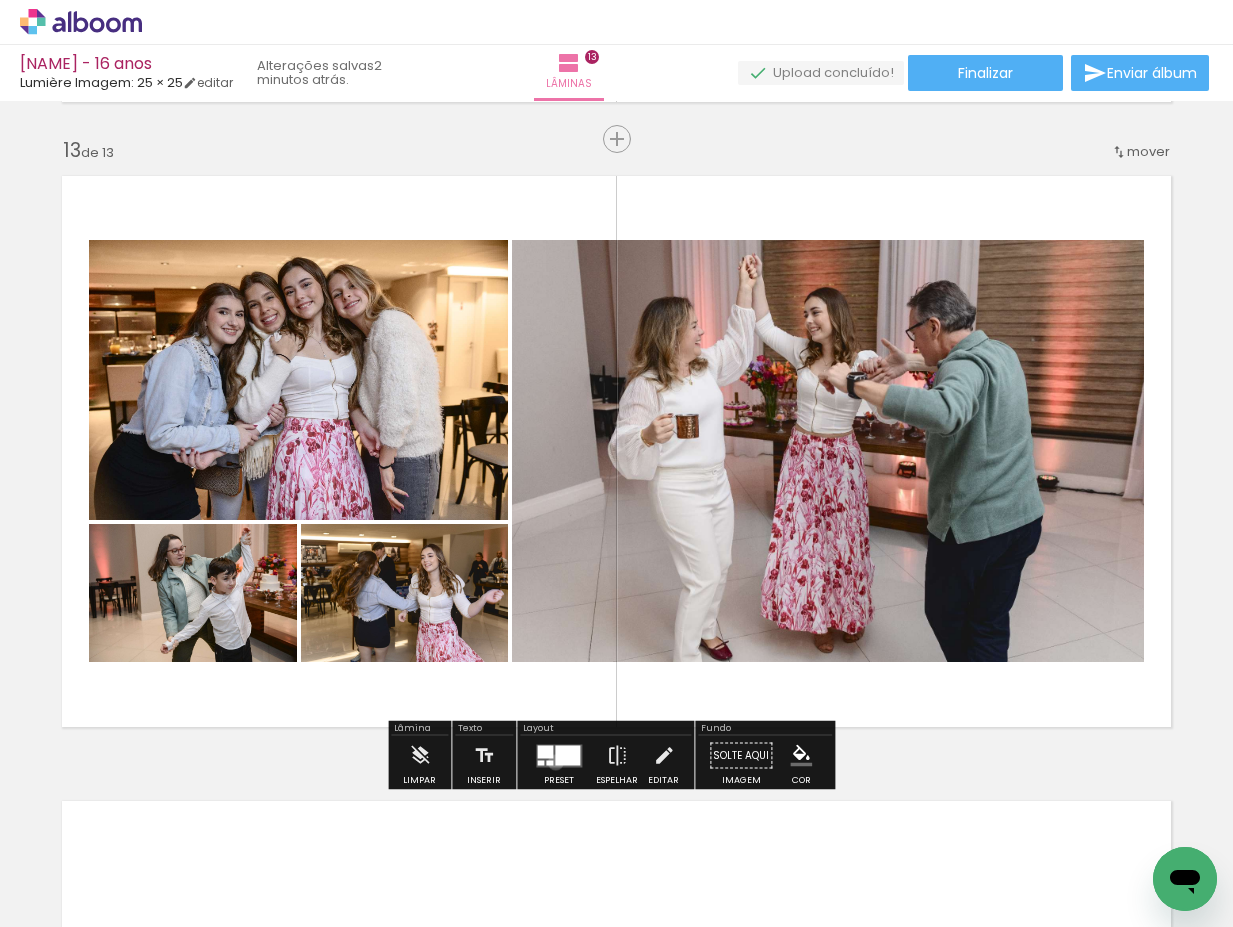 click 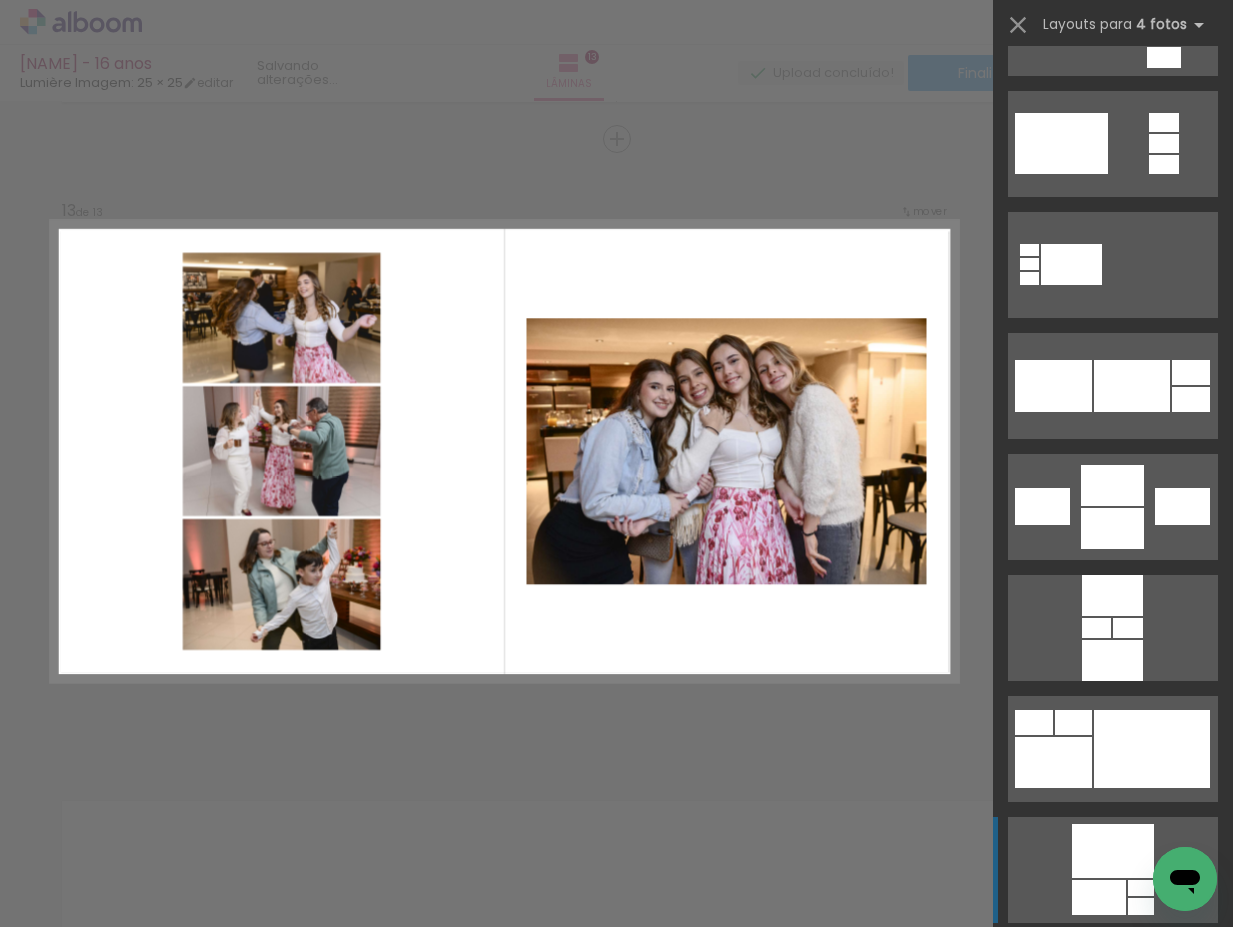 scroll, scrollTop: 7639, scrollLeft: 0, axis: vertical 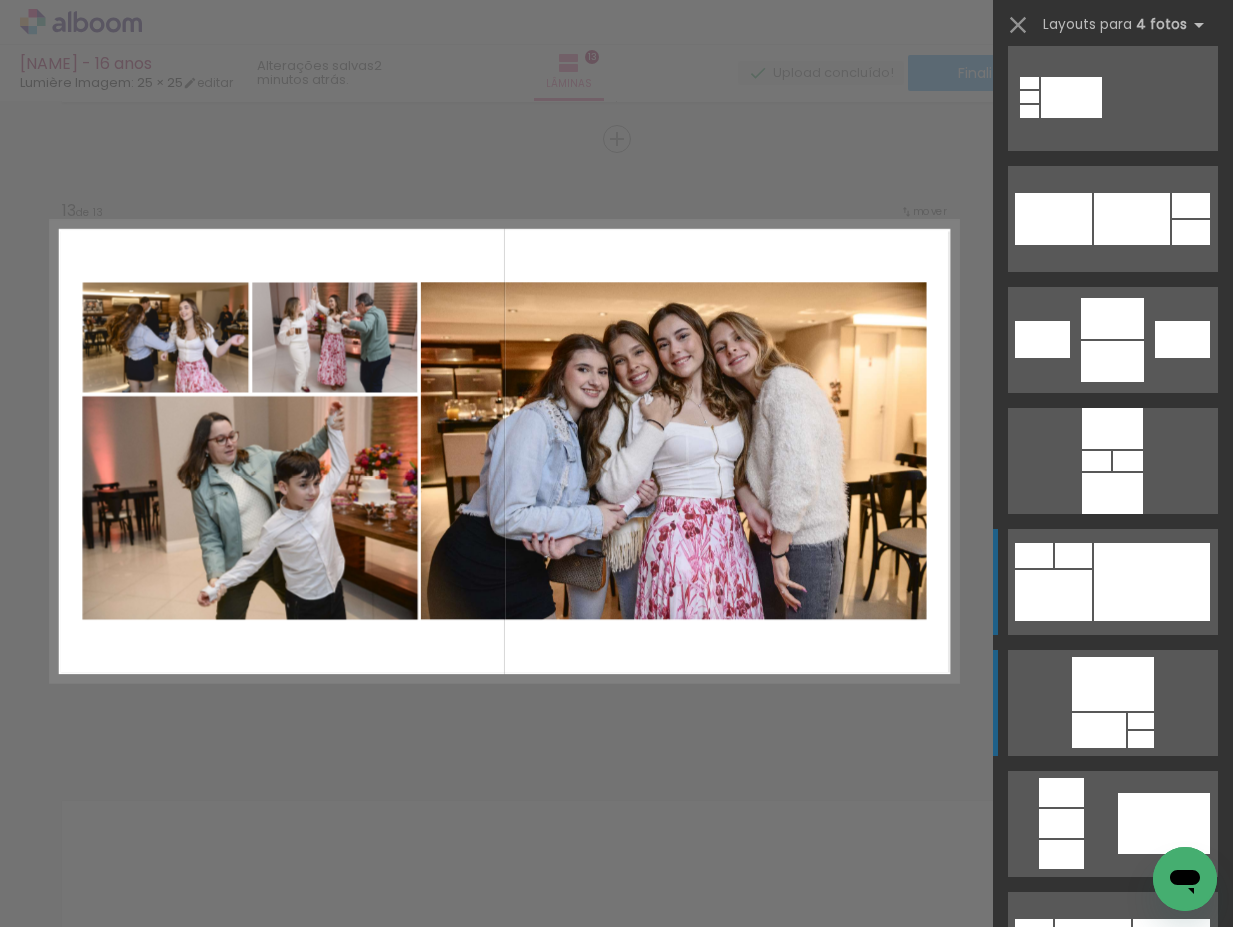 click 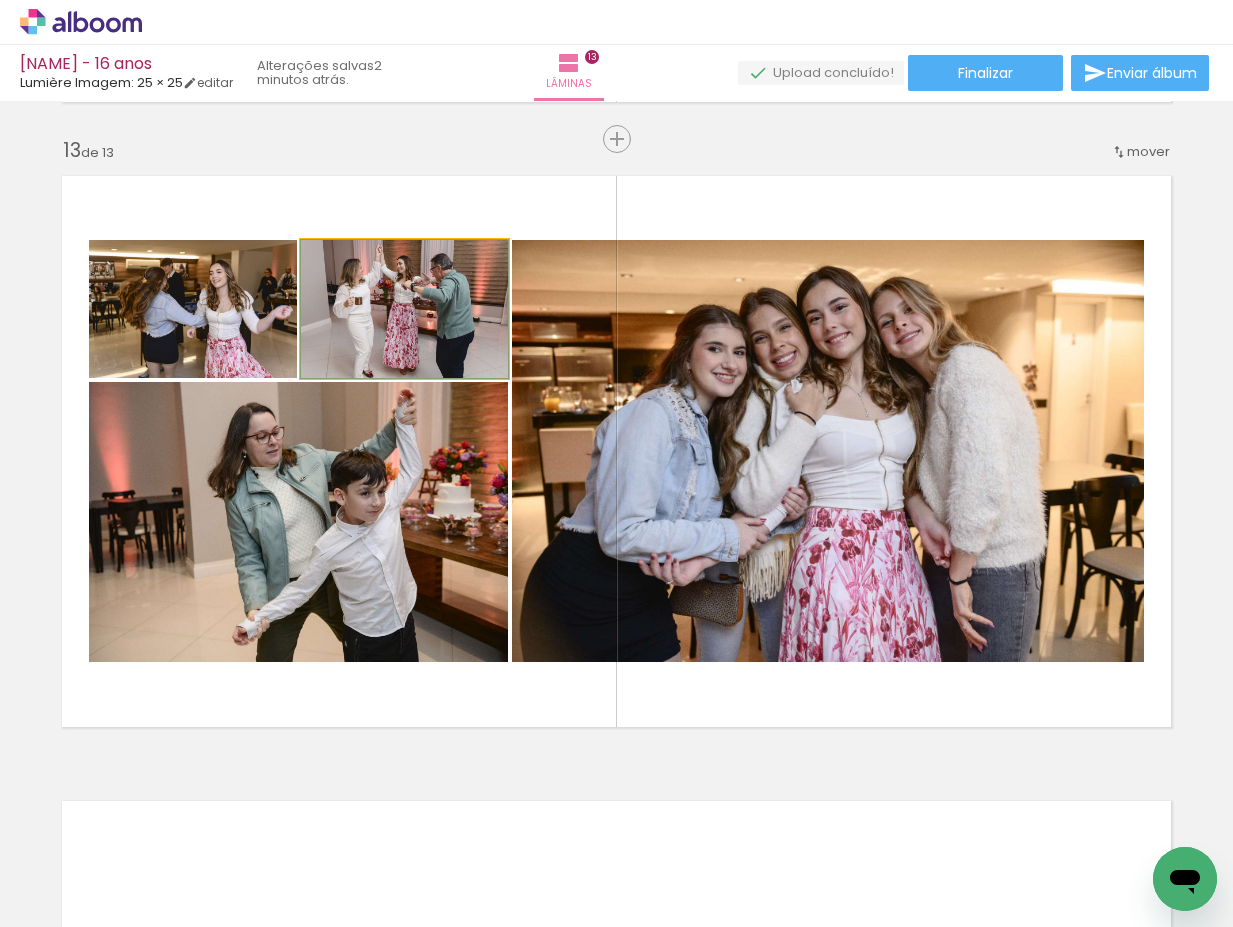 drag, startPoint x: 416, startPoint y: 336, endPoint x: 335, endPoint y: 477, distance: 162.60997 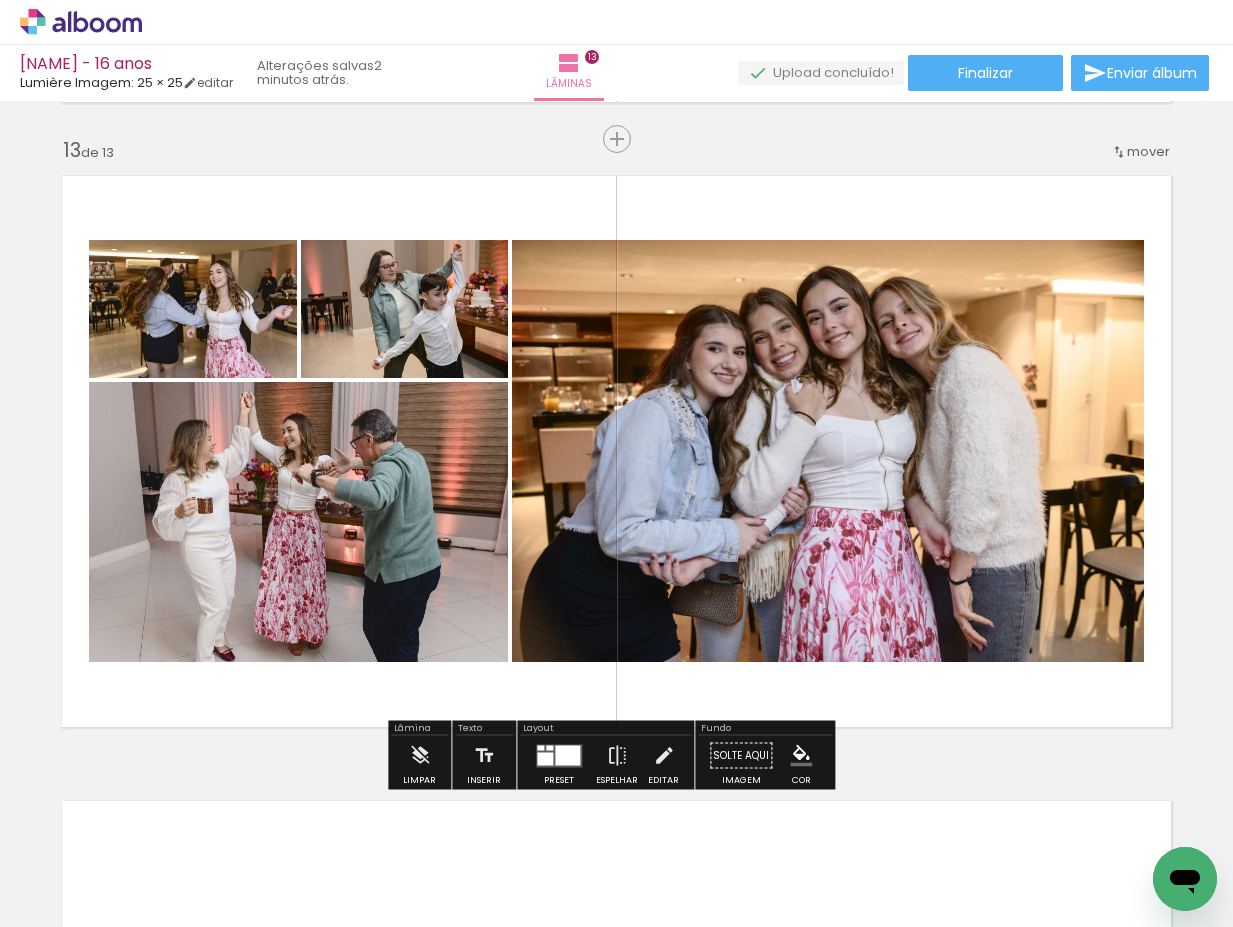 click on "Inserir lâmina 1  de 13  Inserir lâmina 2  de 13  Inserir lâmina 3  de 13  Inserir lâmina 4  de 13  Inserir lâmina 5  de 13  Inserir lâmina 6  de 13  Inserir lâmina 7  de 13  Inserir lâmina 8  de 13  Inserir lâmina 9  de 13  Inserir lâmina 10  de 13  Inserir lâmina 11  de 13  Inserir lâmina 12  de 13  Inserir lâmina 13  de 13" 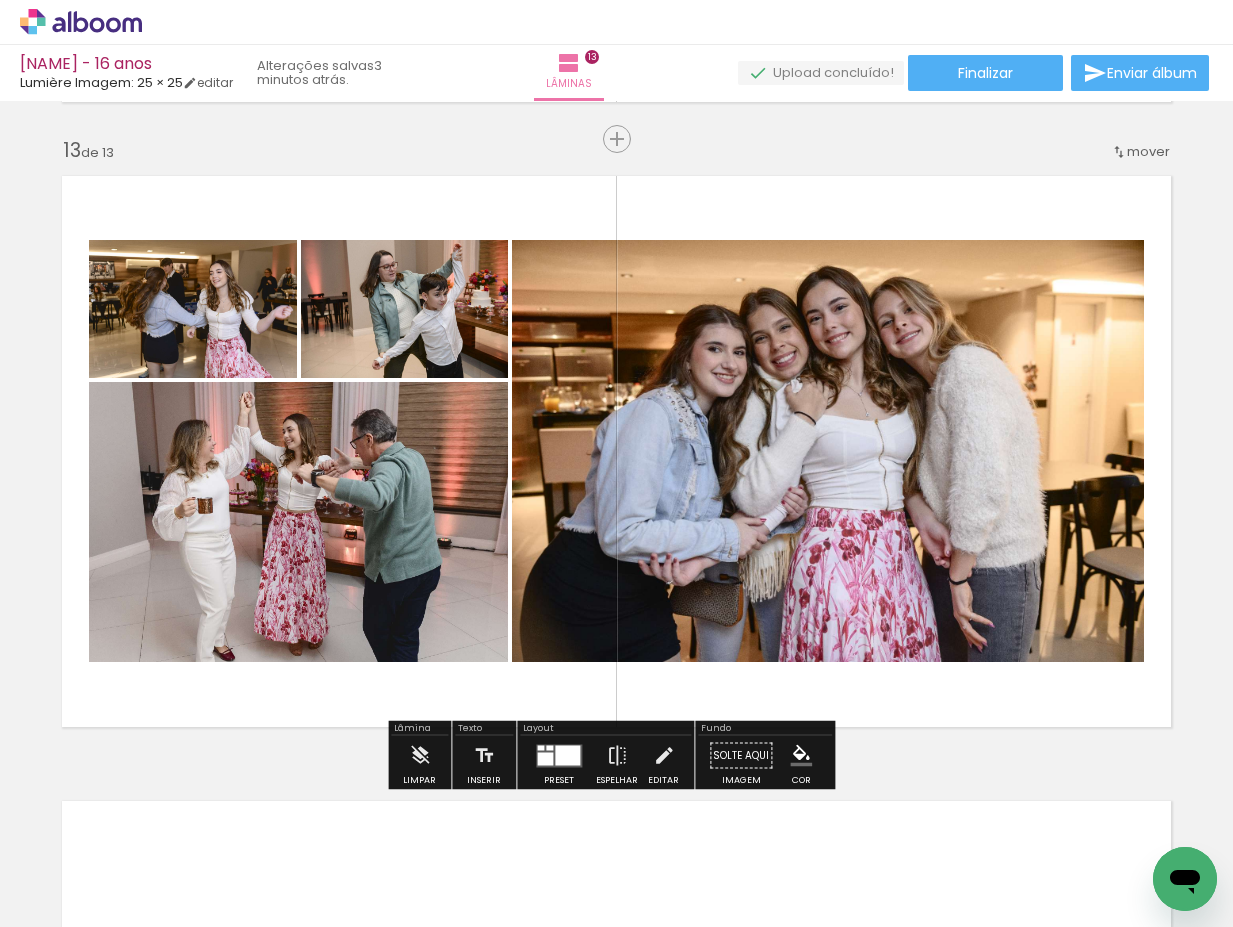 click 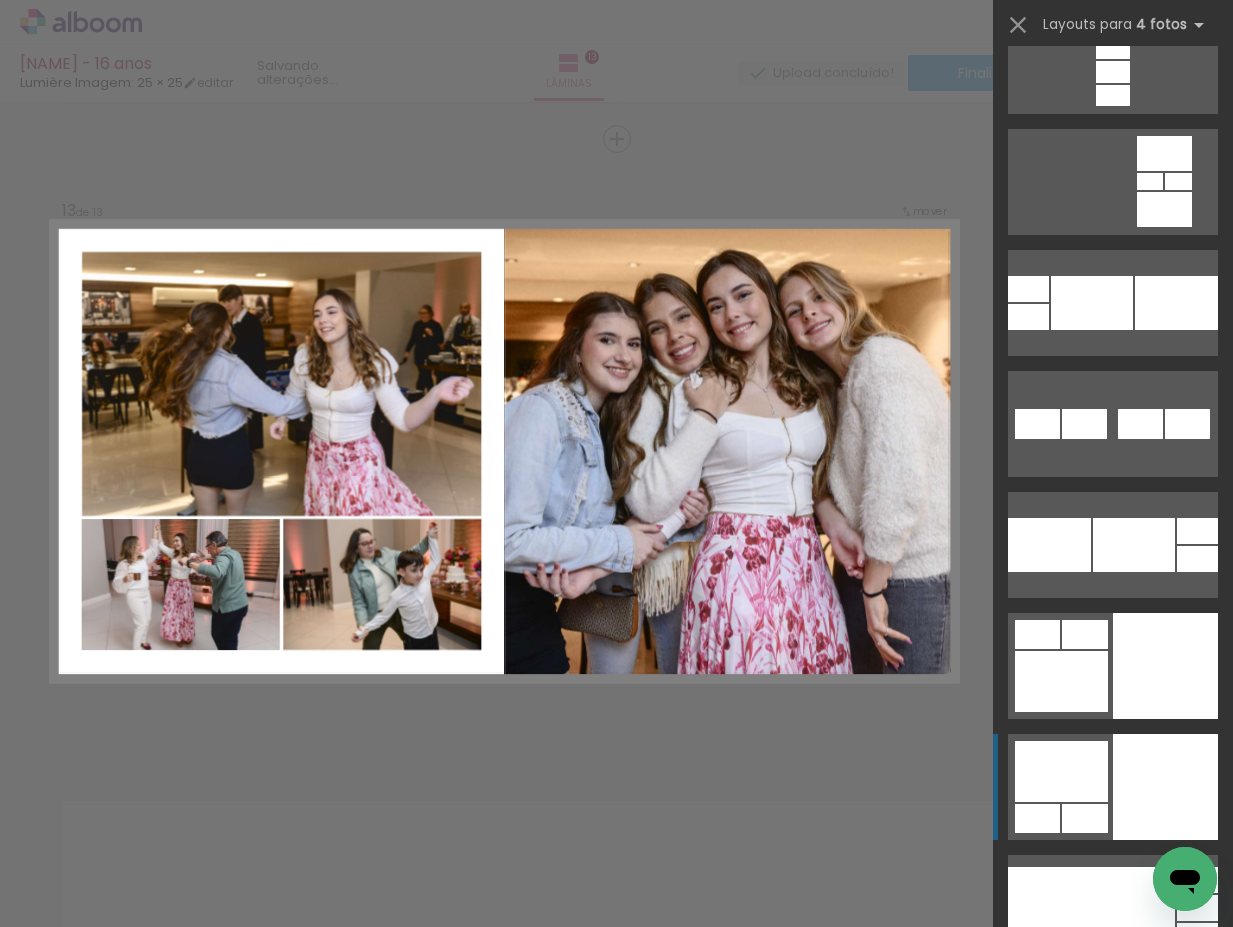 scroll, scrollTop: 8940, scrollLeft: 0, axis: vertical 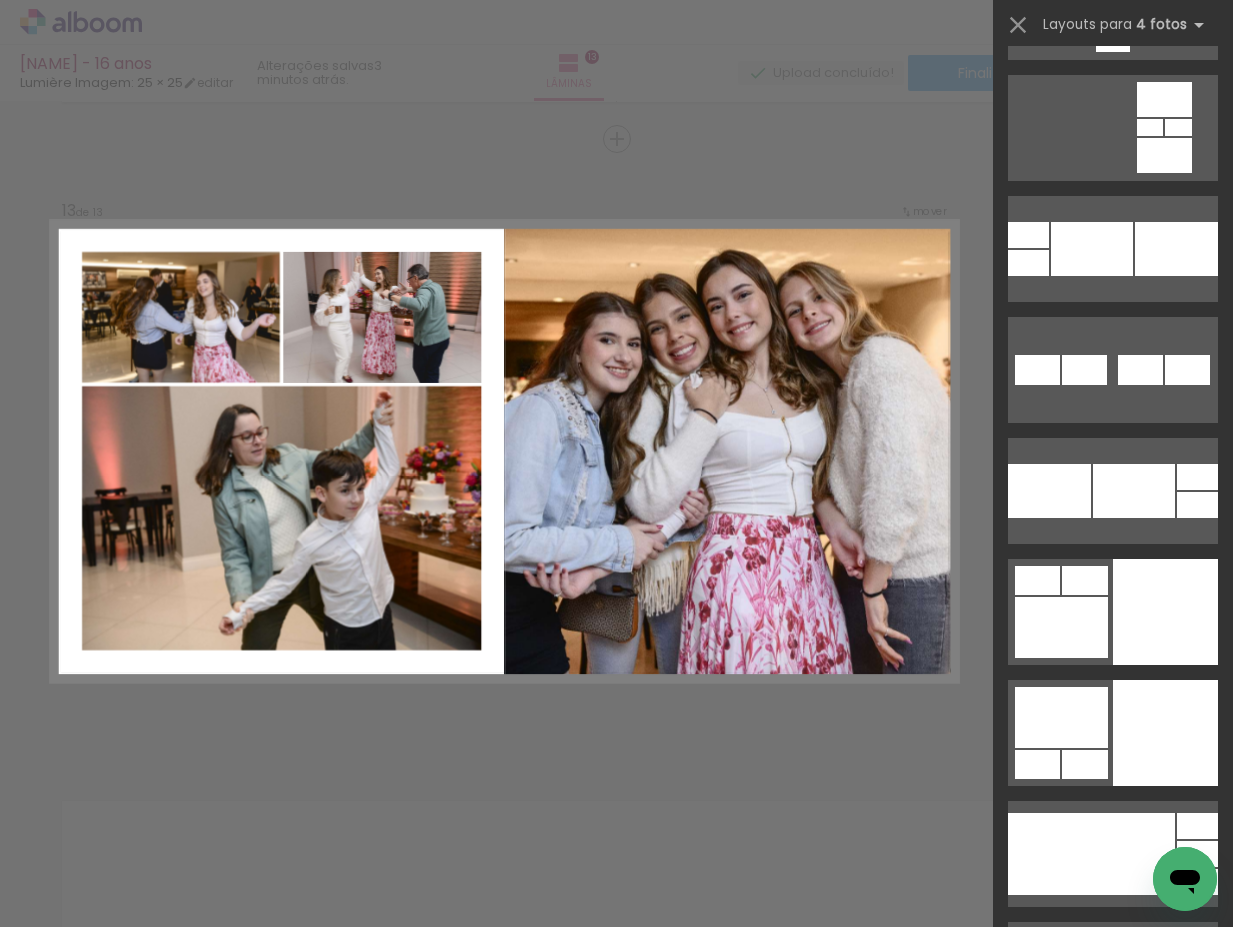 drag, startPoint x: 1140, startPoint y: 629, endPoint x: 1079, endPoint y: 625, distance: 61.13101 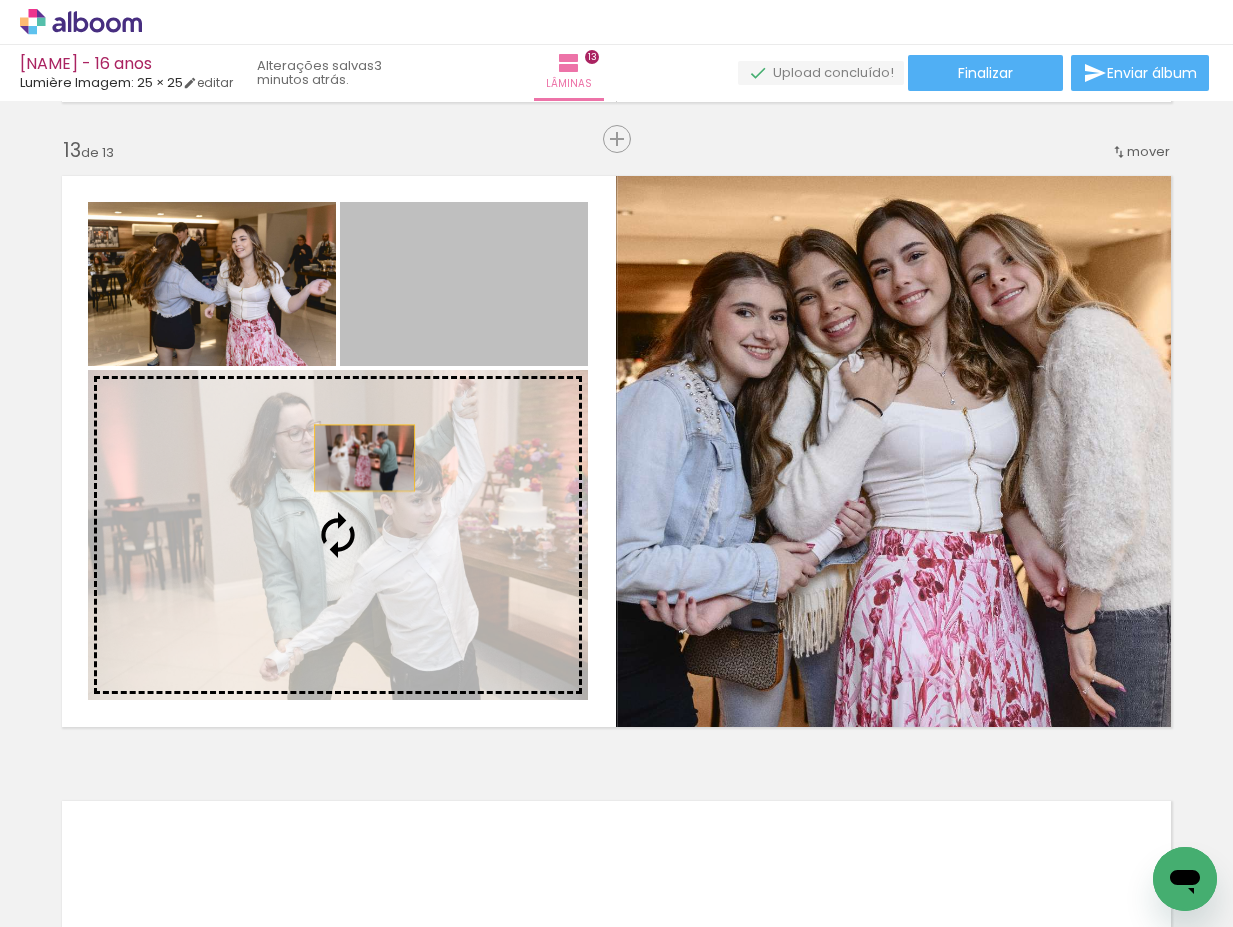 drag, startPoint x: 459, startPoint y: 303, endPoint x: 357, endPoint y: 458, distance: 185.55054 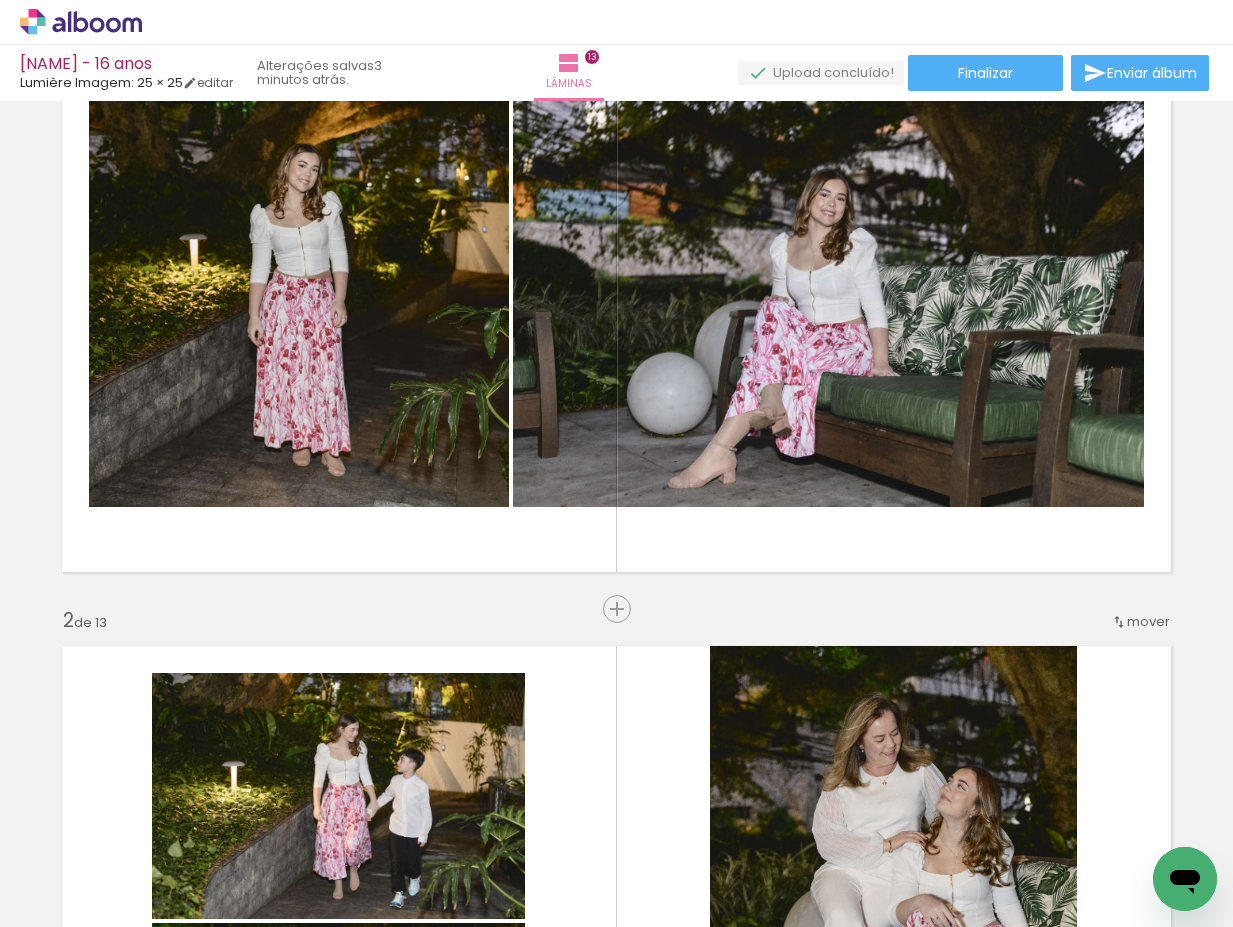 scroll, scrollTop: 0, scrollLeft: 0, axis: both 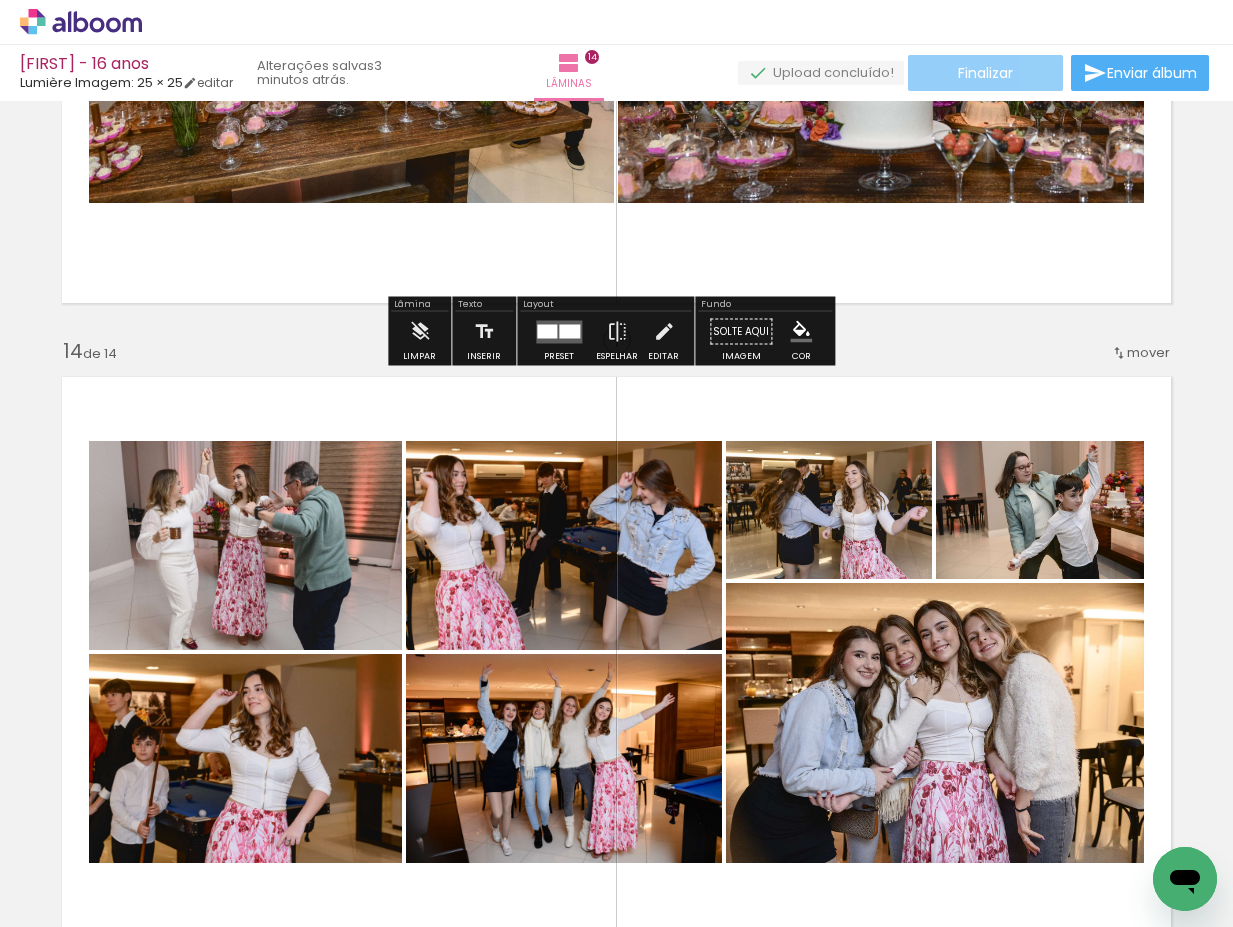click on "Finalizar" 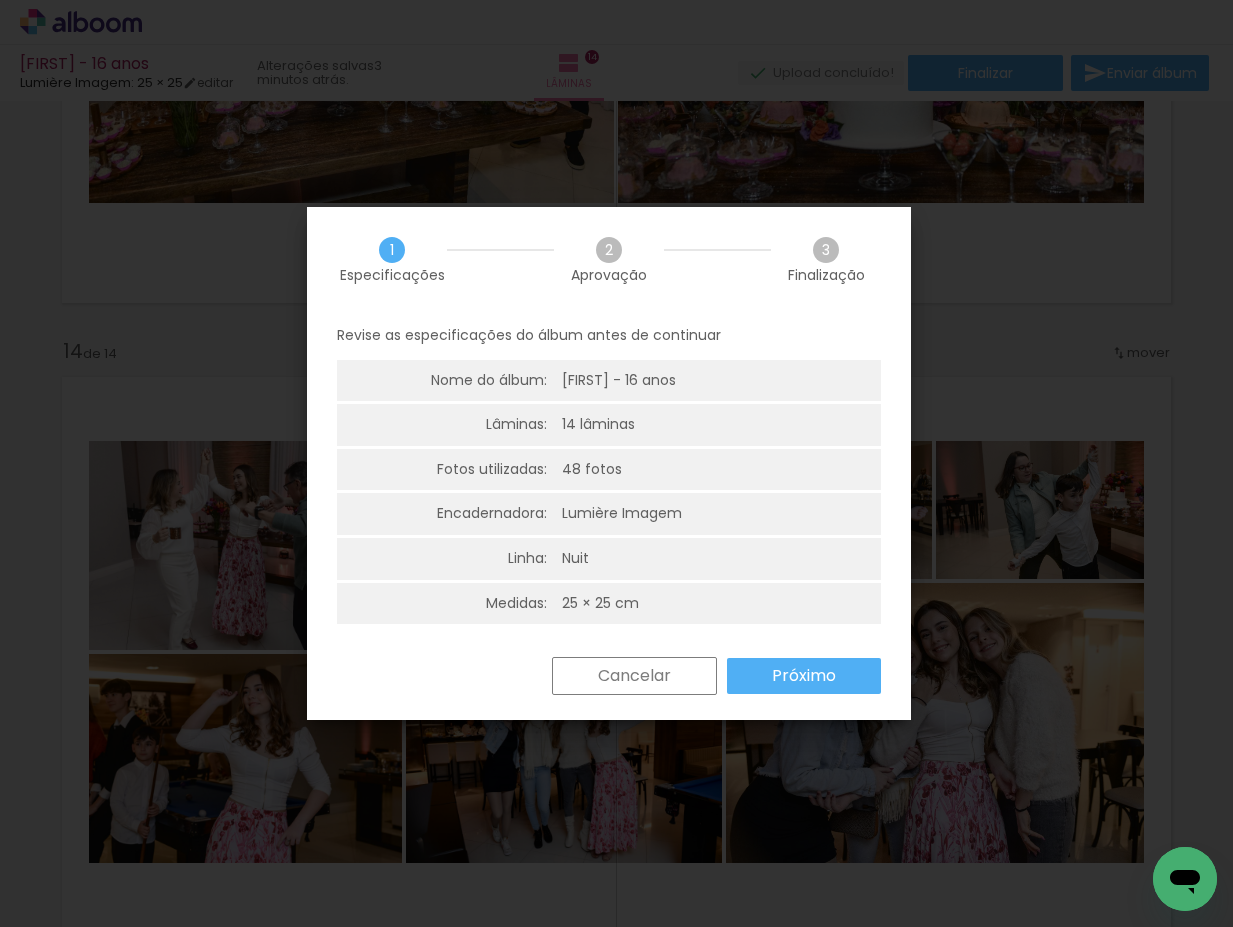 click on "Próximo" at bounding box center (0, 0) 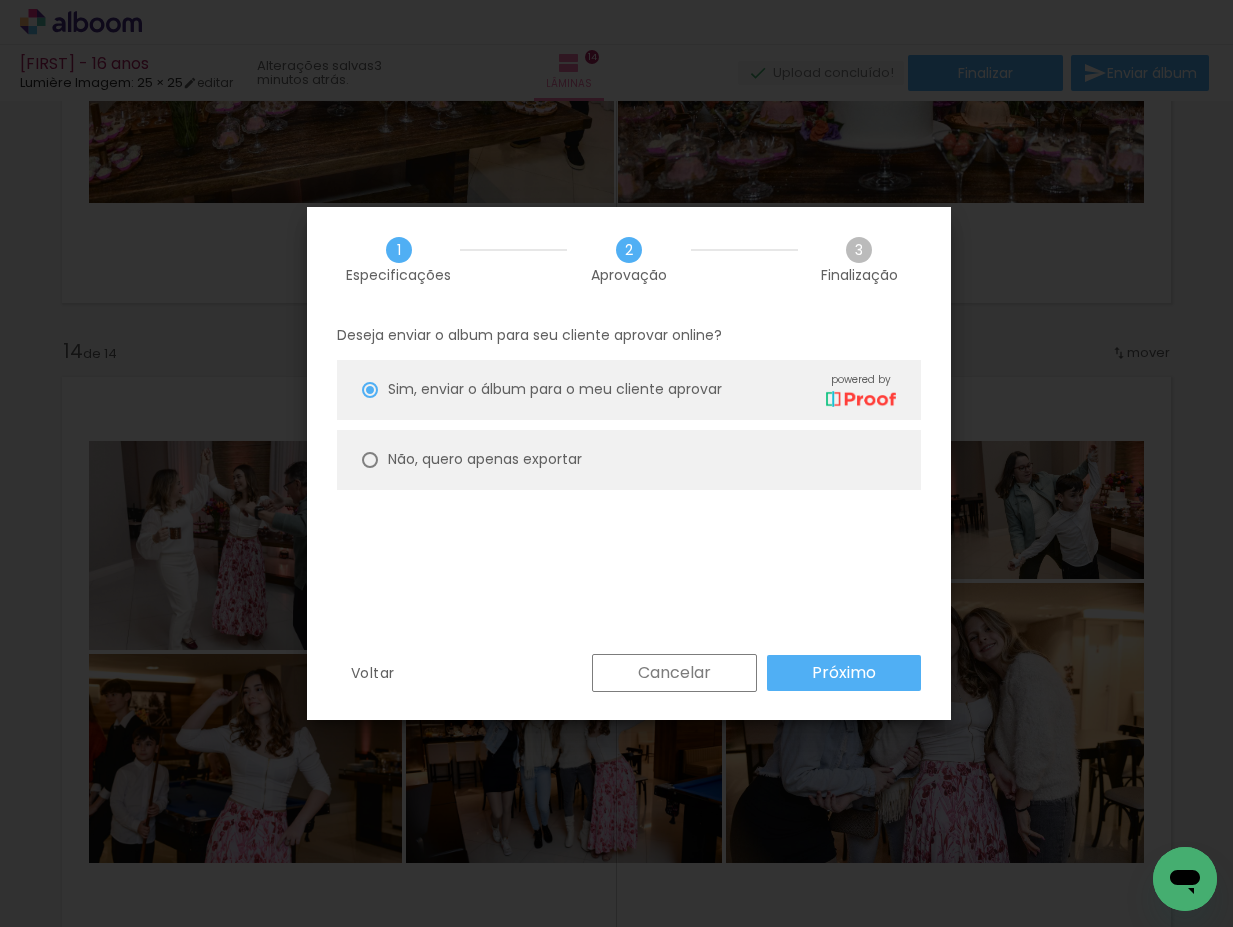 click on "Não, quero apenas exportar" at bounding box center [0, 0] 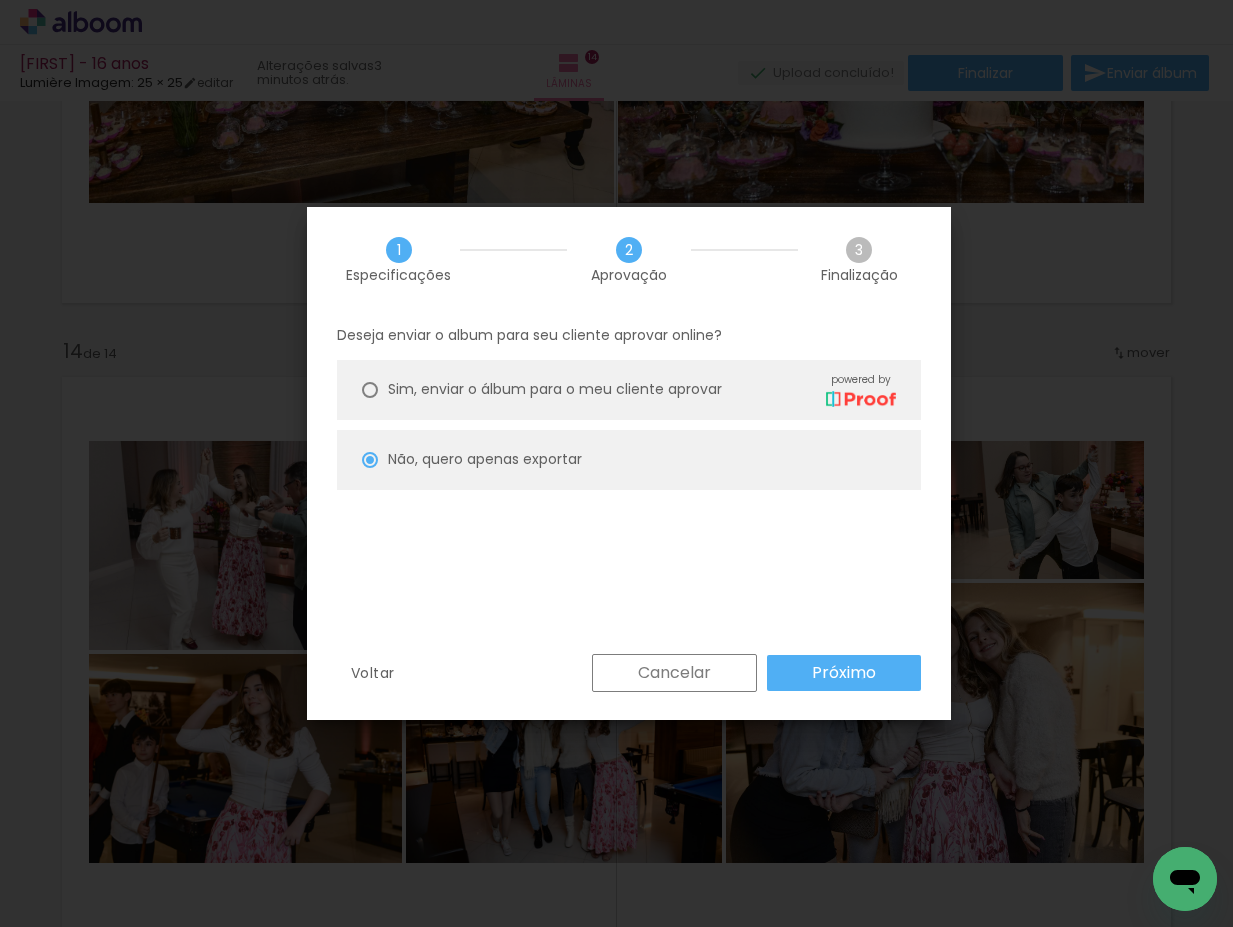 click on "Próximo" at bounding box center (0, 0) 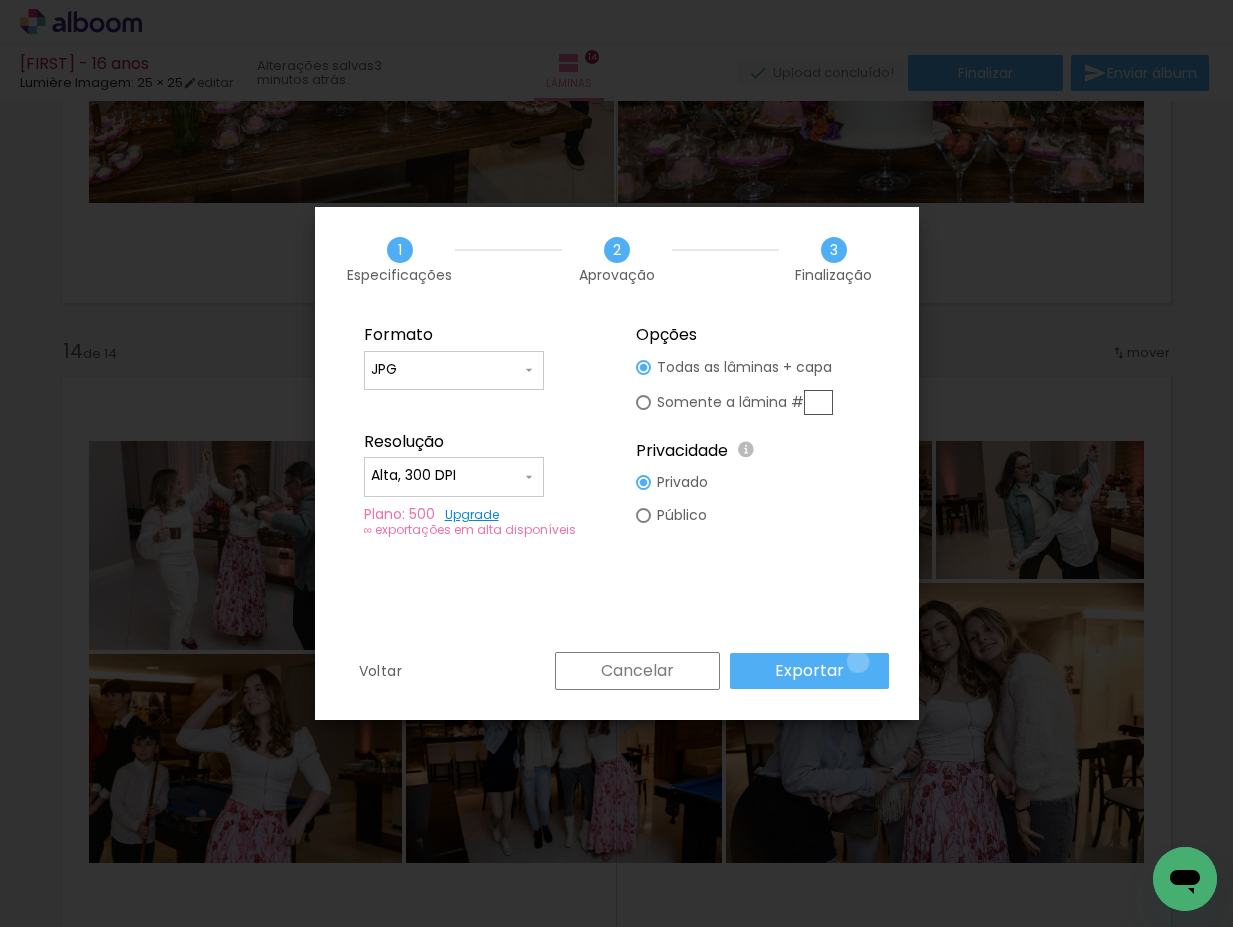 click on "Exportar" at bounding box center [809, 671] 